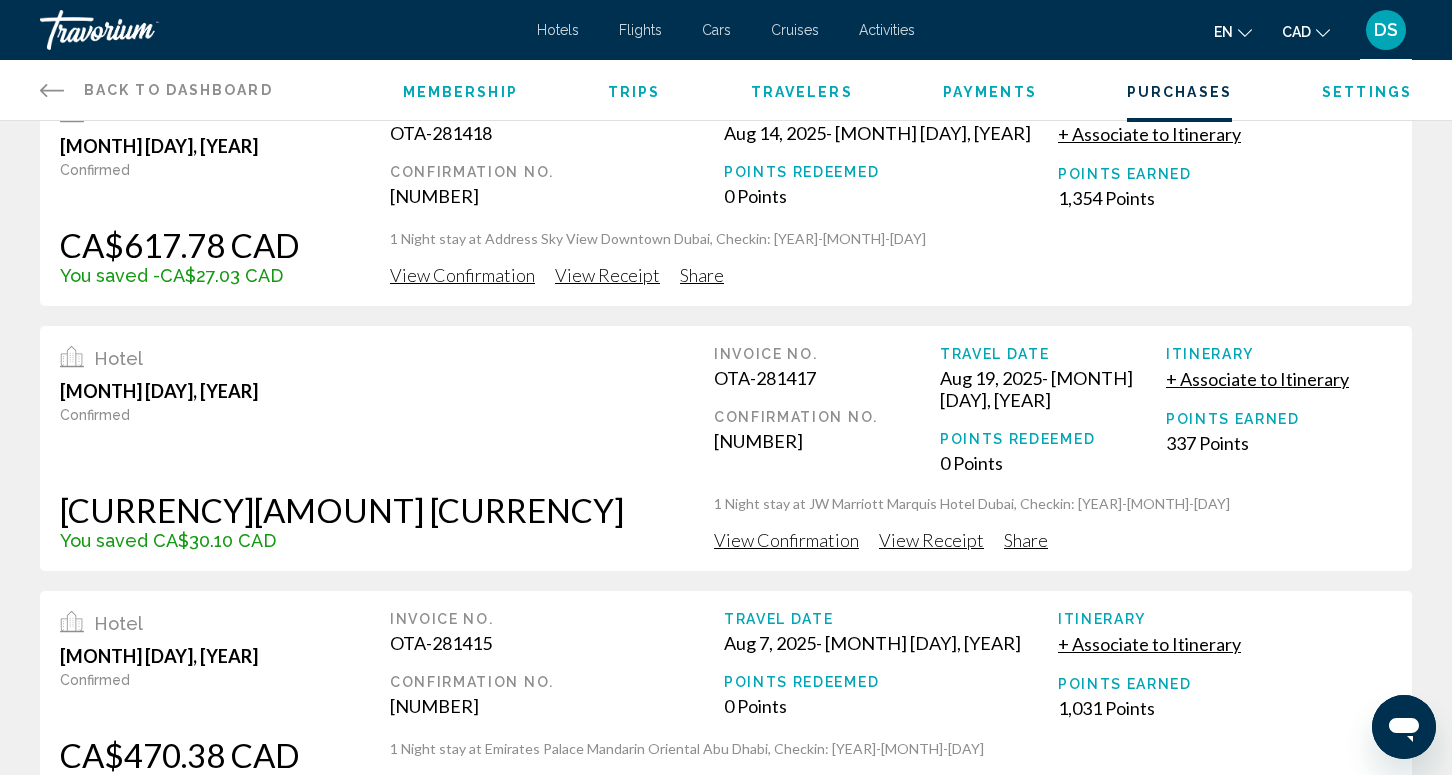 scroll, scrollTop: 0, scrollLeft: 0, axis: both 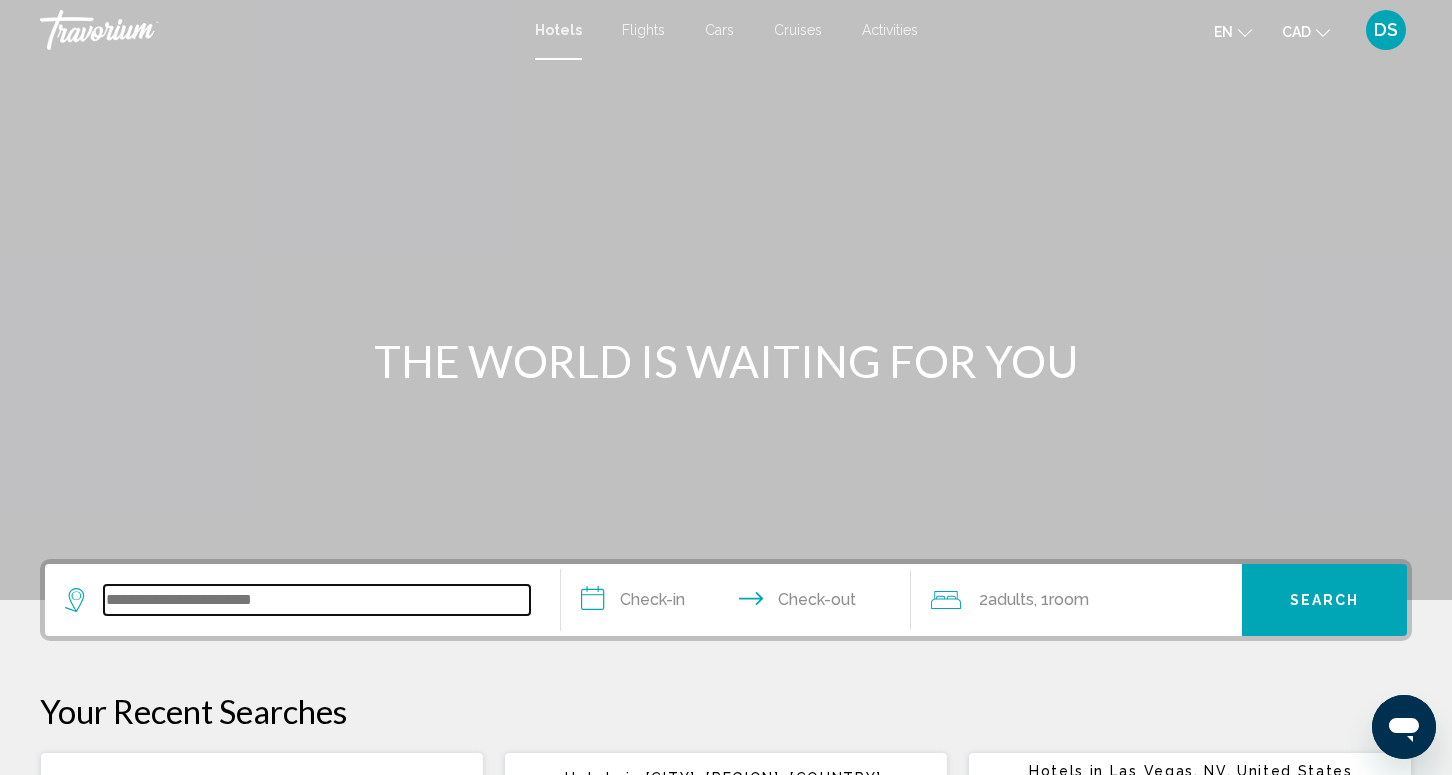 click at bounding box center [317, 600] 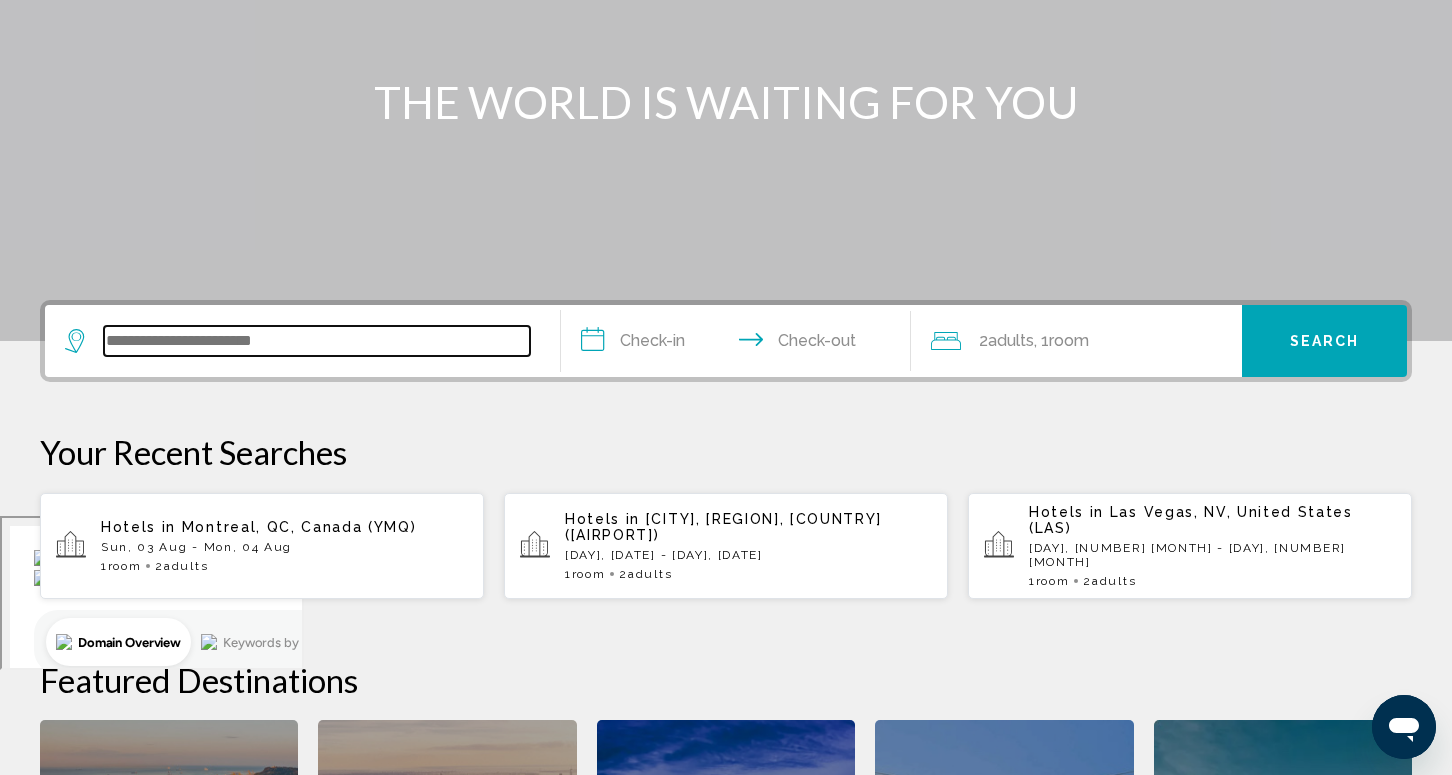 scroll, scrollTop: 494, scrollLeft: 0, axis: vertical 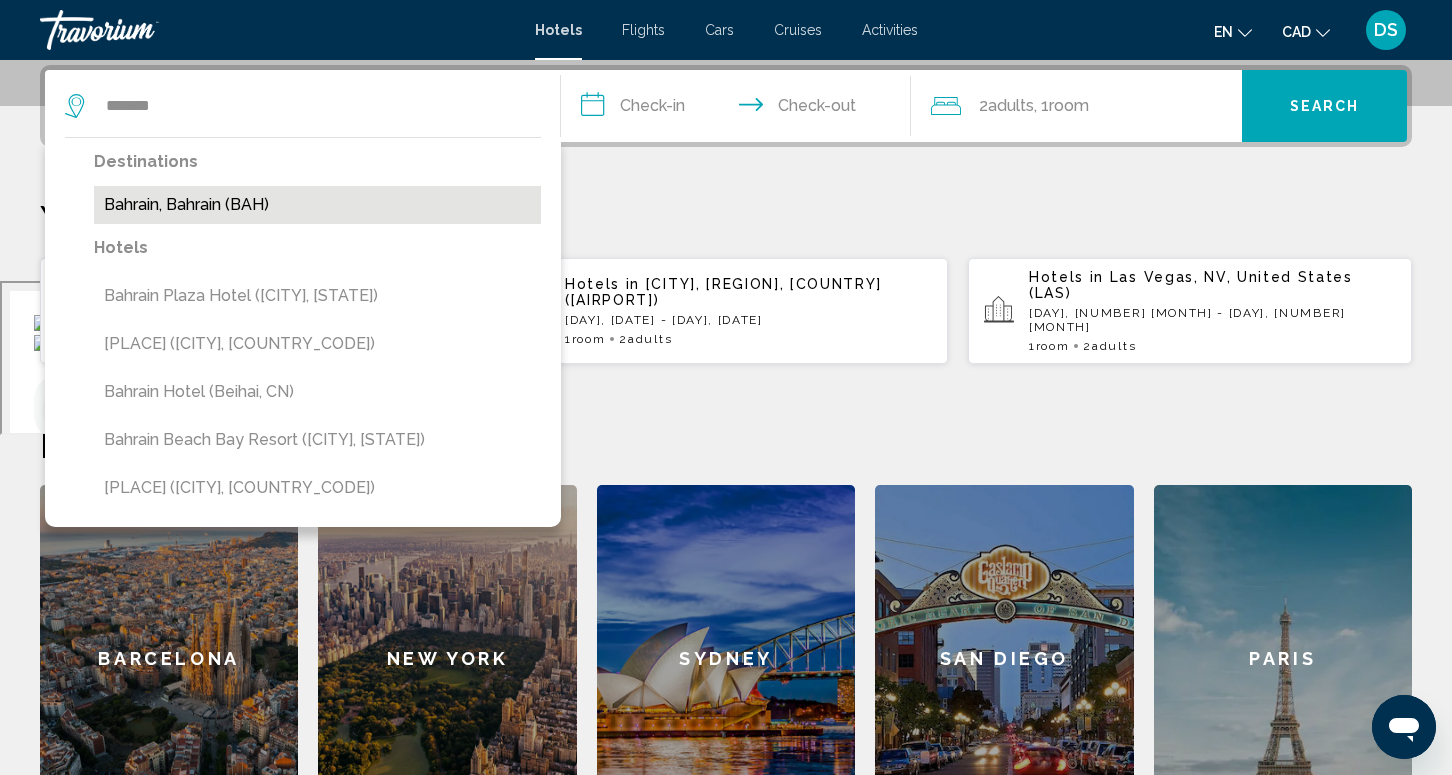 click on "Bahrain, Bahrain (BAH)" at bounding box center (317, 205) 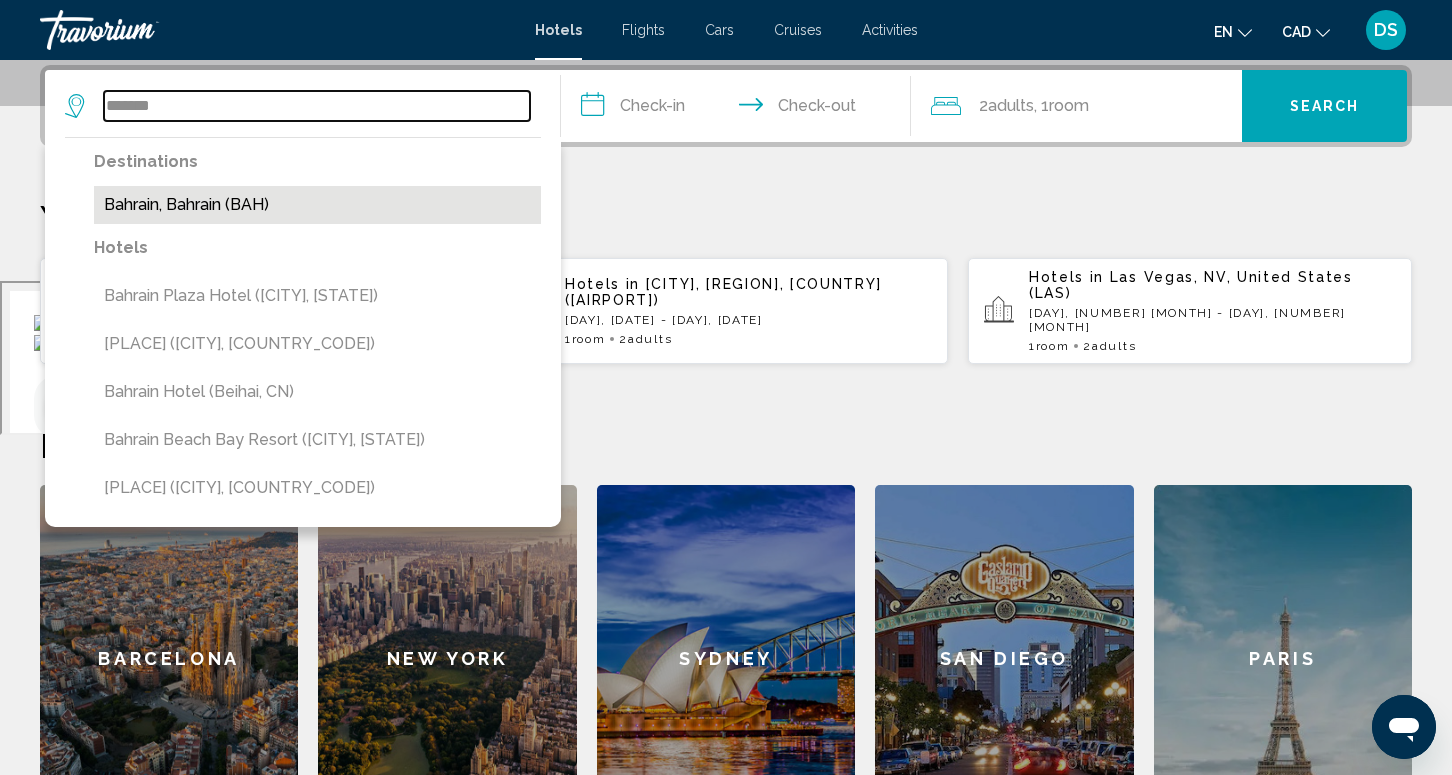 type on "**********" 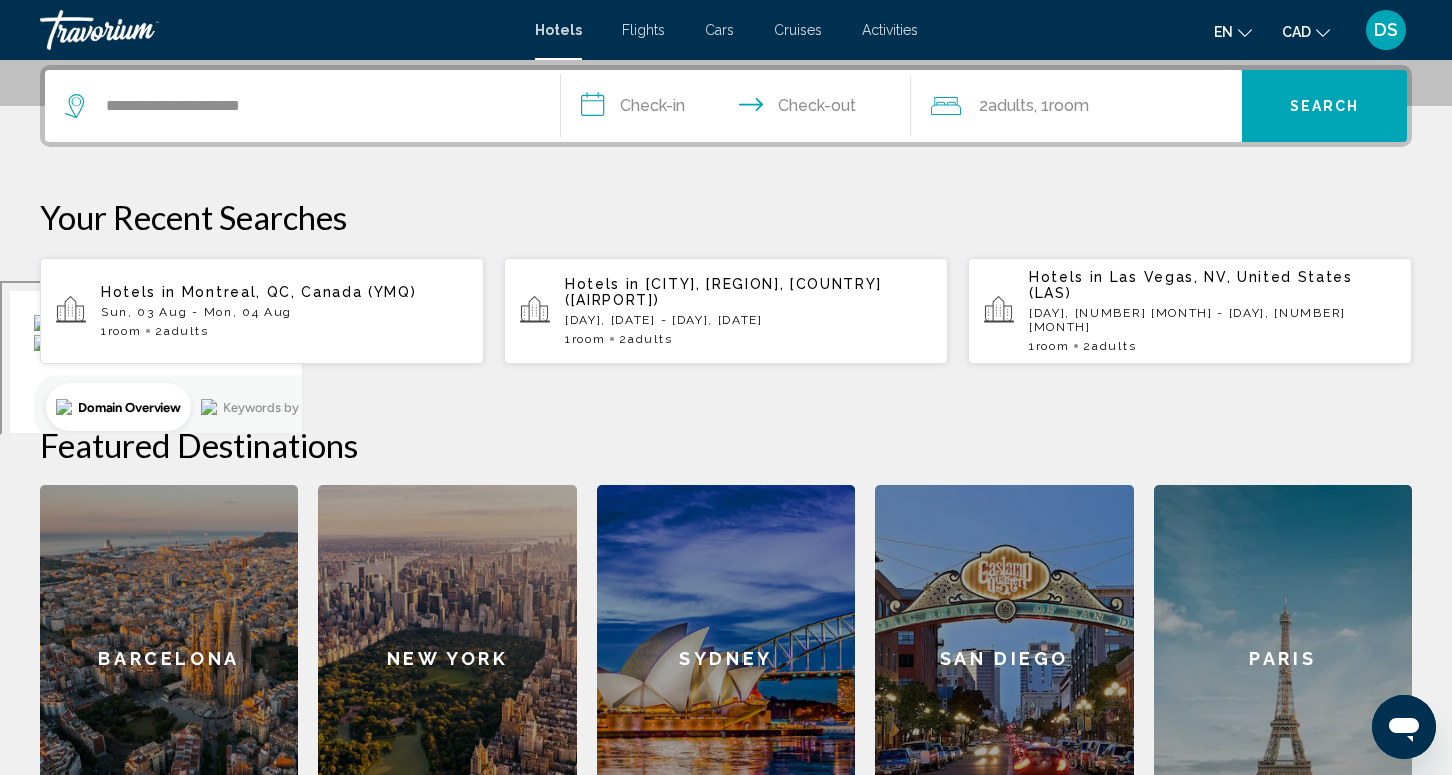 click on "**********" at bounding box center (740, 109) 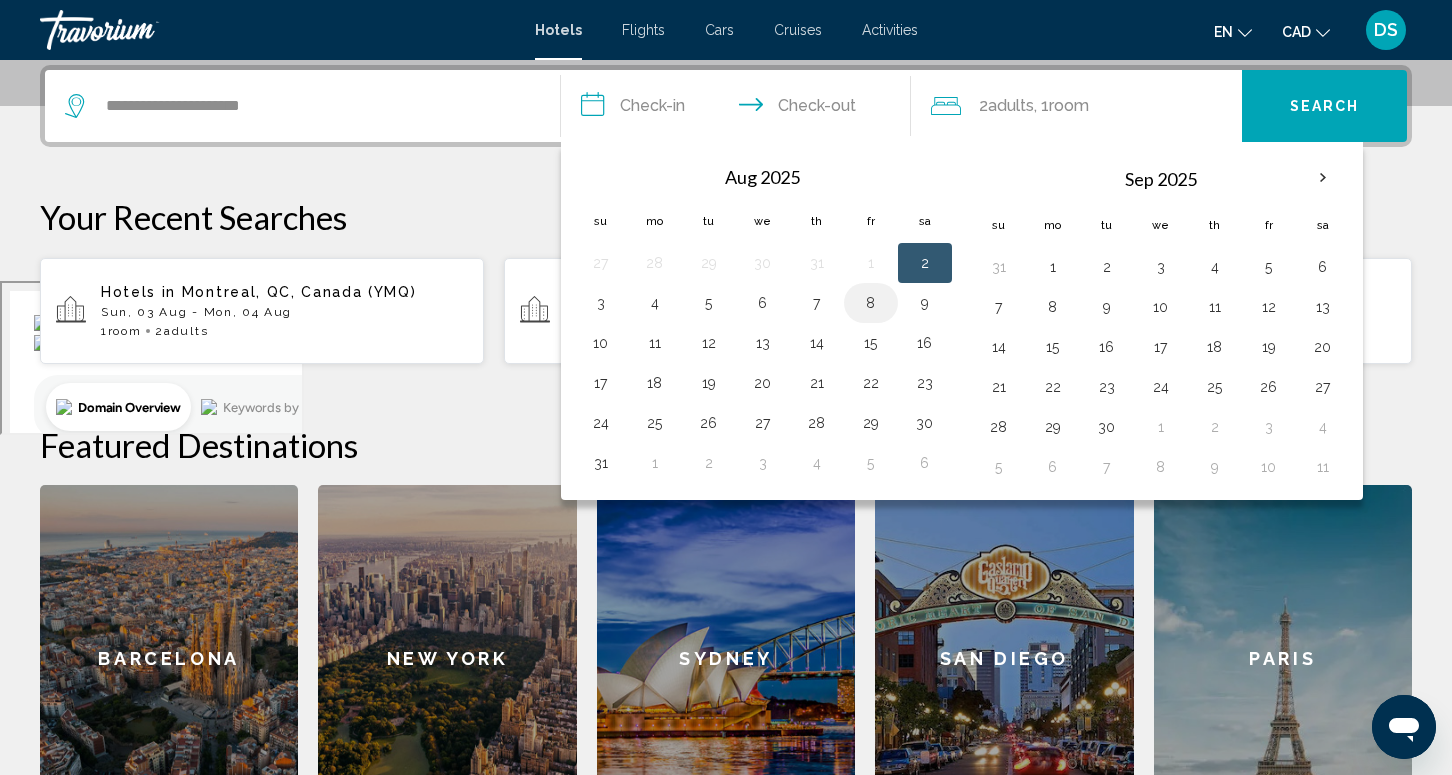 click on "8" at bounding box center [871, 303] 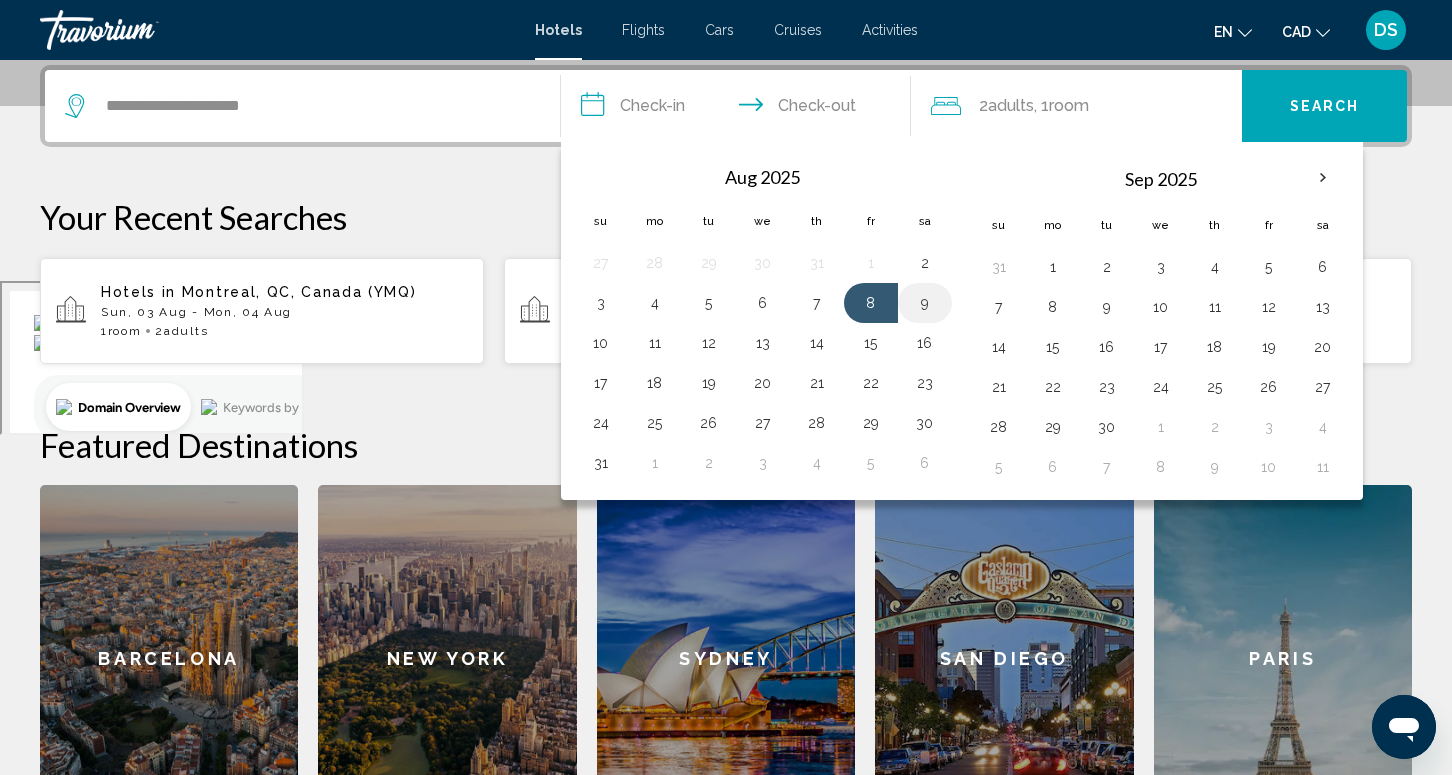 click on "9" at bounding box center [925, 303] 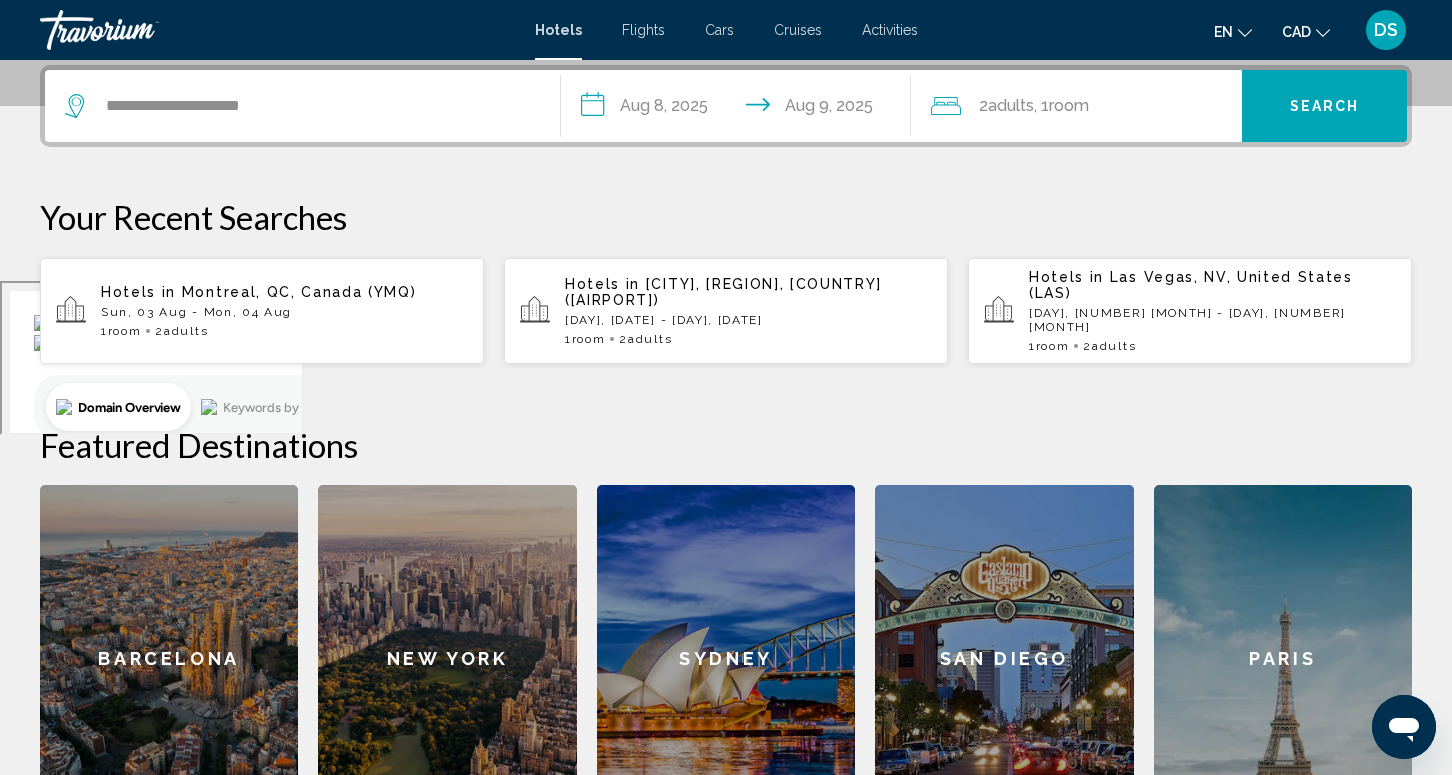 click on "Search" at bounding box center [1324, 106] 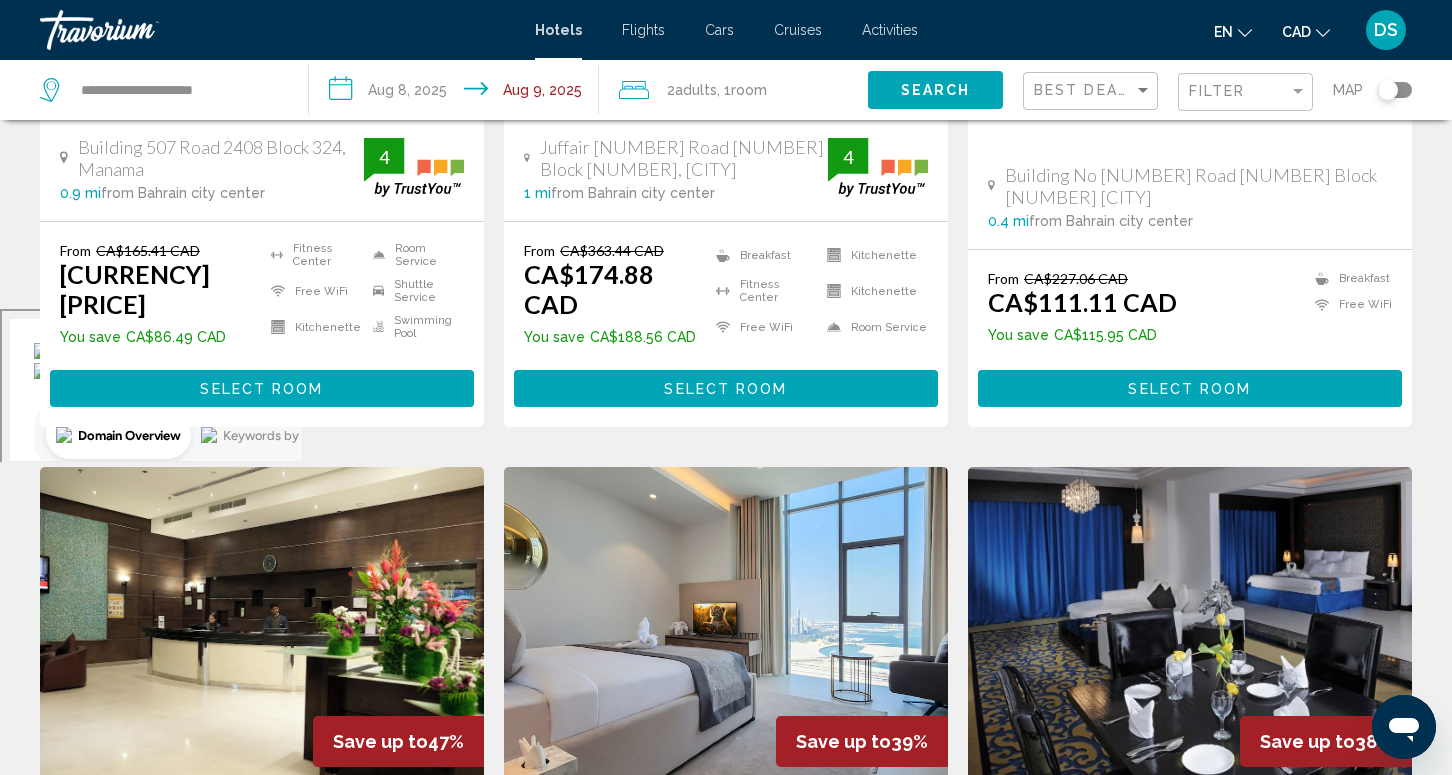 scroll, scrollTop: 733, scrollLeft: 0, axis: vertical 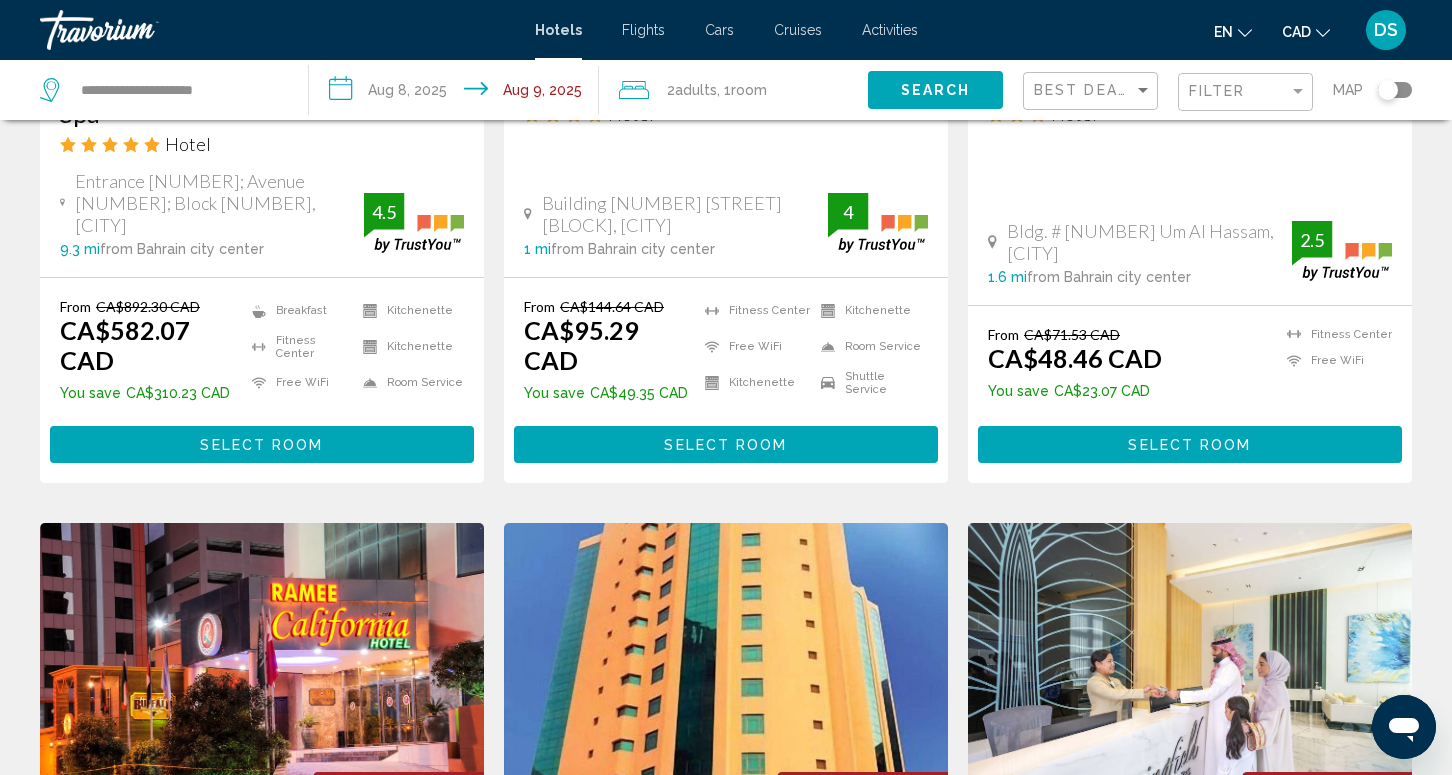 click 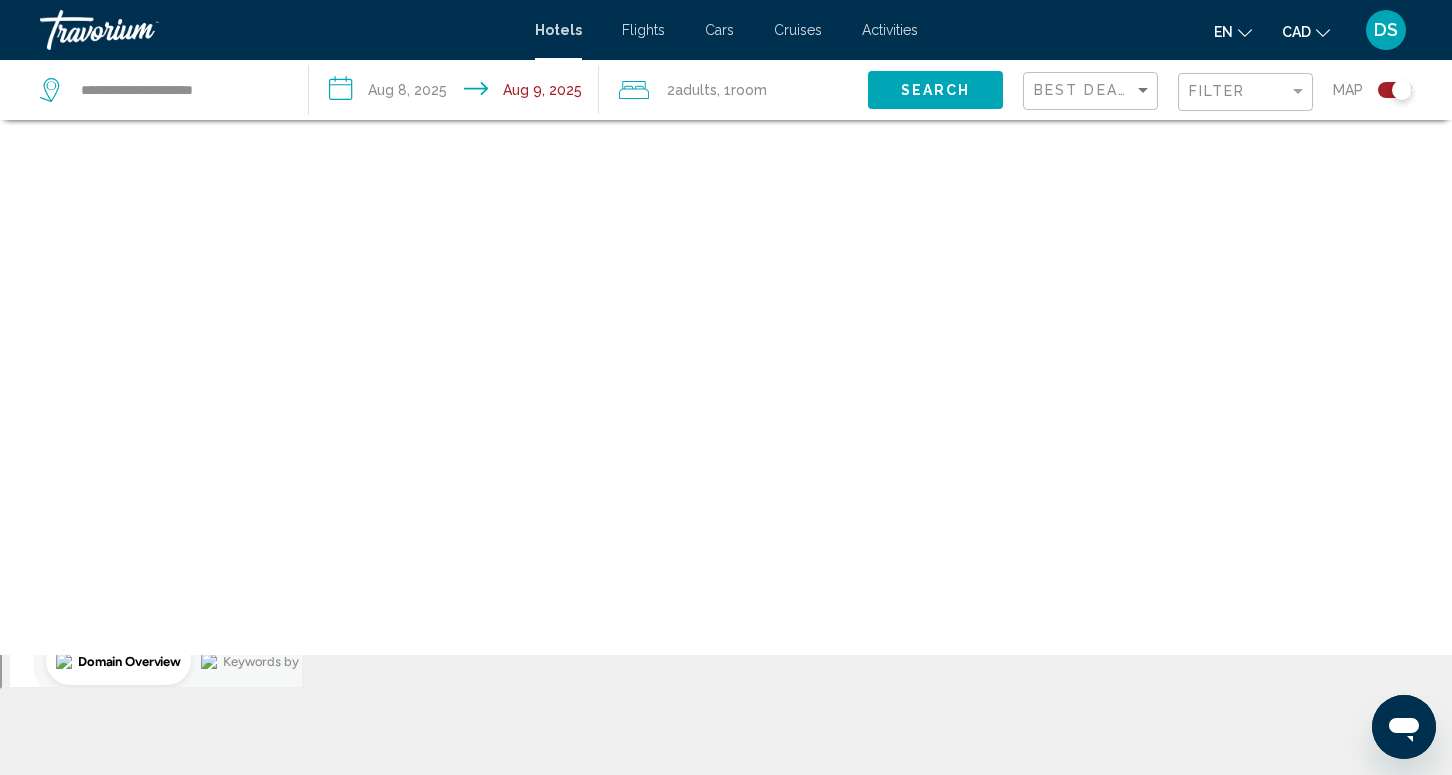 scroll, scrollTop: 120, scrollLeft: 0, axis: vertical 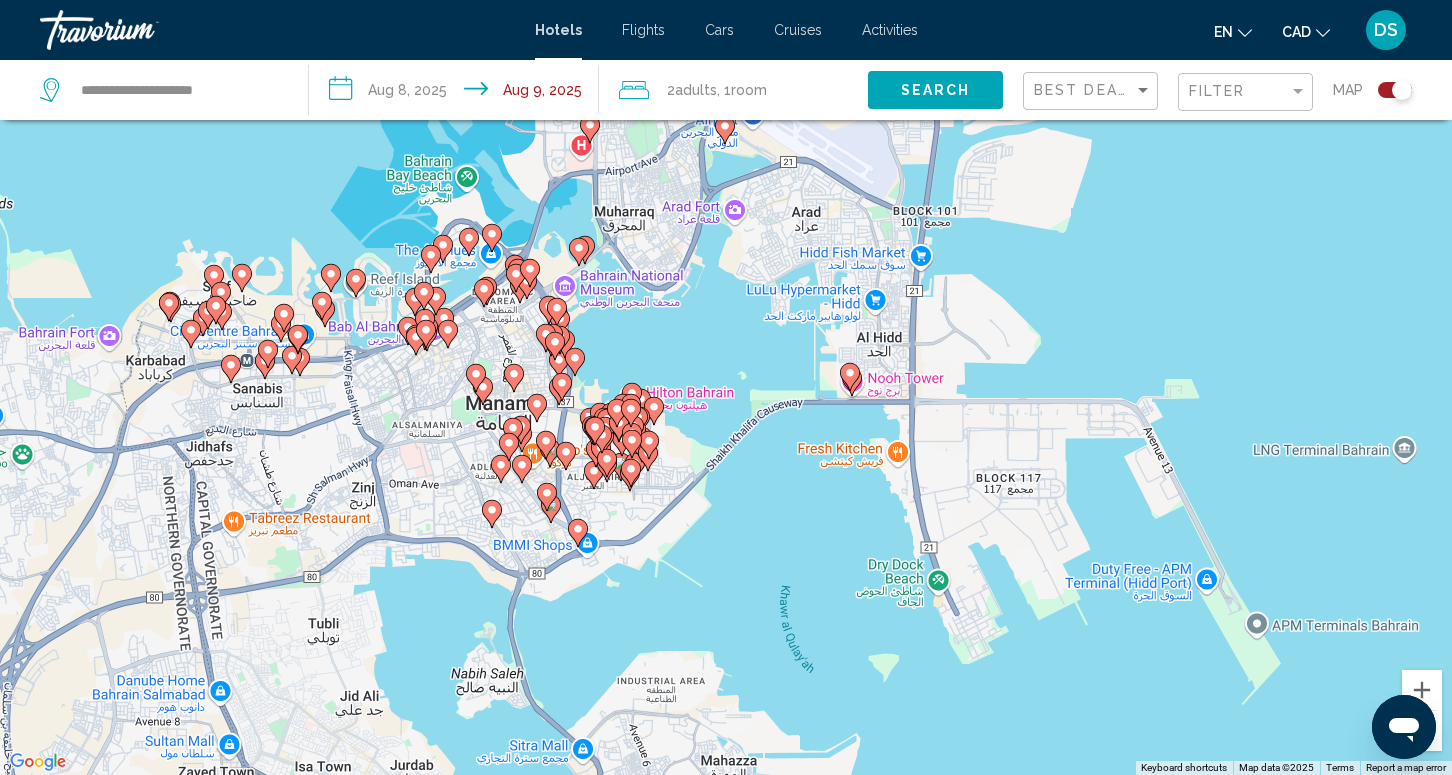 drag, startPoint x: 776, startPoint y: 227, endPoint x: 788, endPoint y: 504, distance: 277.2598 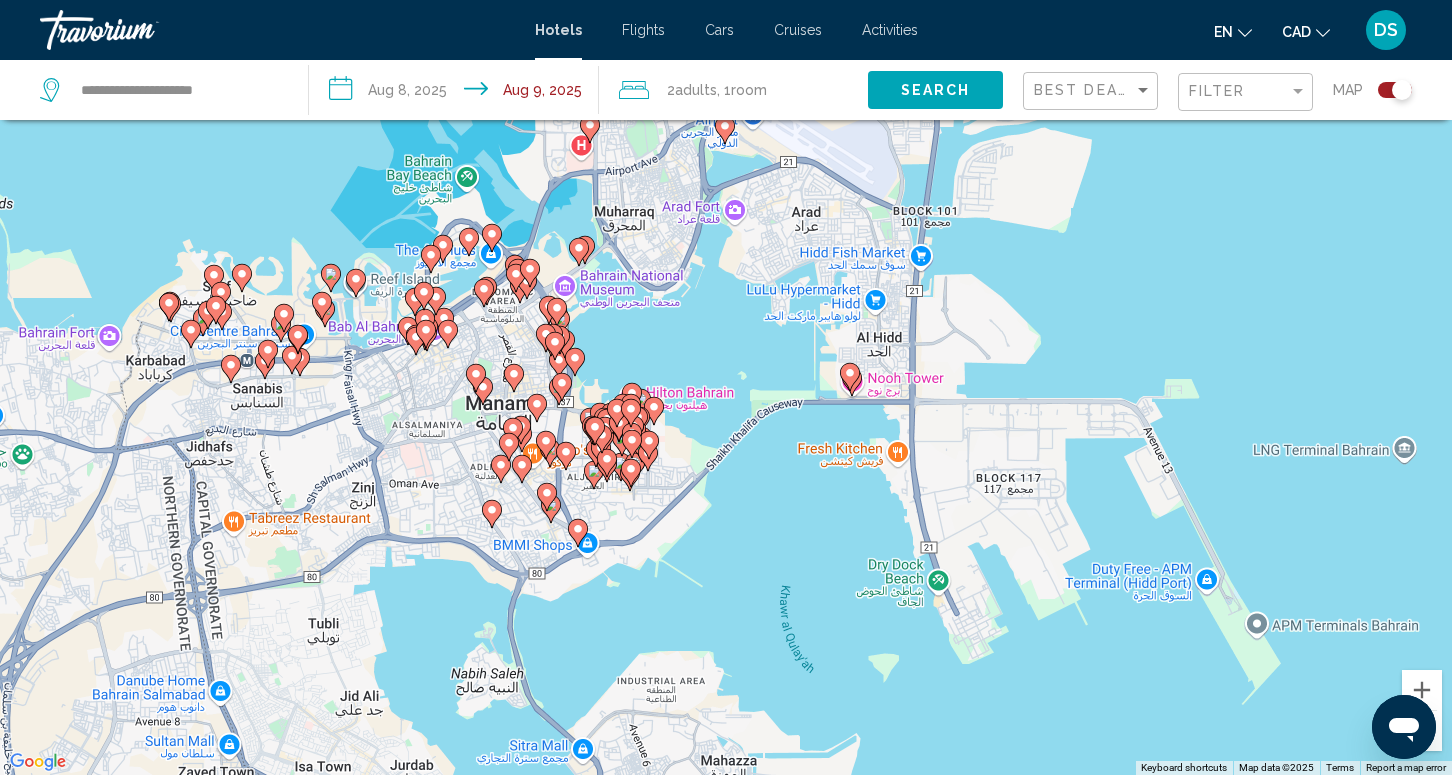 click on "To activate drag with keyboard, press Alt + Enter. Once in keyboard drag state, use the arrow keys to move the marker. To complete the drag, press the Enter key. To cancel, press Escape." at bounding box center [726, 387] 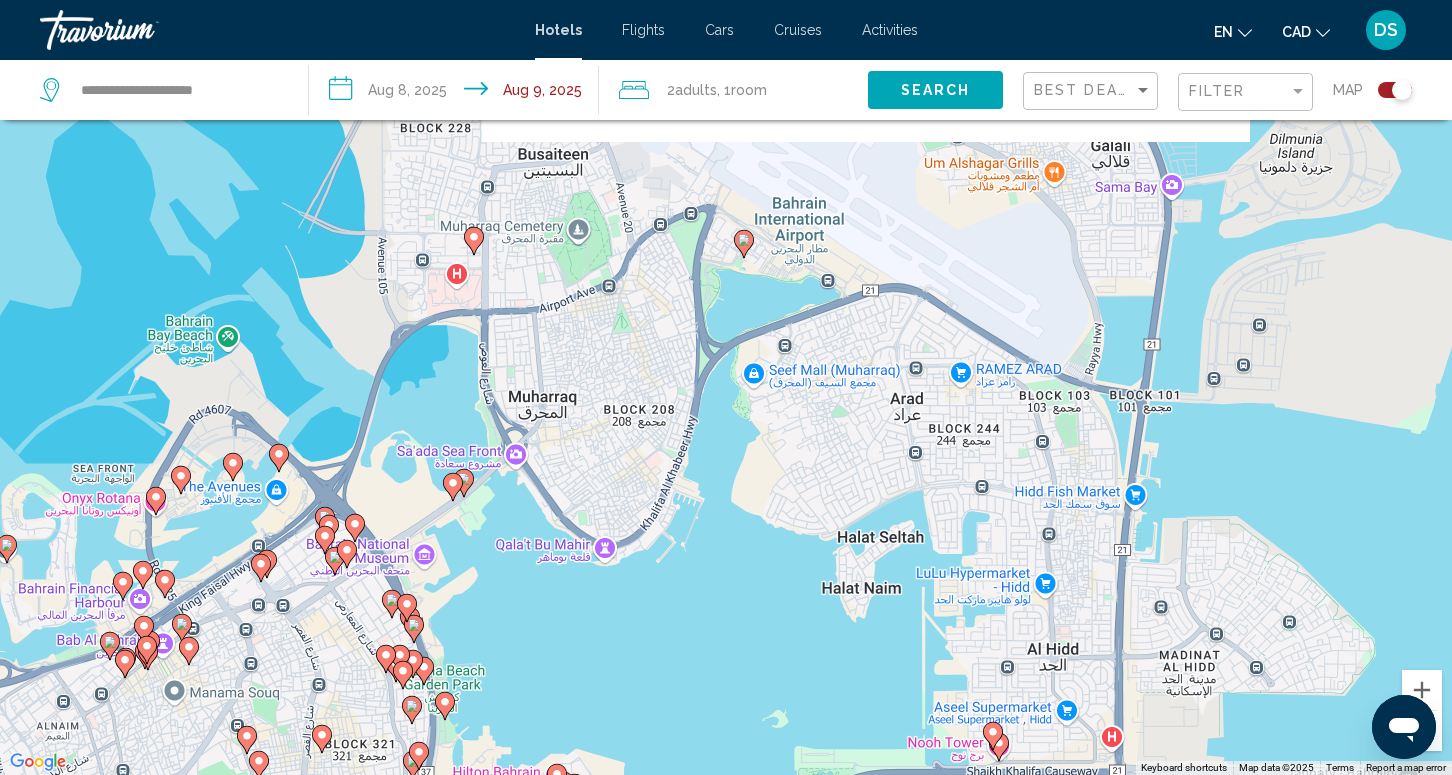 drag, startPoint x: 698, startPoint y: 324, endPoint x: 704, endPoint y: 626, distance: 302.0596 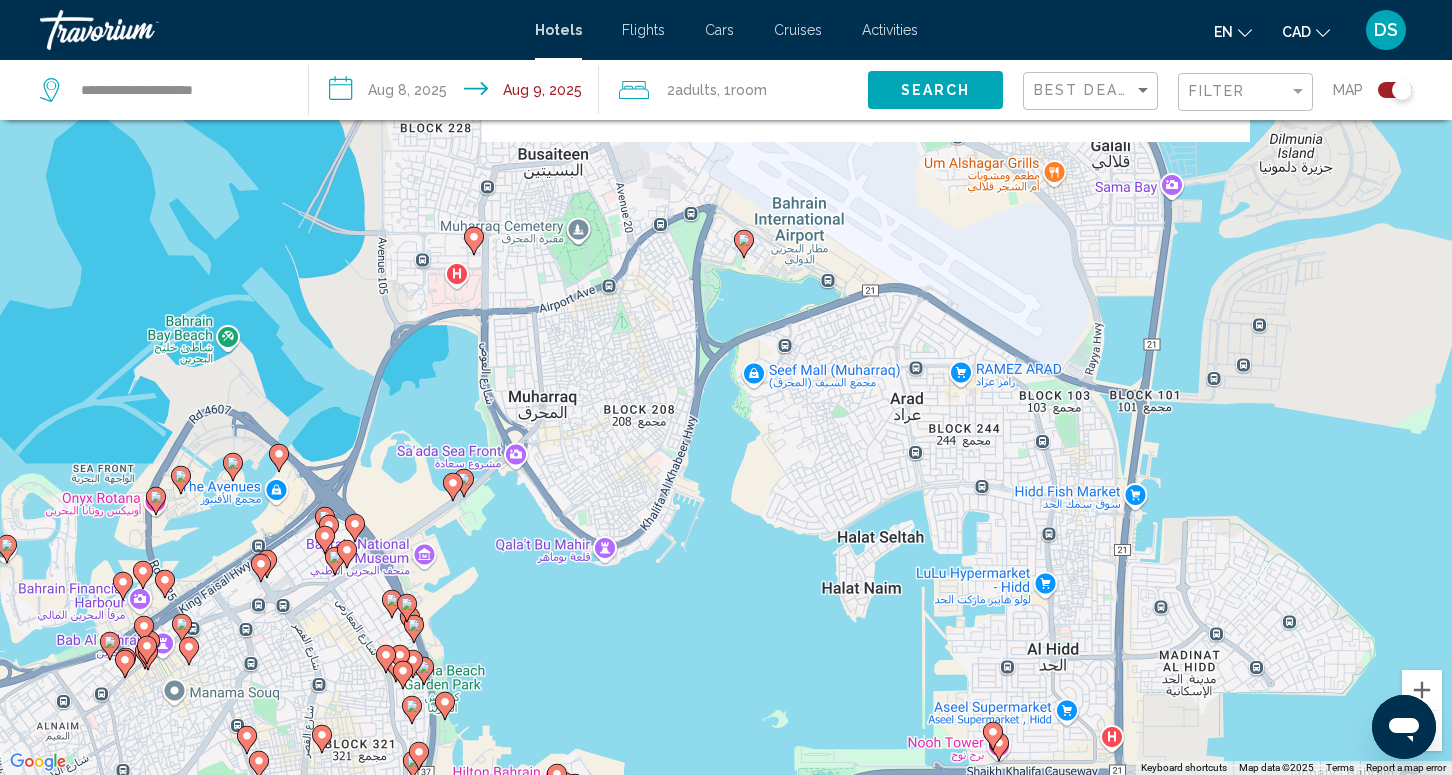 click on "To activate drag with keyboard, press Alt + Enter. Once in keyboard drag state, use the arrow keys to move the marker. To complete the drag, press the Enter key. To cancel, press Escape." at bounding box center [726, 387] 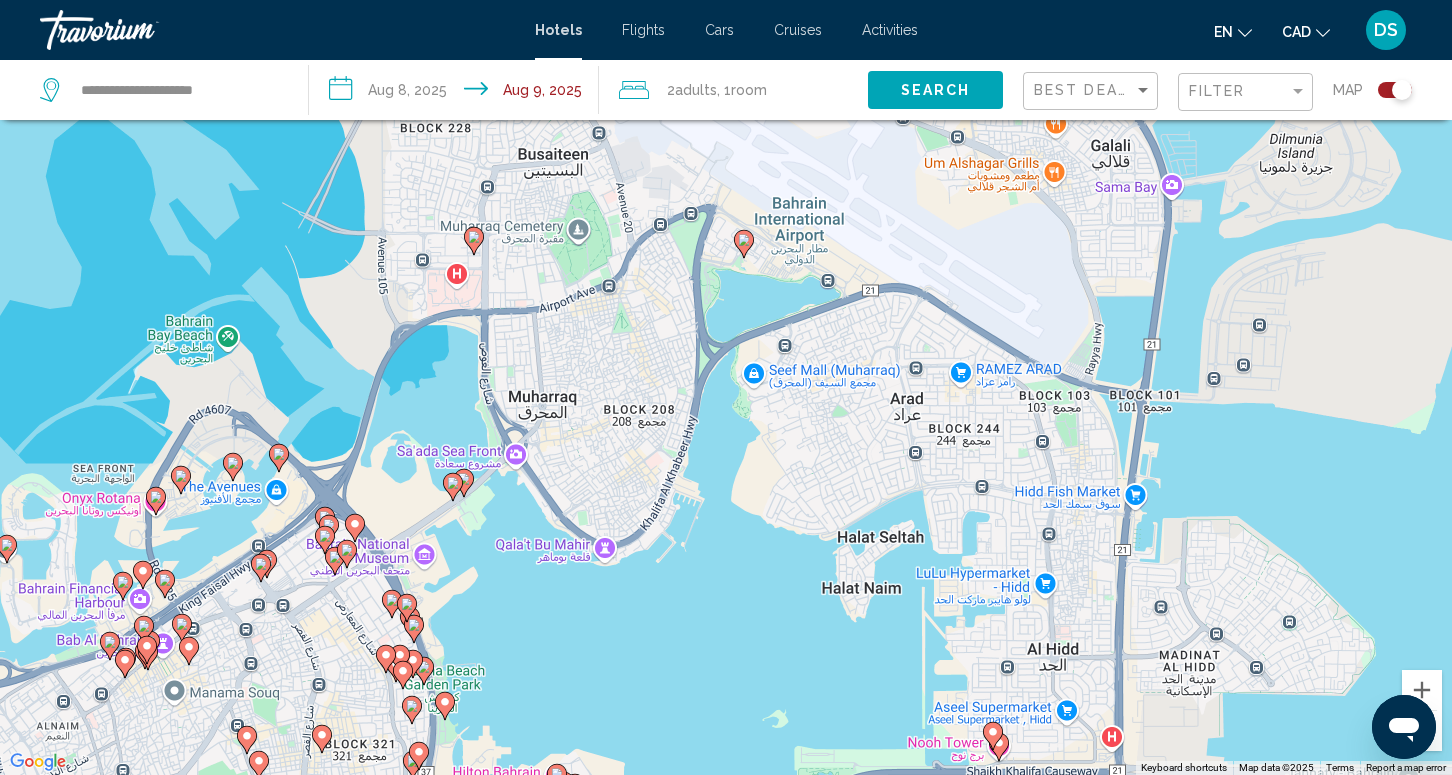 click 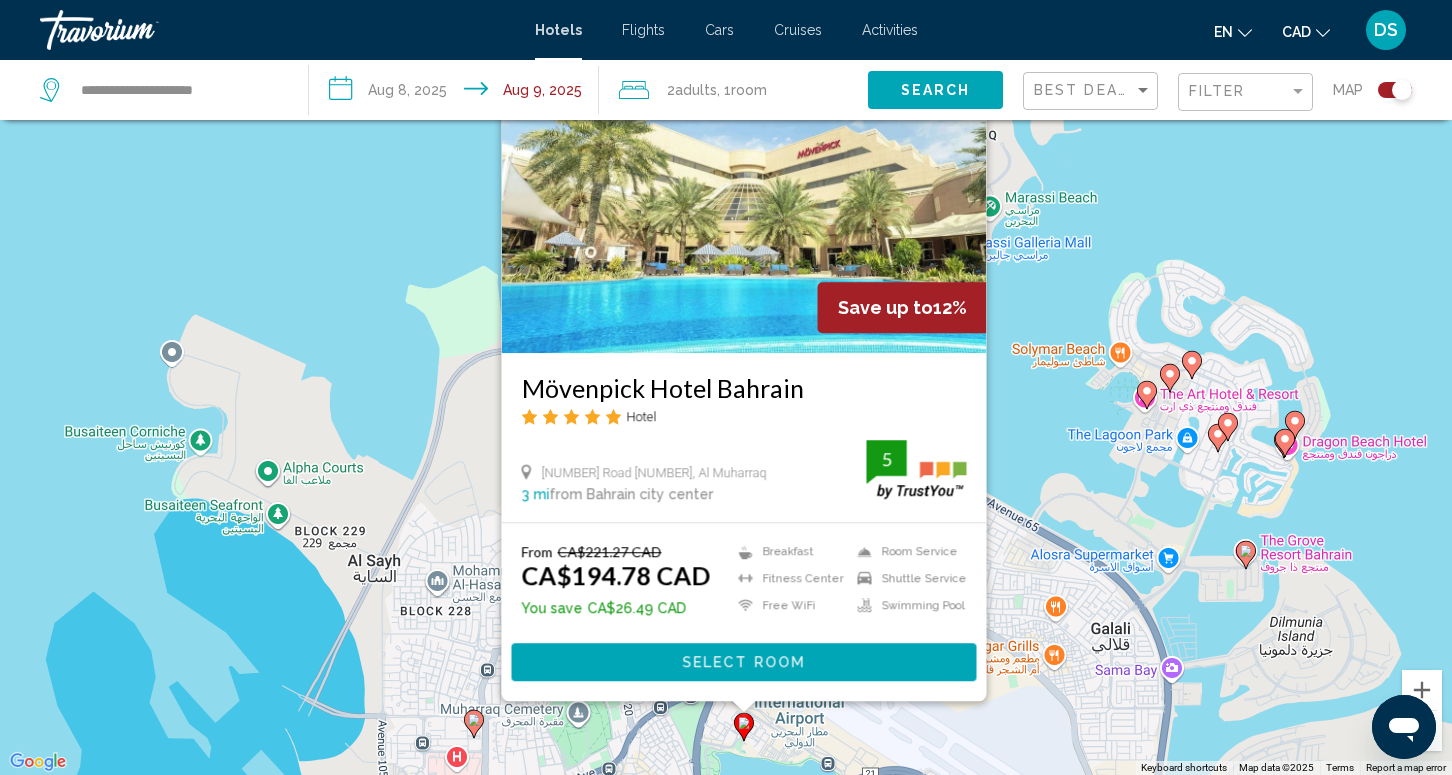 click 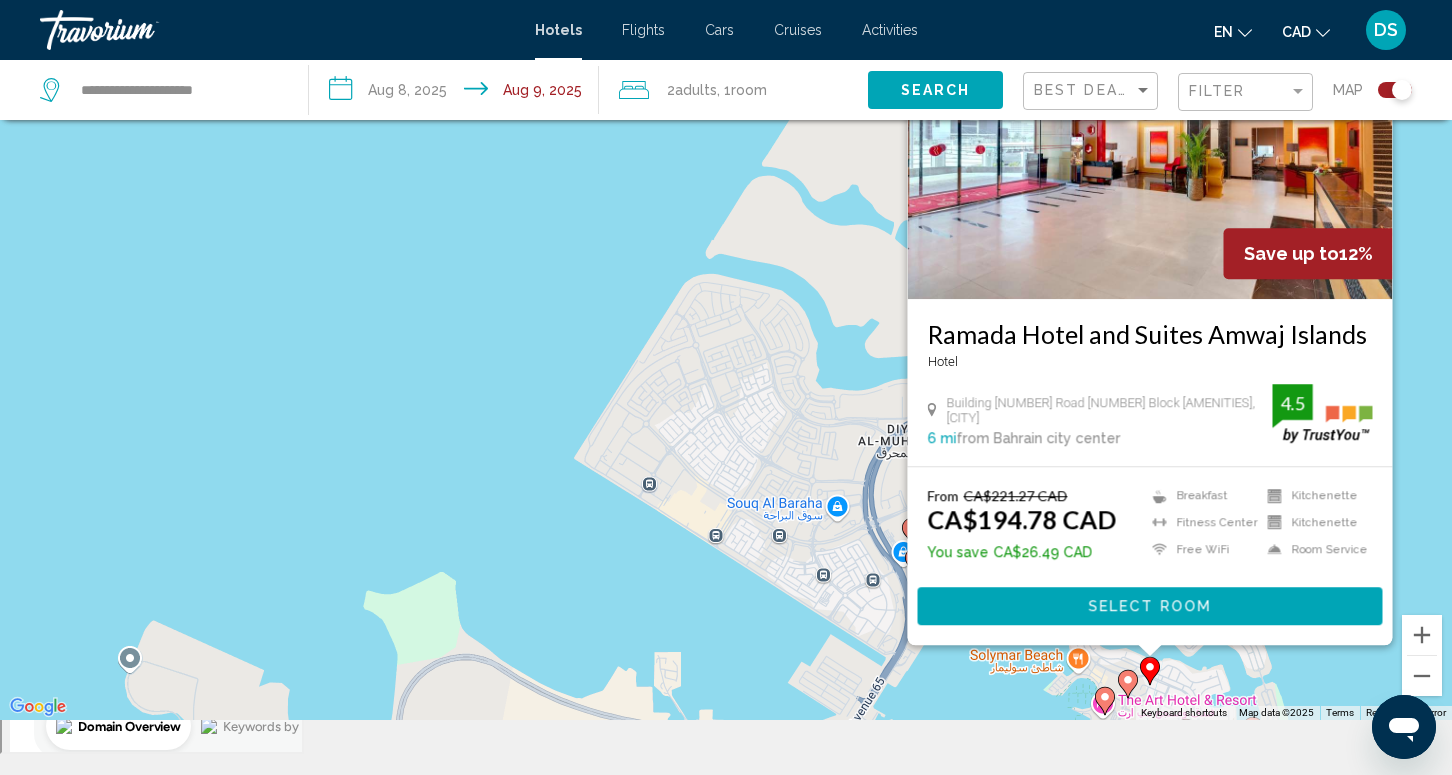 scroll, scrollTop: 240, scrollLeft: 0, axis: vertical 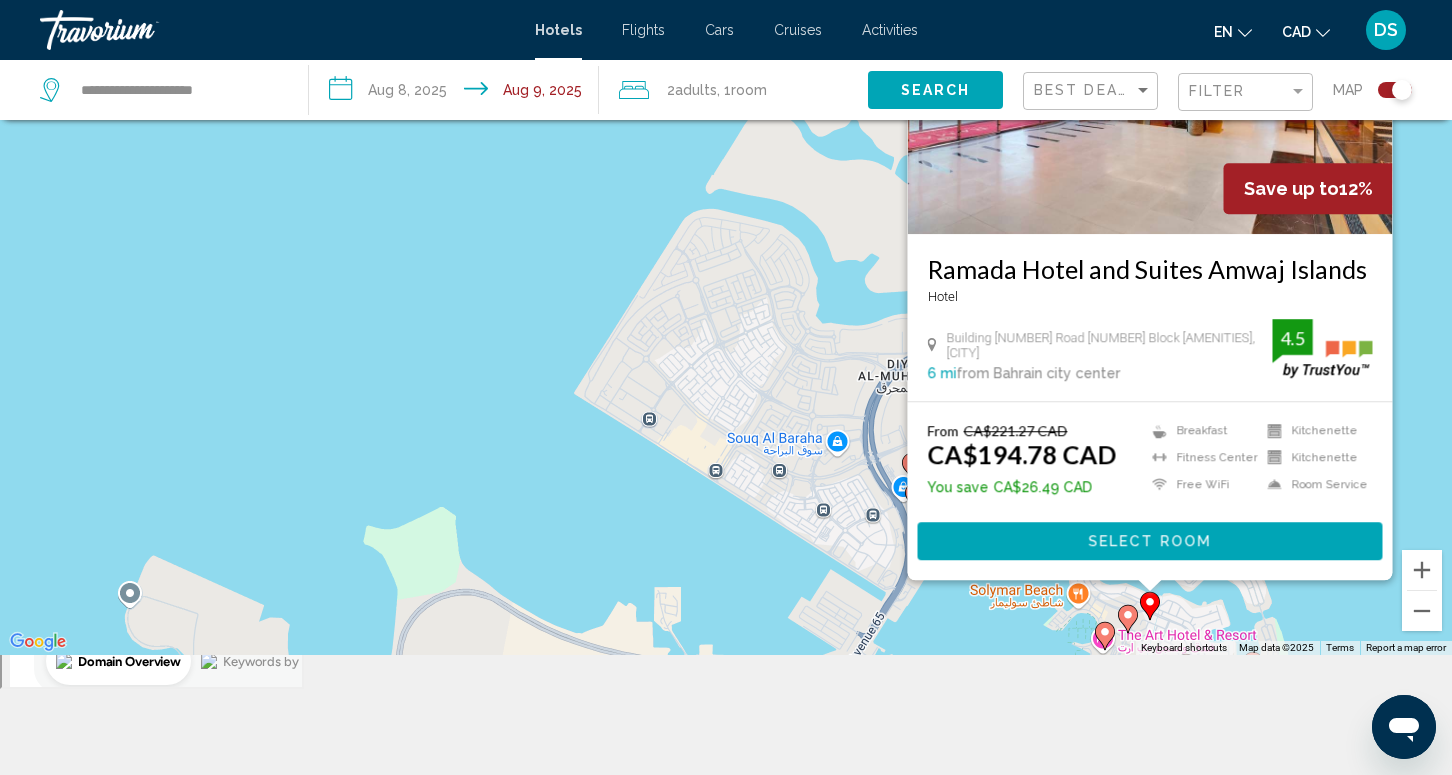 click on "To activate drag with keyboard, press Alt + Enter. Once in keyboard drag state, use the arrow keys to move the marker. To complete the drag, press the Enter key. To cancel, press Escape. Save up to  12%   Ramada Hotel and Suites Amwaj Islands  Hotel
Building [NUMBER] Road [NUMBER] Block [NUMBER] Amwaj [NUMBER] Amwaj Islands, [CITY] [NUMBER] mi  from Bahrain city center from hotel [NUMBER] From CA$[NUMBER] CAD CA$[NUMBER] CAD  You save  CA$[NUMBER] CAD
Breakfast
Fitness Center
Free WiFi
Kitchenette
Kitchenette
Room Service  [NUMBER] Select Room" at bounding box center (726, 267) 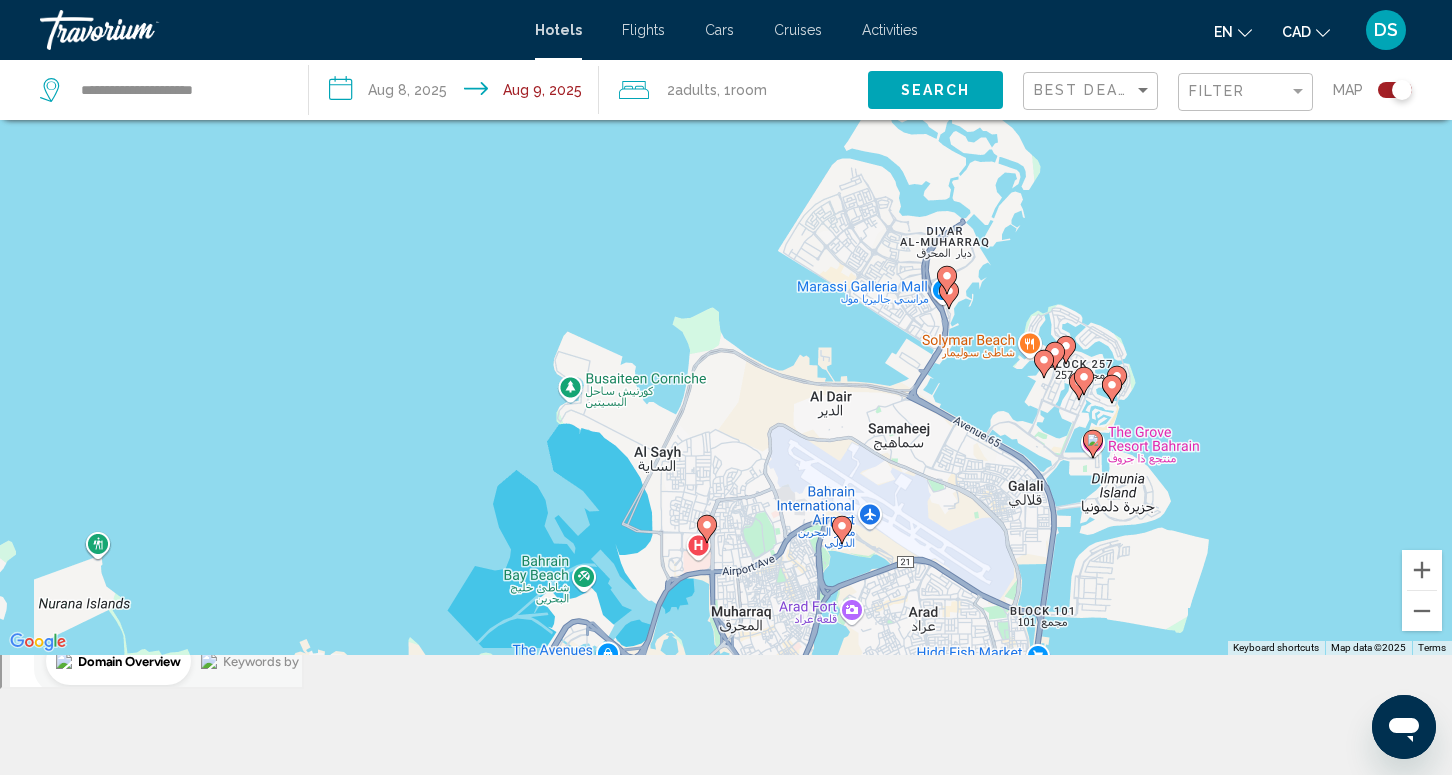 drag, startPoint x: 1189, startPoint y: 478, endPoint x: 1174, endPoint y: 230, distance: 248.45322 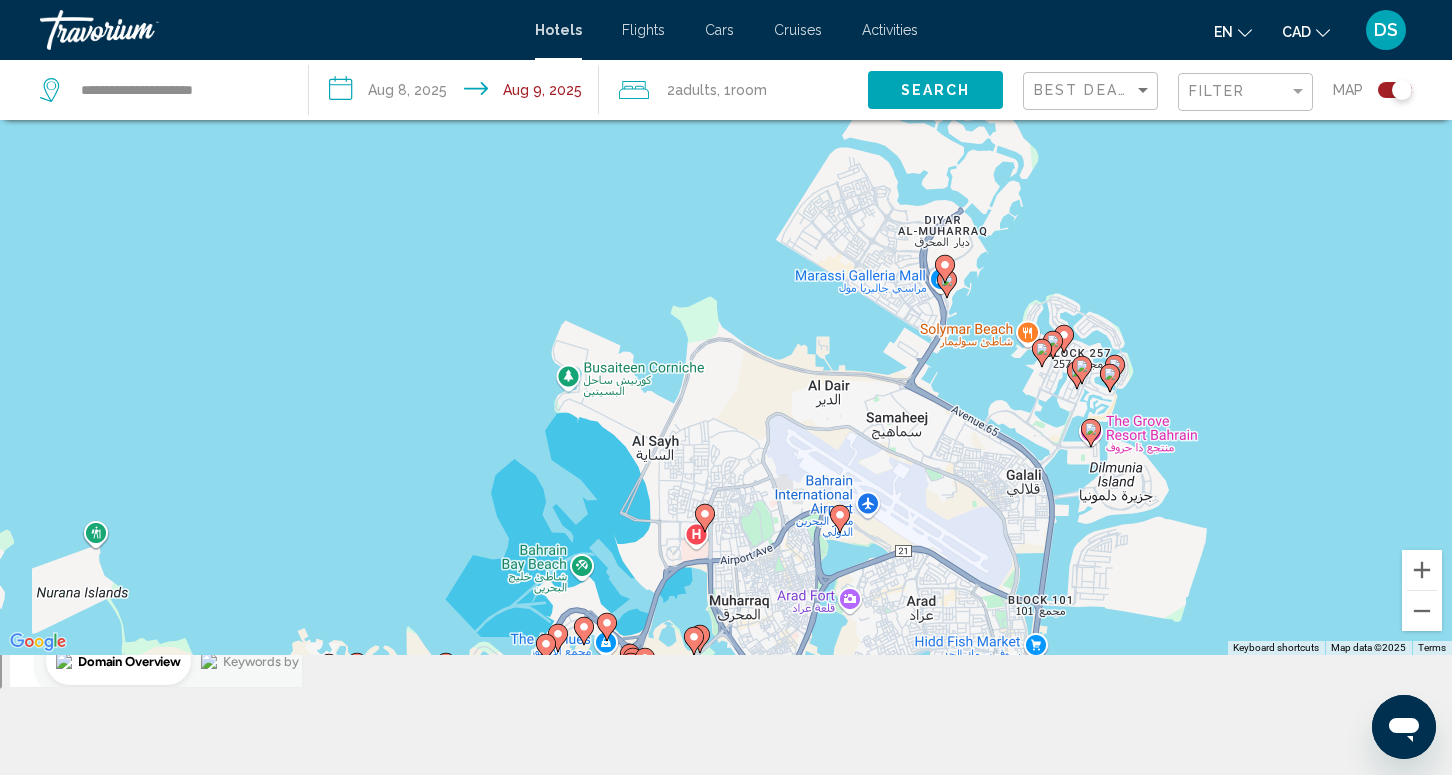 click on "Filter" 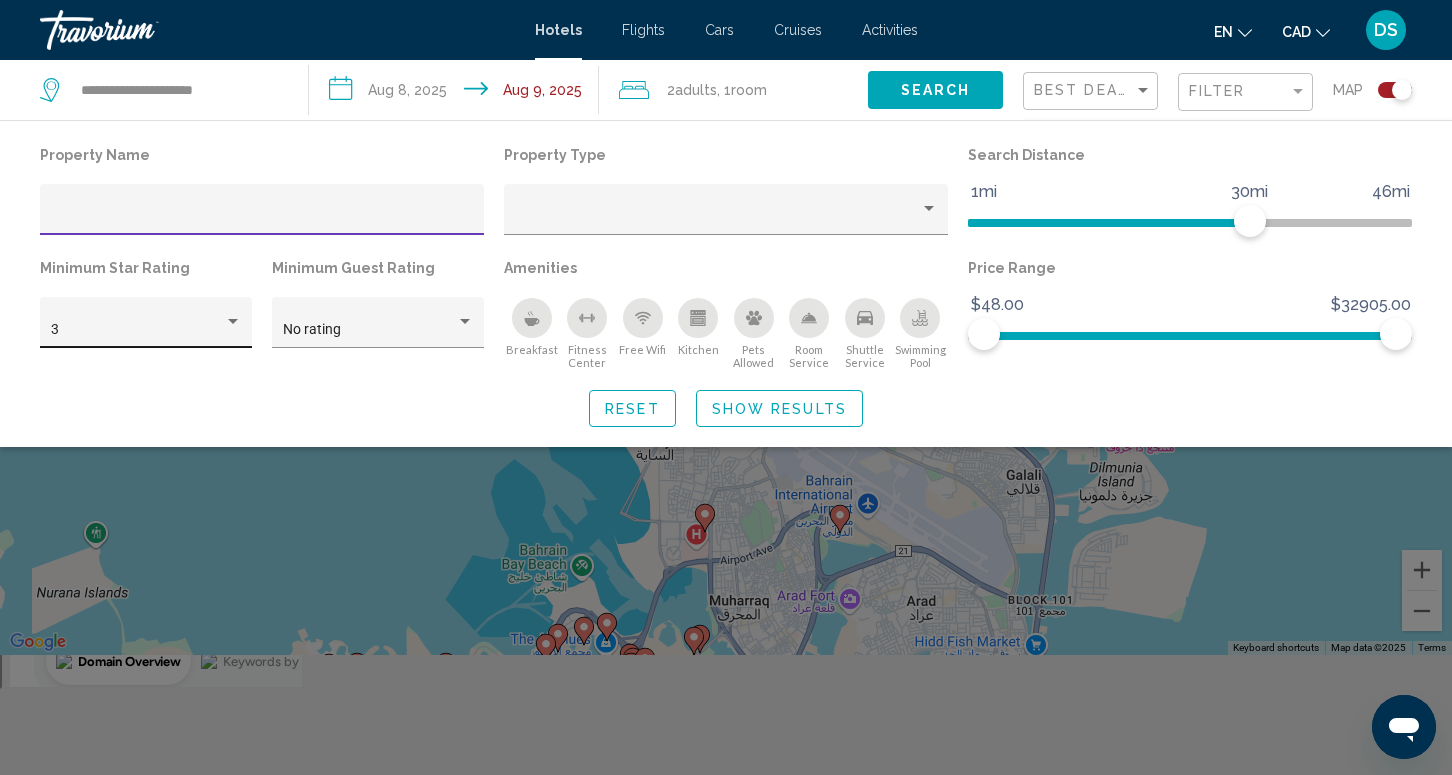 click on "3" at bounding box center (137, 330) 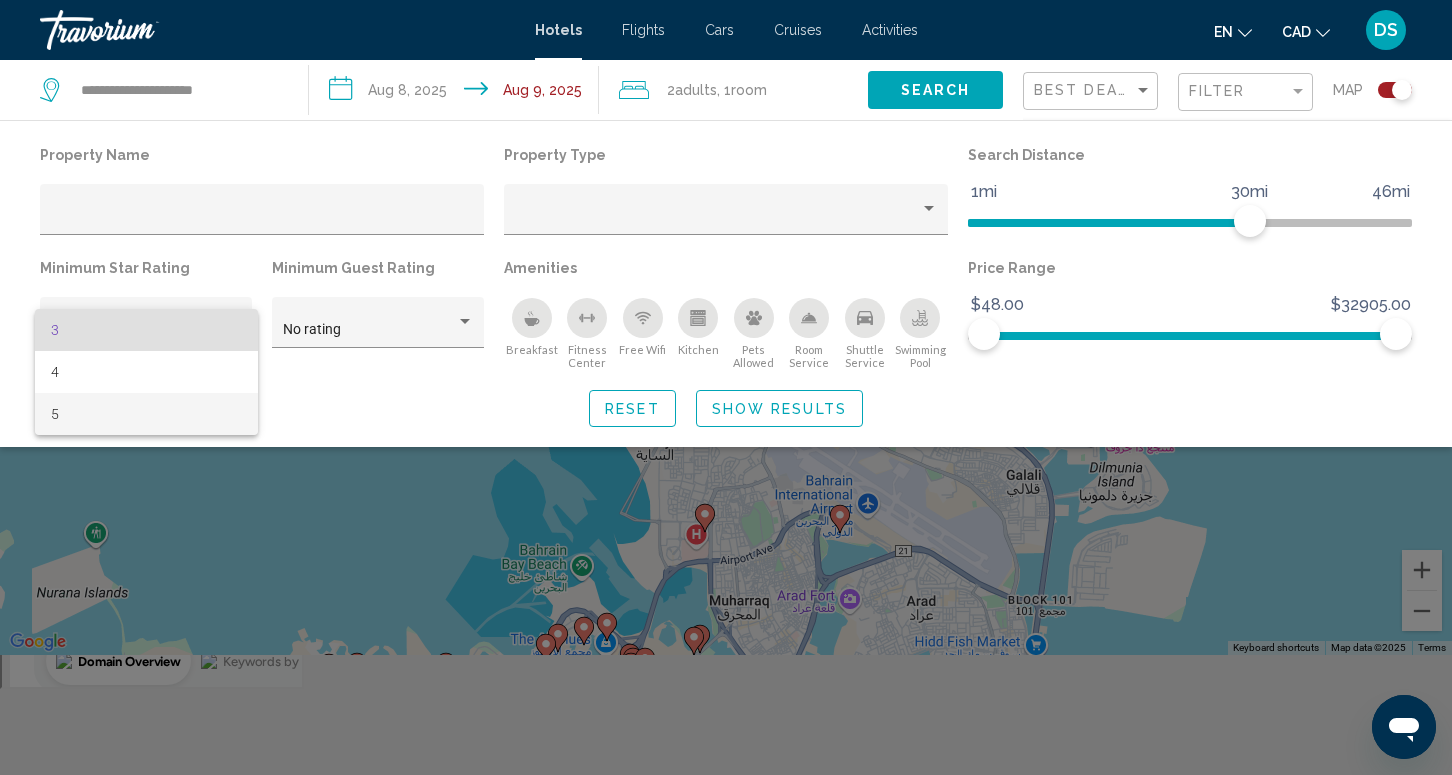 click on "5" at bounding box center (146, 414) 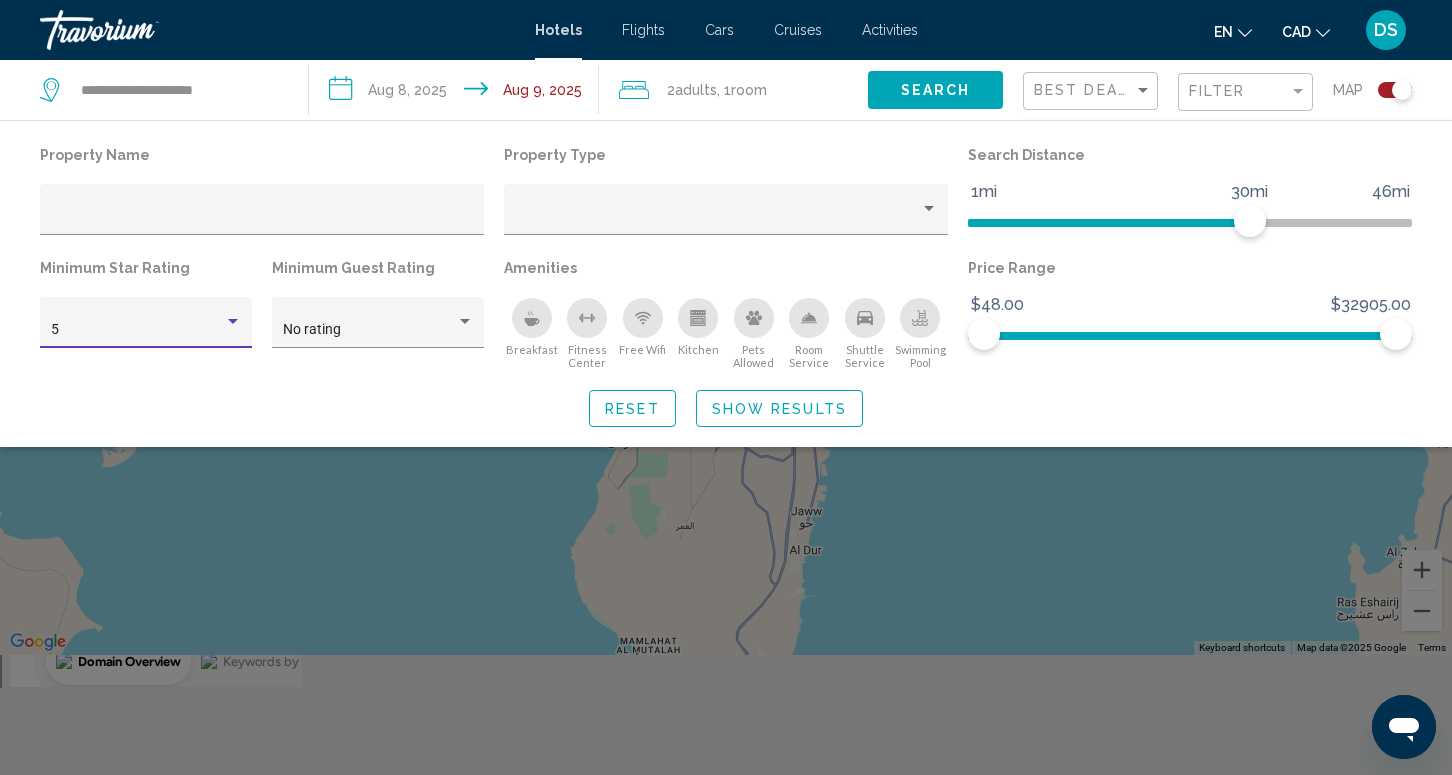 click on "Show Results" 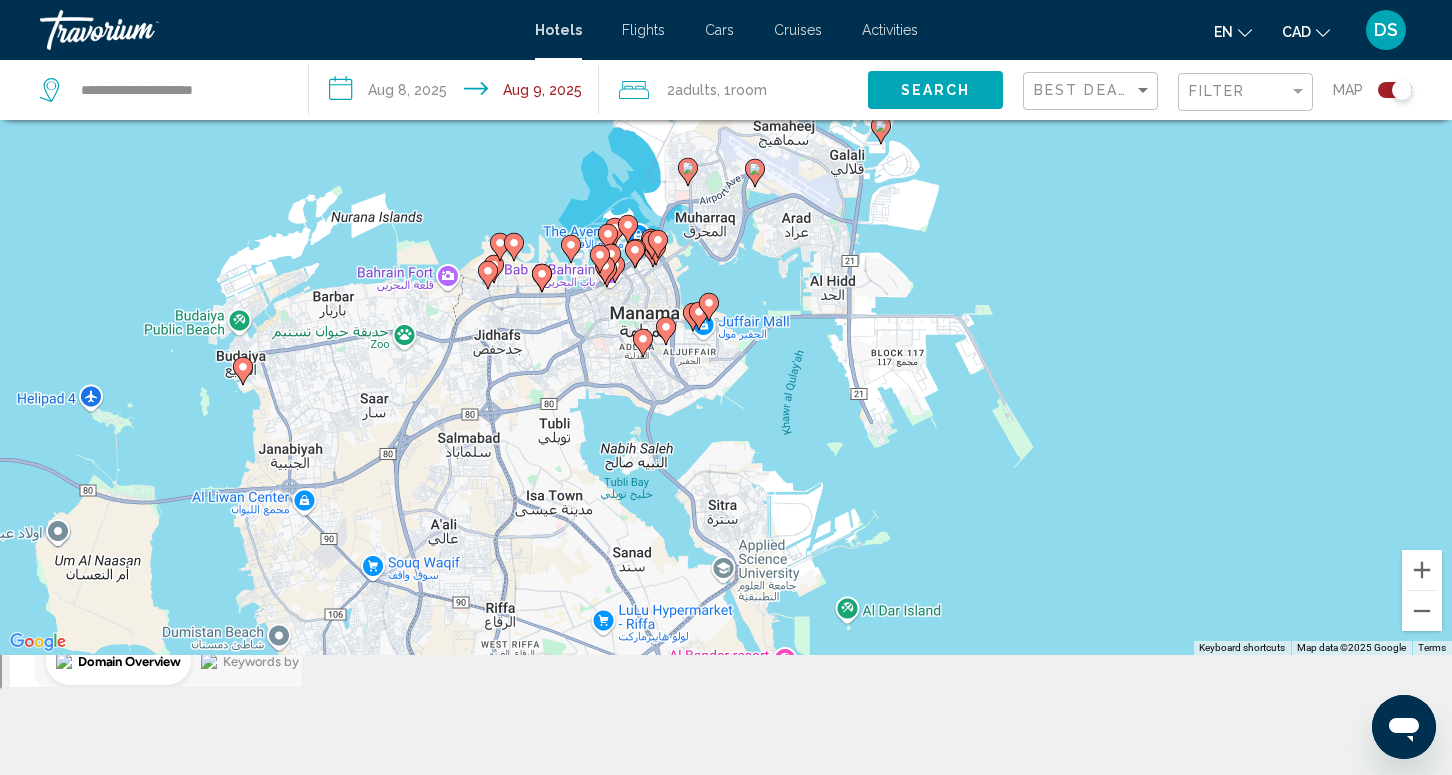 drag, startPoint x: 628, startPoint y: 200, endPoint x: 741, endPoint y: 656, distance: 469.7925 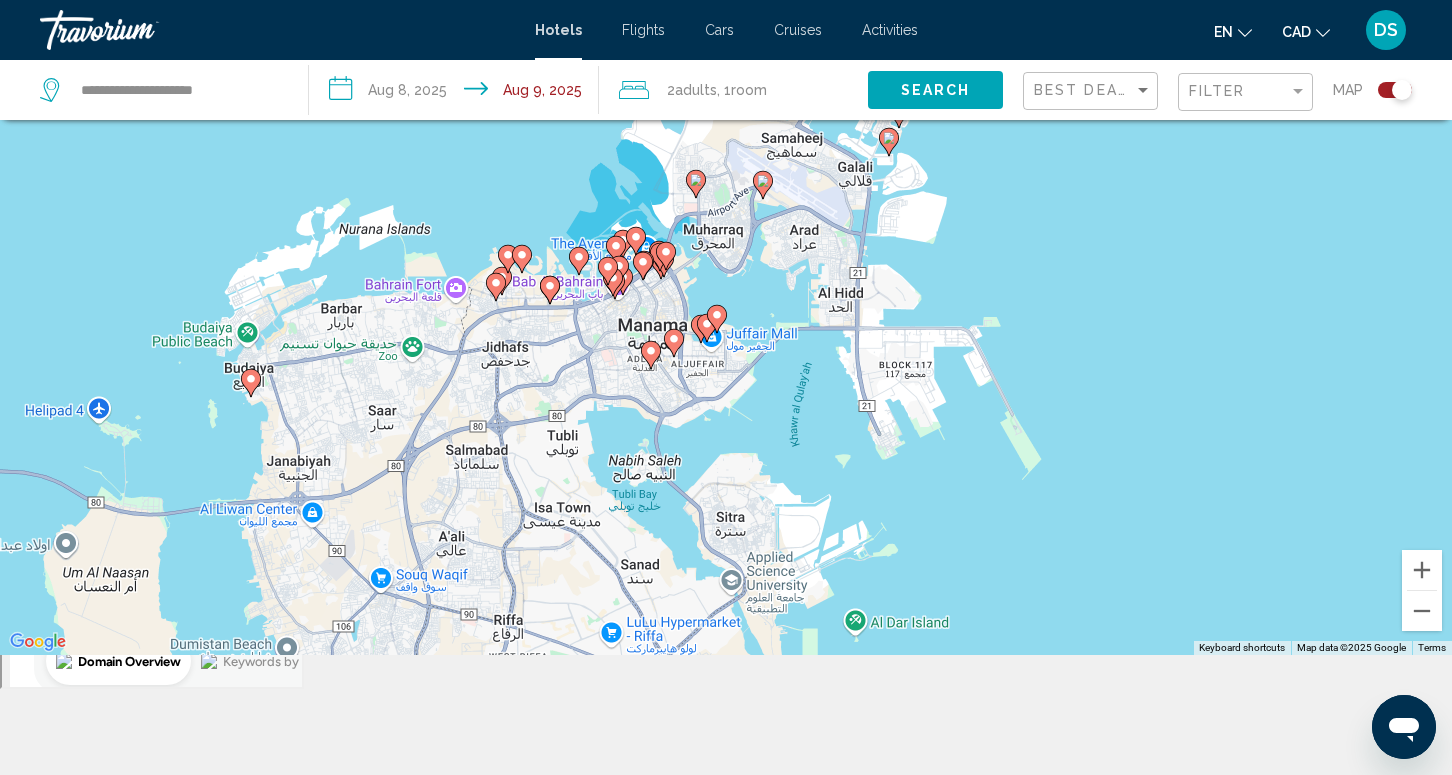 drag, startPoint x: 802, startPoint y: 322, endPoint x: 789, endPoint y: 486, distance: 164.51443 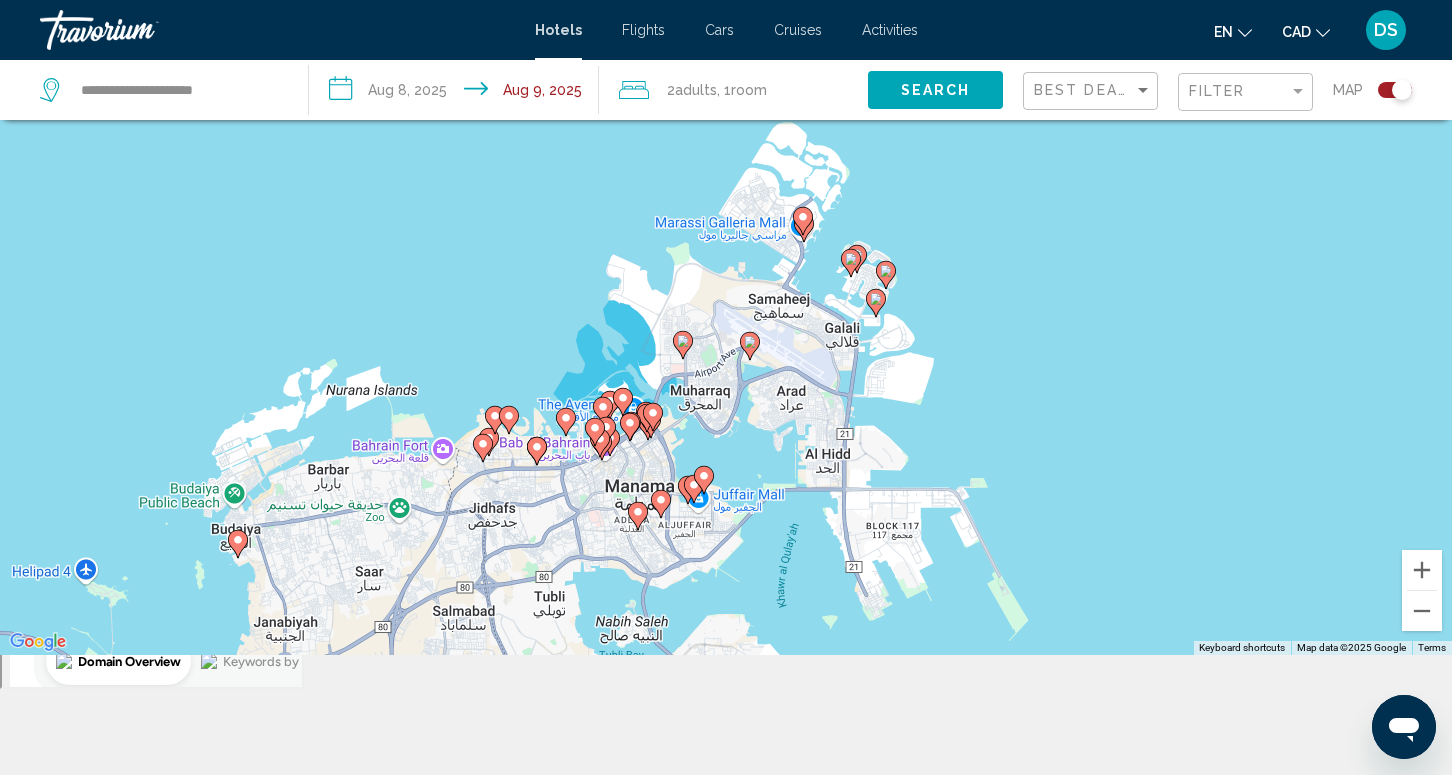 click 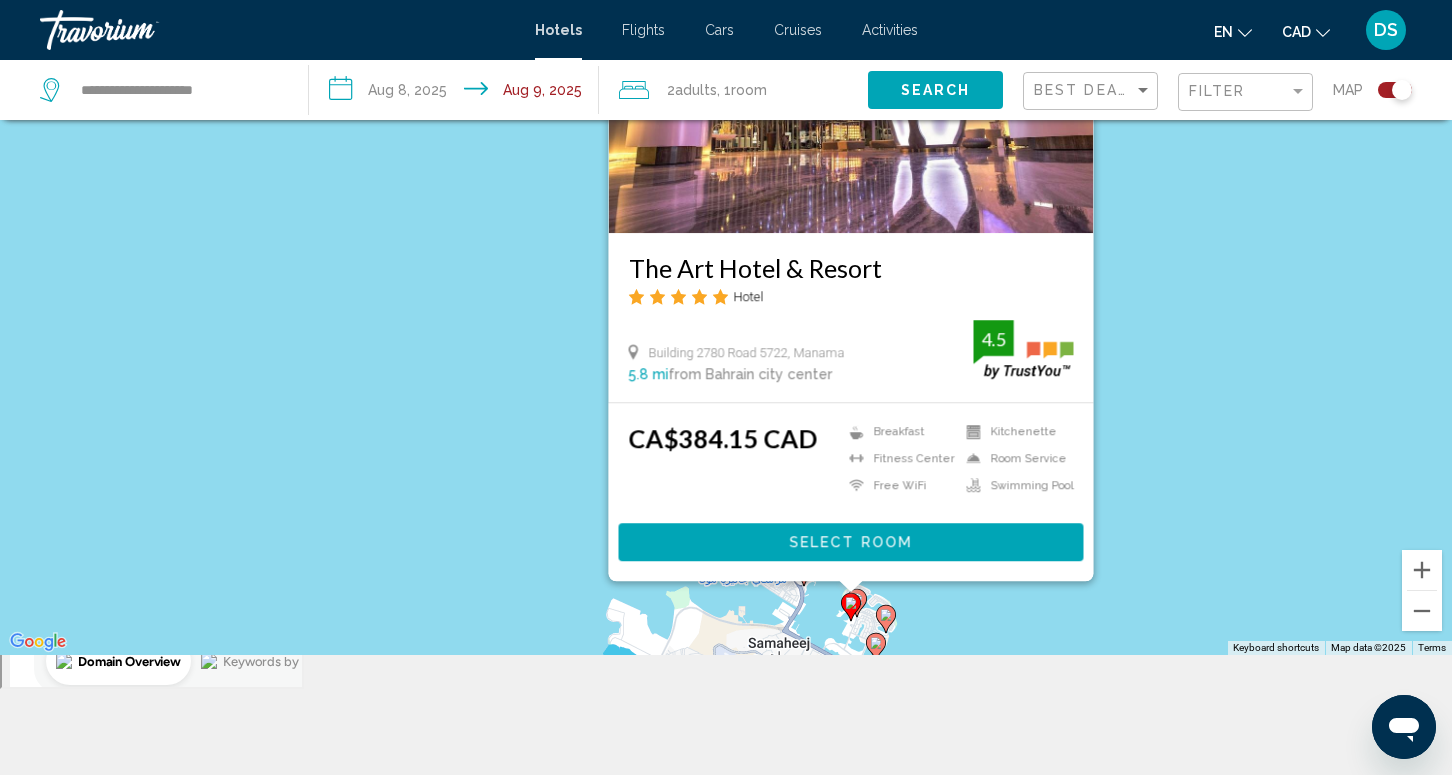 click on "To activate drag with keyboard, press Alt + Enter. Once in keyboard drag state, use the arrow keys to move the marker. To complete the drag, press the Enter key. To cancel, press Escape.  The Art Hotel & Resort
Hotel
Building 2780 Road 5722, Manama 5.8 mi  from Bahrain city center from hotel 4.5 CA$384.15 CAD
Breakfast
Fitness Center
Free WiFi
Kitchenette
Room Service
Swimming Pool  4.5 Select Room" at bounding box center [726, 267] 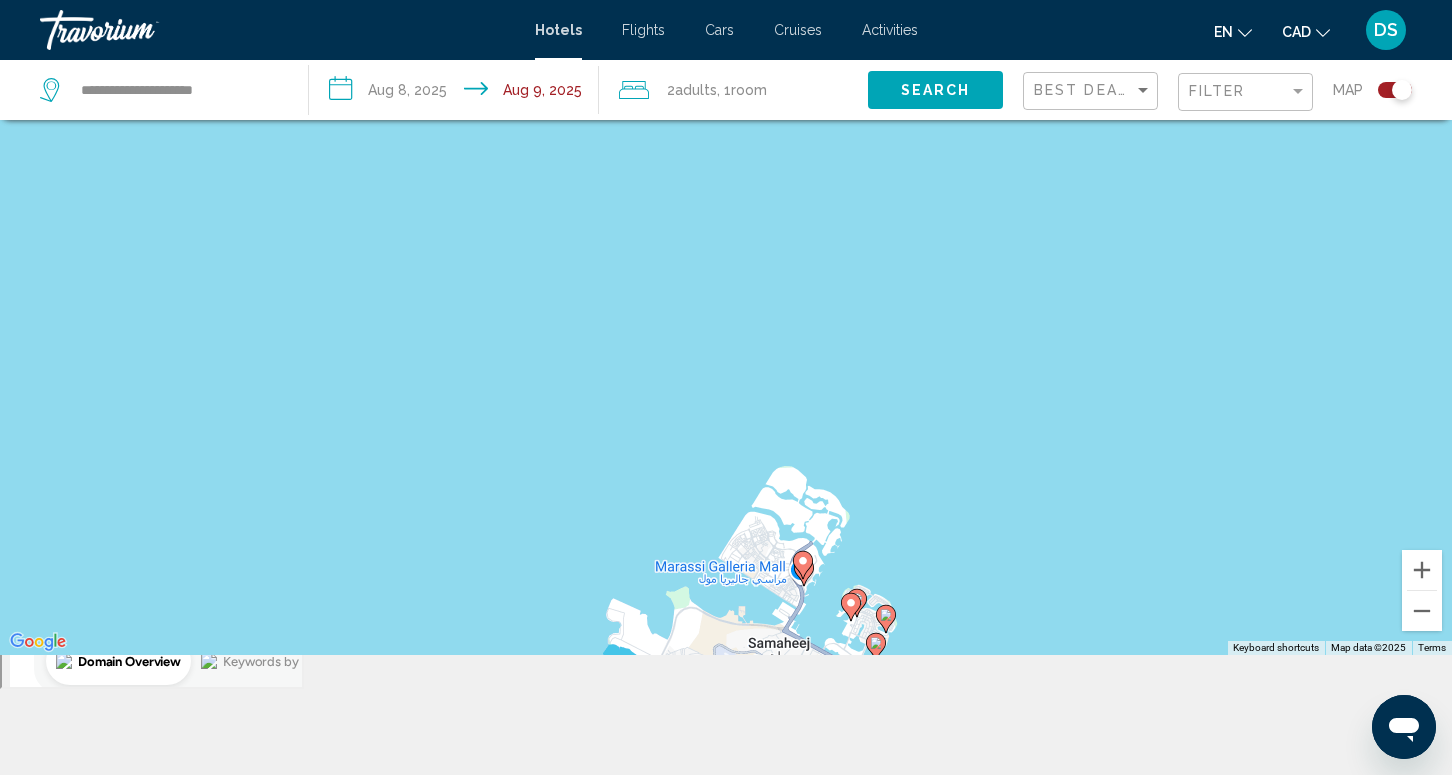click 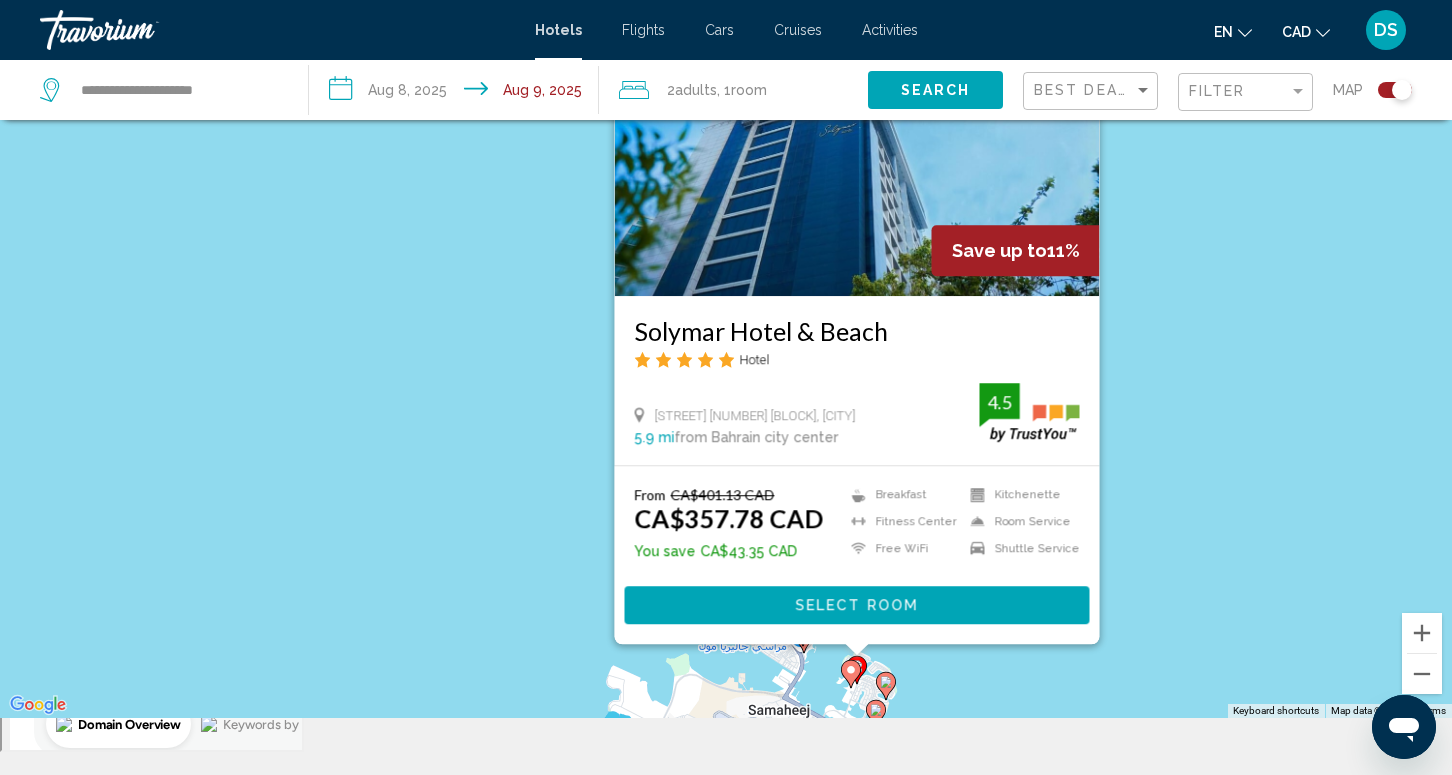 scroll, scrollTop: 106, scrollLeft: 0, axis: vertical 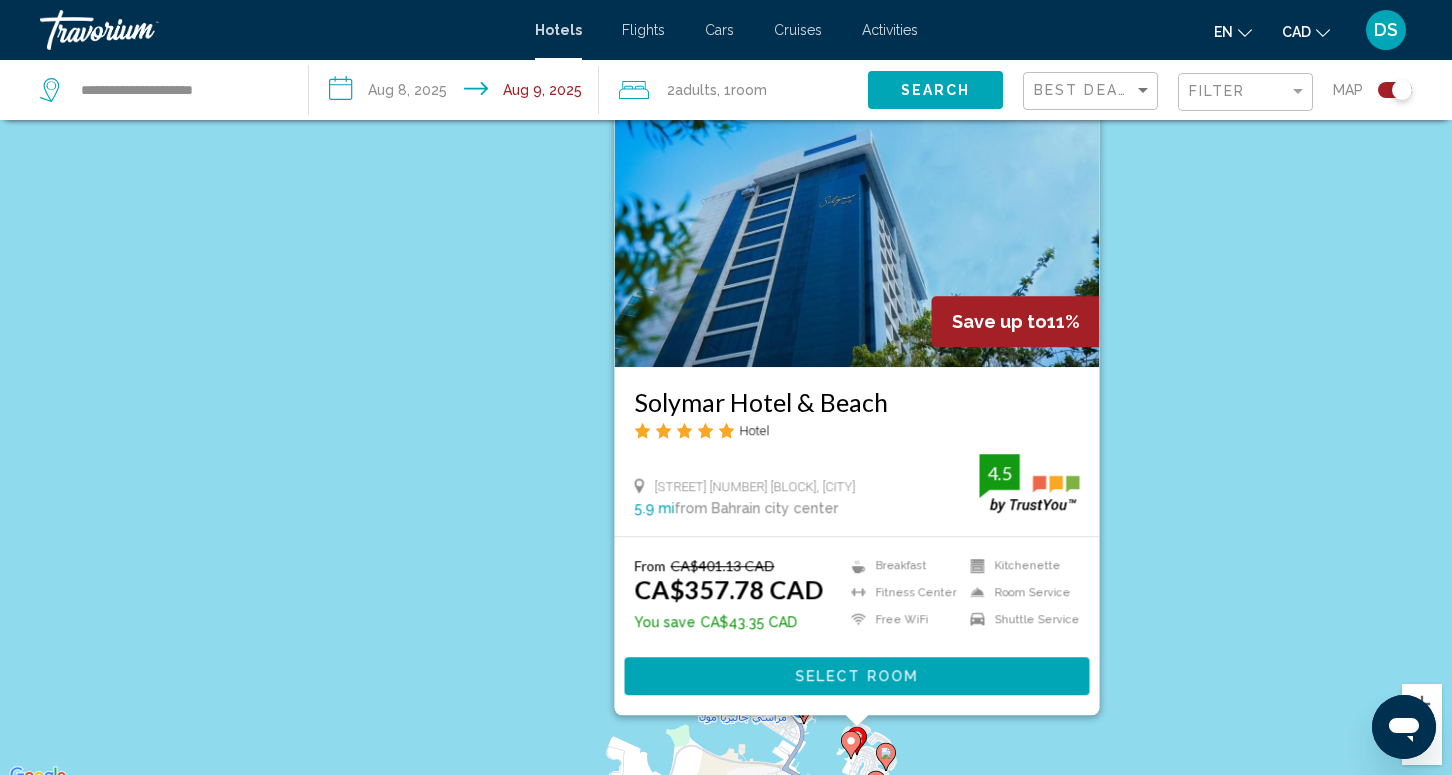 click on "To activate drag with keyboard, press Alt + Enter. Once in keyboard drag state, use the arrow keys to move the marker. To complete the drag, press the Enter key. To cancel, press Escape. Save up to  11%   Solymar Hotel & Beach
Hotel
Road [NUMBER] Building [NUMBER] Block [NUMBER], [CITY] [DISTANCE]  from Bahrain city center from hotel [RATING] From CA$401.13 CAD CA$357.78 CAD  You save  CA$43.35 CAD
Breakfast
Fitness Center
Free WiFi
Kitchenette
Room Service
Shuttle Service  4.5 Select Room" at bounding box center [726, 401] 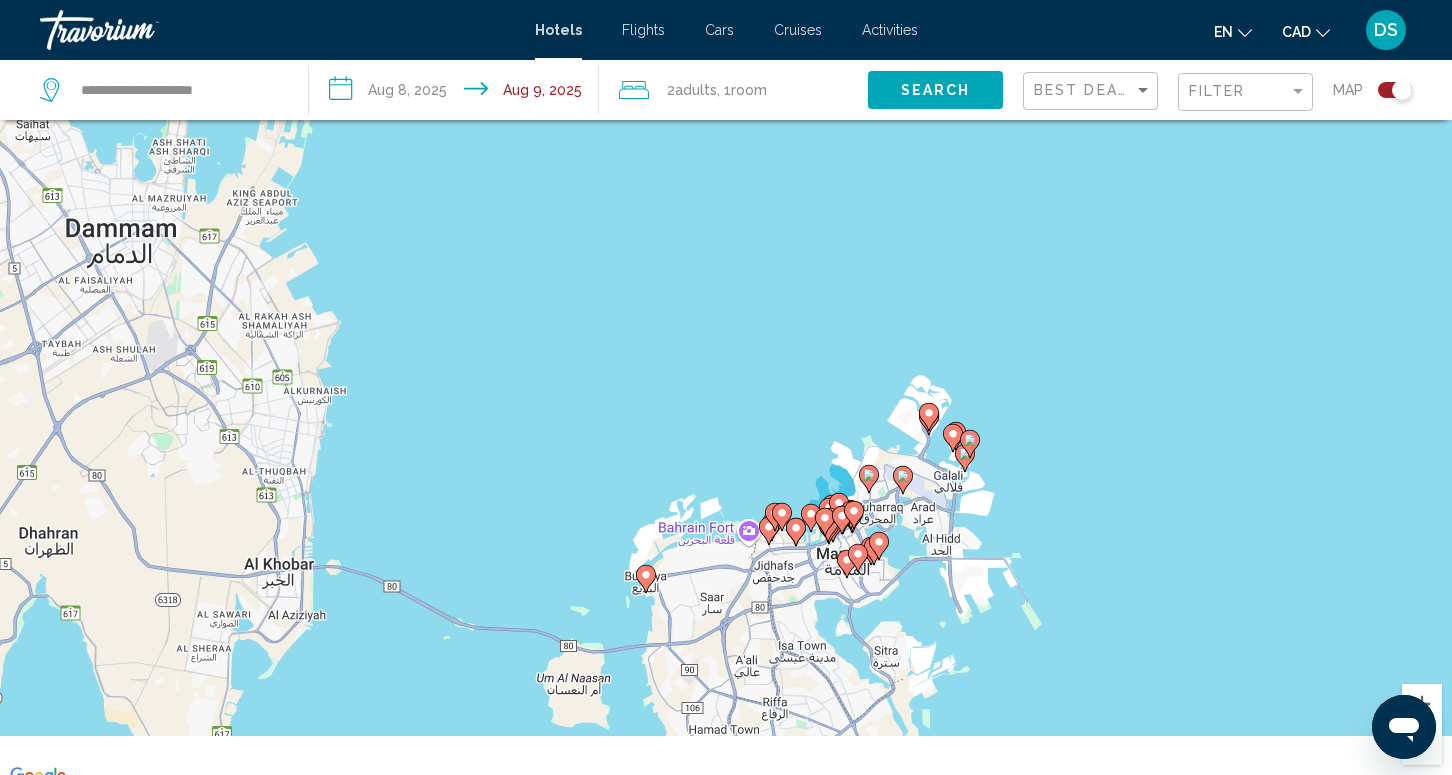 drag, startPoint x: 1015, startPoint y: 498, endPoint x: 936, endPoint y: 342, distance: 174.86281 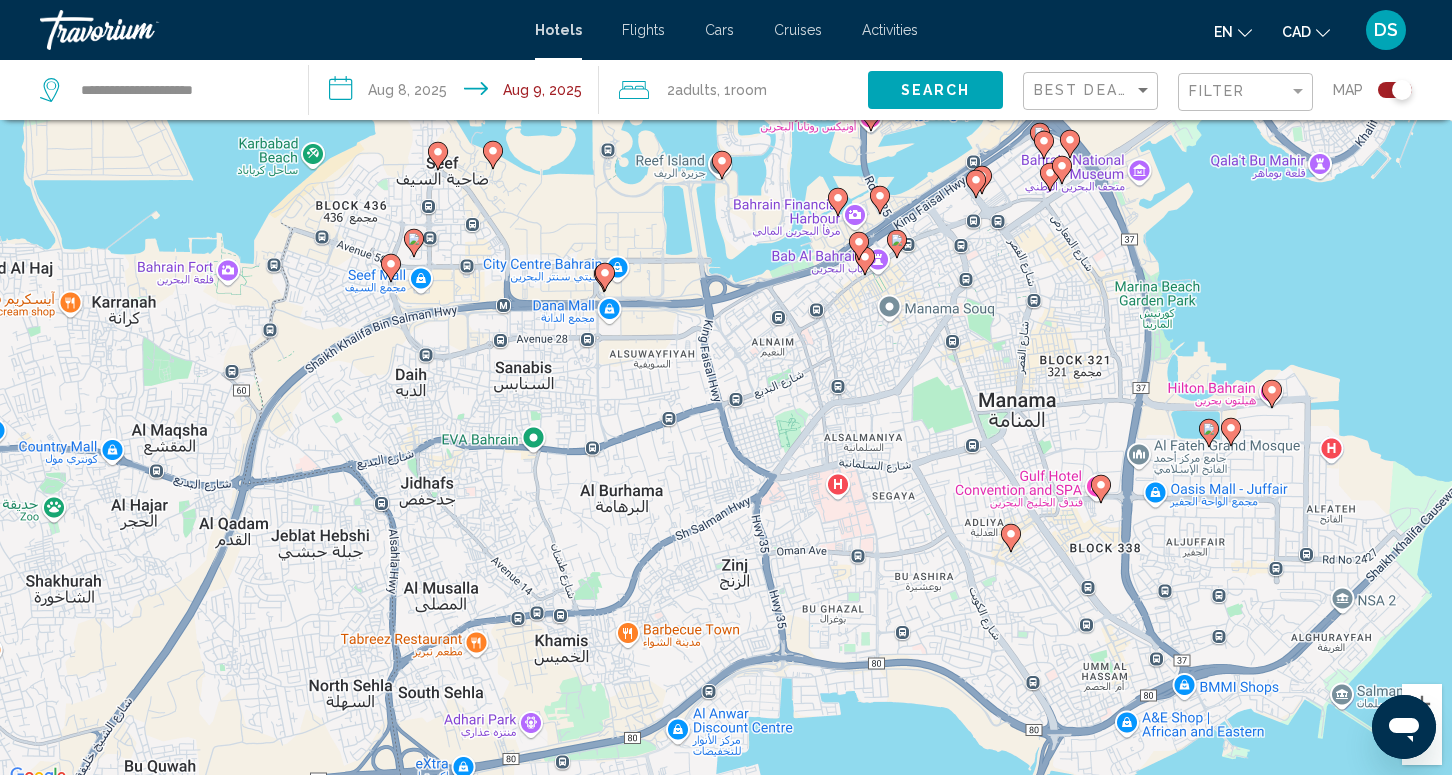 click 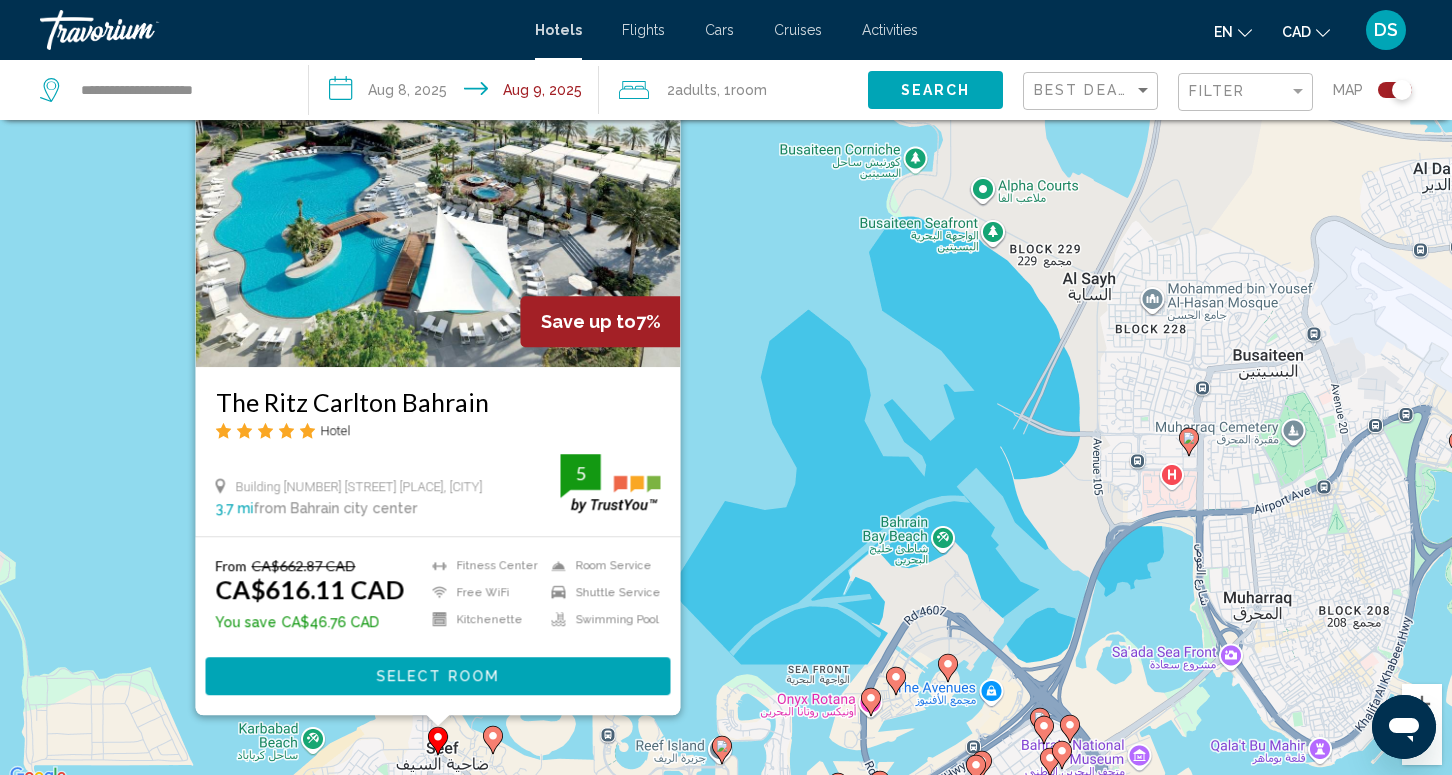 click on "To activate drag with keyboard, press Alt + Enter. Once in keyboard drag state, use the arrow keys to move the marker. To complete the drag, press the Enter key. To cancel, press Escape. Save up to  7%   The Ritz Carlton Bahrain
Hotel
Building [NUMBER] Road [NUMBER] Al Seef, [CITY] [NUMBER] mi  from Bahrain city center from hotel [NUMBER] From CA$[NUMBER] CAD CA$[NUMBER] CAD  You save  CA$[NUMBER] CAD
Fitness Center
Free WiFi
Kitchenette
Room Service
Shuttle Service
Swimming Pool  [NUMBER] Select Room" at bounding box center (726, 401) 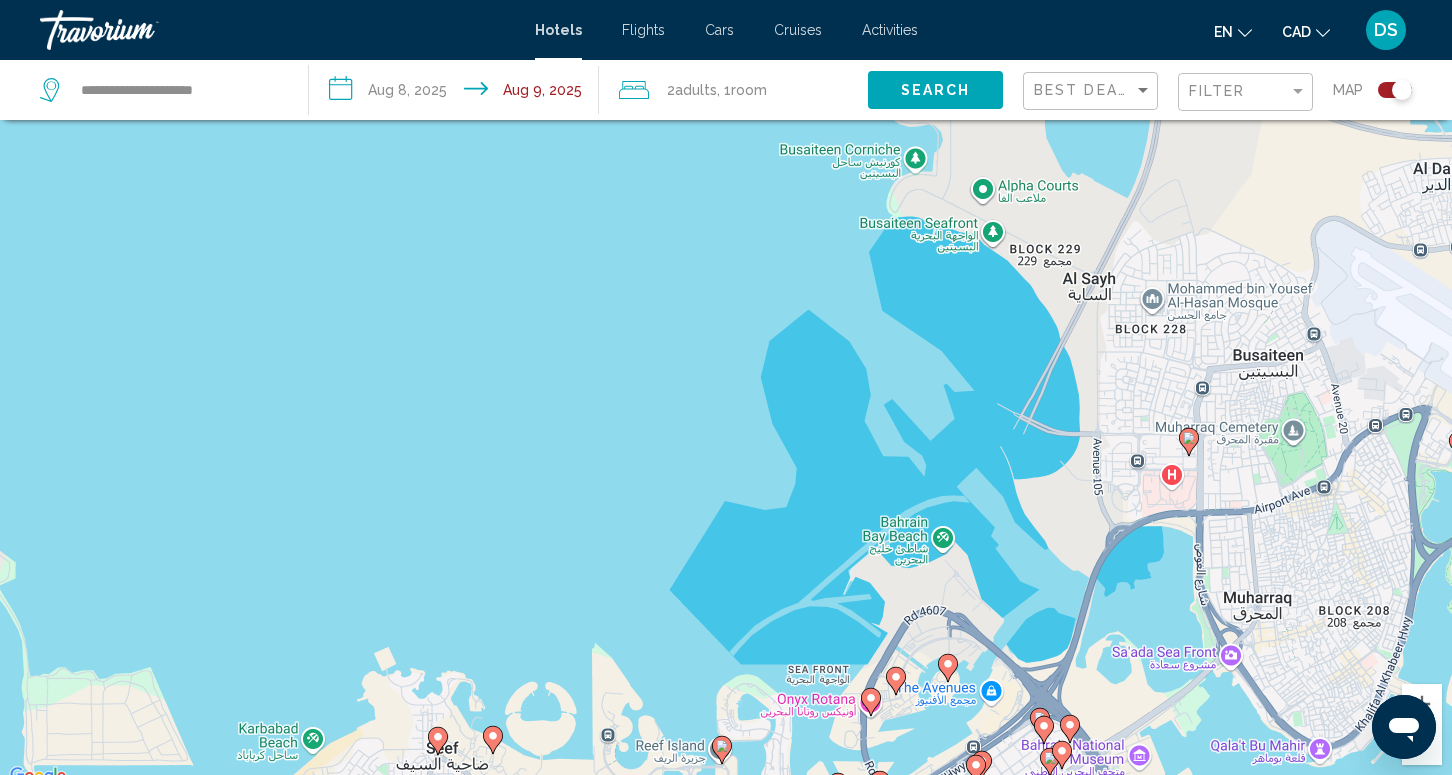 click 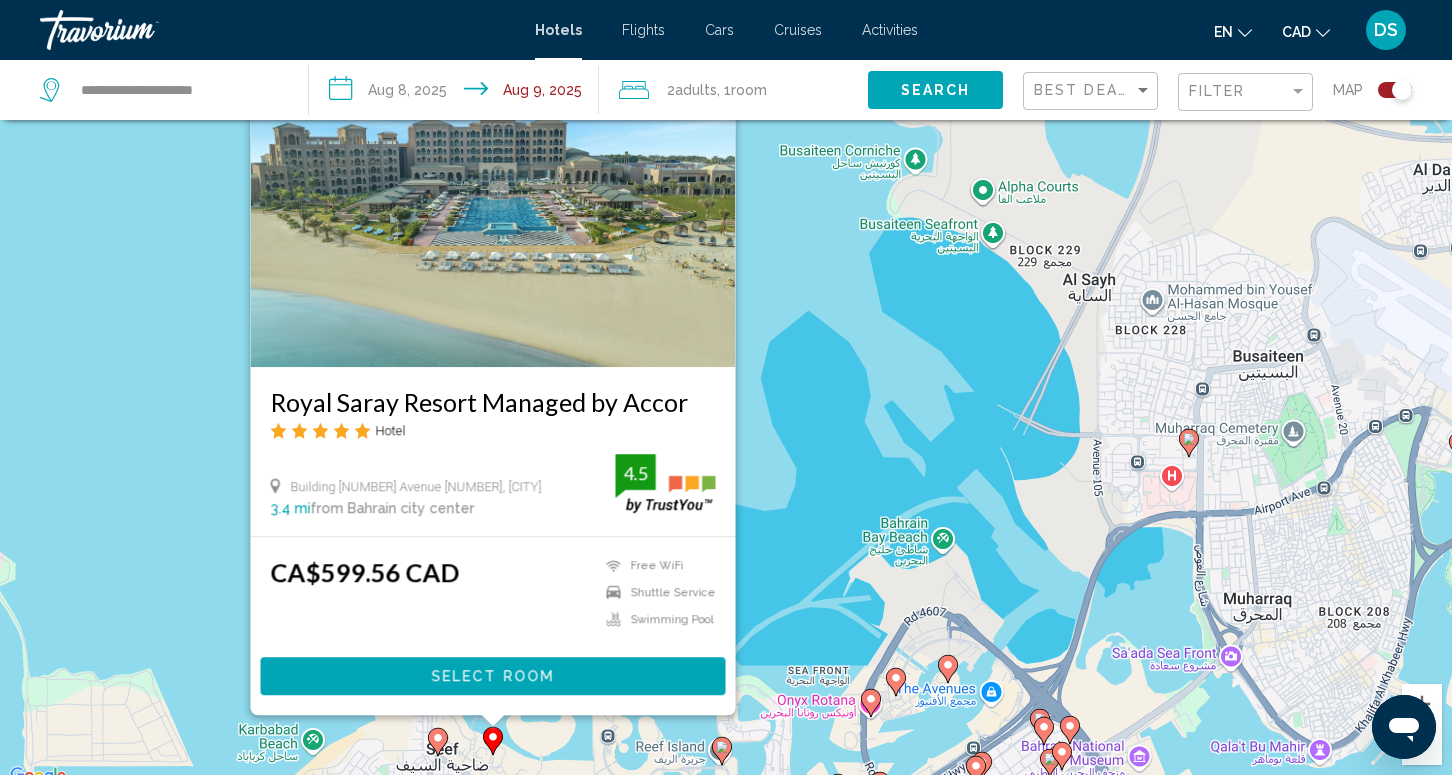 click on "To activate drag with keyboard, press Alt + Enter. Once in keyboard drag state, use the arrow keys to move the marker. To complete the drag, press the Enter key. To cancel, press Escape.  Royal Saray Resort Managed by Accor
Hotel
Building [NUMBER] Avenue [NUMBER], [CITY] 3.4 mi  from Bahrain city center from hotel 4.5 CA$599.56 CAD
Free WiFi
Shuttle Service
Swimming Pool  4.5 Select Room" at bounding box center [726, 401] 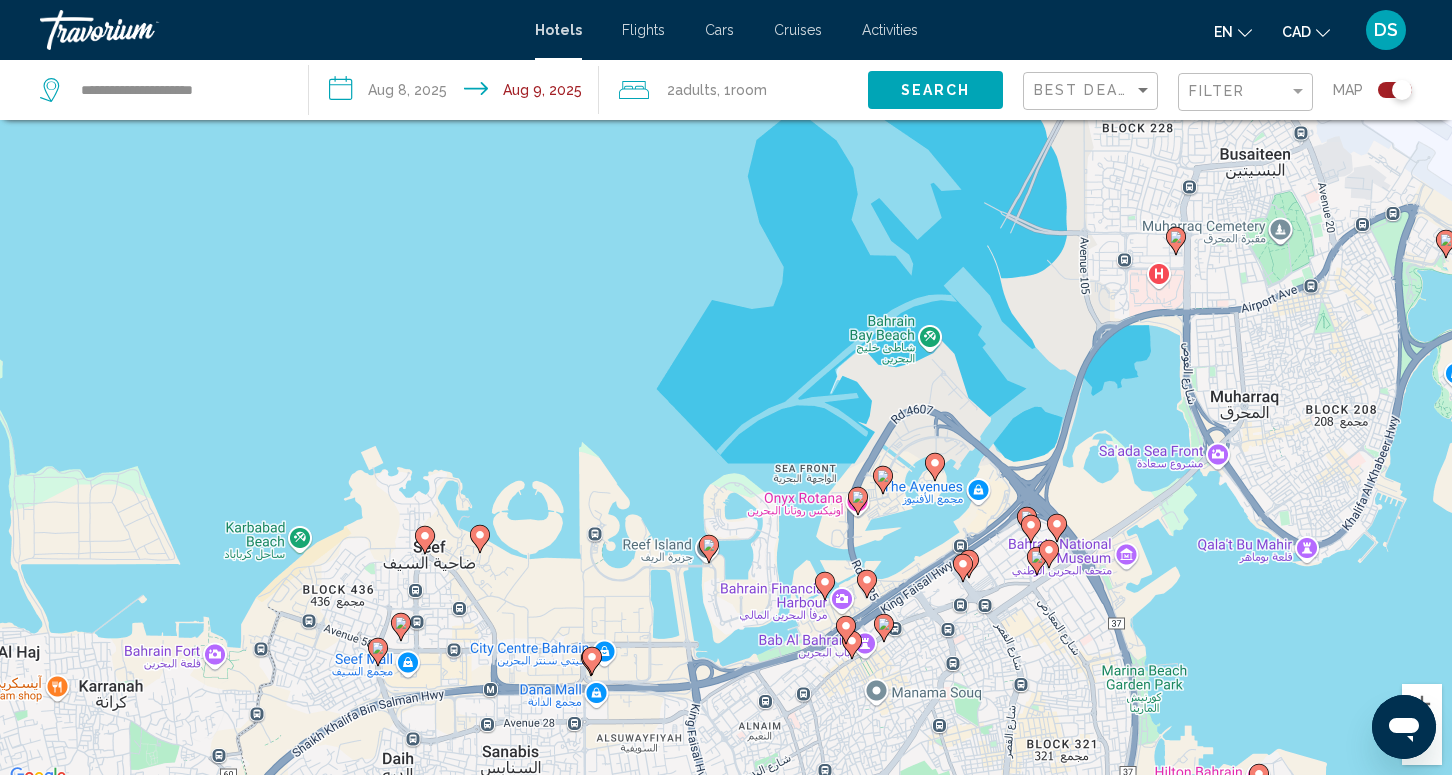 drag, startPoint x: 278, startPoint y: 564, endPoint x: 267, endPoint y: 362, distance: 202.29929 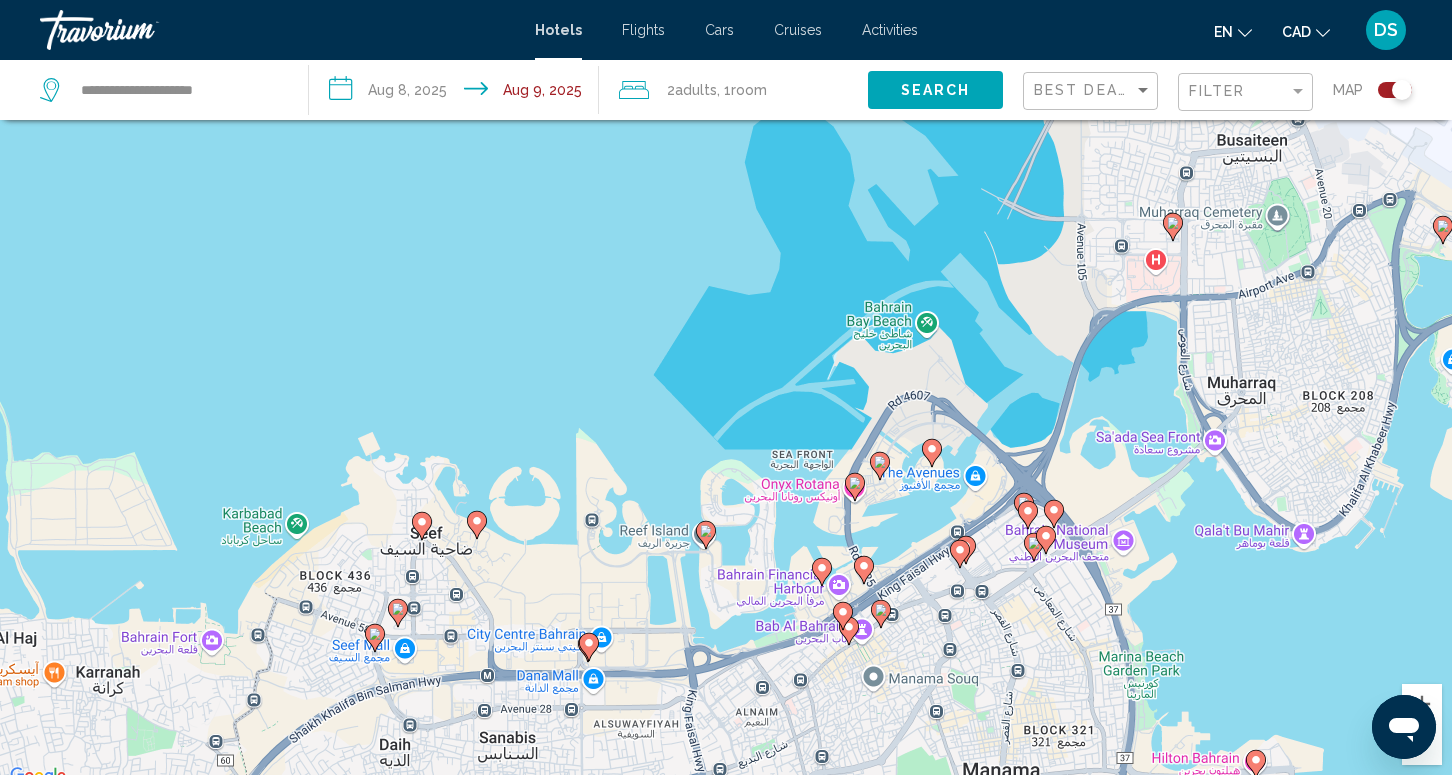 click 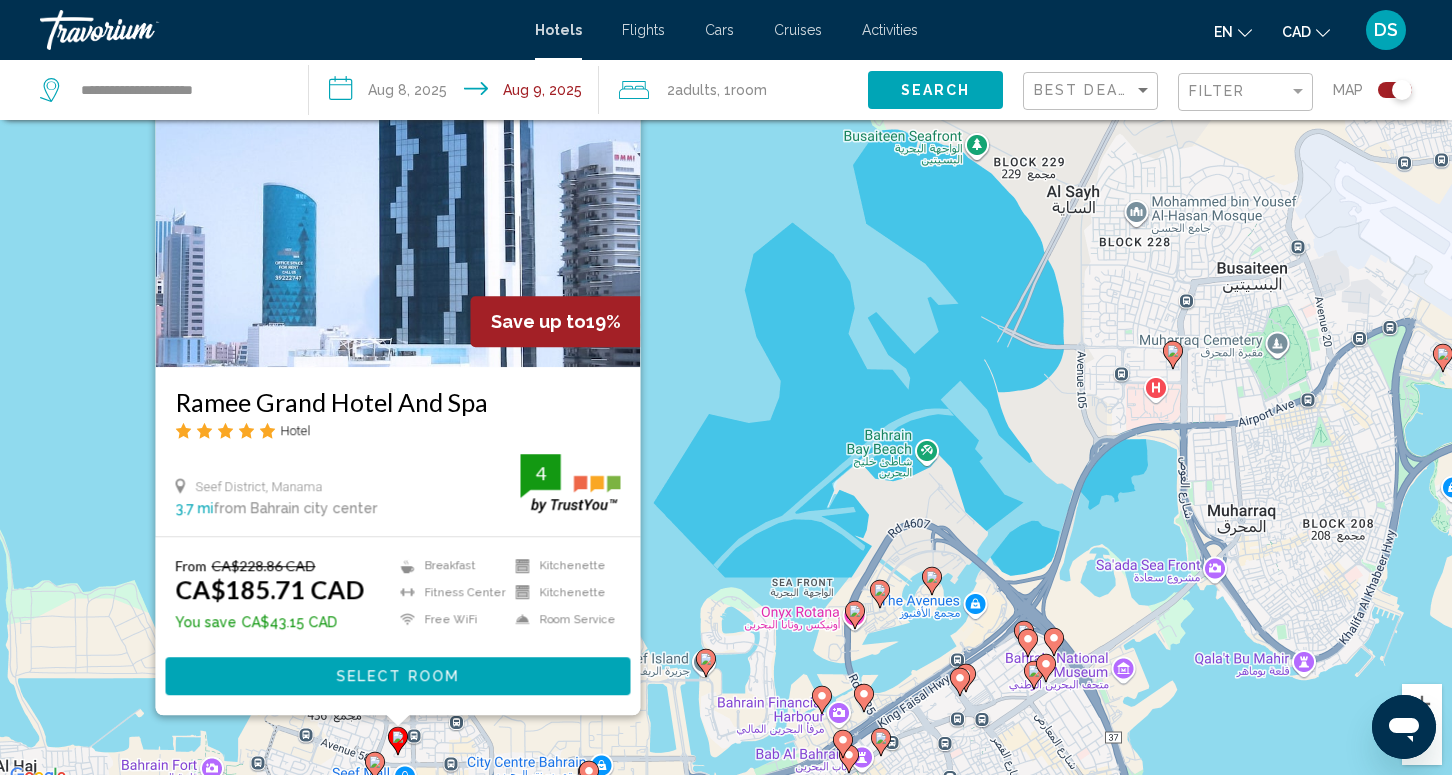 click on "To activate drag with keyboard, press Alt + Enter. Once in keyboard drag state, use the arrow keys to move the marker. To complete the drag, press the Enter key. To cancel, press Escape. Save up to  19%   Ramee Grand Hotel And Spa
Hotel
Seef District, [CITY] 3.7 mi  from Bahrain city center from hotel 4 From CA$228.86 CAD CA$185.71 CAD  You save  CA$43.15 CAD
Breakfast
Fitness Center
Free WiFi
Kitchenette
Kitchenette
4" at bounding box center [726, 401] 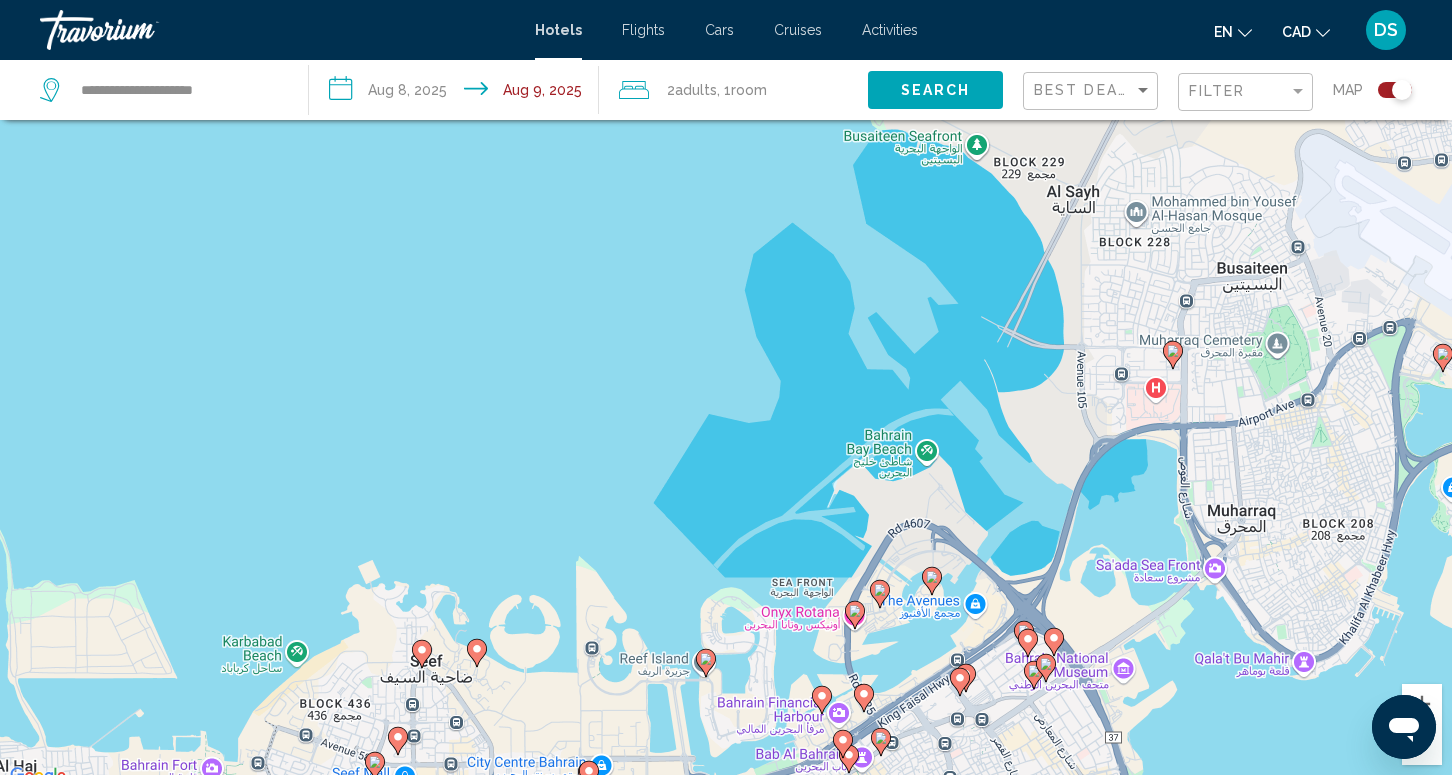 click 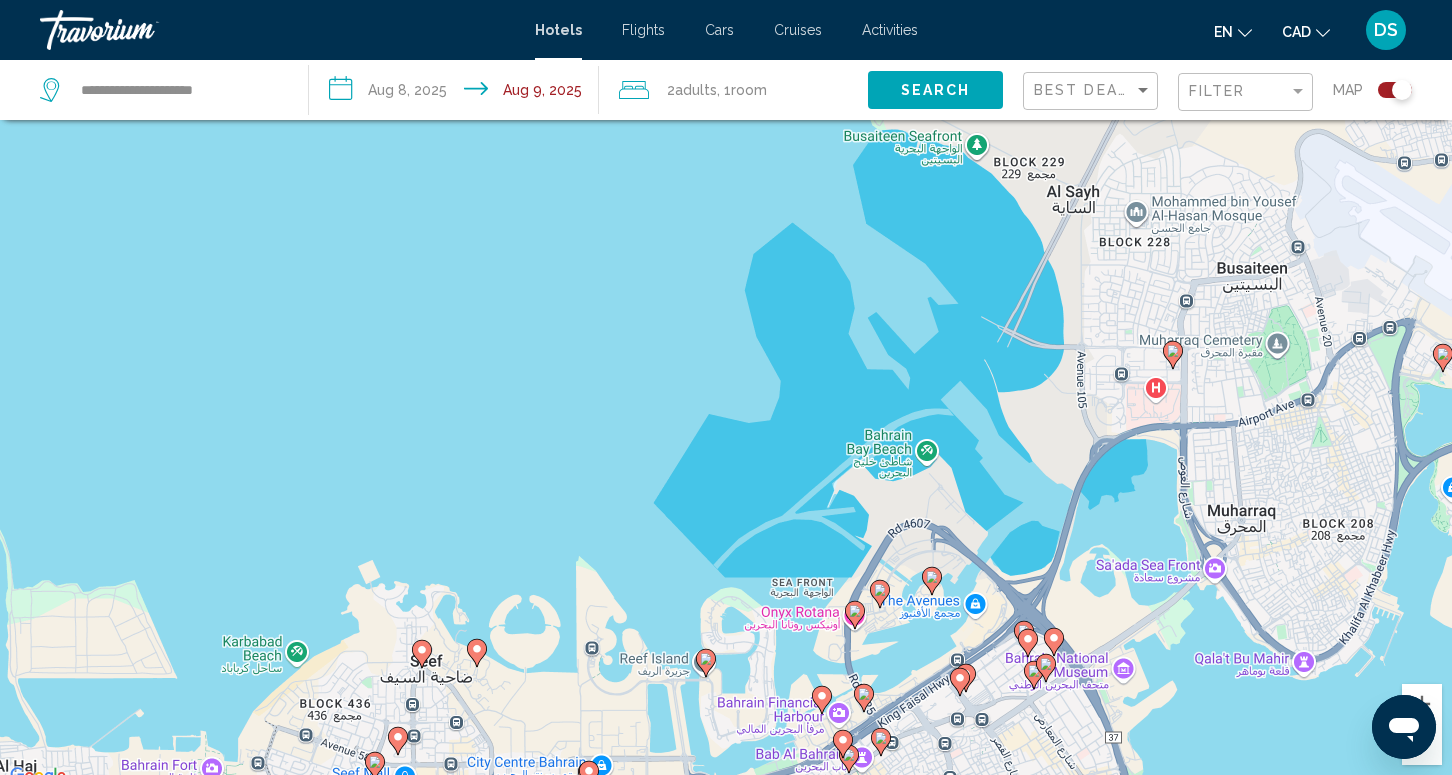 scroll, scrollTop: 111, scrollLeft: 0, axis: vertical 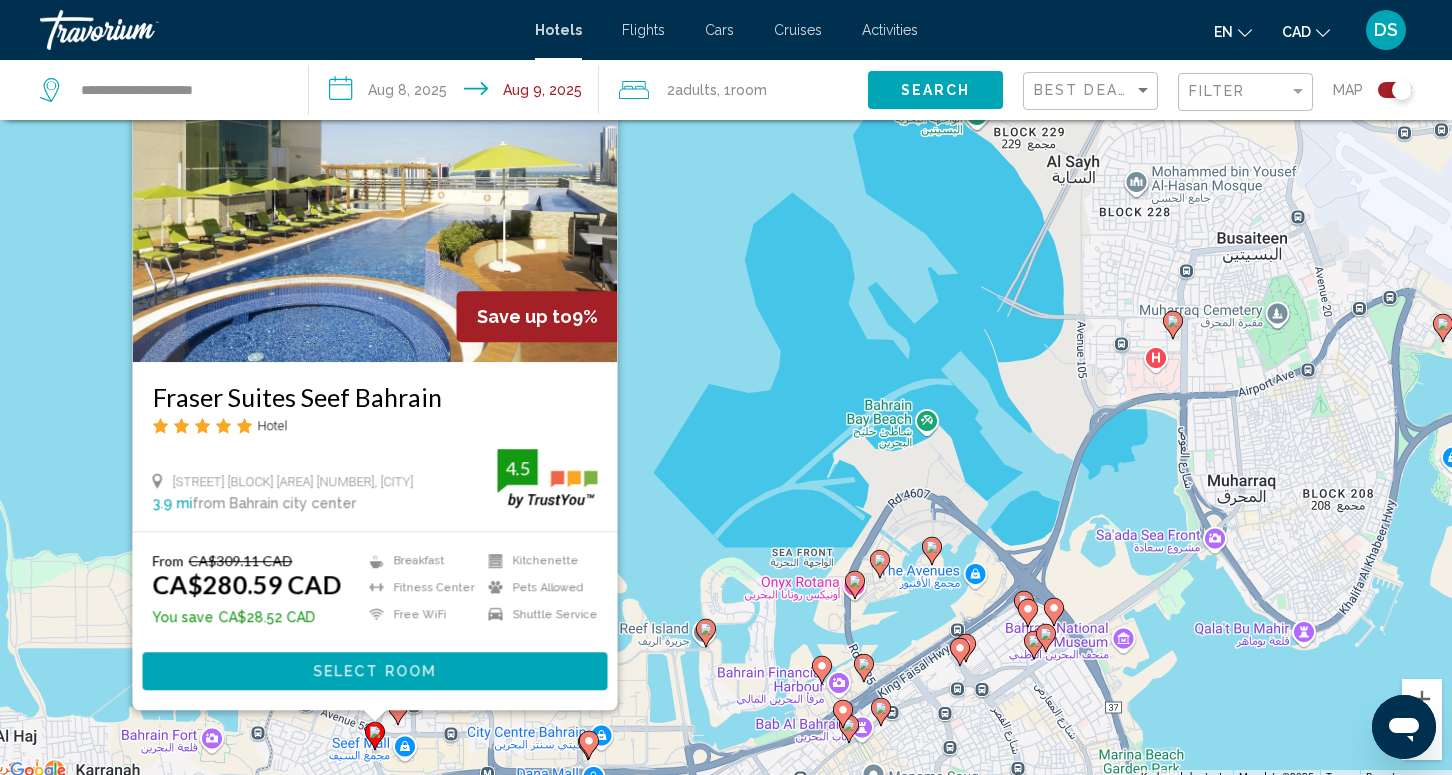 click on "To activate drag with keyboard, press Alt + Enter. Once in keyboard drag state, use the arrow keys to move the marker. To complete the drag, press the Enter key. To cancel, press Escape. Save up to  [PERCENT]%   [PLACE]
Hotel
[STREET] [BLOCK] [PLACE] [NUMBER], [CITY] [DISTANCE] from [CITY] [DISTANCE] from hotel [RATING] From [CURRENCY][PRICE] [CURRENCY][PRICE]  You save  [CURRENCY][PRICE]
Breakfast
Fitness Center
Free WiFi
Kitchenette
Pets Allowed
Shuttle Service  [RATING] Select Room" at bounding box center (726, 396) 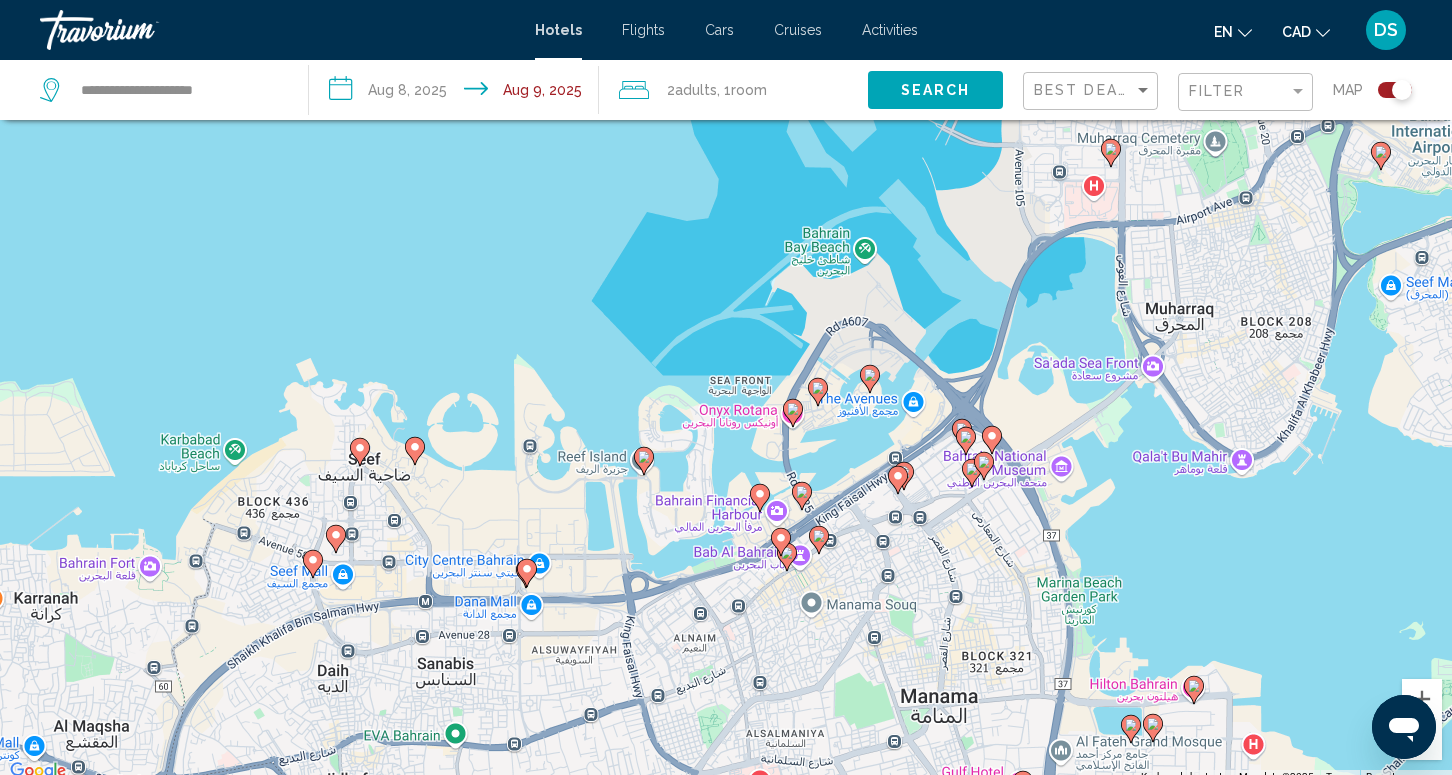 drag, startPoint x: 752, startPoint y: 640, endPoint x: 690, endPoint y: 477, distance: 174.39323 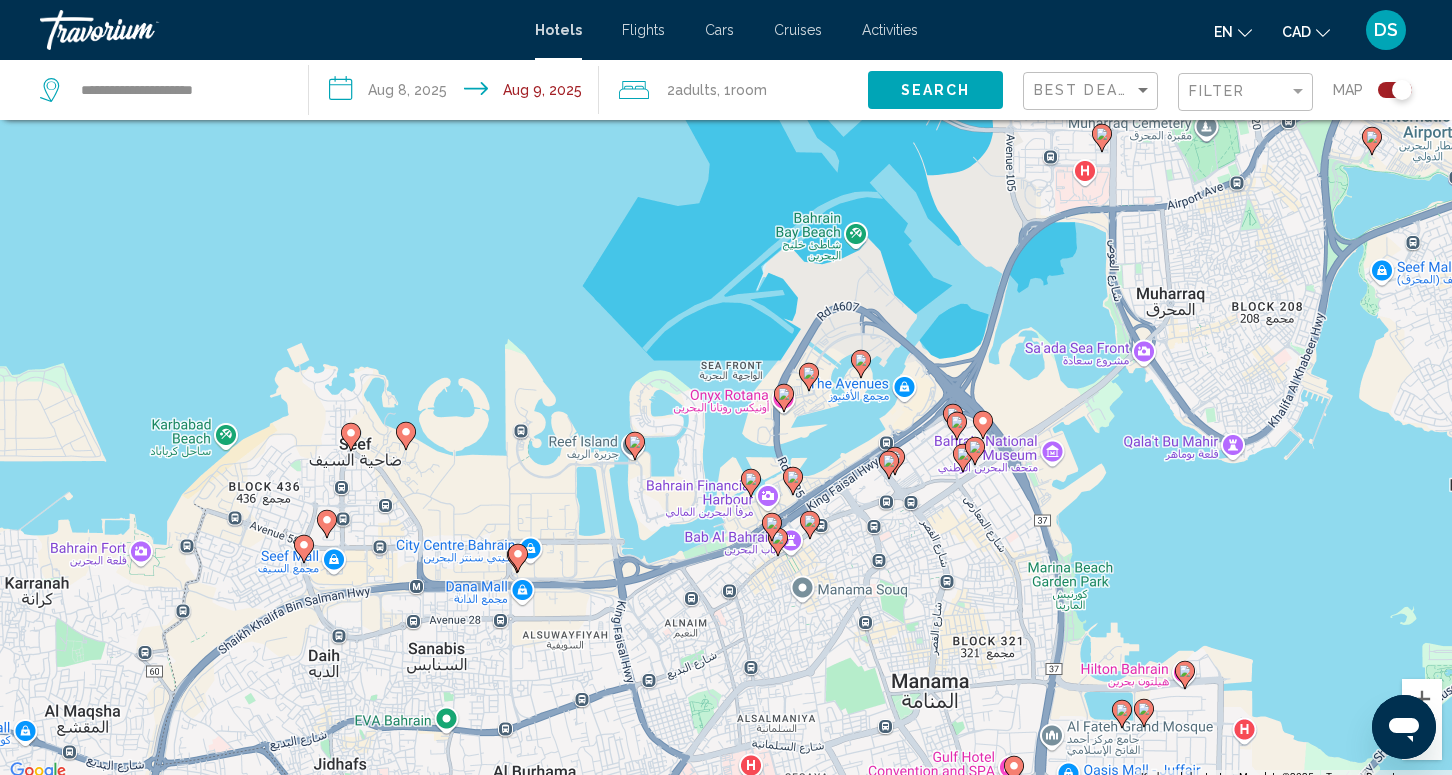 click 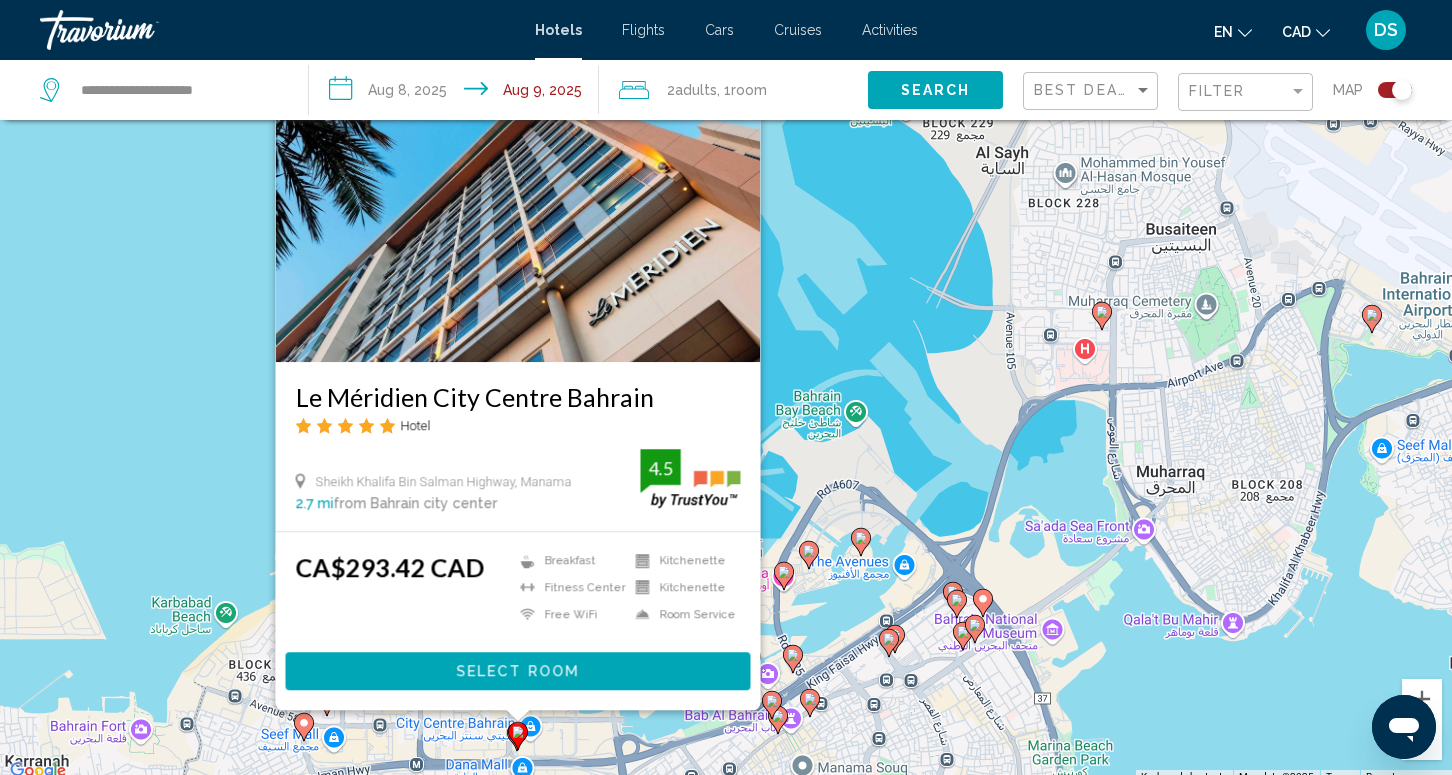 click on "Le Méridien City Centre Bahrain
Hotel
[STREET], [CITY] [POSTAL_CODE] mi  from [CITY] city center from hotel 4.5 CA$293.42 CAD
Breakfast
Fitness Center
Free WiFi
Kitchenette
Kitchenette
Room Service  4.5 Select Room" at bounding box center (726, 396) 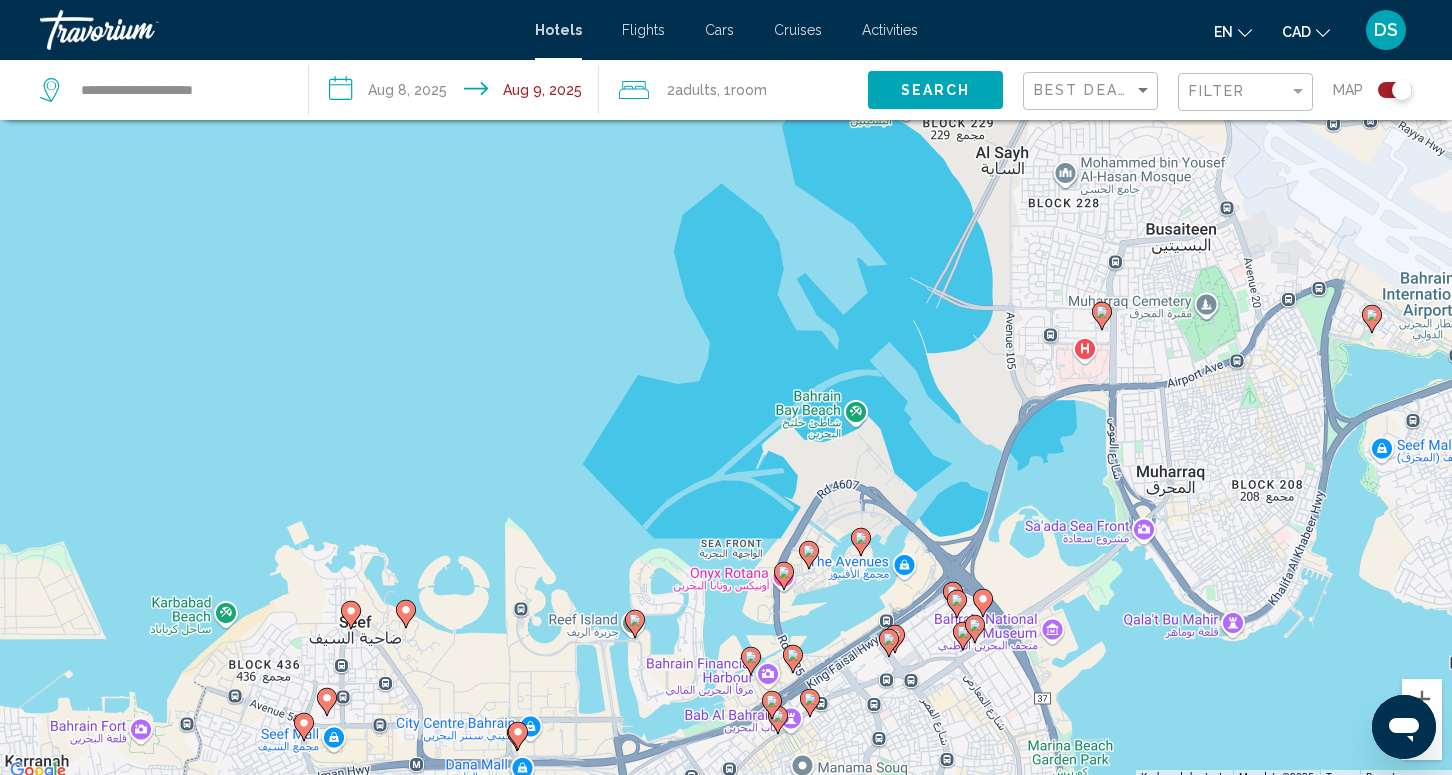 click 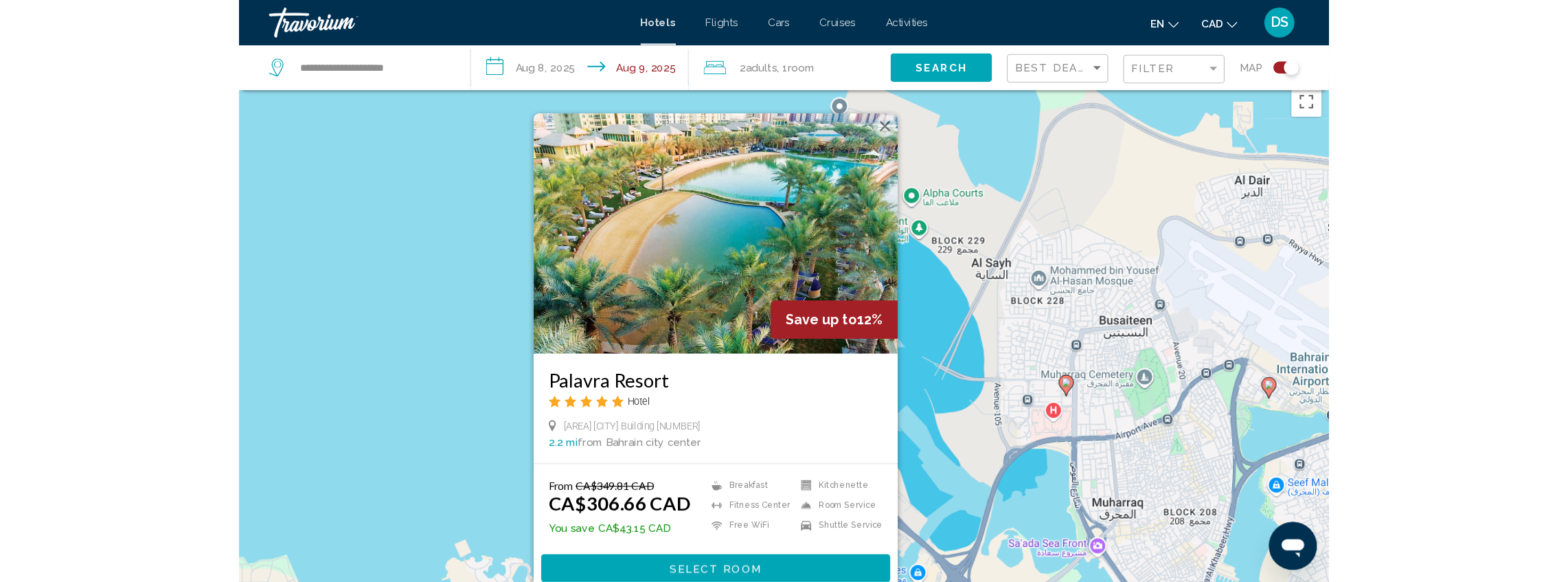 scroll, scrollTop: 0, scrollLeft: 0, axis: both 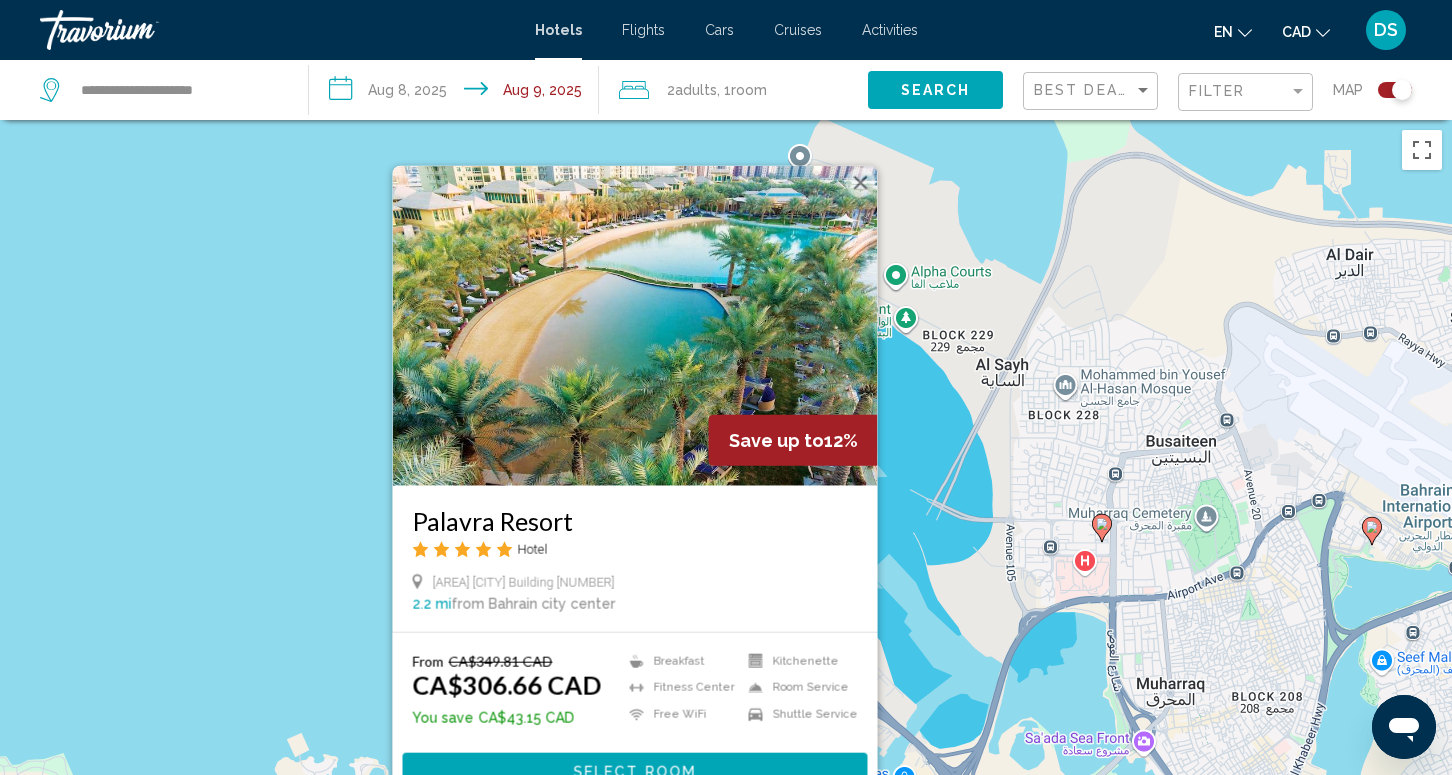 click on "Palavra Resort
Hotel
[STREET] [CITY] [NUMBER] [POSTAL_CODE] mi  from [CITY] city center from hotel 4 CA$349.81 CAD CA$306.66 CAD  You save  CA$43.15 CAD
Breakfast
Fitness Center
Free WiFi
Kitchenette
Room Service
Shuttle Service  Select Room" at bounding box center [726, 507] 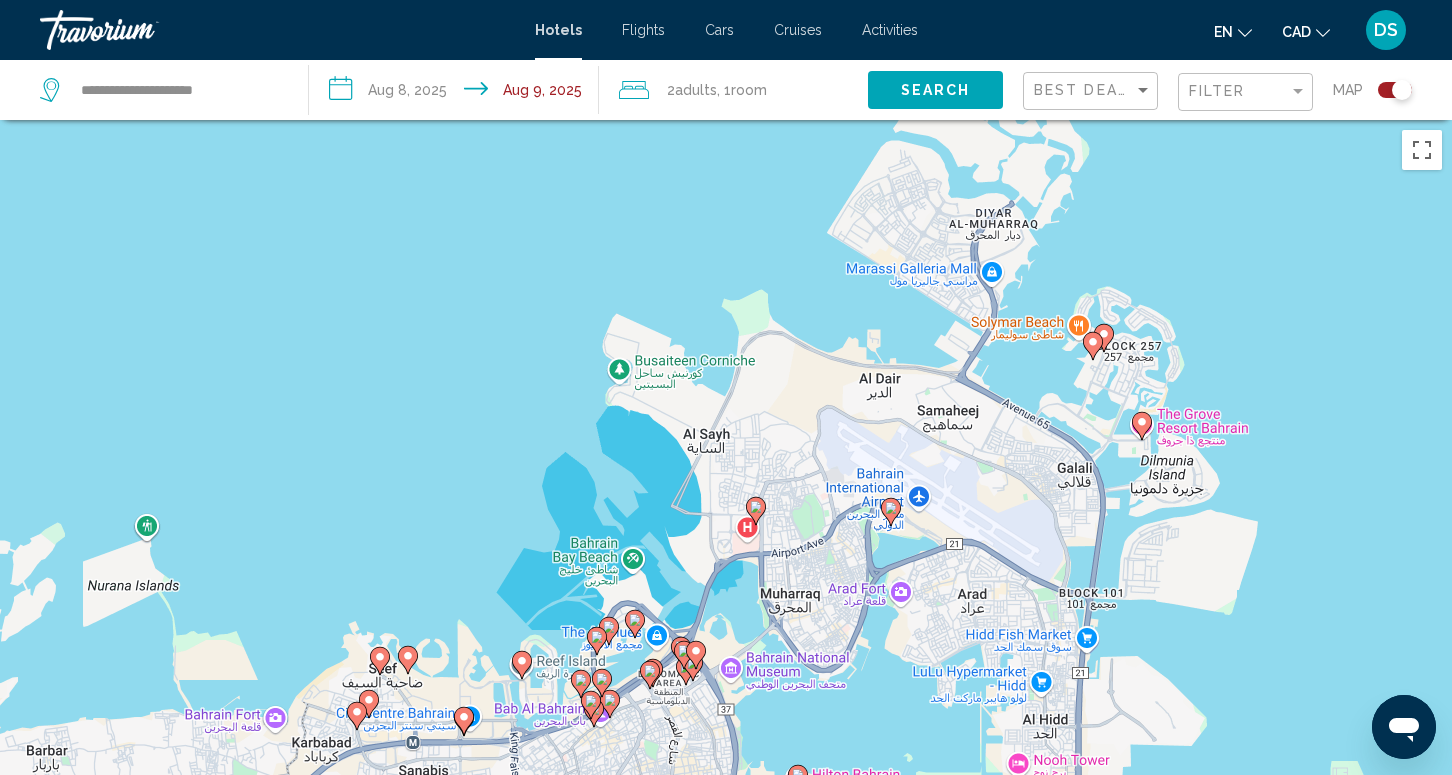 click on "To activate drag with keyboard, press Alt + Enter. Once in keyboard drag state, use the arrow keys to move the marker. To complete the drag, press the Enter key. To cancel, press Escape." at bounding box center (726, 507) 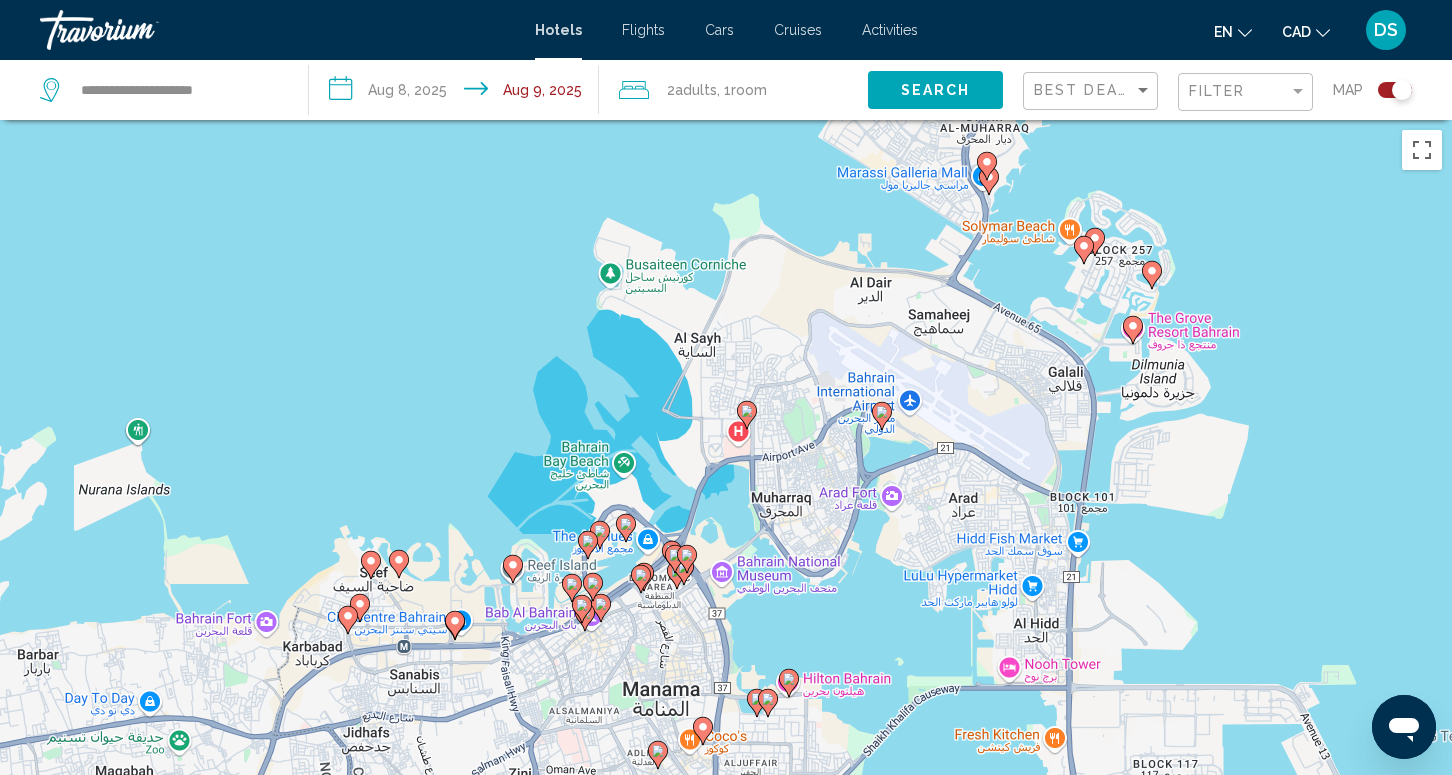 drag, startPoint x: 515, startPoint y: 534, endPoint x: 474, endPoint y: 429, distance: 112.720894 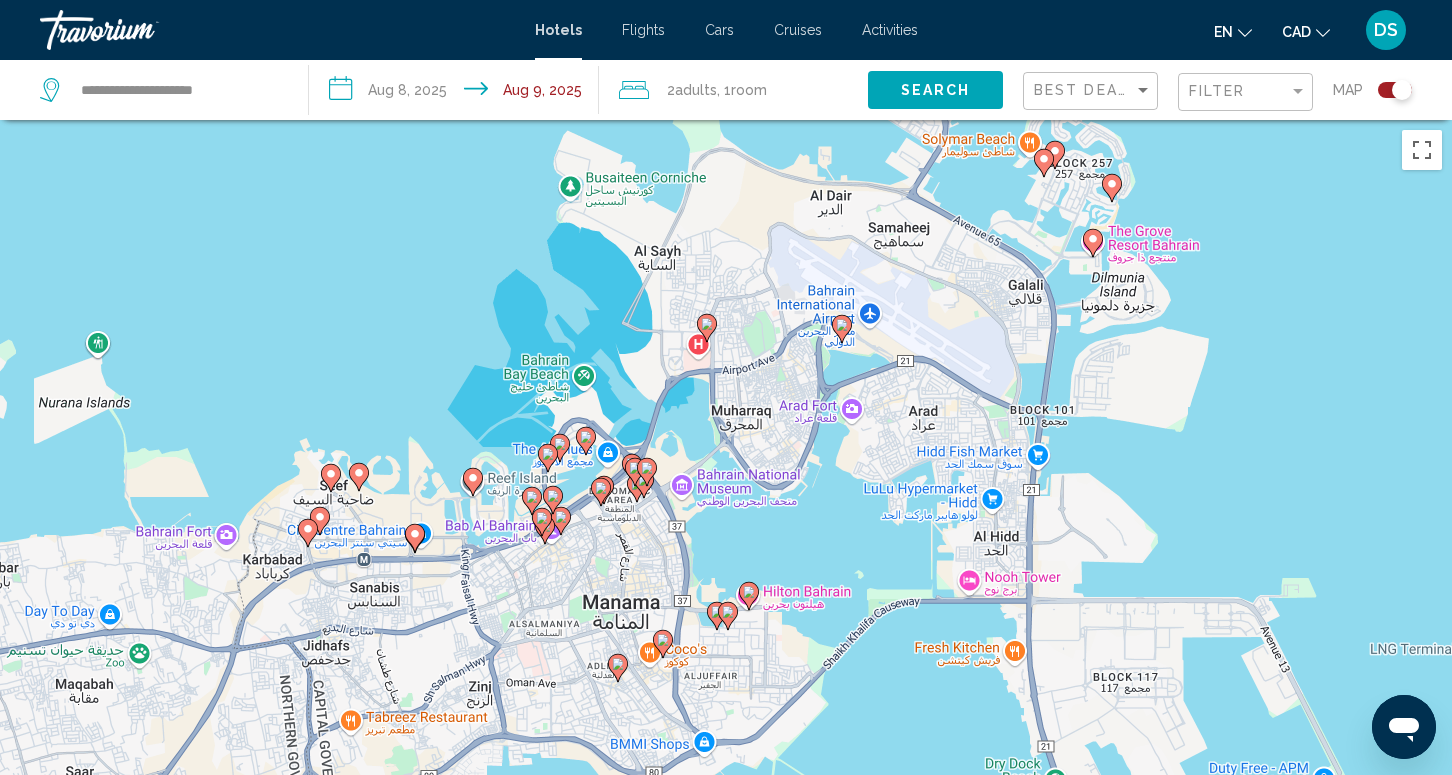 click 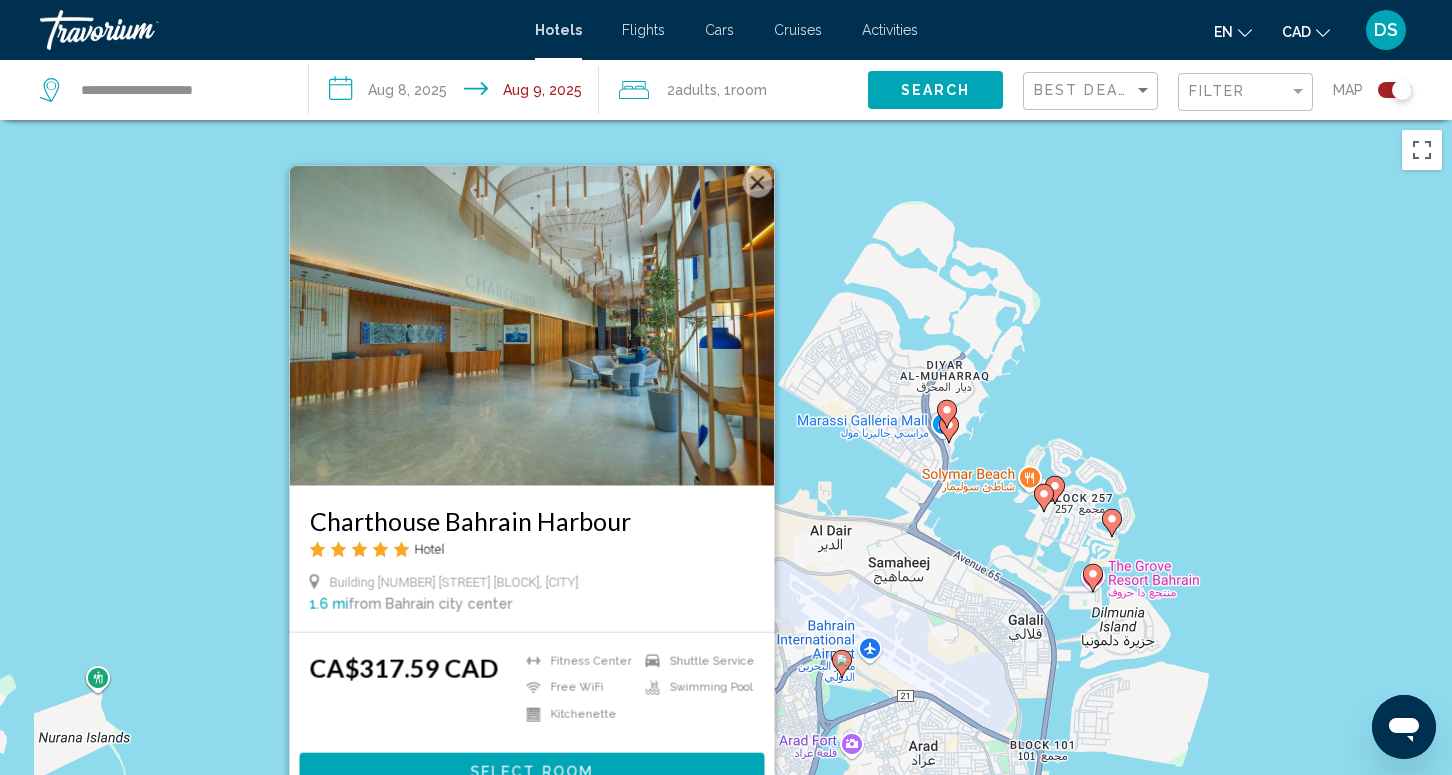 click on "To activate drag with keyboard, press Alt + Enter. Once in keyboard drag state, use the arrow keys to move the marker. To complete the drag, press the Enter key. To cancel, press Escape.  Charthouse Bahrain Harbour
Hotel
Building No. [NUMBER] Road No. [NUMBER] Block [NUMBER], [CITY] [NUMBER] mi  from Bahrain city center from hotel CA$[NUMBER] CAD
Fitness Center
Free WiFi
Kitchenette
Shuttle Service
Swimming Pool  Select Room" at bounding box center (726, 507) 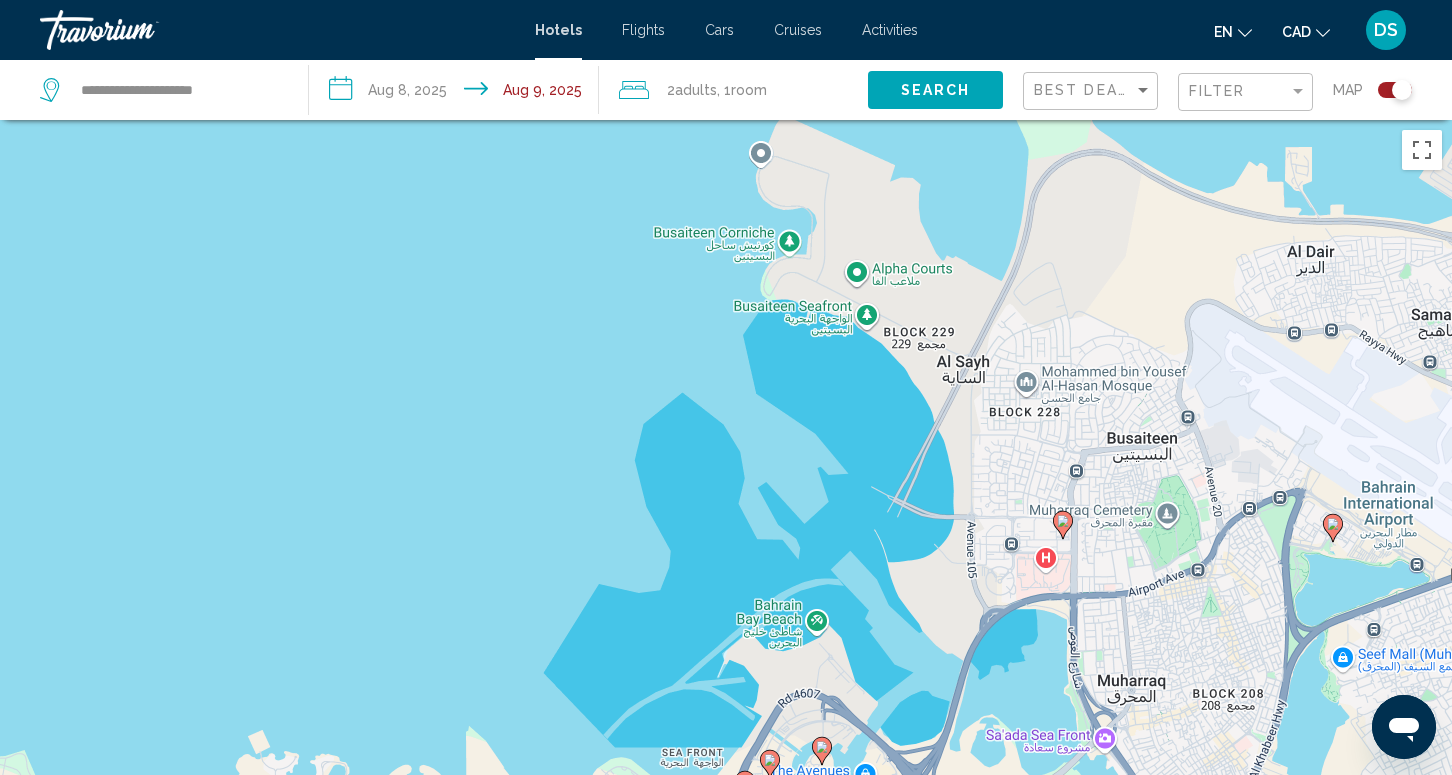 drag, startPoint x: 502, startPoint y: 575, endPoint x: 398, endPoint y: 282, distance: 310.90994 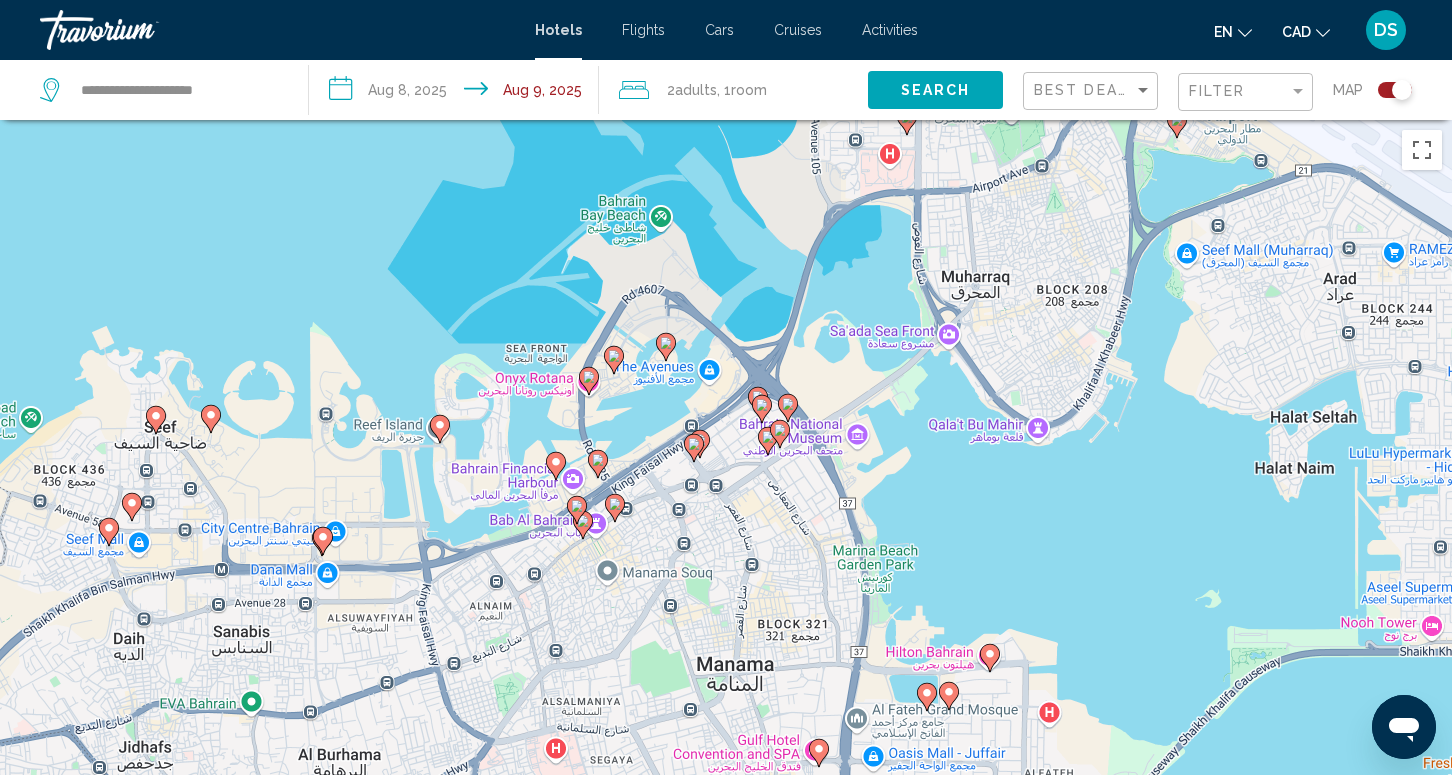 click 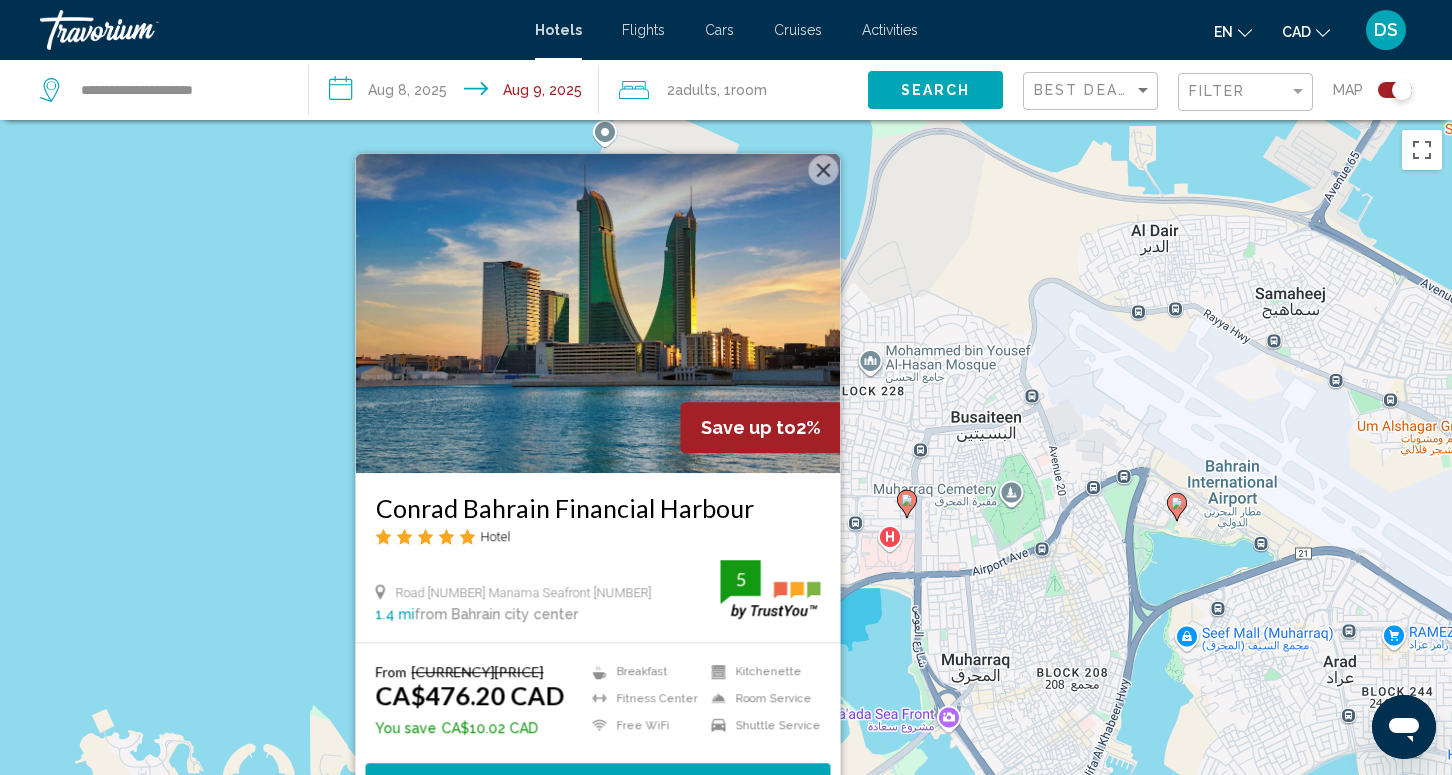 click on "Save up to  2%   [PERSON] Financial Harbour
Hotel
Road [NUMBER] Manama Seafront [NUMBER] mi  from Bahrain city center from hotel 5 From CA$486.22 CAD CA$476.20 CAD  You save  CA$10.02 CAD
Breakfast
Fitness Center
Free WiFi
Kitchenette
Room Service
Shuttle Service  5 Select Room" at bounding box center [726, 507] 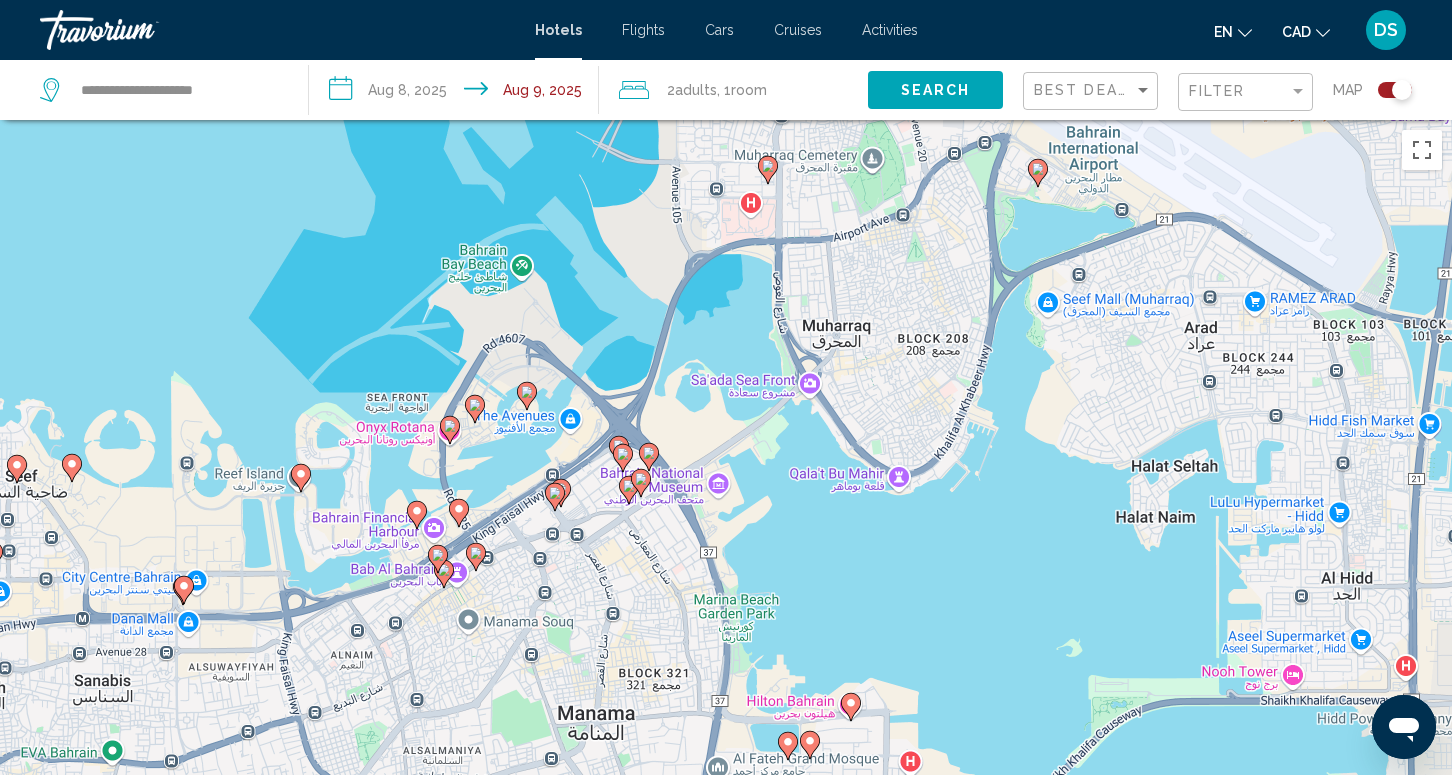 drag, startPoint x: 470, startPoint y: 570, endPoint x: 326, endPoint y: 212, distance: 385.87564 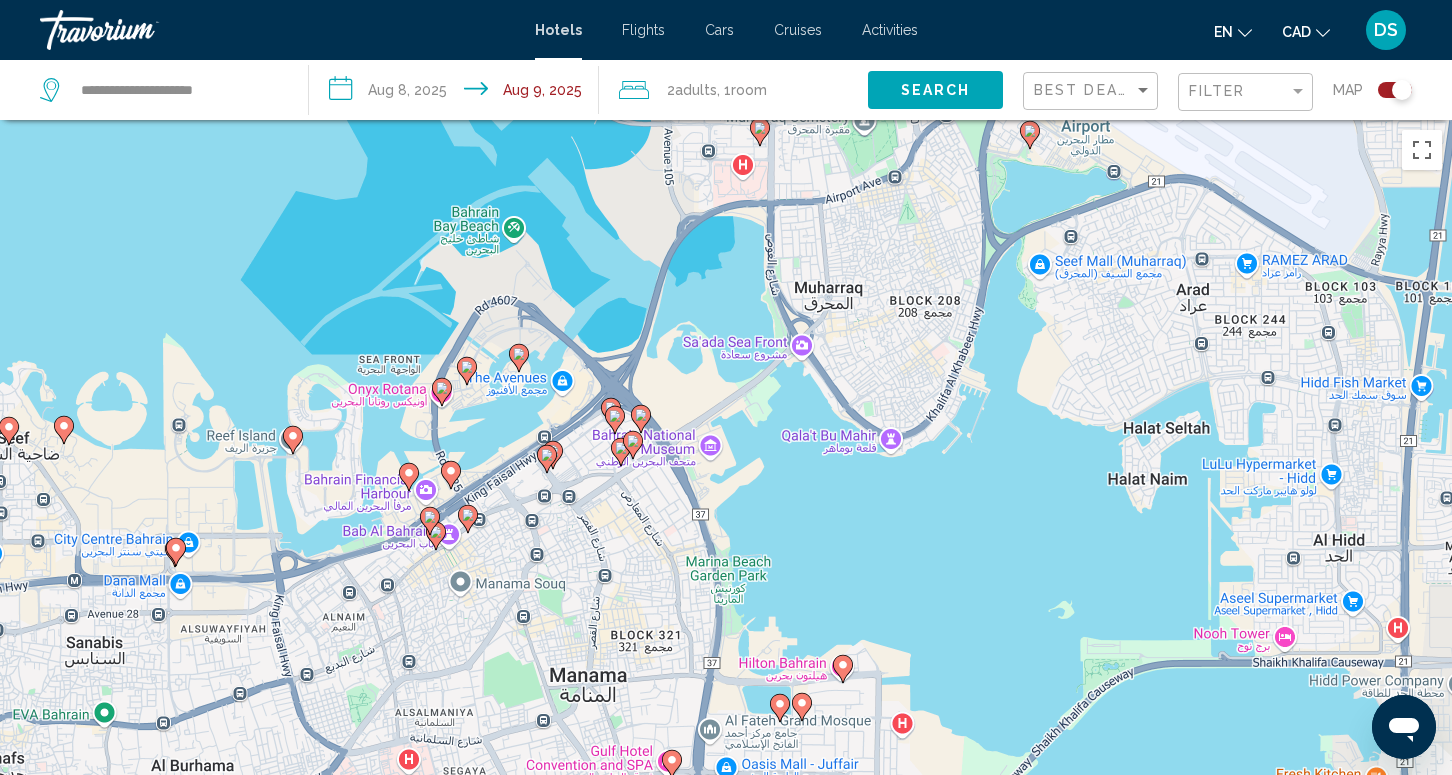 click 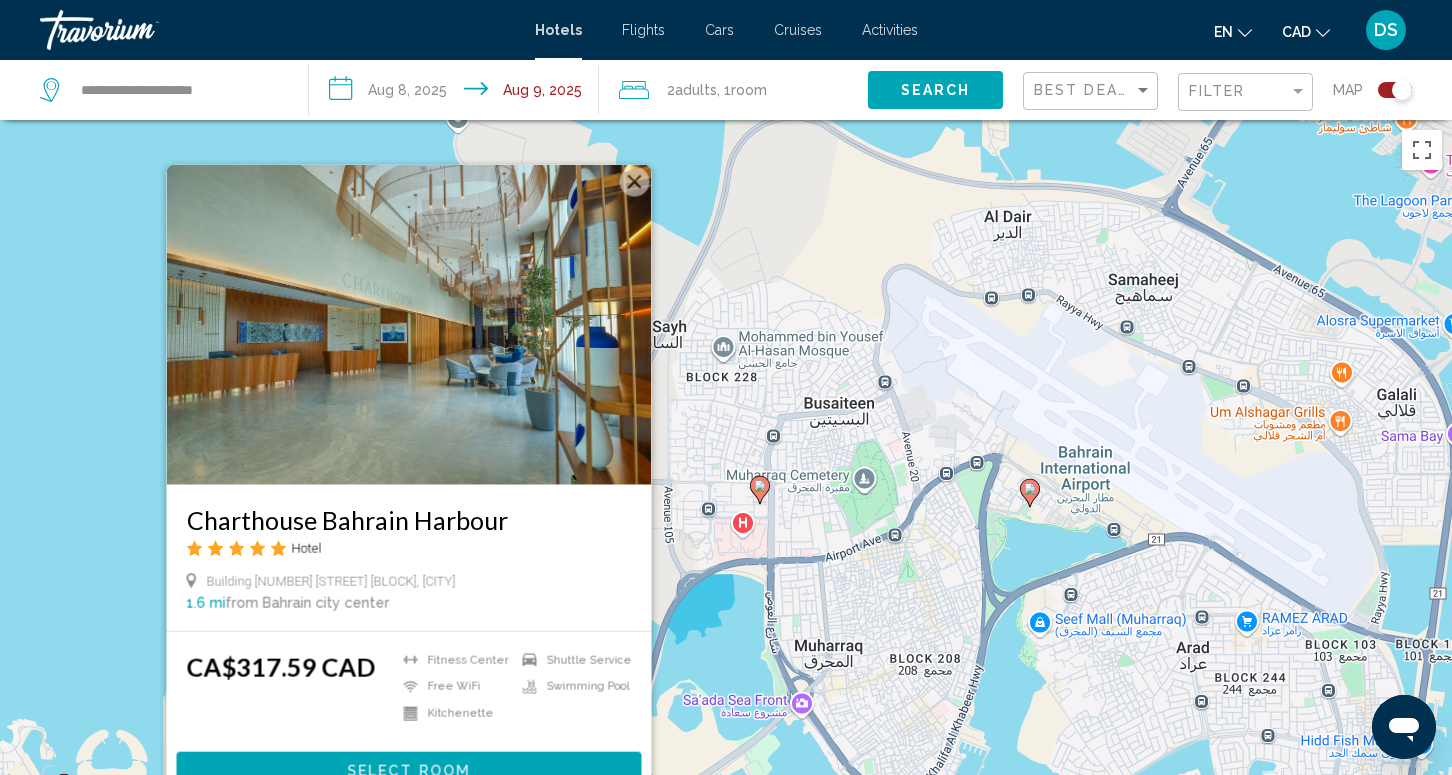 click on "To activate drag with keyboard, press Alt + Enter. Once in keyboard drag state, use the arrow keys to move the marker. To complete the drag, press the Enter key. To cancel, press Escape.  Charthouse Bahrain Harbour
Hotel
Building No. [NUMBER] Road No. [NUMBER] Block [NUMBER], [CITY] [NUMBER] mi  from Bahrain city center from hotel CA$[NUMBER] CAD
Fitness Center
Free WiFi
Kitchenette
Shuttle Service
Swimming Pool  Select Room" at bounding box center (726, 507) 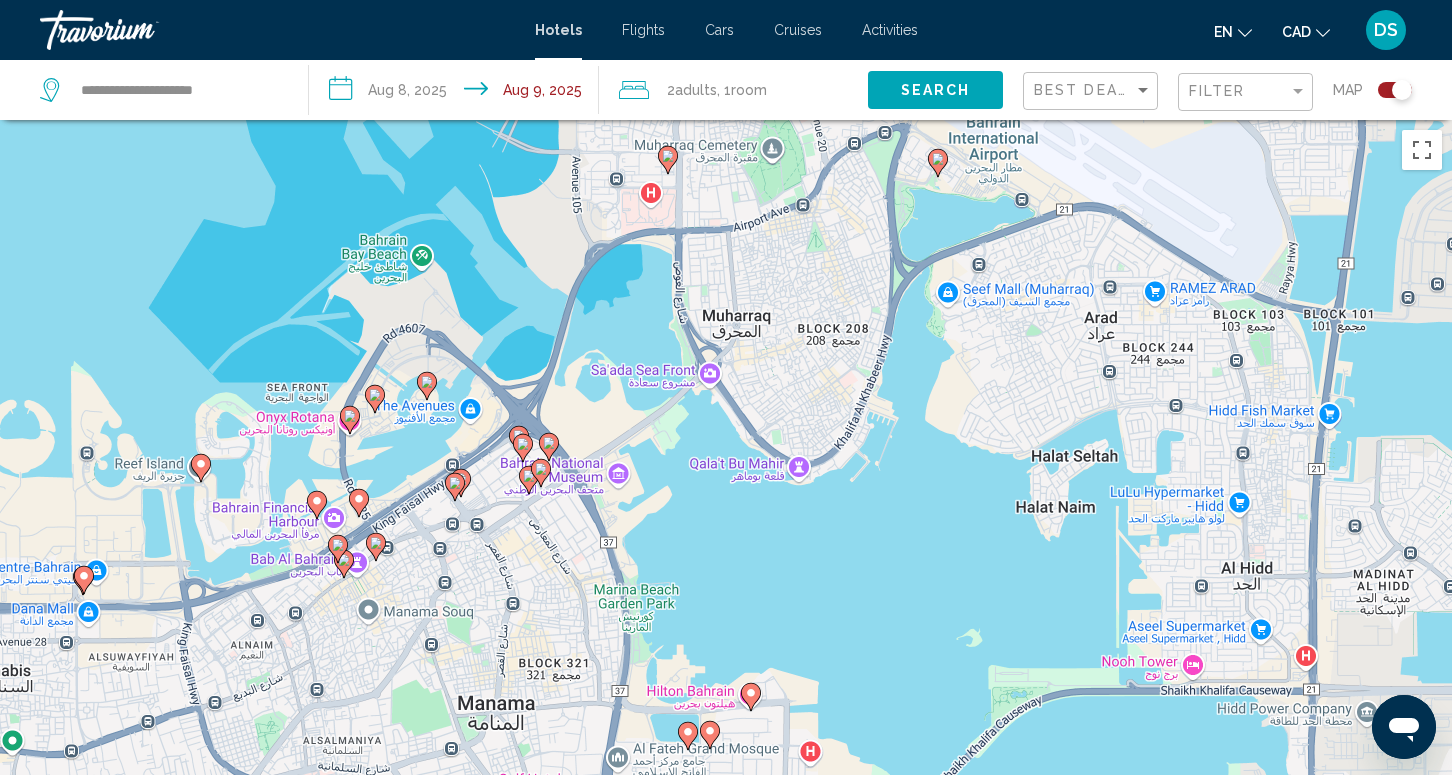 drag, startPoint x: 385, startPoint y: 665, endPoint x: 293, endPoint y: 356, distance: 322.40503 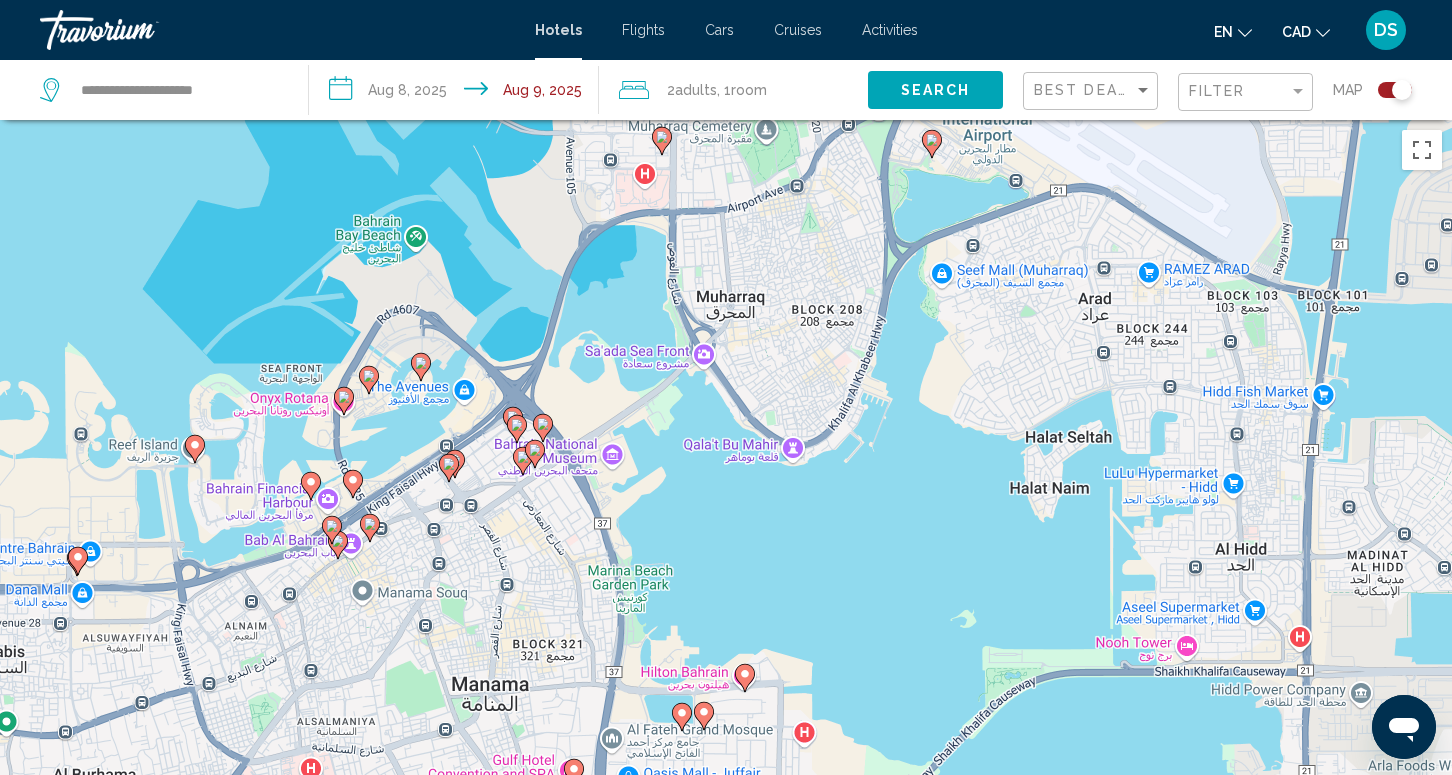 click 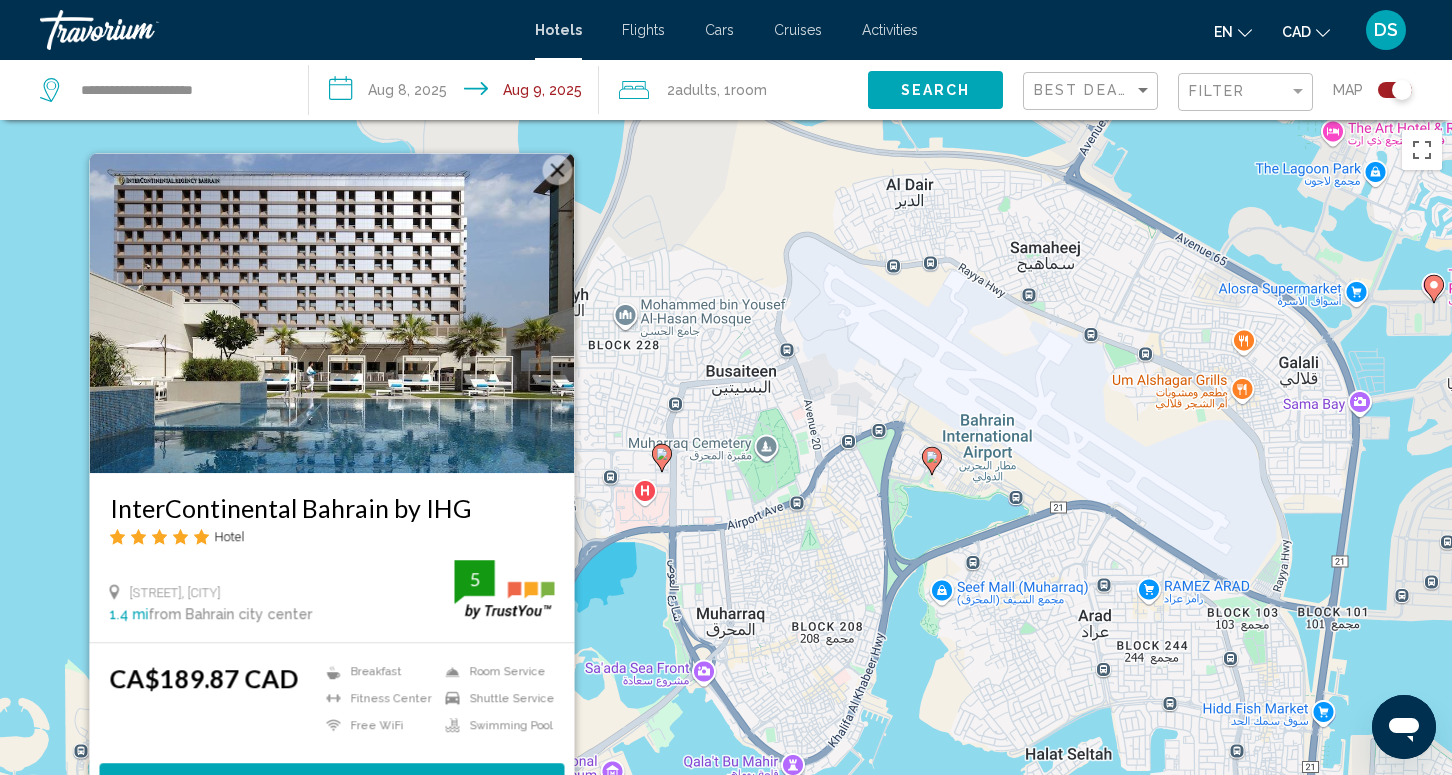 click on "To activate drag with keyboard, press Alt + Enter. Once in keyboard drag state, use the arrow keys to move the marker. To complete the drag, press the Enter key. To cancel, press Escape.  InterContinental Bahrain by IHG
Hotel
King Faisal Highway, [CITY] 1.4 mi  from Bahrain city center from hotel 5 CA$189.87 CAD
Breakfast
Fitness Center
Free WiFi
Room Service
Shuttle Service
Swimming Pool  5 Select Room" at bounding box center (726, 507) 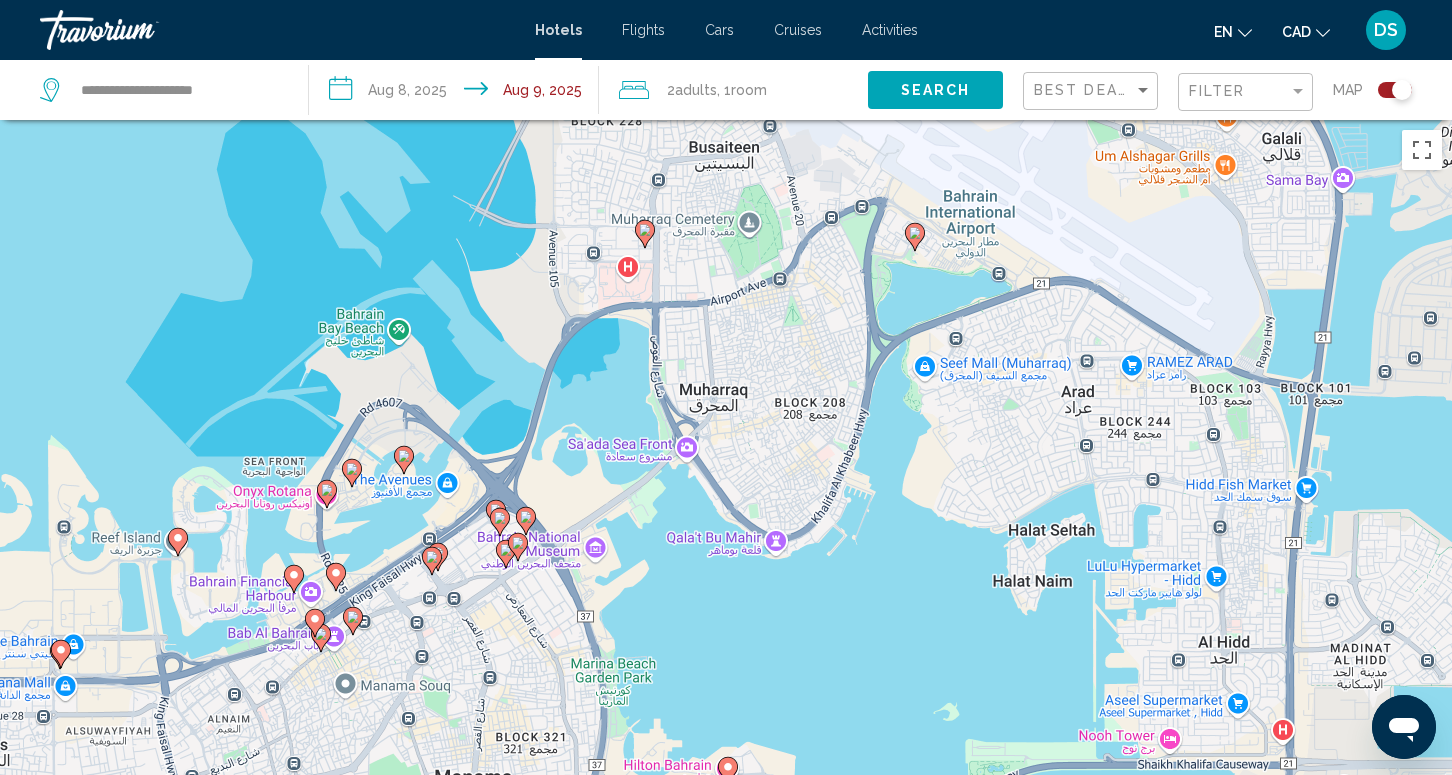 drag, startPoint x: 365, startPoint y: 644, endPoint x: 402, endPoint y: 491, distance: 157.4103 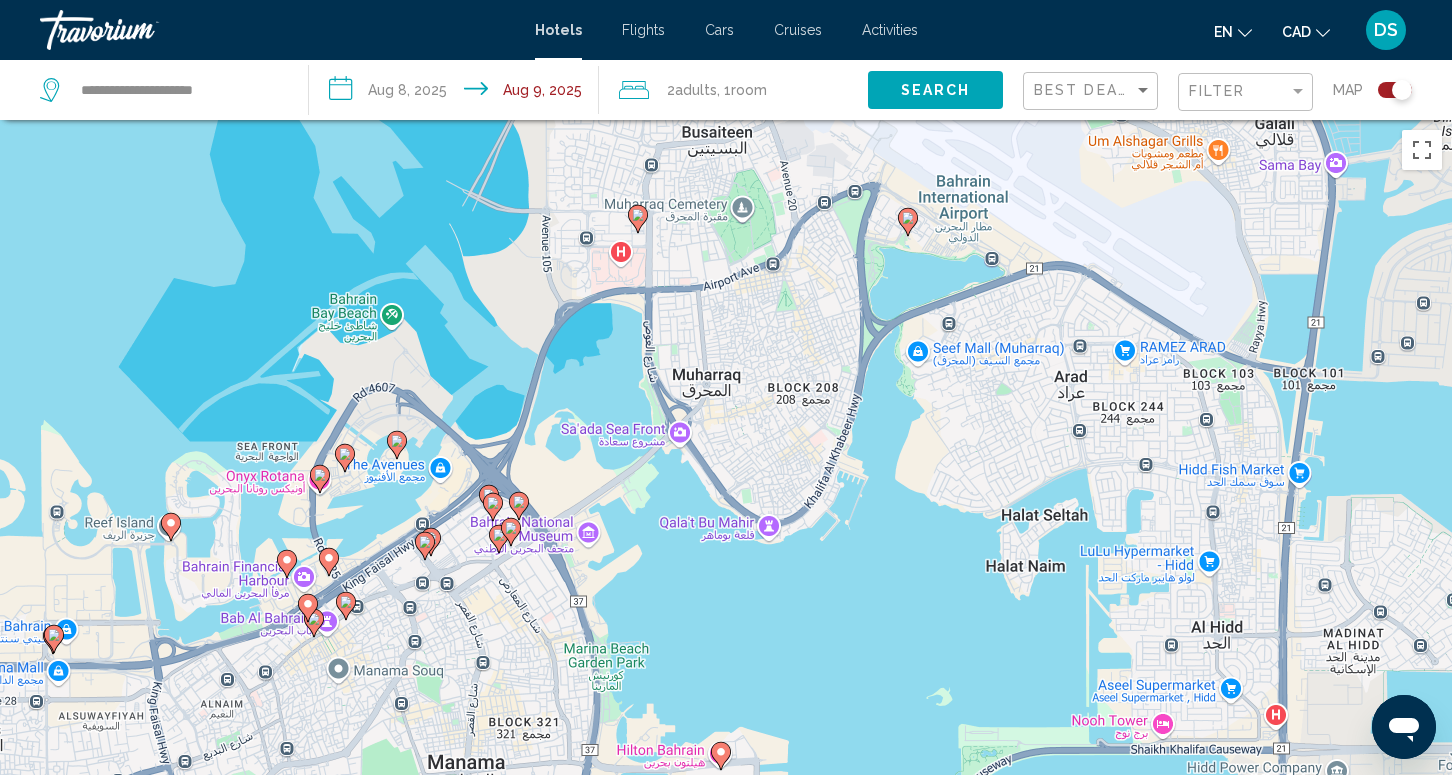 click 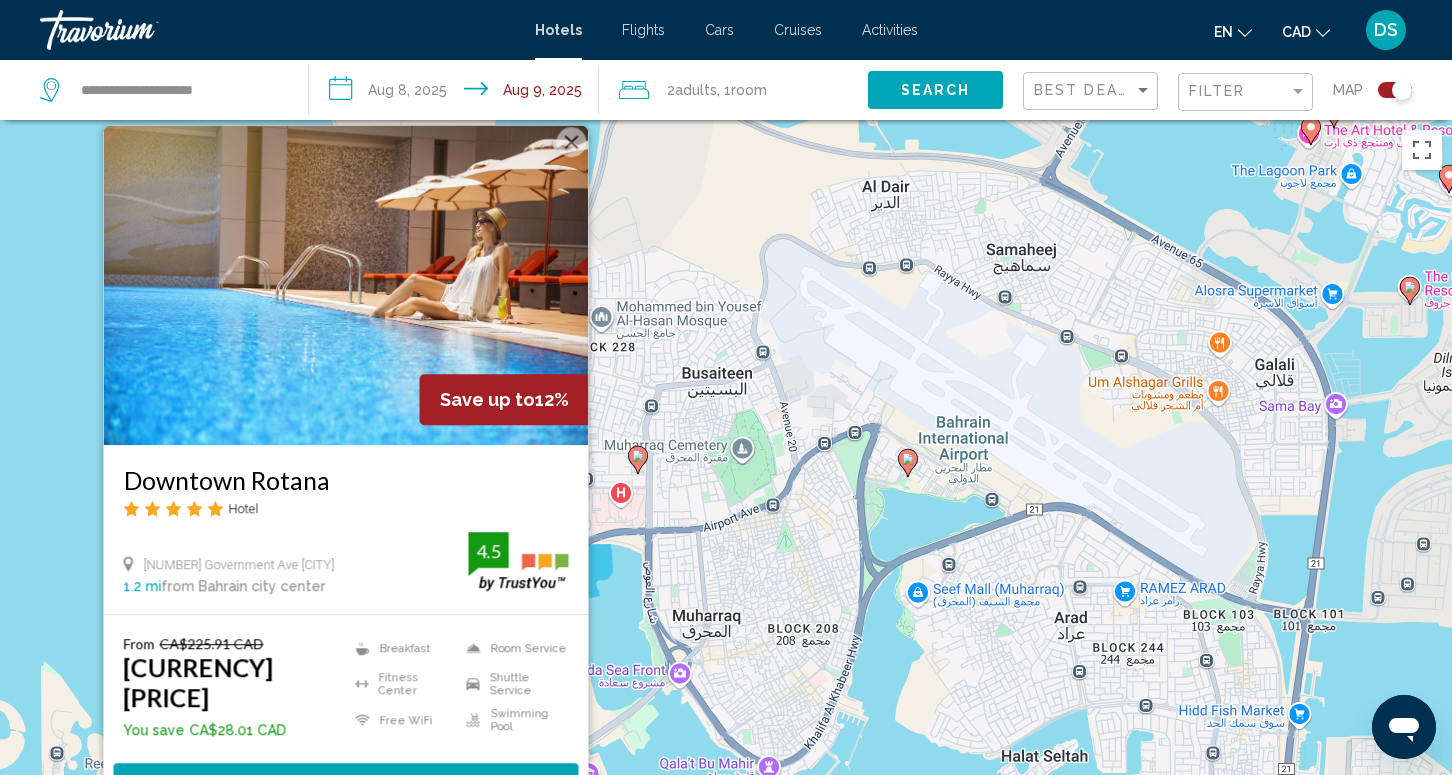 click on "To activate drag with keyboard, press Alt + Enter. Once in keyboard drag state, use the arrow keys to move the marker. To complete the drag, press the Enter key. To cancel, press Escape. Save up to  [PERCENT]%   [PLACE]
Hotel
[NUMBER] [STREET] [CITY] [DISTANCE] from [CITY] [DISTANCE] from hotel [RATING] From [CURRENCY][PRICE] [CURRENCY][PRICE]  You save  [CURRENCY][PRICE]
Breakfast
Fitness Center
Free WiFi
Room Service
Shuttle Service
Swimming Pool  [RATING] Select Room" at bounding box center [726, 507] 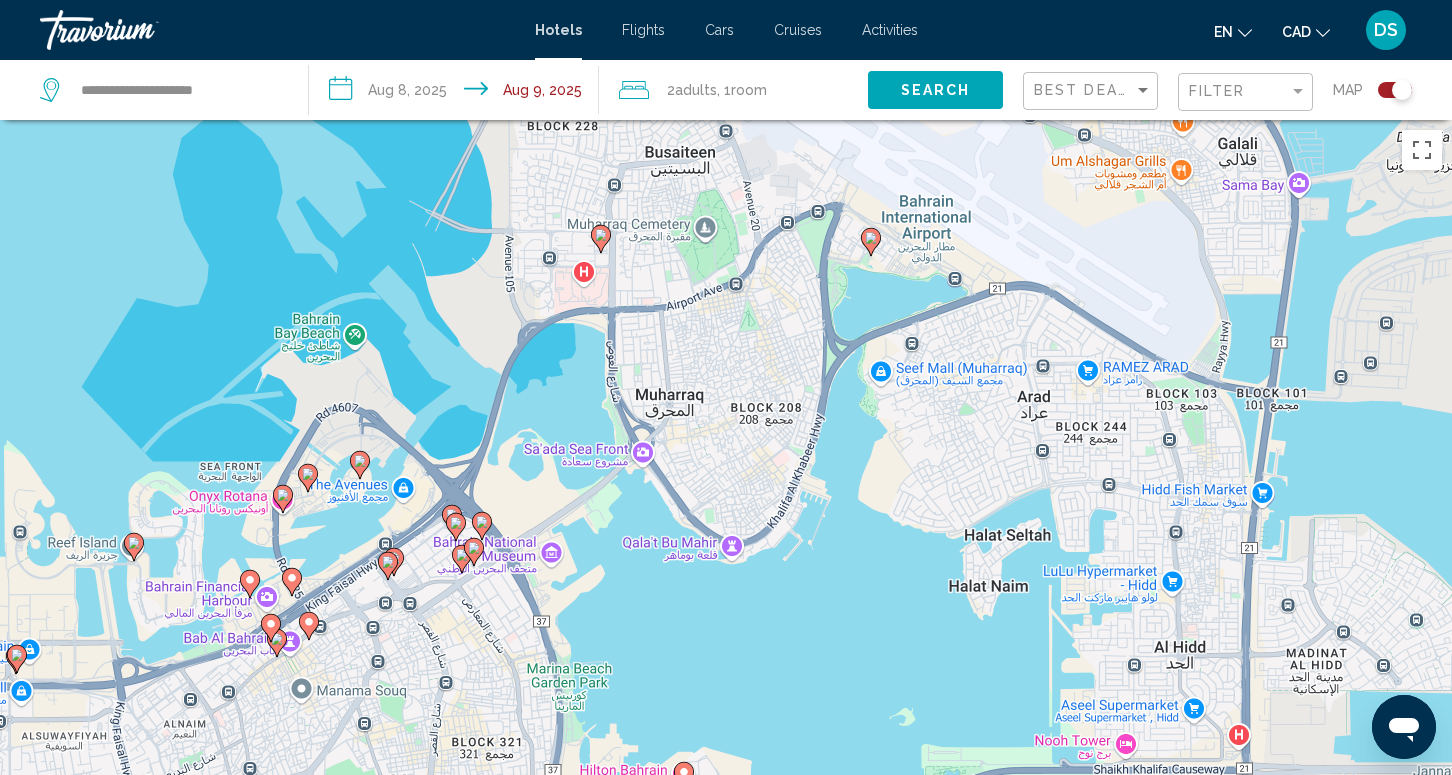 drag, startPoint x: 477, startPoint y: 708, endPoint x: 440, endPoint y: 484, distance: 227.03523 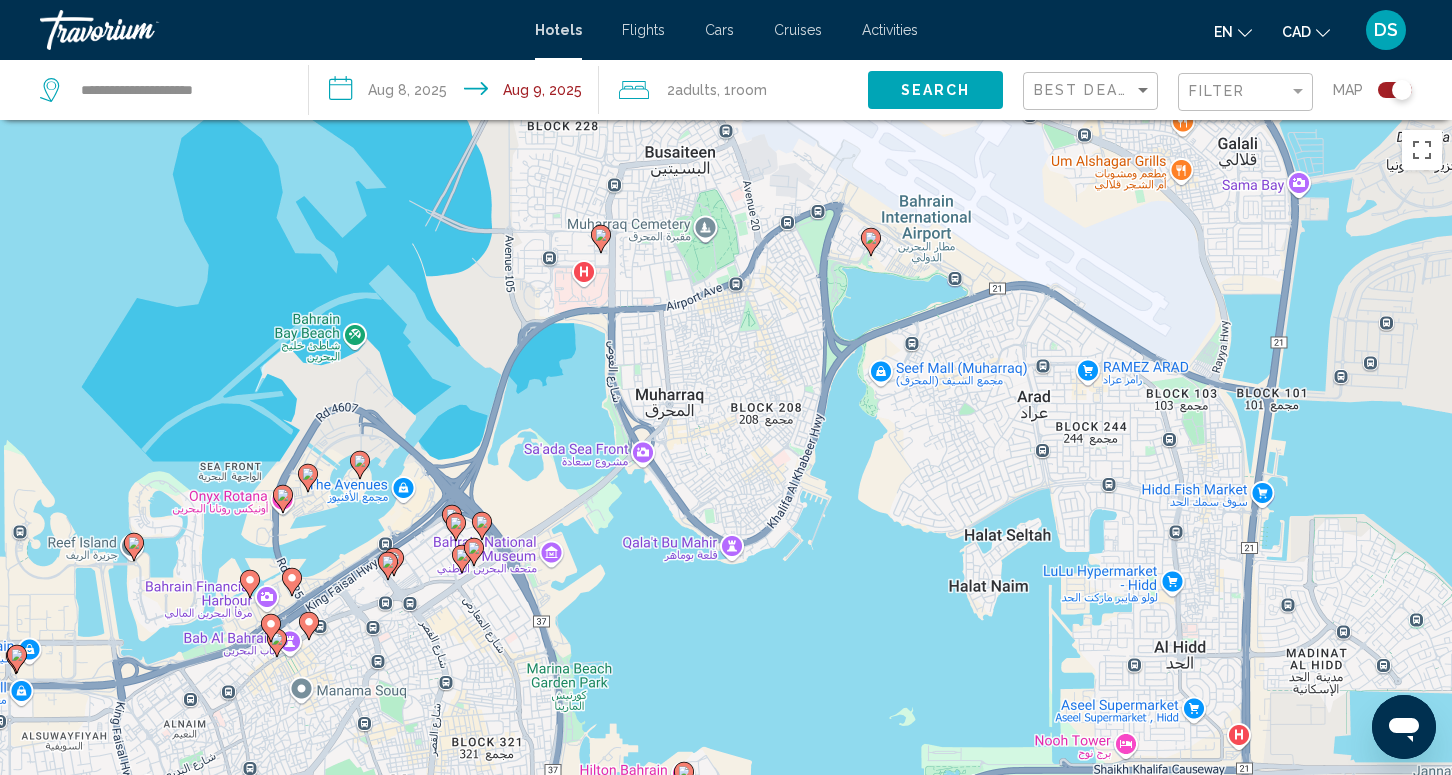 click on "To activate drag with keyboard, press Alt + Enter. Once in keyboard drag state, use the arrow keys to move the marker. To complete the drag, press the Enter key. To cancel, press Escape." at bounding box center (726, 507) 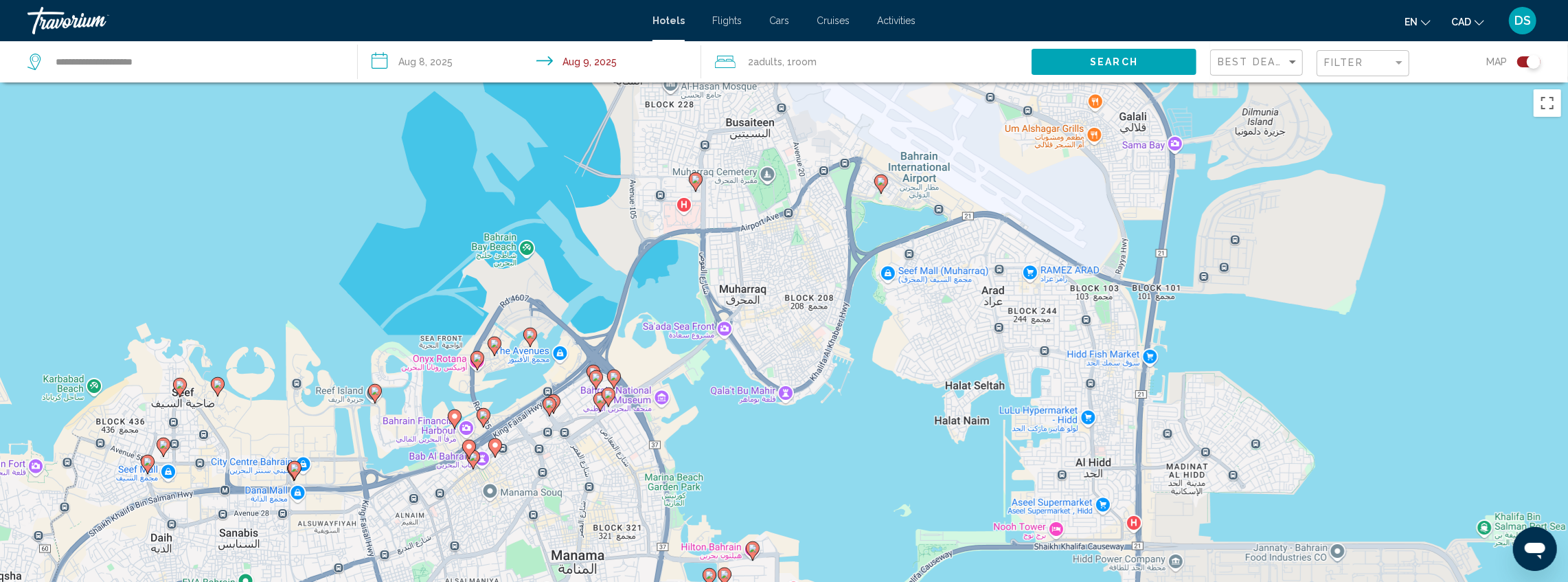 click 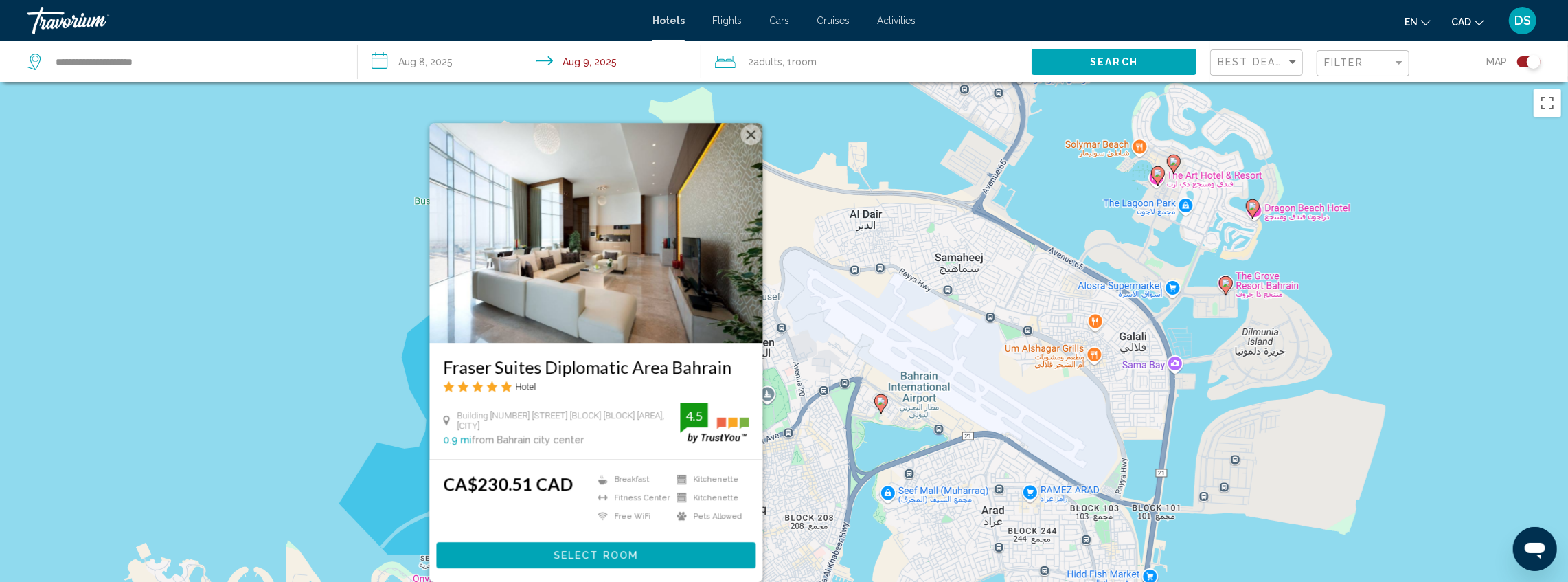 click on "To activate drag with keyboard, press Alt + Enter. Once in keyboard drag state, use the arrow keys to move the marker. To complete the drag, press the Enter key. To cancel, press Escape.  Fraser Suites Diplomatic Area Bahrain
Hotel
Building [NUMBER] Road [NUMBER] Block [NUMBER] Diplomatic Area, [CITY] [NUMBER] mi  from Bahrain city center from hotel [NUMBER] CA$[NUMBER]
Breakfast
Fitness Center
Free WiFi
Kitchenette
Kitchenette
Pets Allowed  [NUMBER] Select Room" at bounding box center (784, 373) 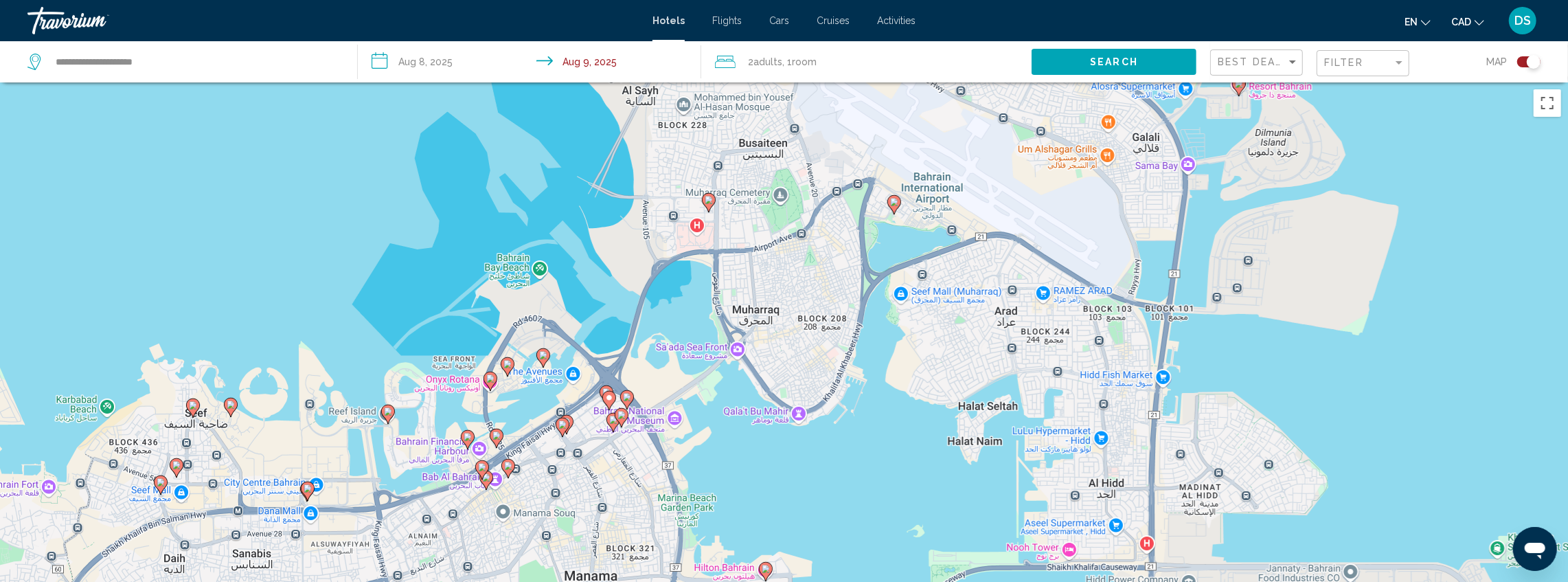 drag, startPoint x: 606, startPoint y: 528, endPoint x: 580, endPoint y: 290, distance: 239.41596 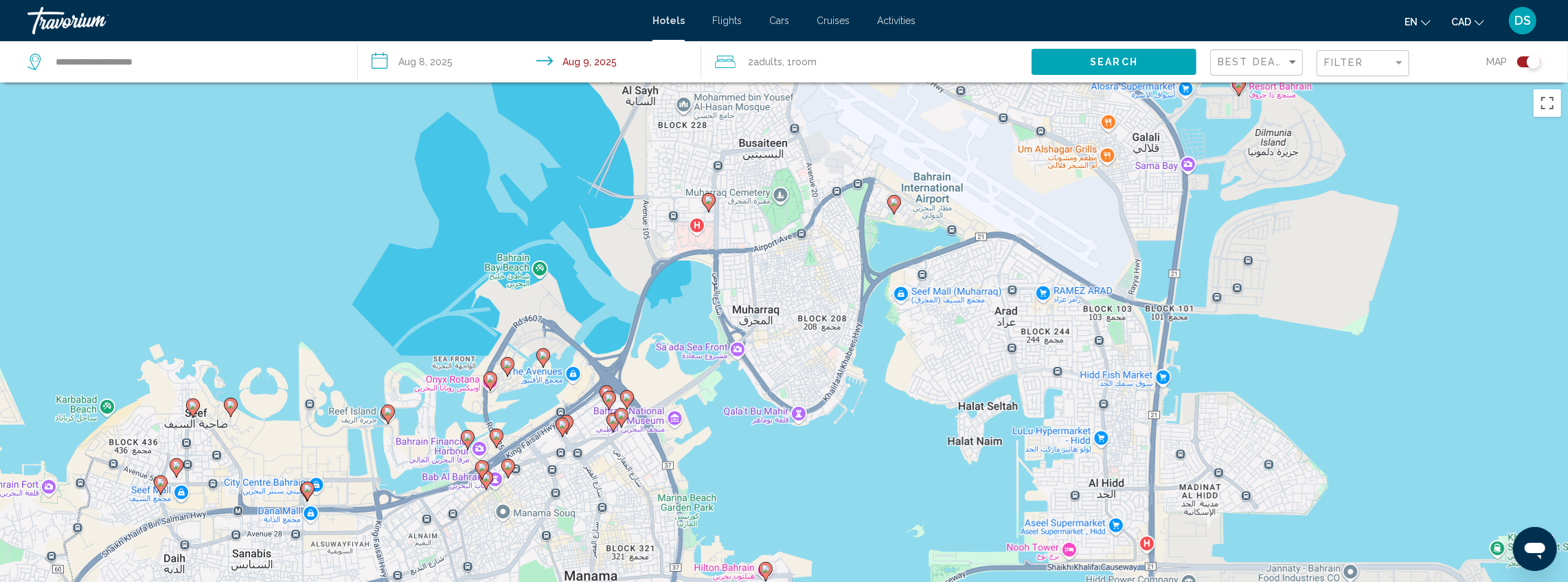 click on "To activate drag with keyboard, press Alt + Enter. Once in keyboard drag state, use the arrow keys to move the marker. To complete the drag, press the Enter key. To cancel, press Escape." at bounding box center (784, 373) 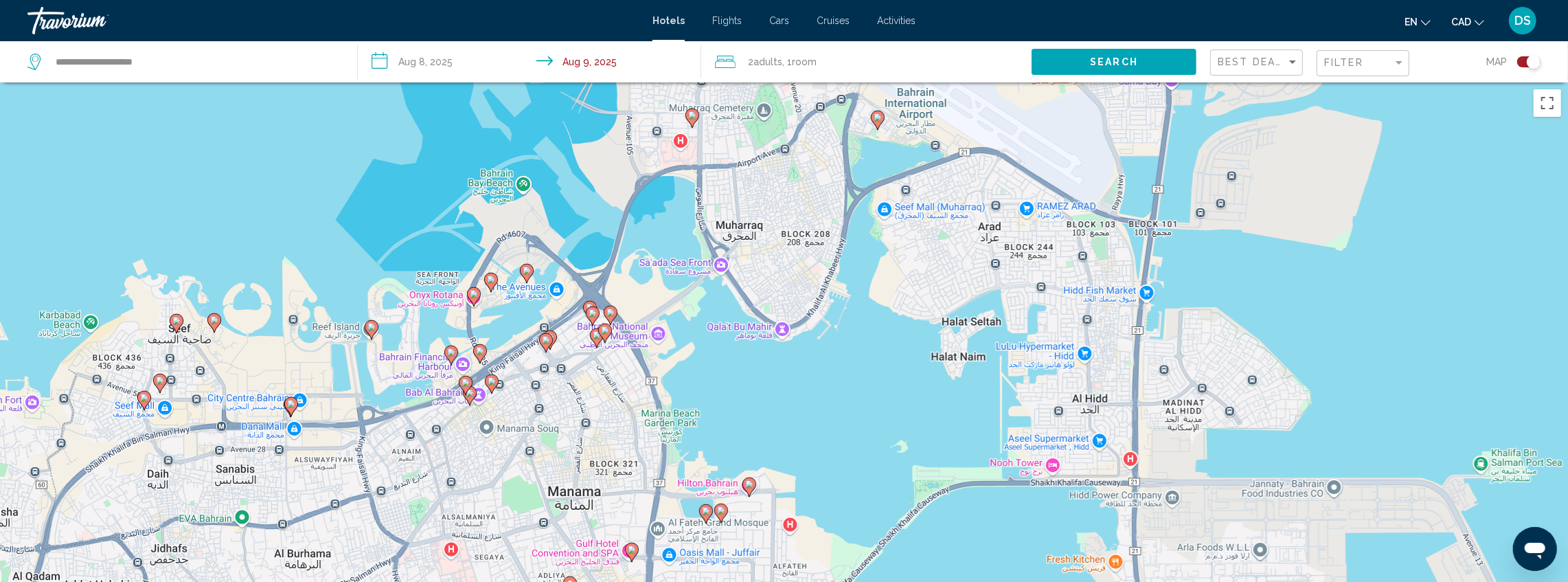 click 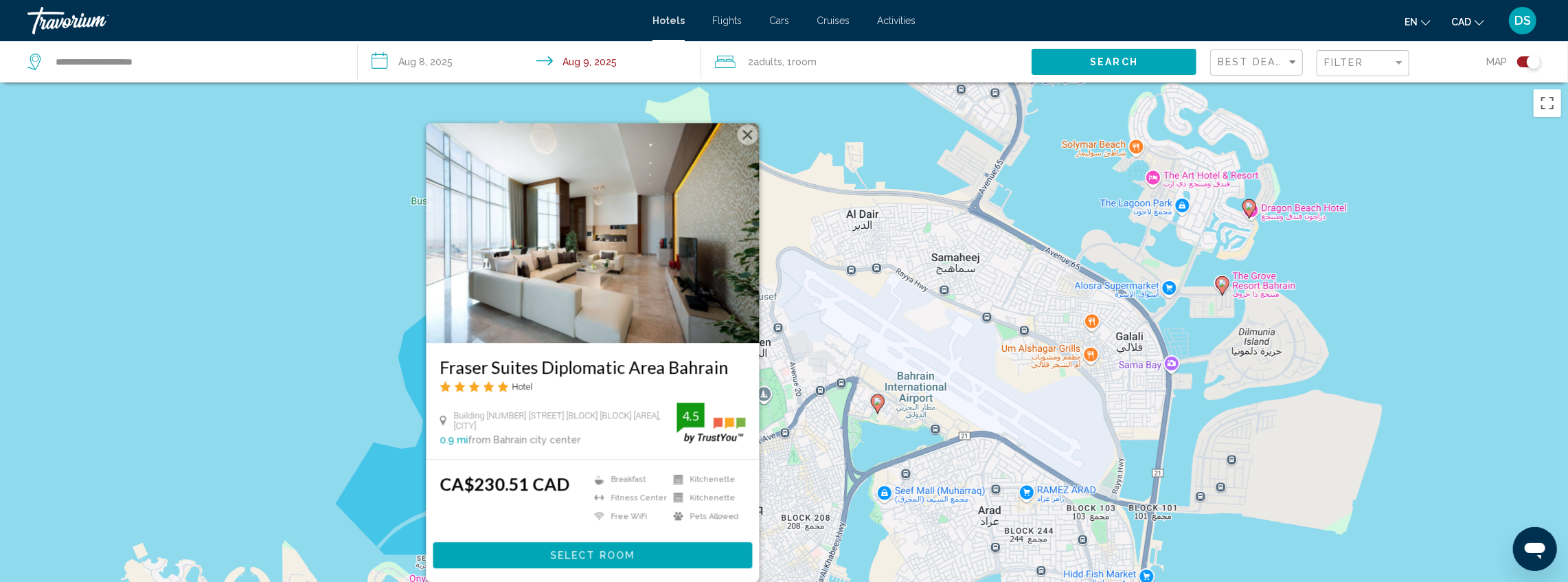 drag, startPoint x: 440, startPoint y: 348, endPoint x: 720, endPoint y: 353, distance: 280.04464 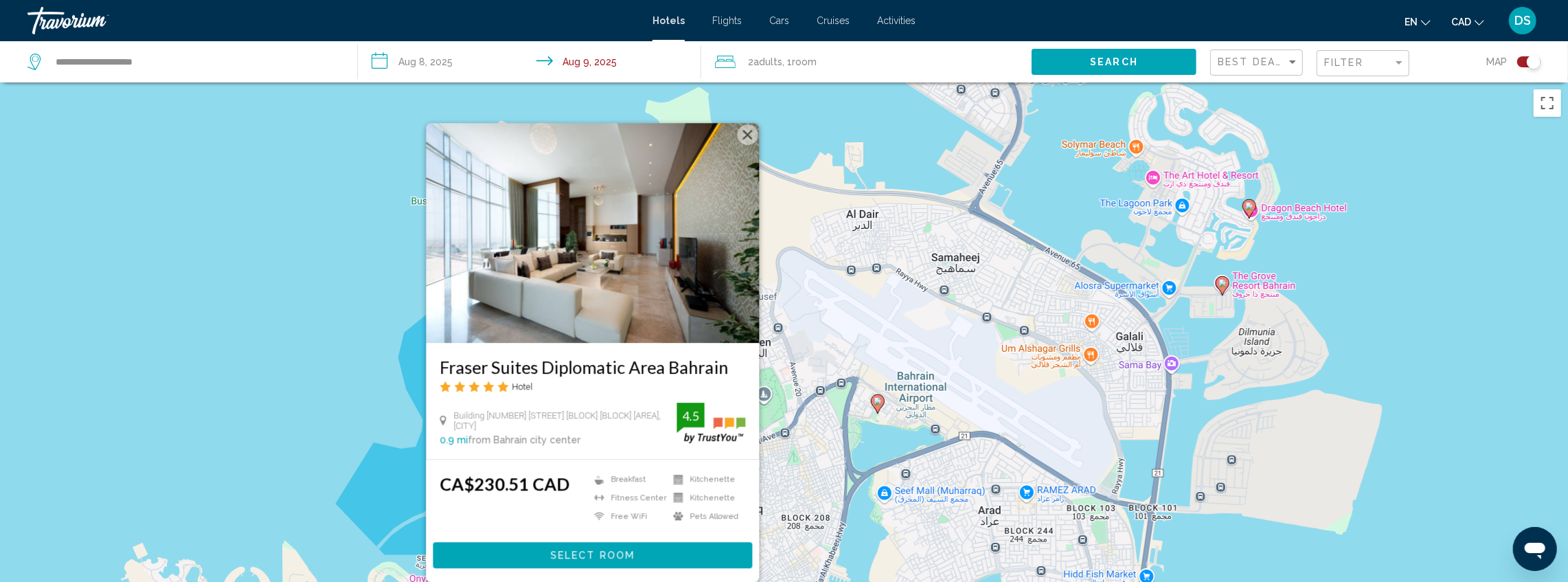 click on "To activate drag with keyboard, press Alt + Enter. Once in keyboard drag state, use the arrow keys to move the marker. To complete the drag, press the Enter key. To cancel, press Escape.  Fraser Suites Diplomatic Area Bahrain
Hotel
Building [NUMBER] Road [NUMBER] Block [NUMBER] Diplomatic Area, [CITY] [NUMBER] mi  from Bahrain city center from hotel [NUMBER] CA$[NUMBER]
Breakfast
Fitness Center
Free WiFi
Kitchenette
Kitchenette
Pets Allowed  [NUMBER] Select Room" at bounding box center [784, 373] 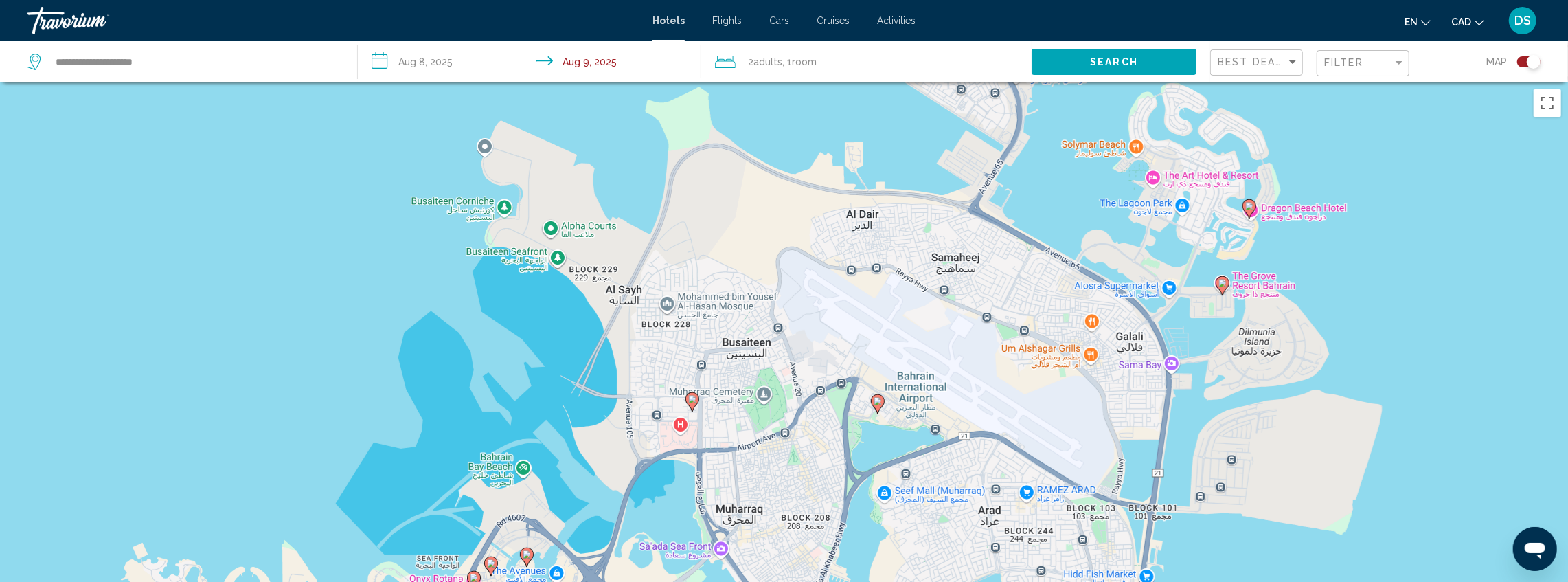 click 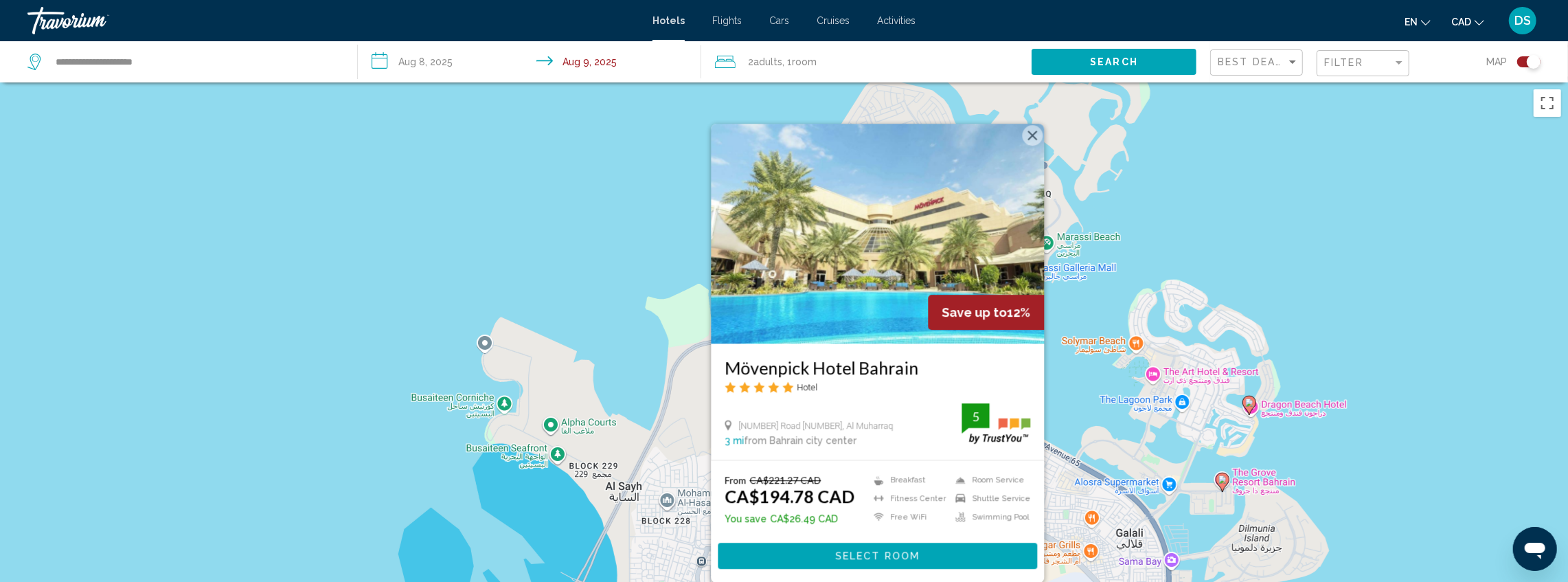 click 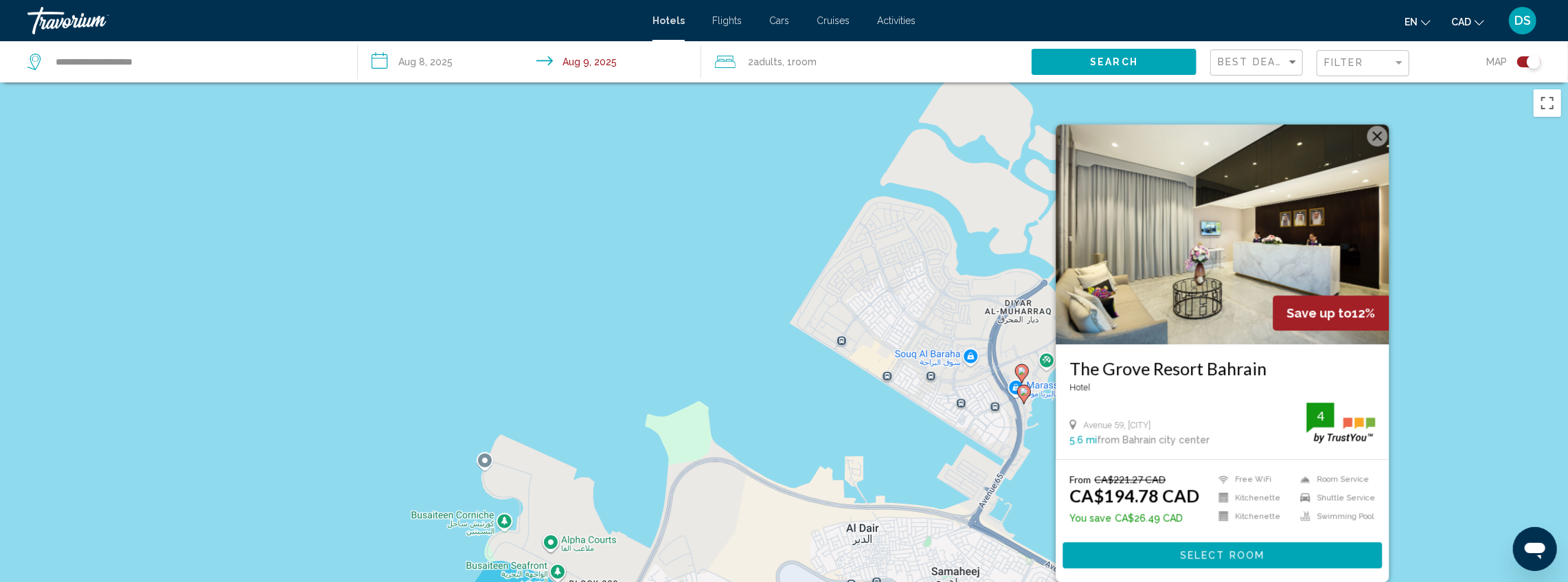 click on "To activate drag with keyboard, press Alt + Enter. Once in keyboard drag state, use the arrow keys to move the marker. To complete the drag, press the Enter key. To cancel, press Escape. Save up to  12%   The Grove Resort Bahrain  Hotel
Avenue [NUMBER], [CITY] [NUMBER] mi  from Bahrain city center from hotel [NUMBER] From CA$[NUMBER] CAD CA$[NUMBER] CAD  You save  CA$[NUMBER] CAD
Free WiFi
Kitchenette
Kitchenette
Room Service
Shuttle Service
Swimming Pool  [NUMBER] Select Room" at bounding box center [784, 373] 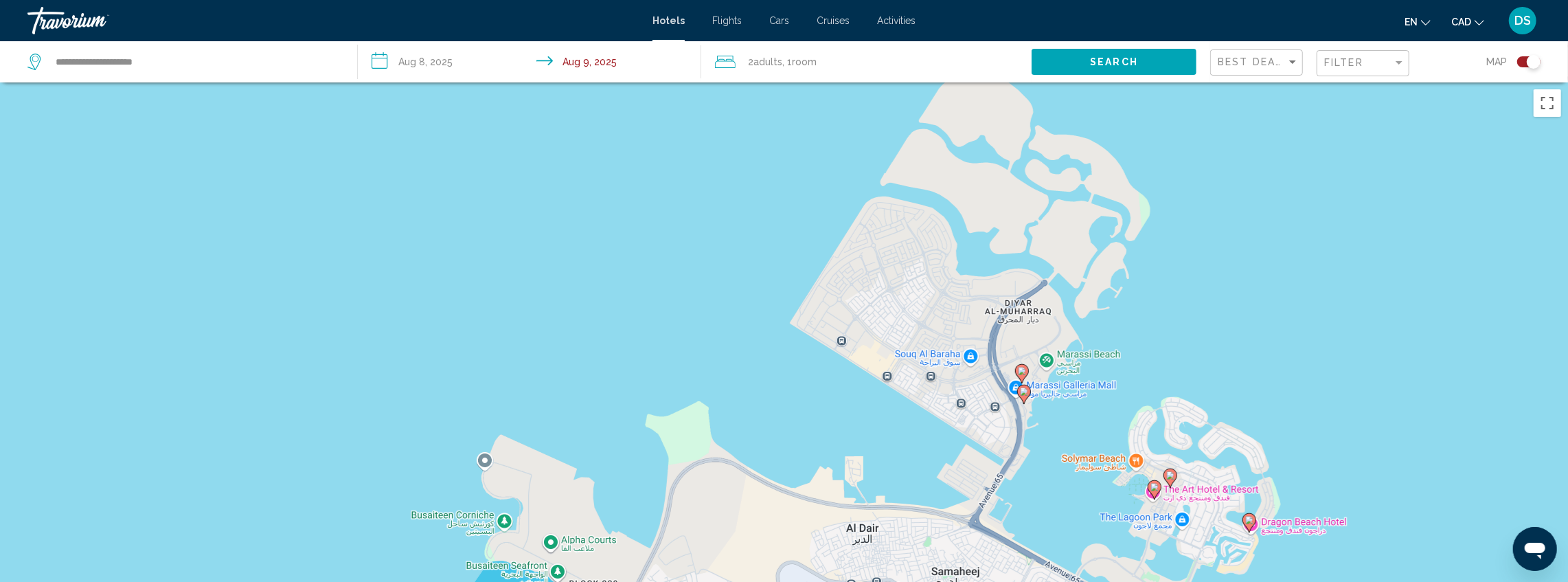 click 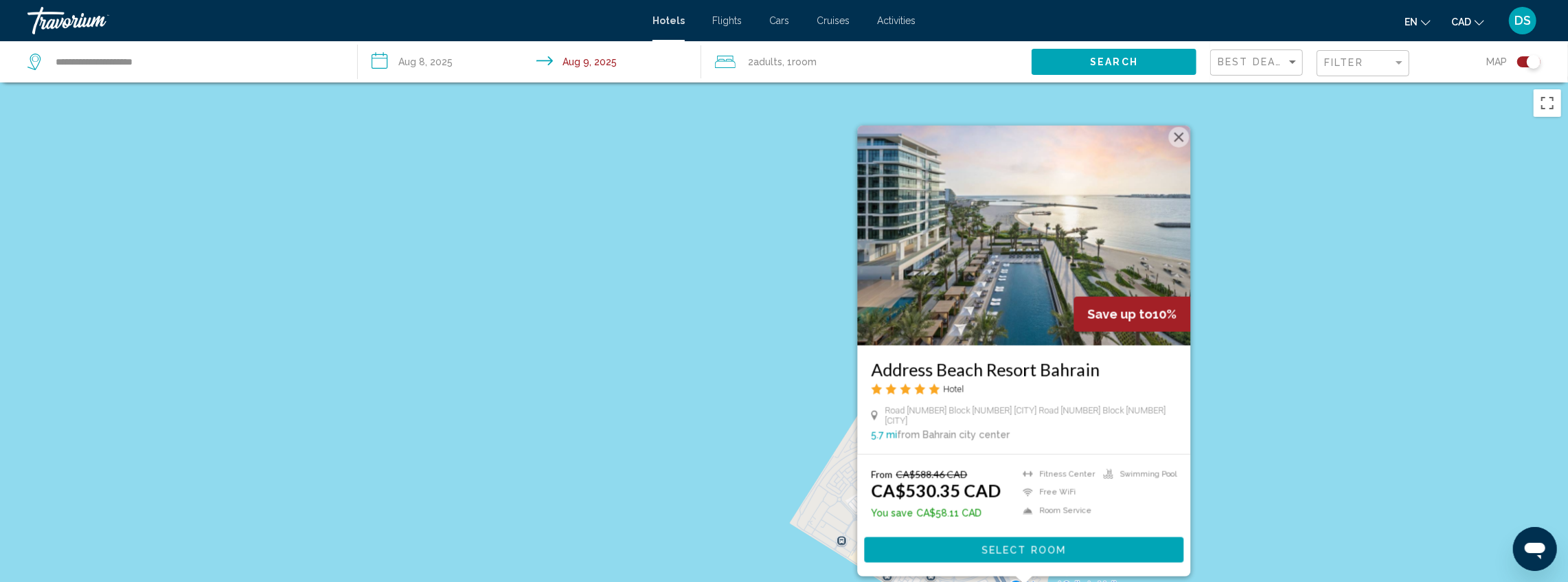 click on "Address Beach Resort Bahrain
Hotel
[STREET], [CITY] [BLOCK] [STREET], [CITY] [BLOCK] [AREA] [POSTAL_CODE] mi  from [CITY] city center from hotel From CA$588.46 CAD CA$530.35 CAD  You save  CA$58.11 CAD
Fitness Center
Free WiFi
Room Service
Swimming Pool  Select Room" at bounding box center (784, 373) 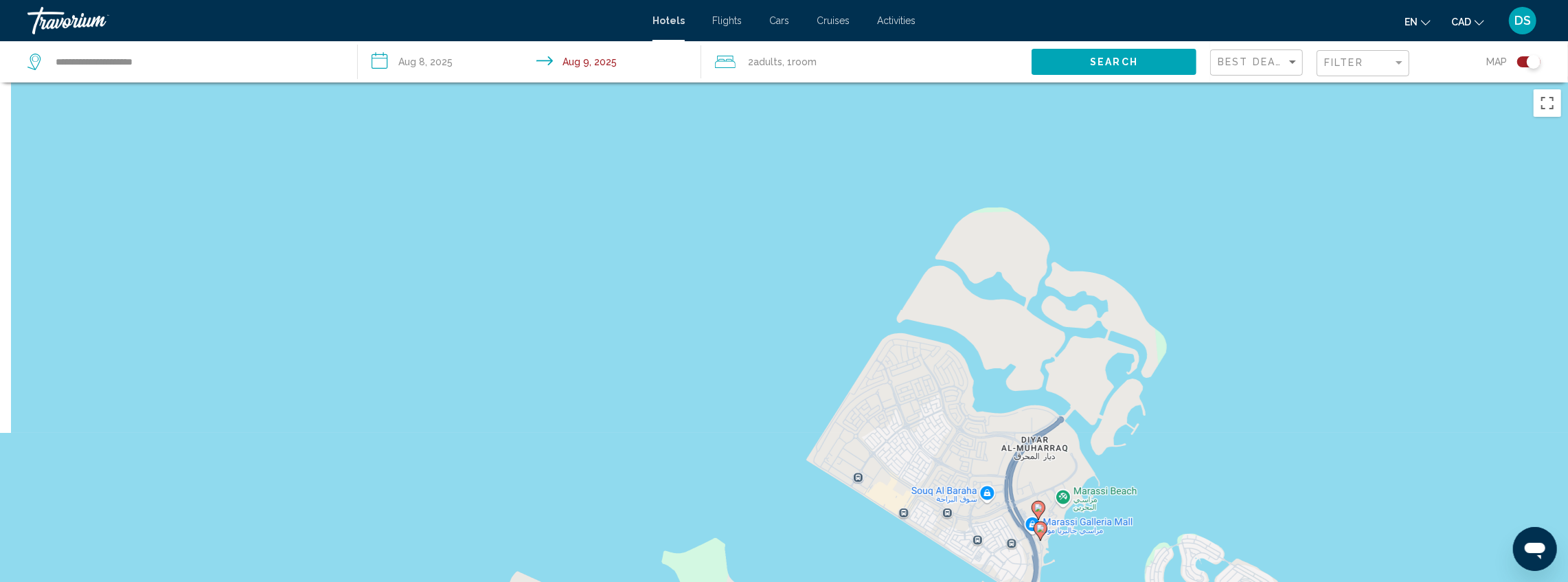 drag, startPoint x: 1201, startPoint y: 449, endPoint x: 1210, endPoint y: 265, distance: 184.21998 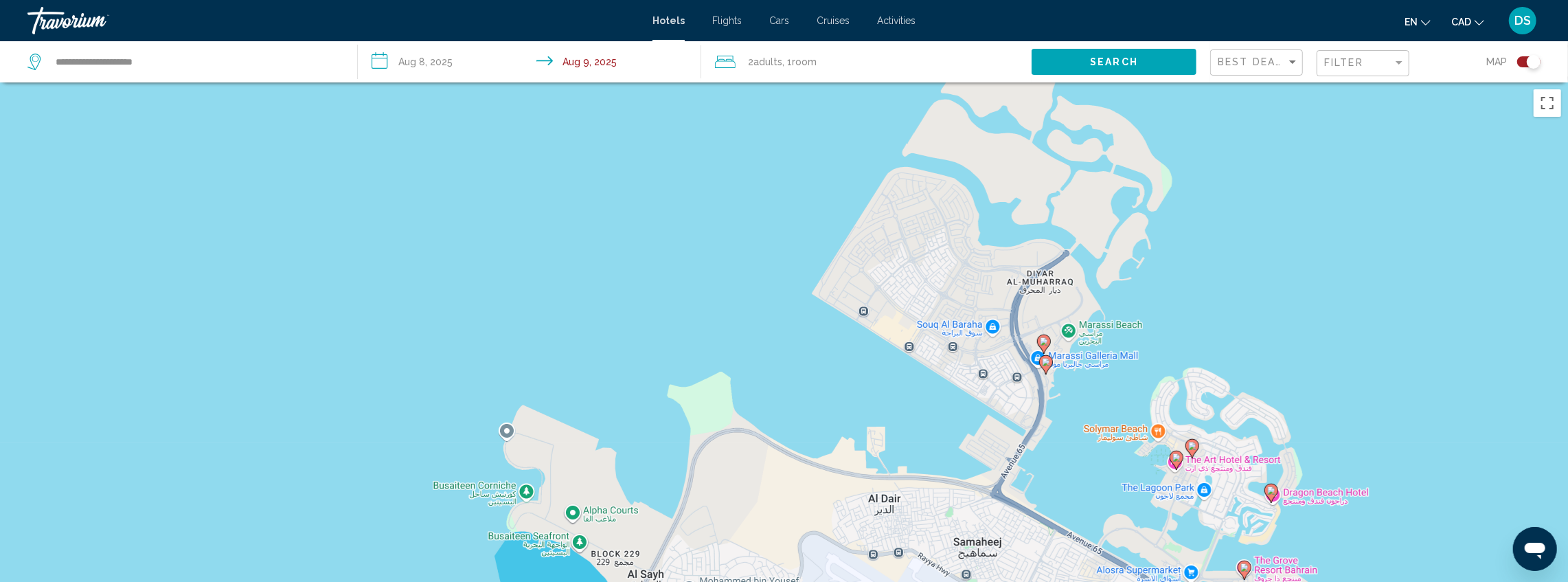 click 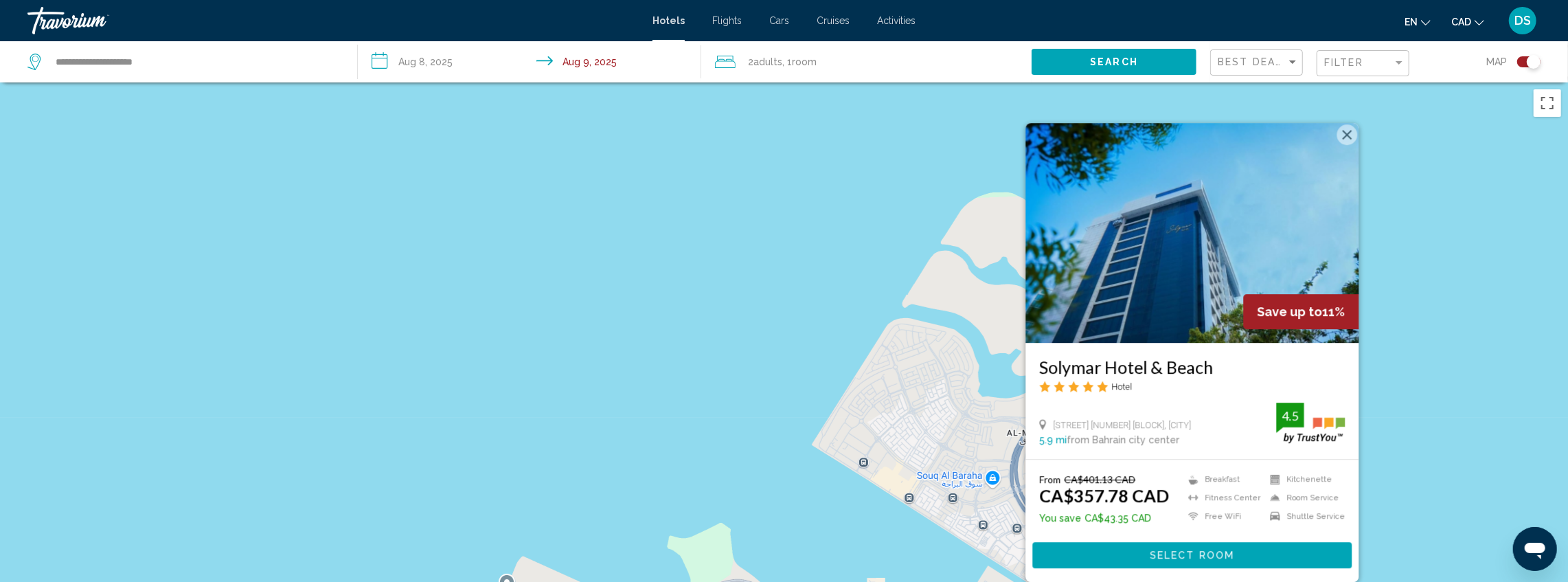 click on "To activate drag with keyboard, press Alt + Enter. Once in keyboard drag state, use the arrow keys to move the marker. To complete the drag, press the Enter key. To cancel, press Escape. Save up to  11%   Solymar Hotel & Beach
Hotel
Road [NUMBER] Building [NUMBER] Block [NUMBER], [CITY] [DISTANCE]  from Bahrain city center from hotel [RATING] From CA$401.13 CAD CA$357.78 CAD  You save  CA$43.35 CAD
Breakfast
Fitness Center
Free WiFi
Kitchenette
Room Service
Shuttle Service  4.5 Select Room" at bounding box center (784, 373) 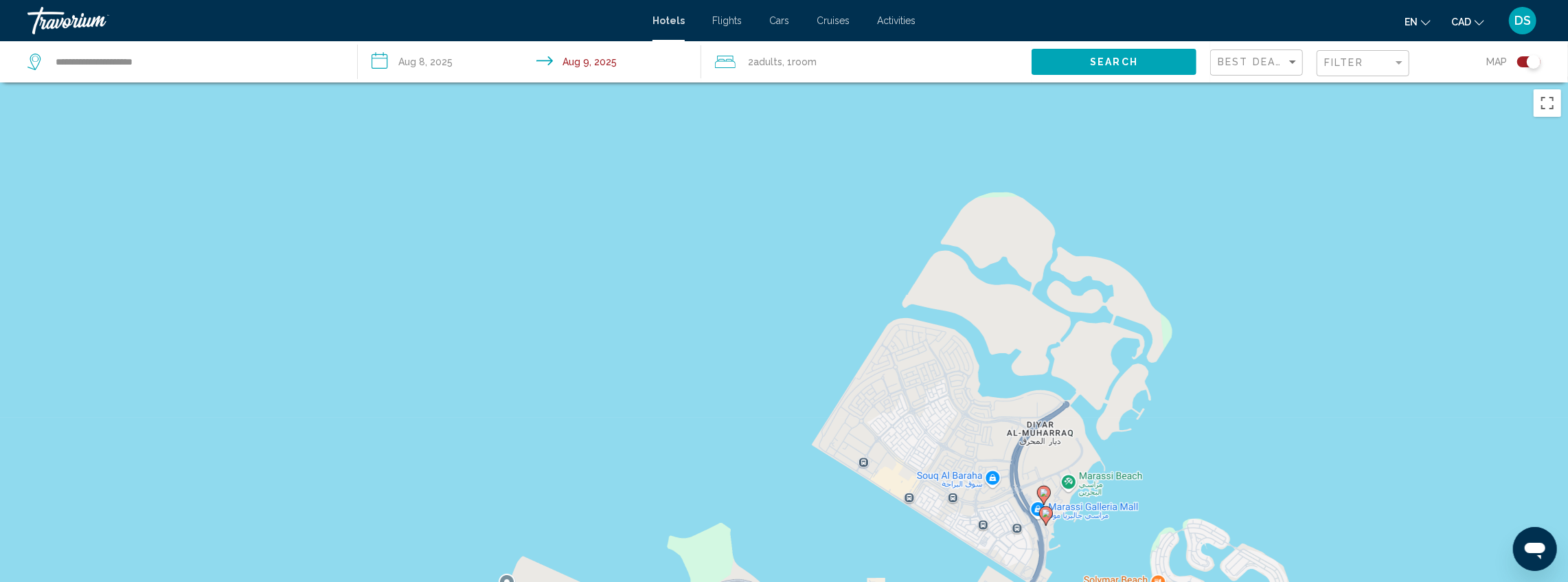 click 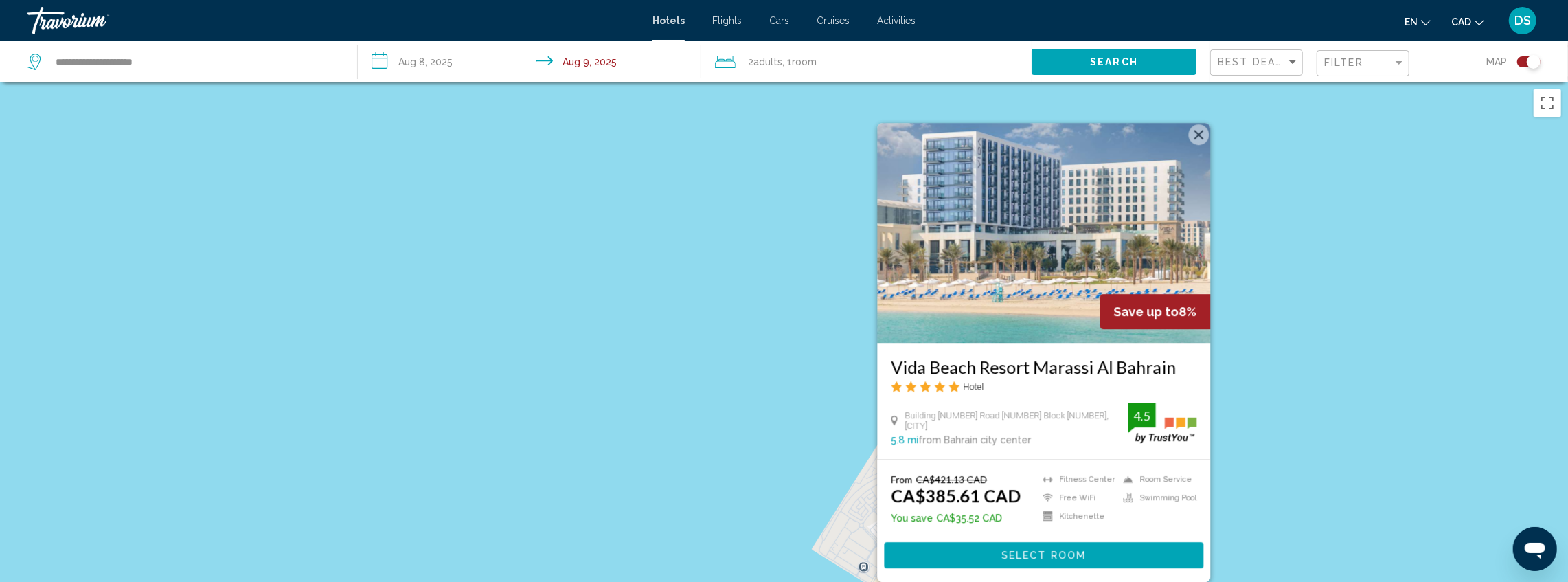 click on "To activate drag with keyboard, press Alt + Enter. Once in keyboard drag state, use the arrow keys to move the marker. To complete the drag, press the Enter key. To cancel, press Escape. Save up to  8%   Vida Beach Resort Marassi Al Bahrain
Hotel
Building [NUMBER] Road [NUMBER] Block [NUMBER], [CITY] [NUMBER] mi  from Bahrain city center from hotel [NUMBER] From CA$[NUMBER] CAD CA$[NUMBER] CAD  You save  CA$[NUMBER] CAD
Fitness Center
Free WiFi
Kitchenette
Room Service
Swimming Pool  [NUMBER] Select Room" at bounding box center (784, 373) 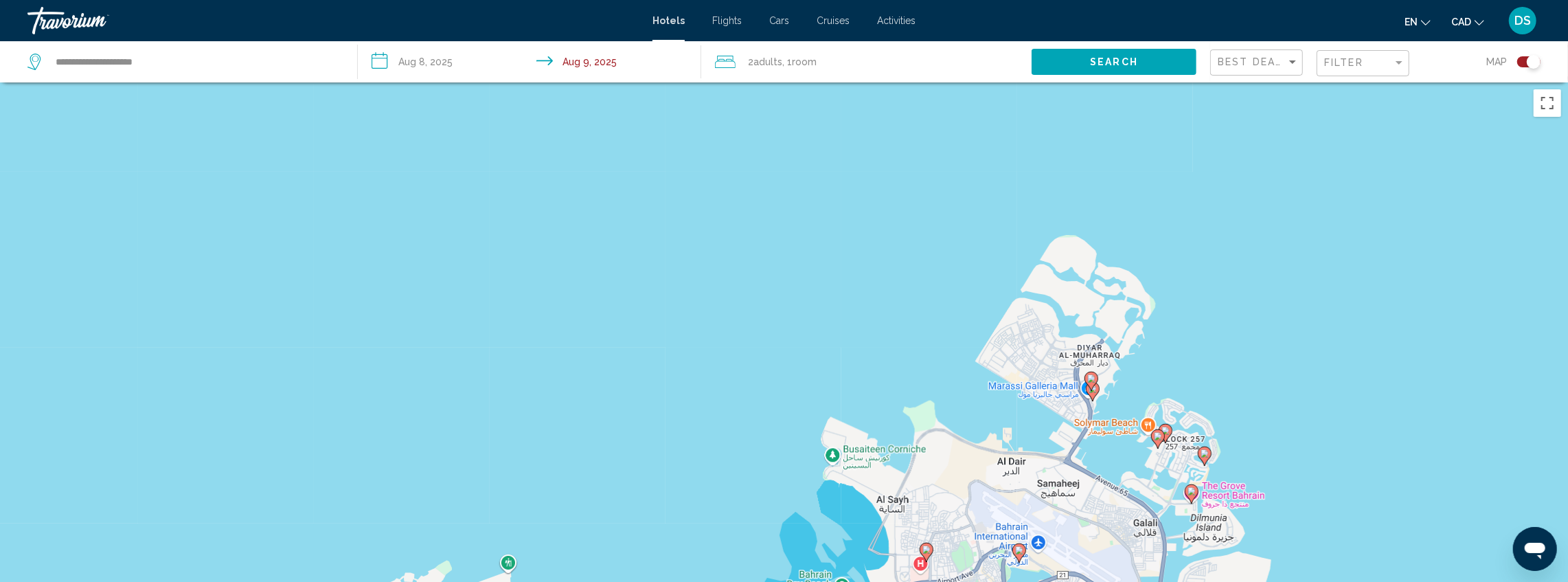 drag, startPoint x: 1224, startPoint y: 527, endPoint x: 1147, endPoint y: 258, distance: 279.8035 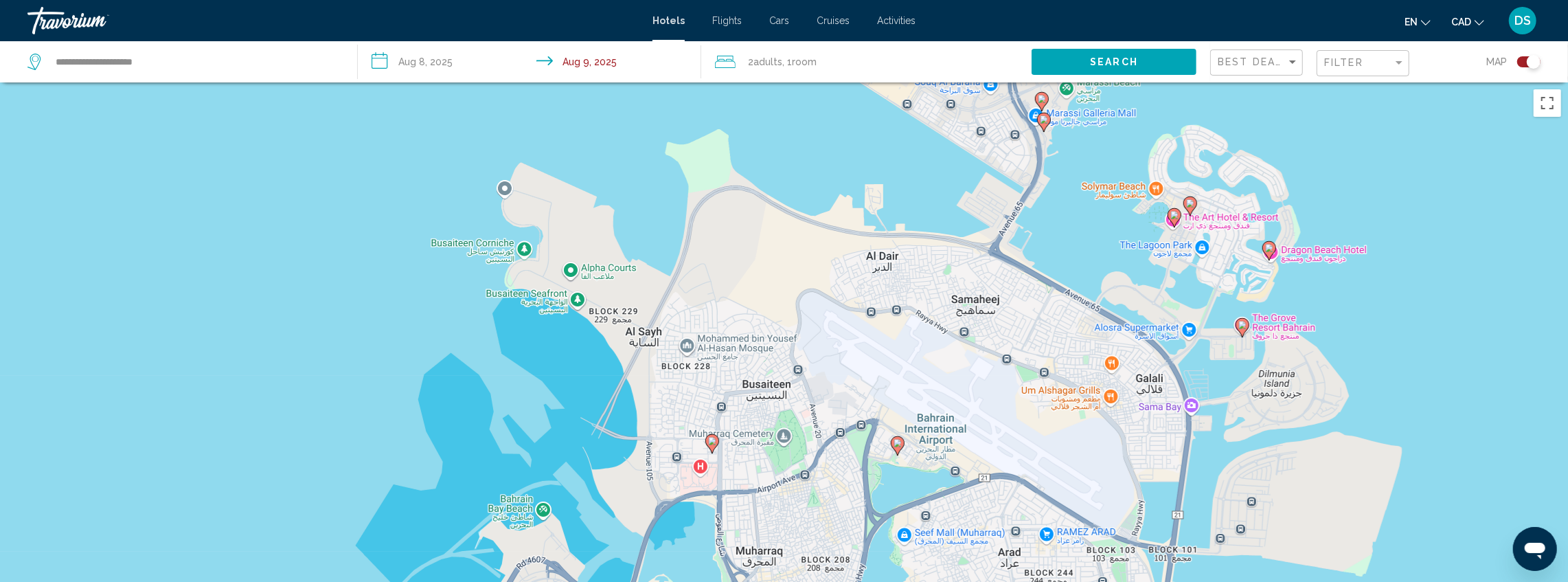 click 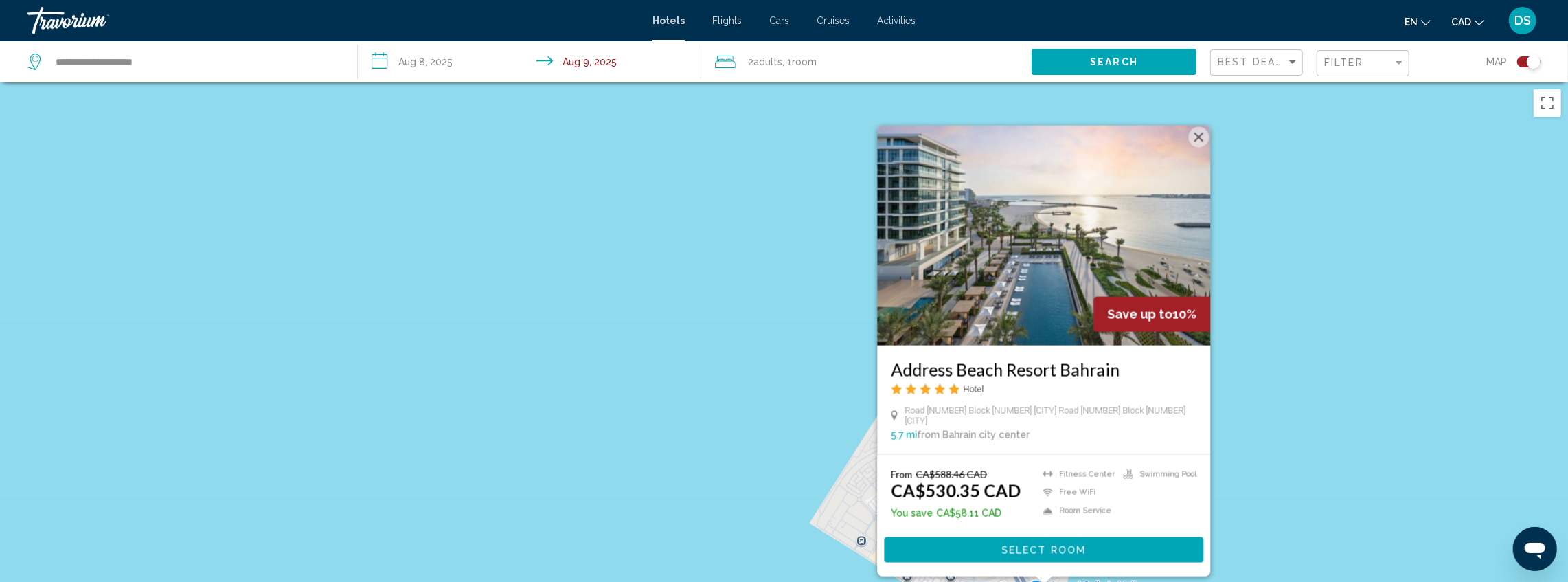 click on "Address Beach Resort Bahrain
Hotel
[STREET], [CITY] [BLOCK] [STREET], [CITY] [BLOCK] [AREA] [POSTAL_CODE] mi  from [CITY] city center from hotel From CA$588.46 CAD CA$530.35 CAD  You save  CA$58.11 CAD
Fitness Center
Free WiFi
Room Service
Swimming Pool  Select Room" at bounding box center [784, 373] 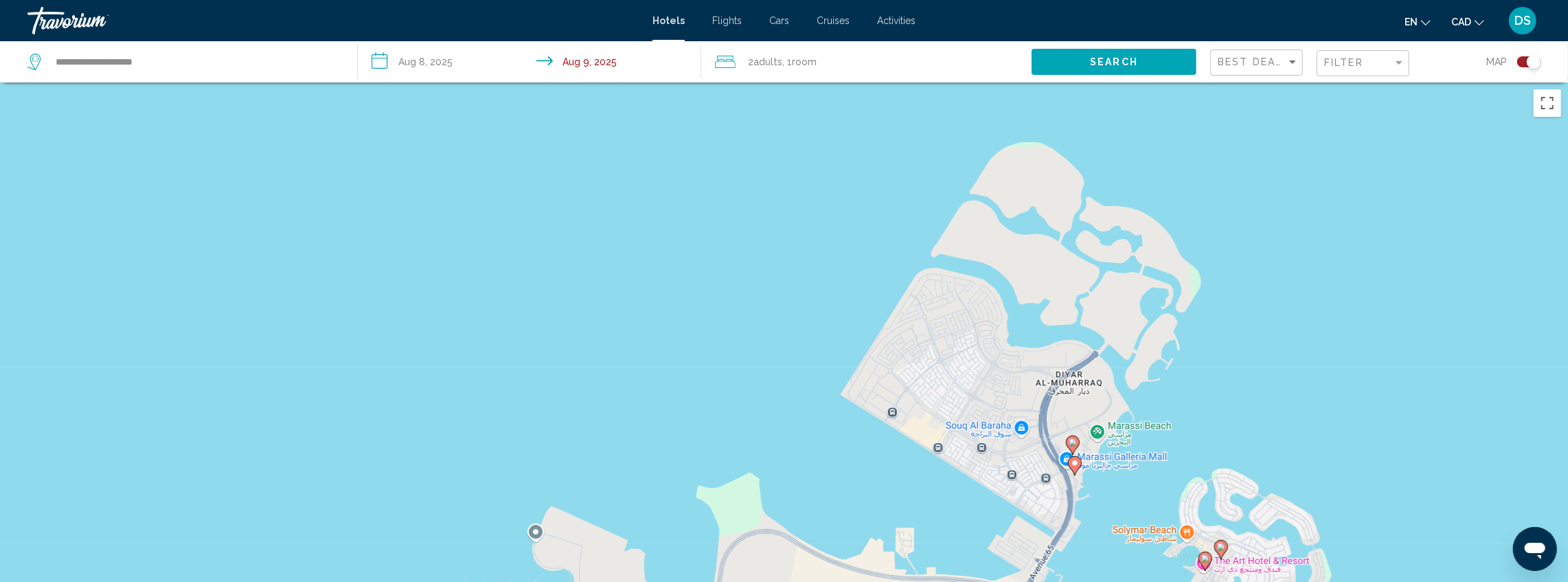 drag, startPoint x: 1227, startPoint y: 476, endPoint x: 1214, endPoint y: 282, distance: 194.43508 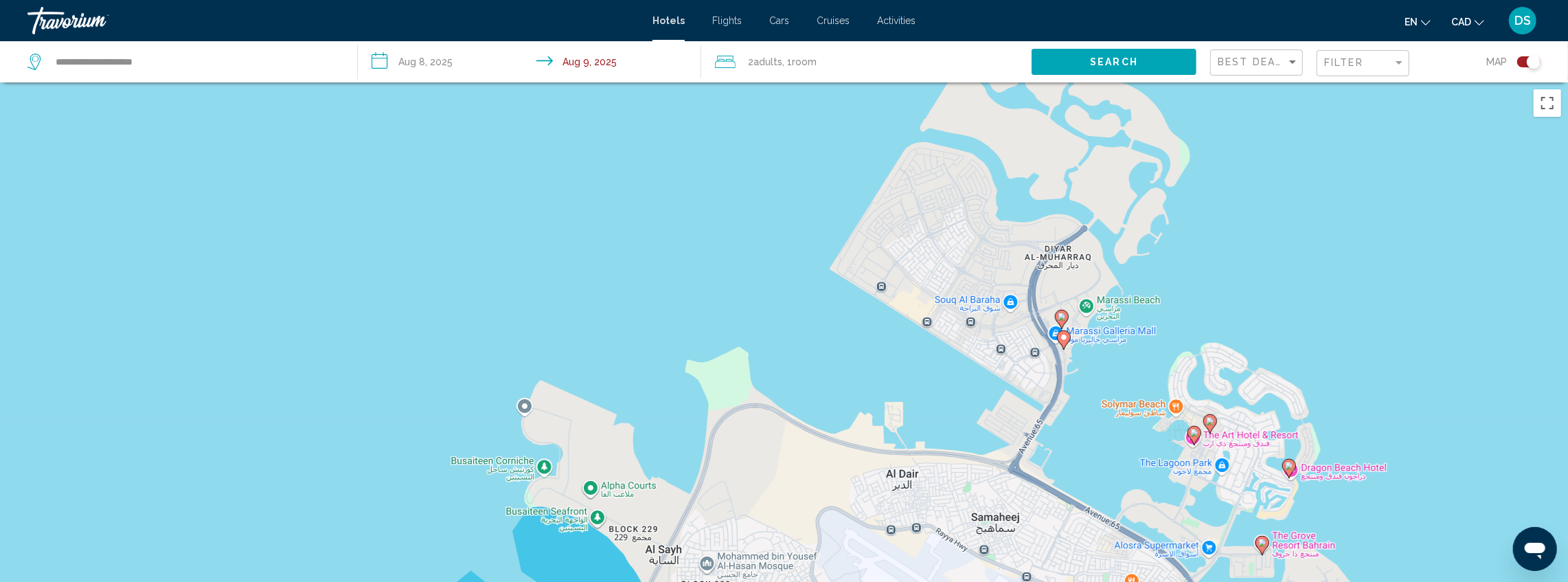click at bounding box center (1062, 320) 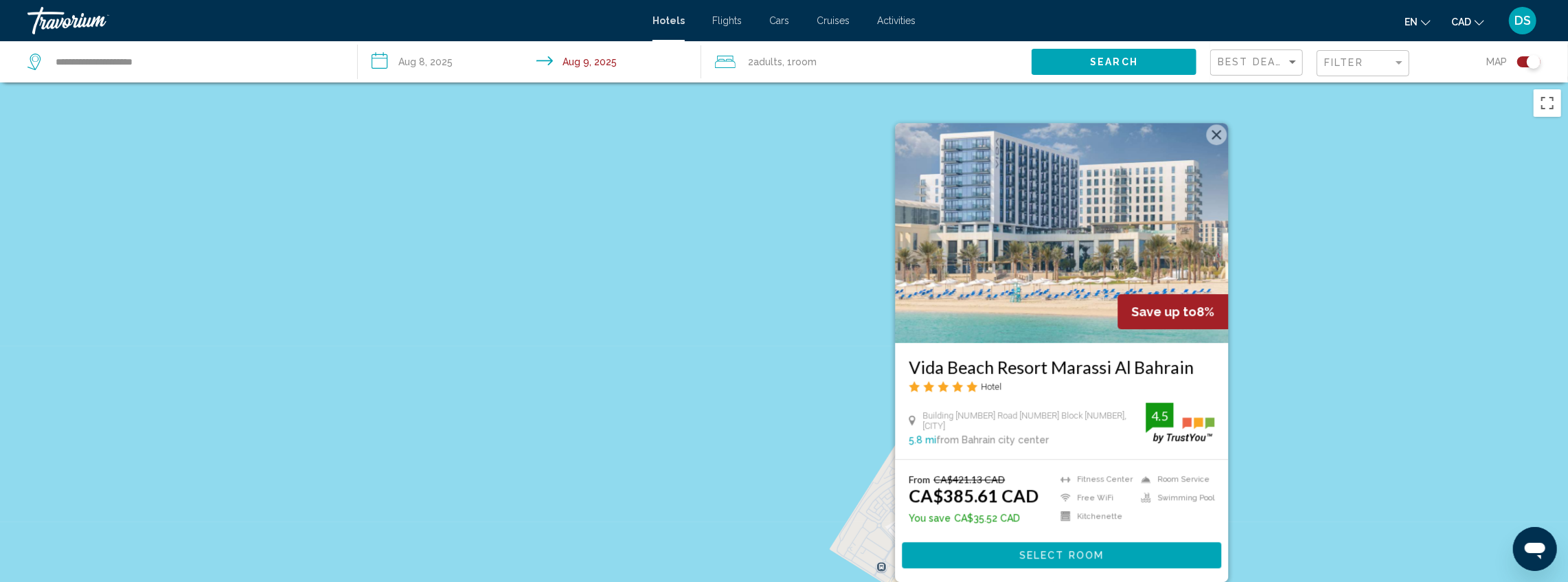 drag, startPoint x: 906, startPoint y: 355, endPoint x: 1192, endPoint y: 363, distance: 286.11187 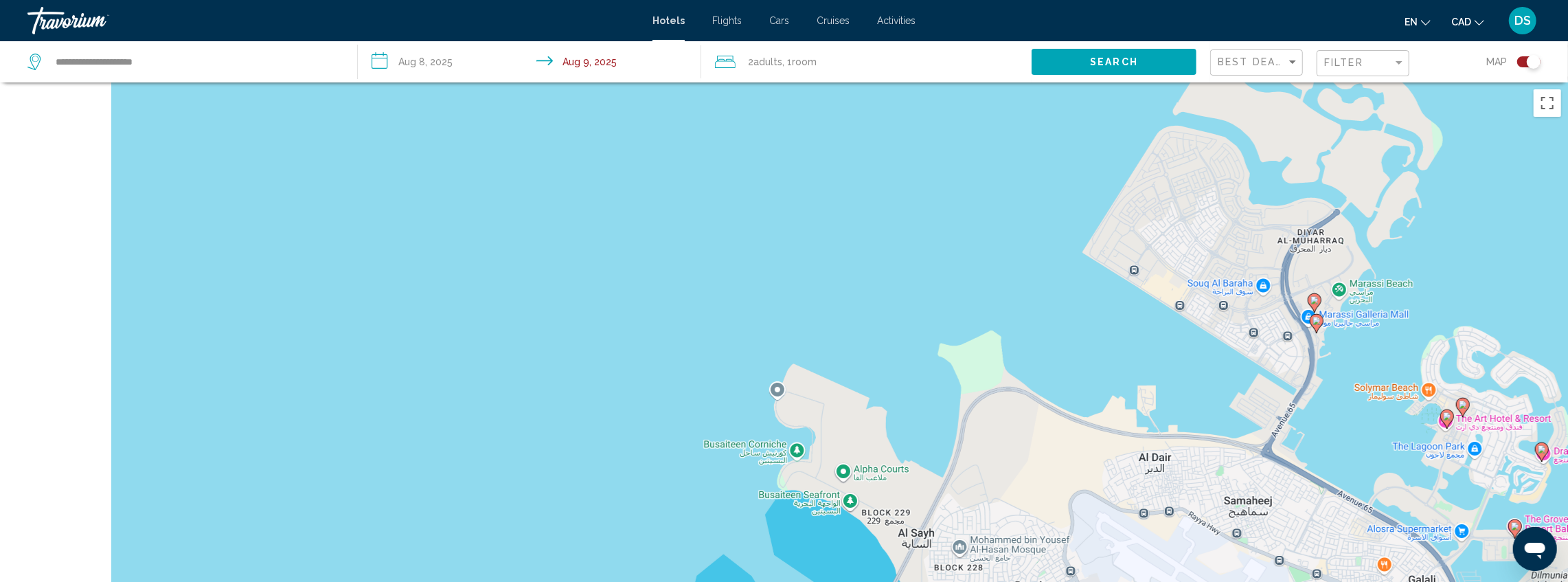 drag, startPoint x: 648, startPoint y: 436, endPoint x: 902, endPoint y: 143, distance: 387.76926 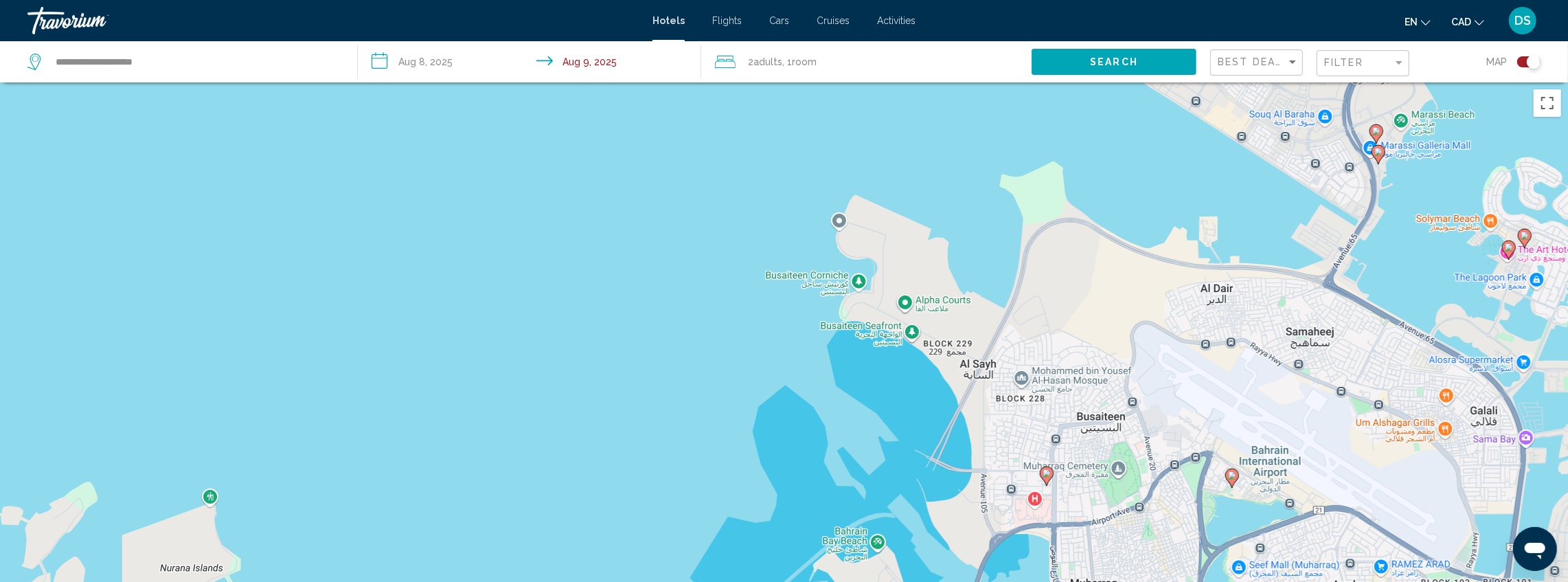 drag, startPoint x: 782, startPoint y: 347, endPoint x: 787, endPoint y: 139, distance: 208.06009 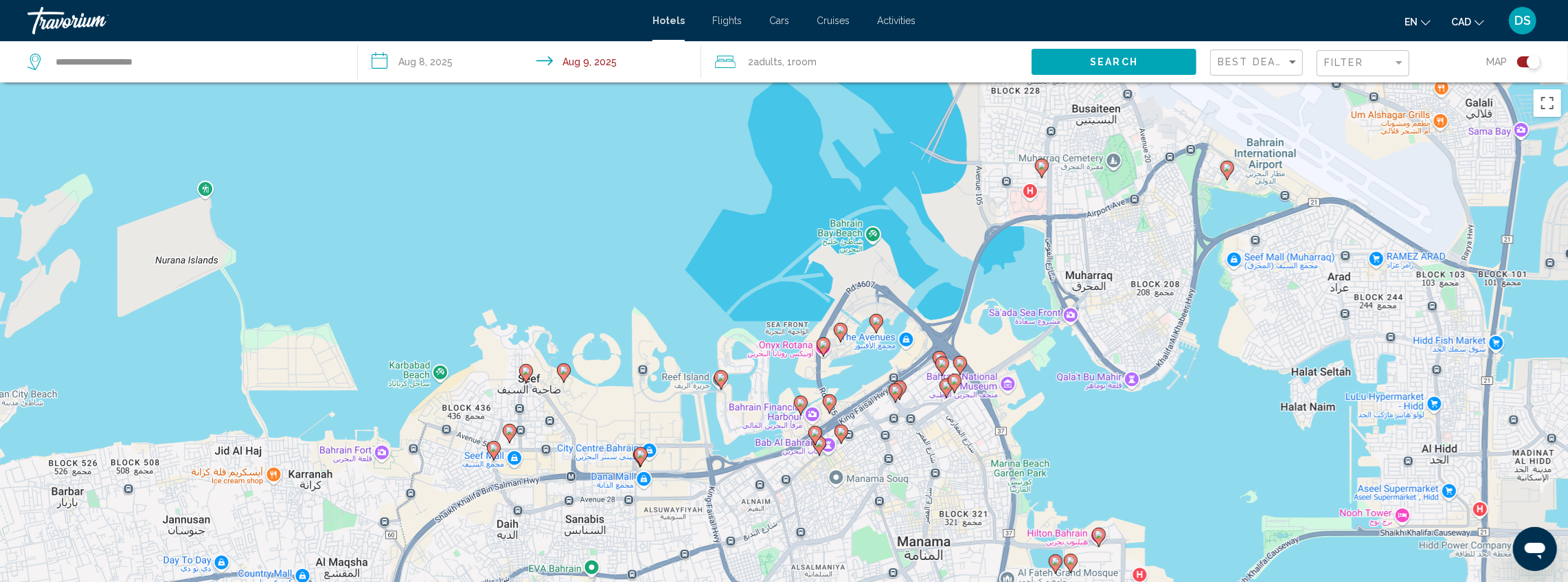 click 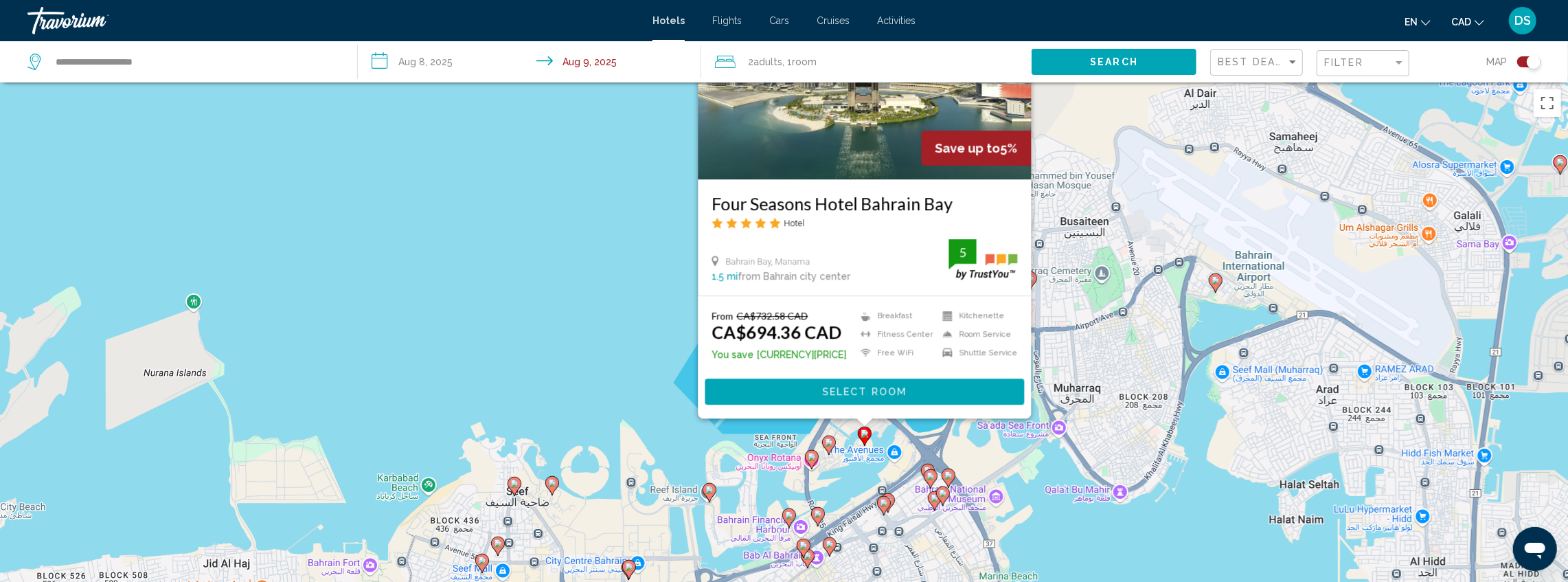 drag, startPoint x: 652, startPoint y: 453, endPoint x: 634, endPoint y: 255, distance: 198.8165 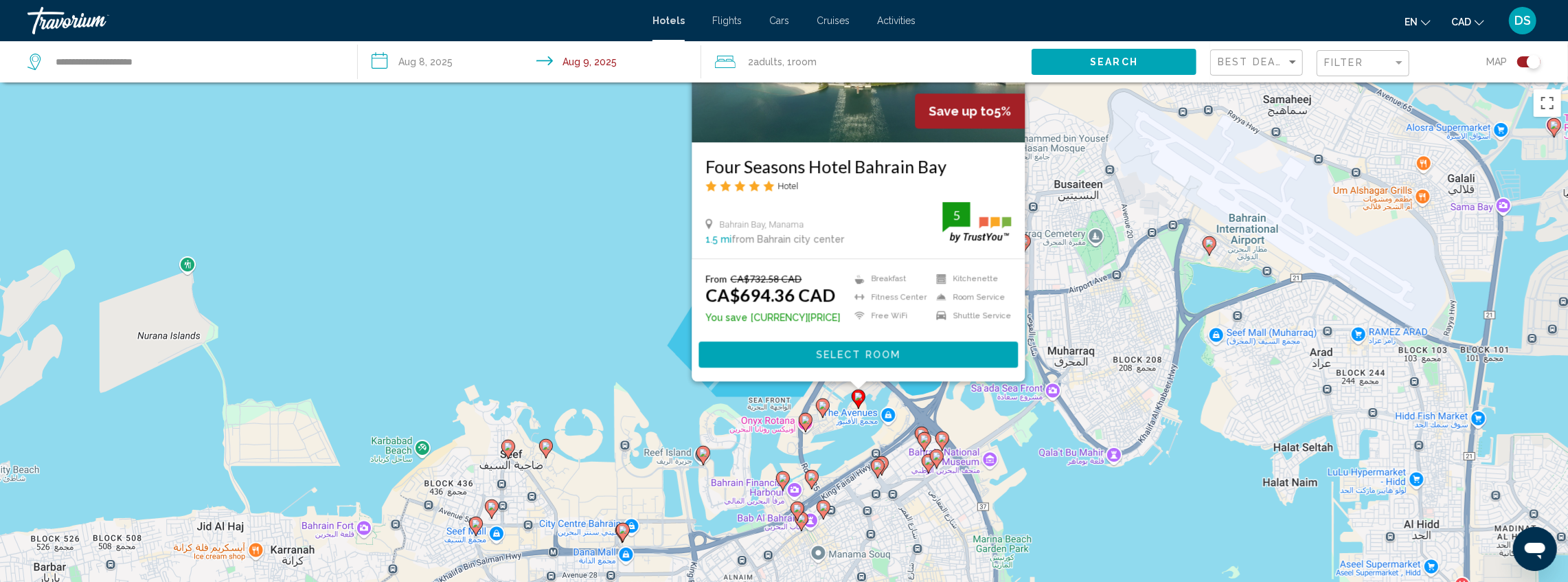 click 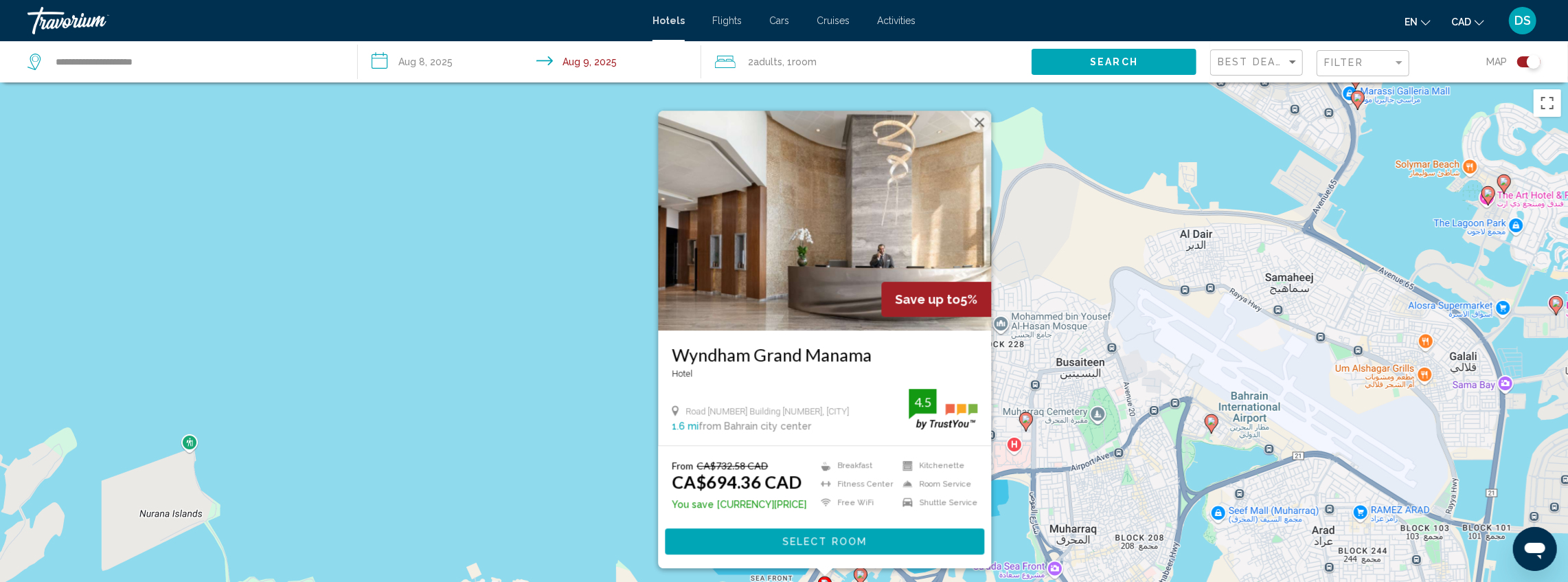 drag, startPoint x: 598, startPoint y: 475, endPoint x: 625, endPoint y: 177, distance: 299.2207 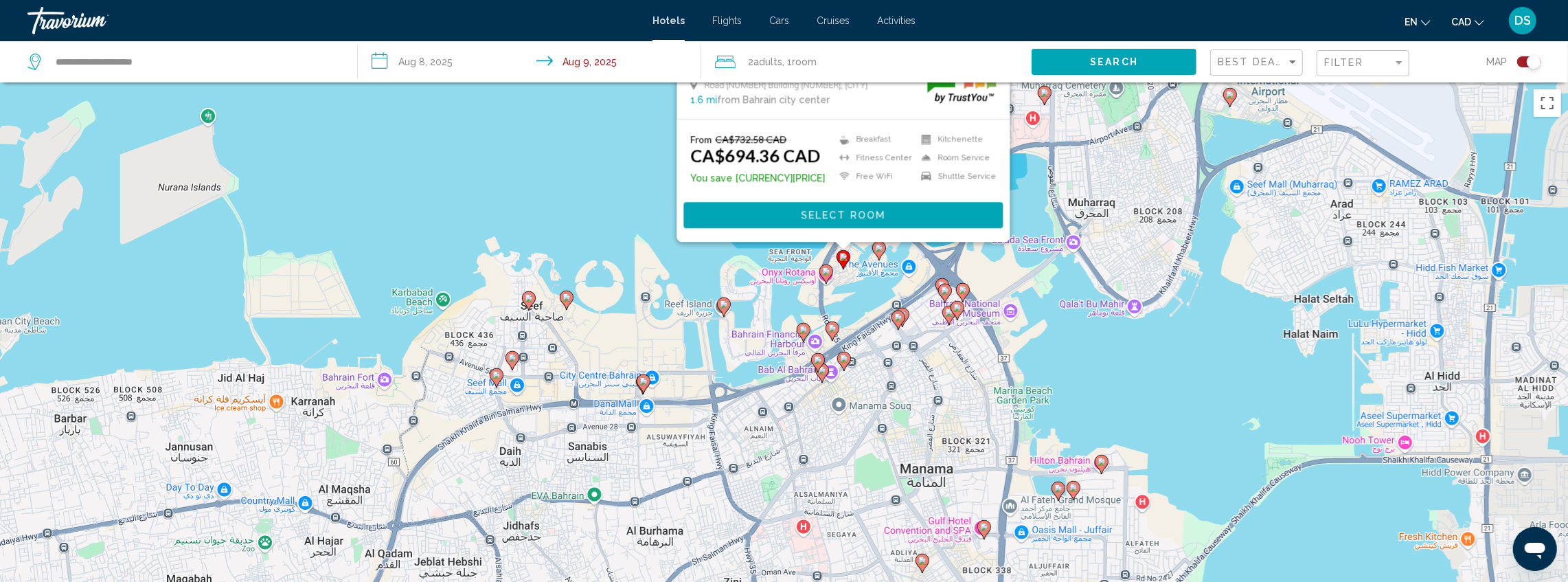 click 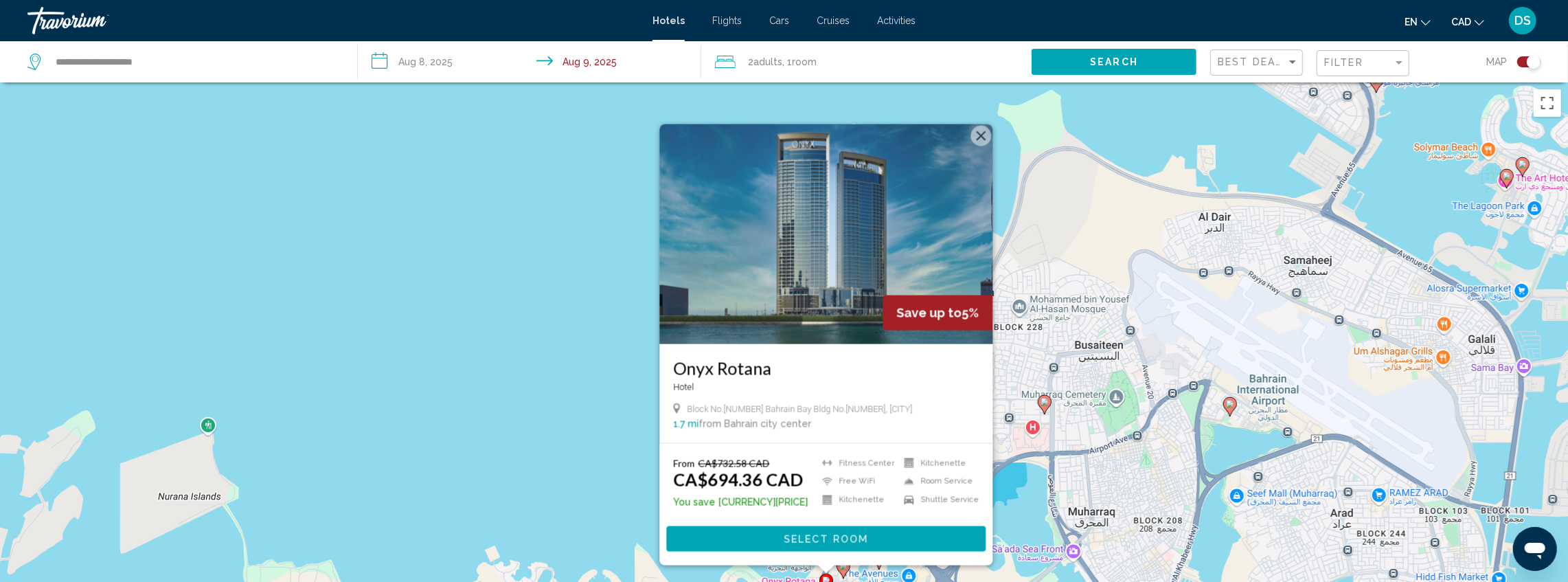 click on "To activate drag with keyboard, press Alt + Enter. Once in keyboard drag state, use the arrow keys to move the marker. To complete the drag, press the Enter key. To cancel, press Escape. Save up to  5%   Onyx Rotana  Hotel
Block No.[NUMBER] Bahrain Bay Bldg No.[NUMBER], [CITY] [NUMBER] mi  from Bahrain city center from hotel From CA$[NUMBER] CAD CA$[NUMBER] CAD  You save  CA$[NUMBER] CAD
Fitness Center
Free WiFi
Kitchenette
Kitchenette
Room Service
Shuttle Service  Select Room" at bounding box center [784, 373] 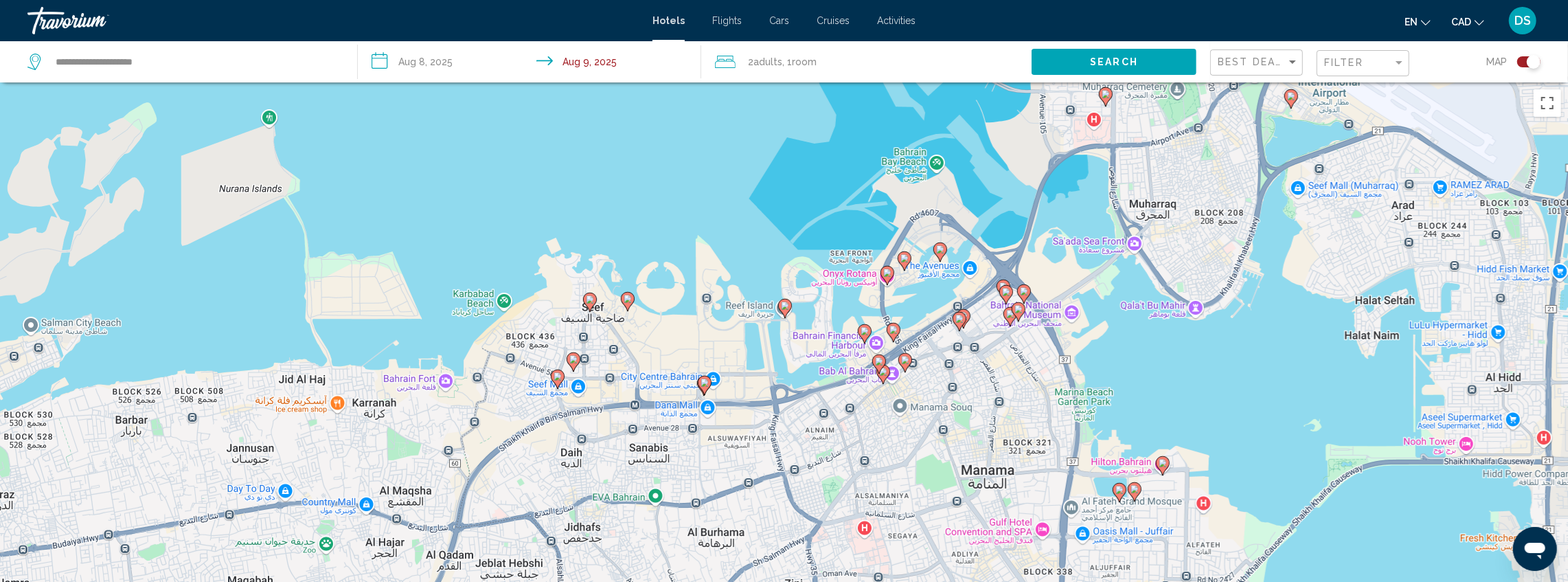 drag, startPoint x: 861, startPoint y: 289, endPoint x: 898, endPoint y: 129, distance: 164.2224 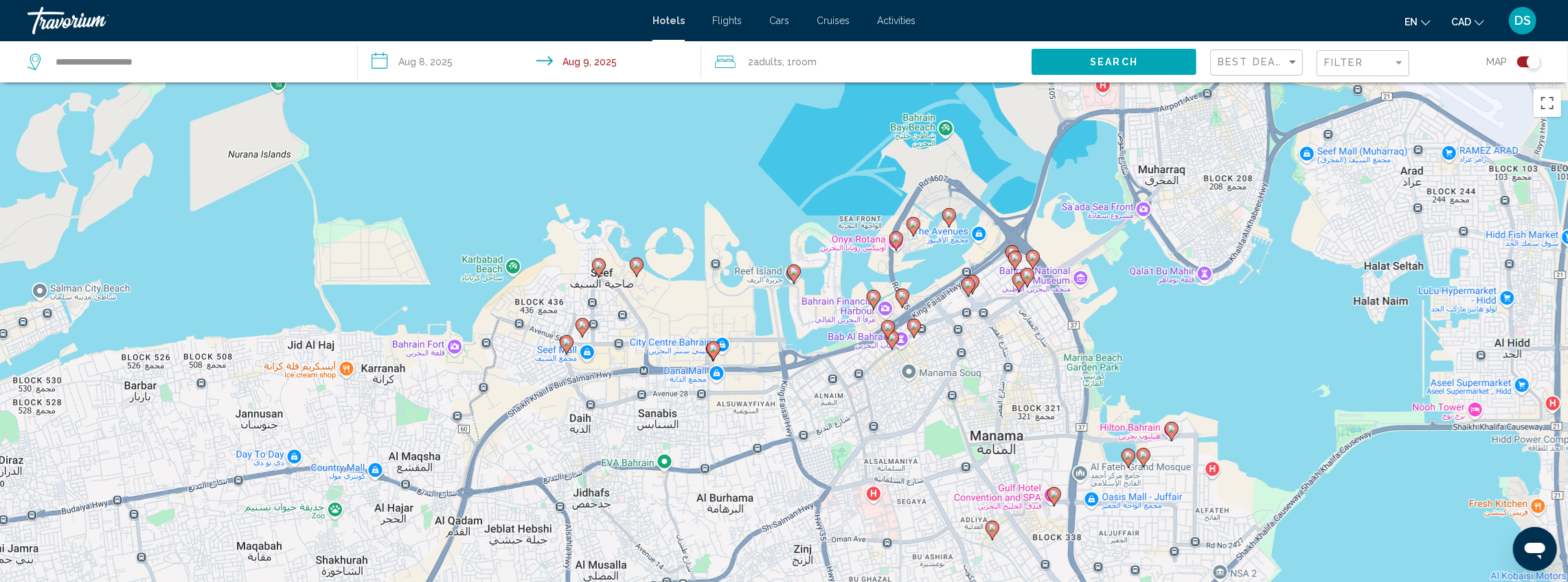 click 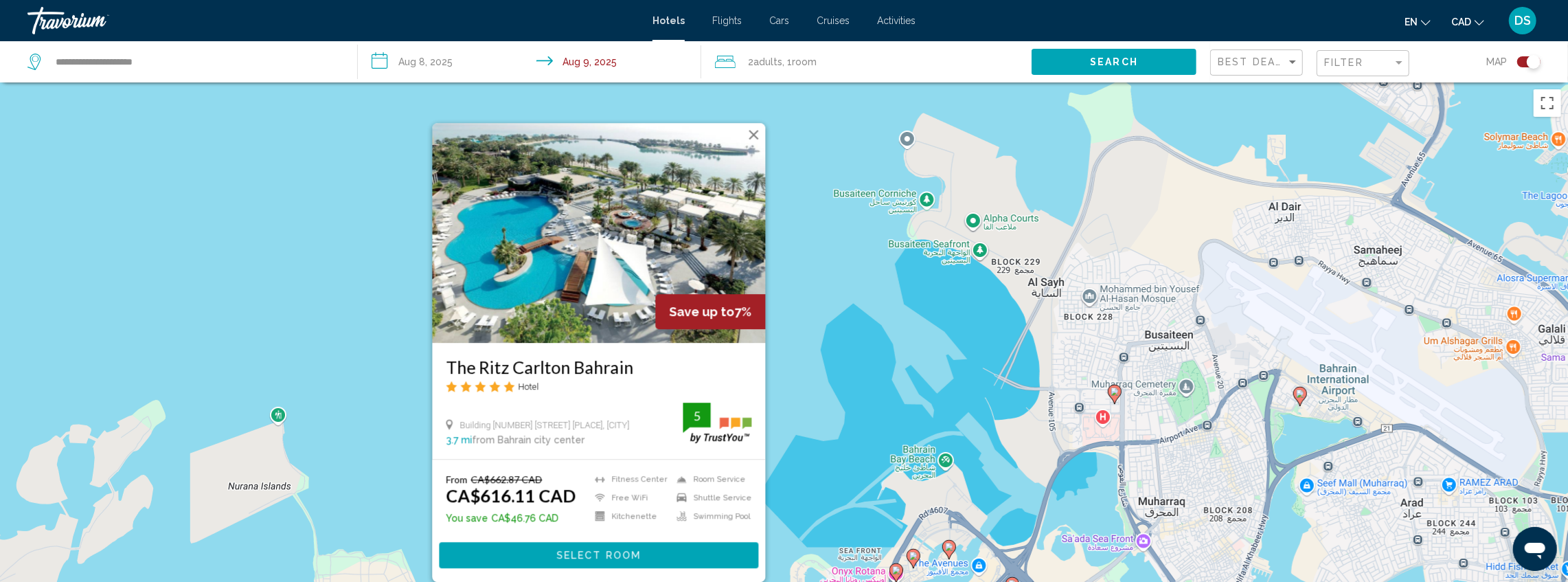click on "To activate drag with keyboard, press Alt + Enter. Once in keyboard drag state, use the arrow keys to move the marker. To complete the drag, press the Enter key. To cancel, press Escape. Save up to  7%   The Ritz Carlton Bahrain
Hotel
Building [NUMBER] Road [NUMBER] Al Seef, [CITY] [NUMBER] mi  from Bahrain city center from hotel [NUMBER] From CA$[NUMBER] CAD CA$[NUMBER] CAD  You save  CA$[NUMBER] CAD
Fitness Center
Free WiFi
Kitchenette
Room Service
Shuttle Service
Swimming Pool  [NUMBER] Select Room" at bounding box center (784, 373) 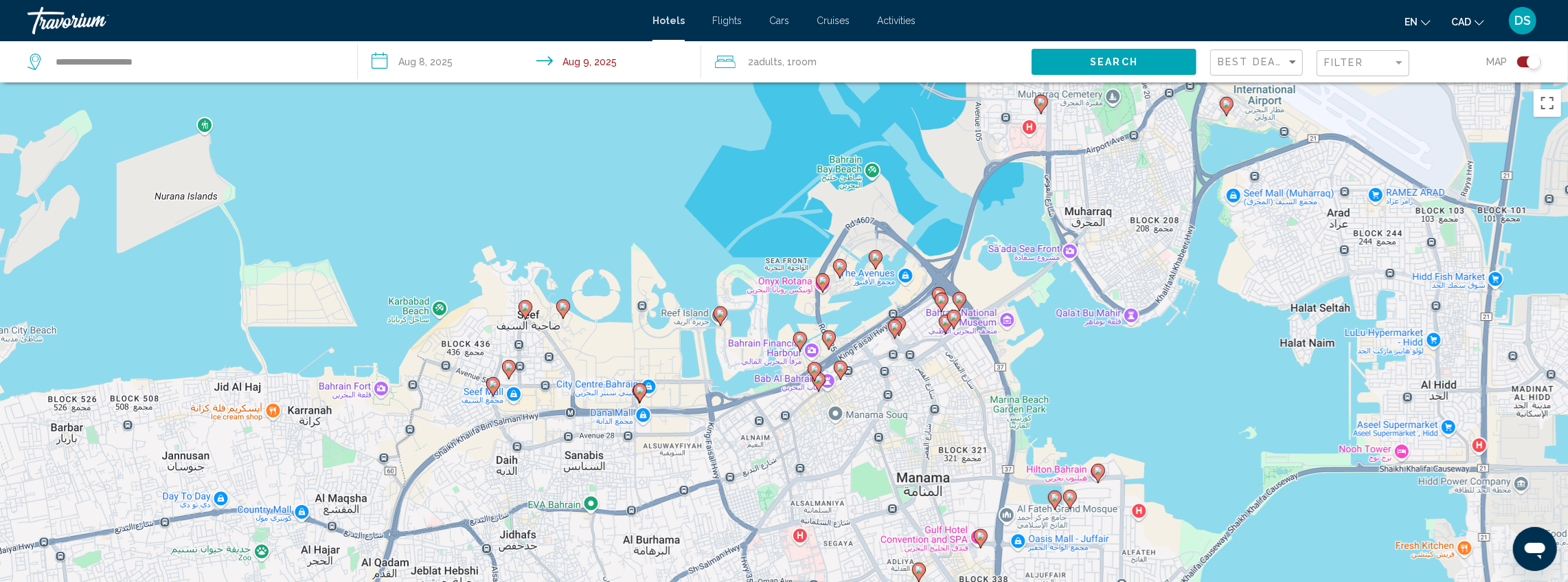 drag, startPoint x: 724, startPoint y: 438, endPoint x: 650, endPoint y: 148, distance: 299.2925 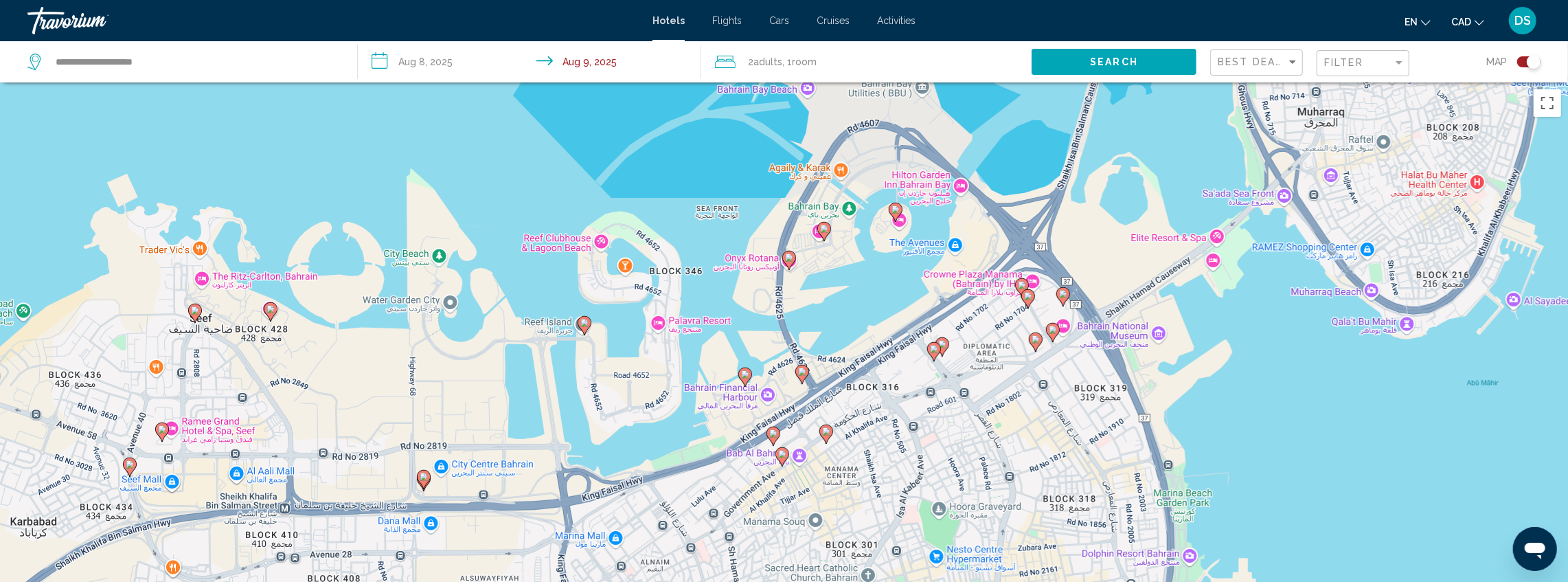 click 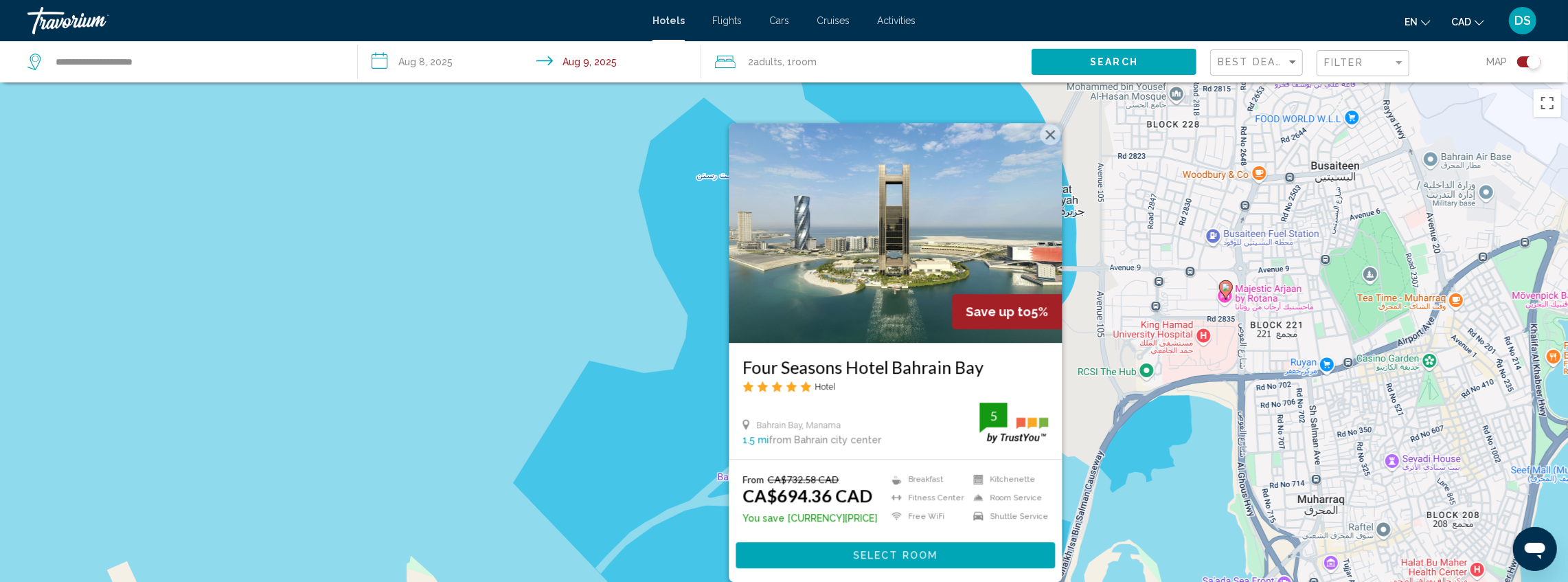 click on "To activate drag with keyboard, press Alt + Enter. Once in keyboard drag state, use the arrow keys to move the marker. To complete the drag, press the Enter key. To cancel, press Escape. Save up to  [PERCENT]%   [PLACE]
Hotel
[PLACE], [CITY] [DISTANCE] from [CITY] [DISTANCE] from hotel [RATING] From [CURRENCY][PRICE] [CURRENCY][PRICE]  You save  [CURRENCY][PRICE]
Breakfast
Fitness Center
Free WiFi
Kitchenette
Room Service
Shuttle Service  [RATING] Select Room" at bounding box center [784, 373] 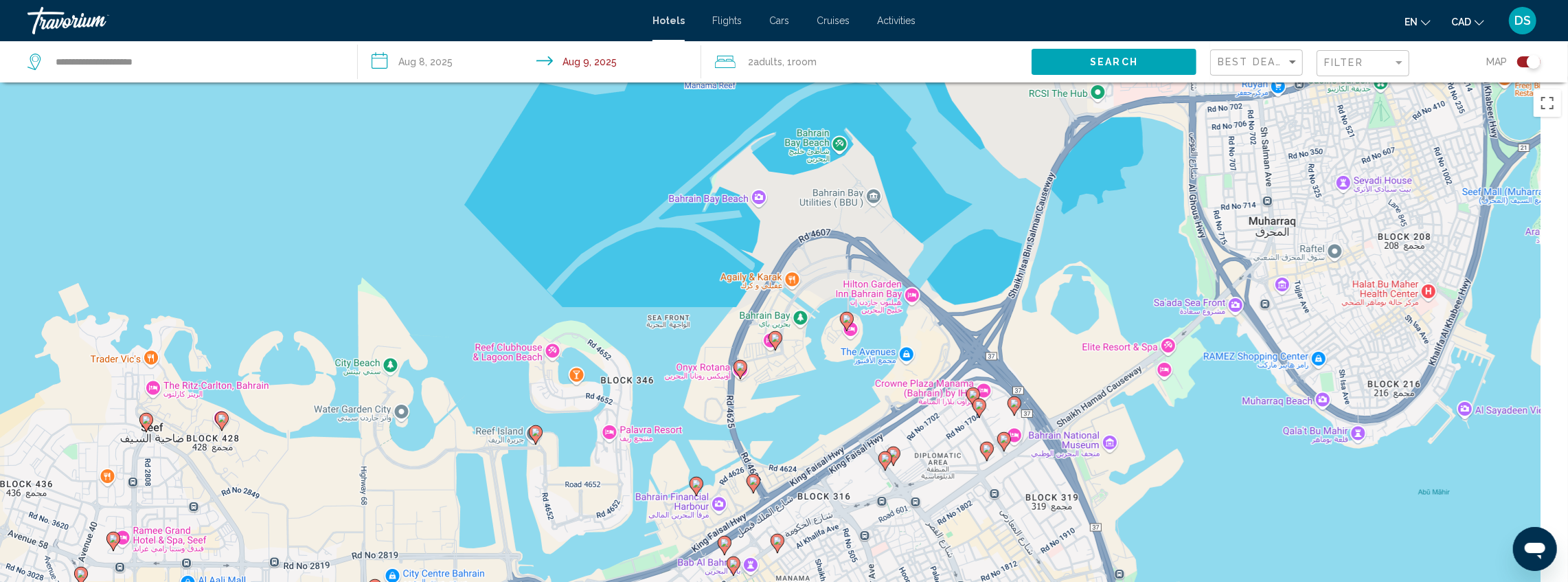 drag, startPoint x: 1034, startPoint y: 458, endPoint x: 984, endPoint y: 176, distance: 286.3983 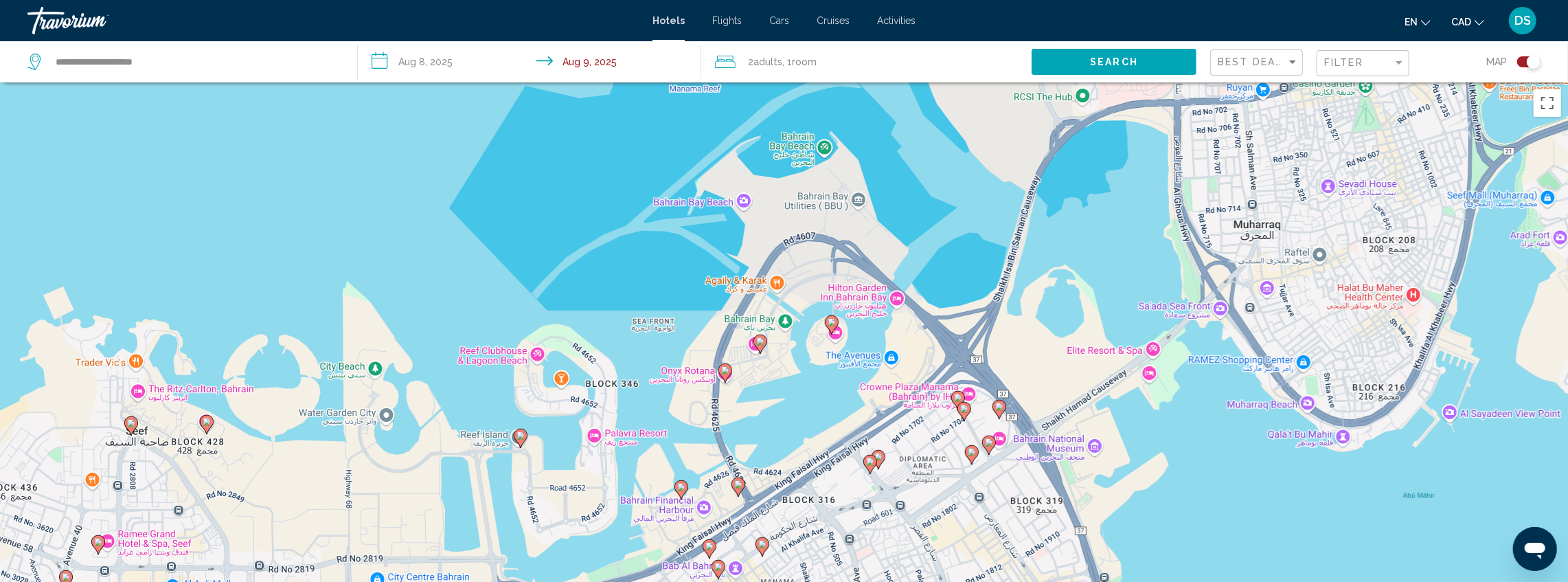 drag, startPoint x: 1328, startPoint y: 262, endPoint x: 1262, endPoint y: 337, distance: 100 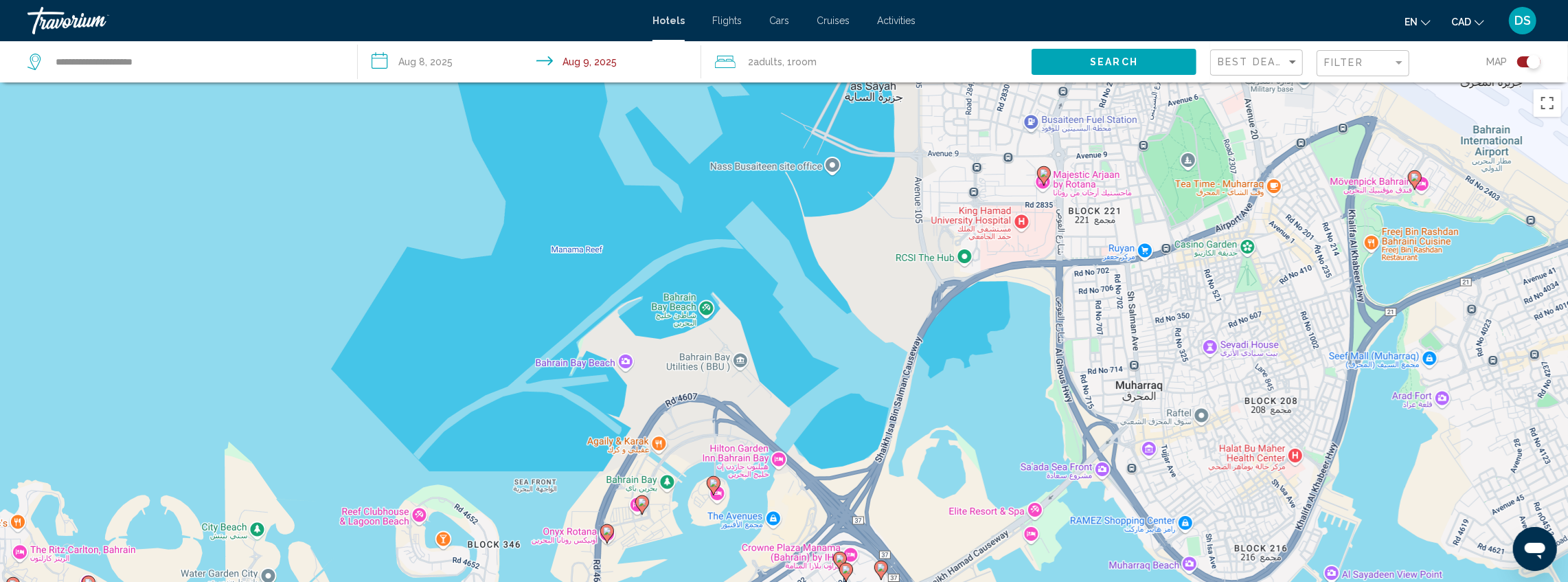 drag, startPoint x: 1302, startPoint y: 243, endPoint x: 1278, endPoint y: 312, distance: 73.05477 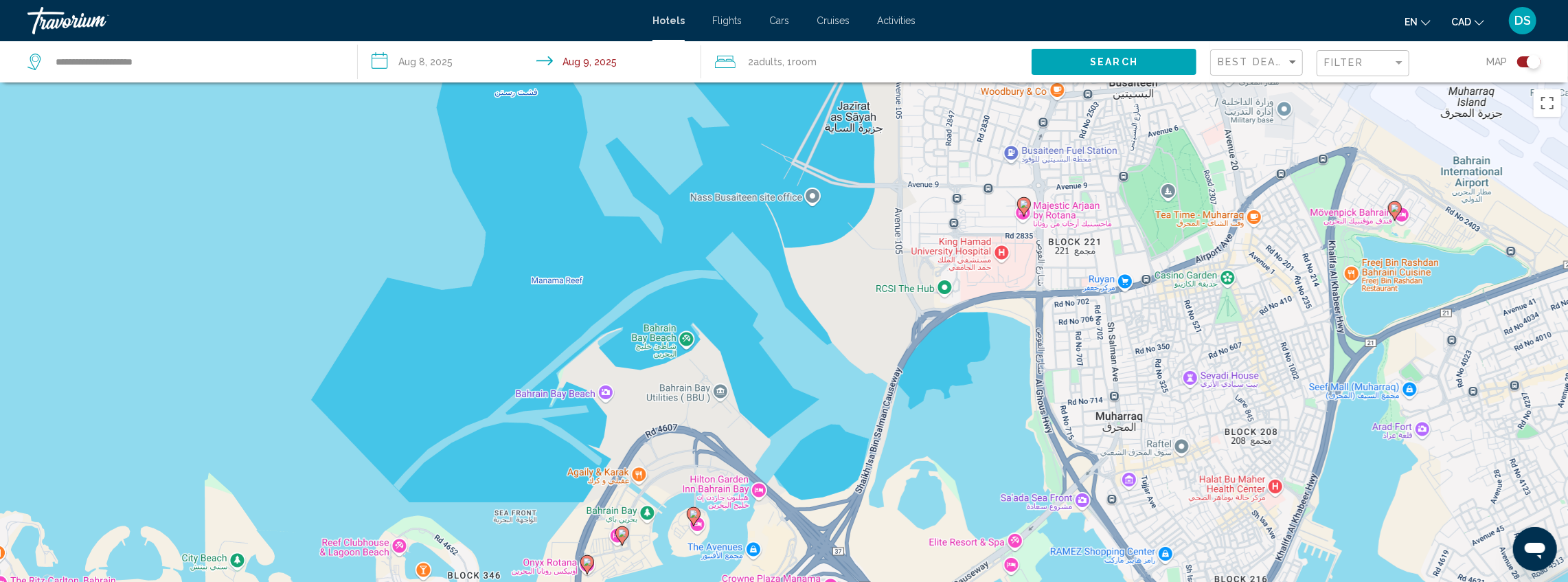 click 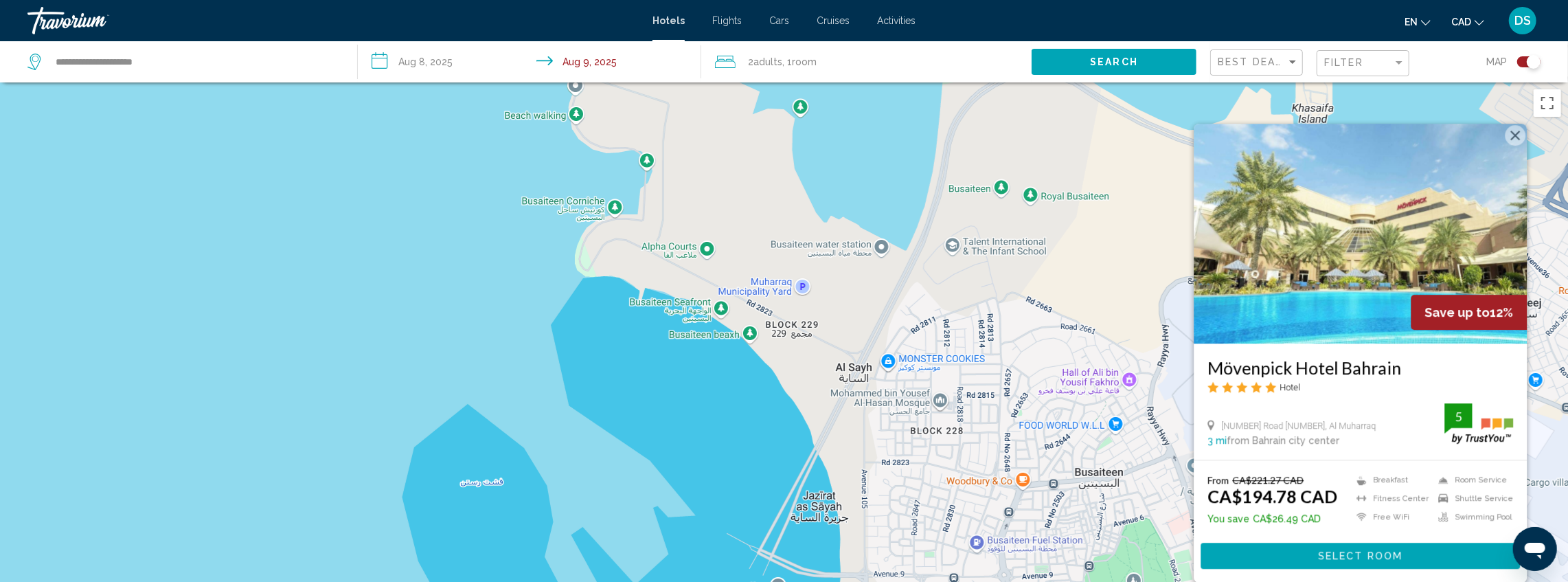 click on "To activate drag with keyboard, press Alt + Enter. Once in keyboard drag state, use the arrow keys to move the marker. To complete the drag, press the Enter key. To cancel, press Escape. Save up to  12%   Mövenpick Hotel Bahrain
Hotel
[NUMBER] [STREET], [CITY] [POSTAL_CODE] [DISTANCE]  from Bahrain city center from hotel [RATING] From CA$221.27 CAD CA$194.78 CAD  You save  CA$26.49 CAD
Breakfast
Fitness Center
Free WiFi
Room Service
Shuttle Service
Swimming Pool  5 Select Room" at bounding box center (784, 373) 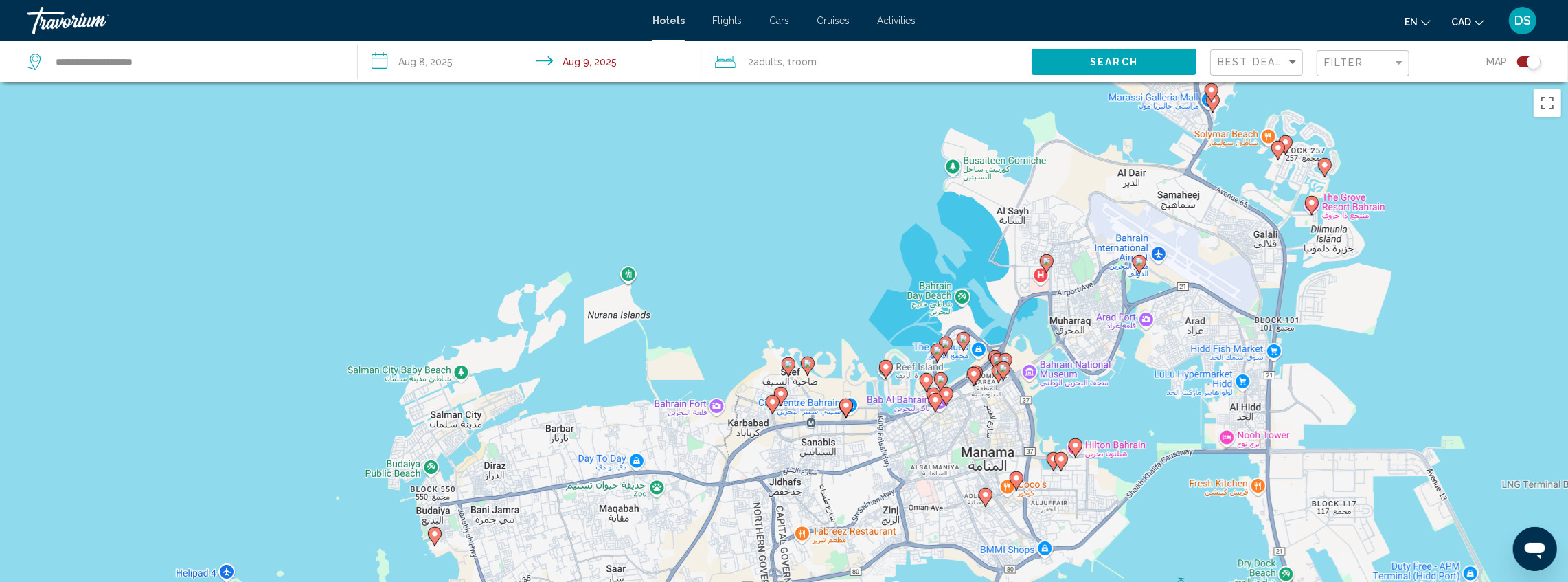 drag, startPoint x: 1240, startPoint y: 197, endPoint x: 1171, endPoint y: 239, distance: 80.777472 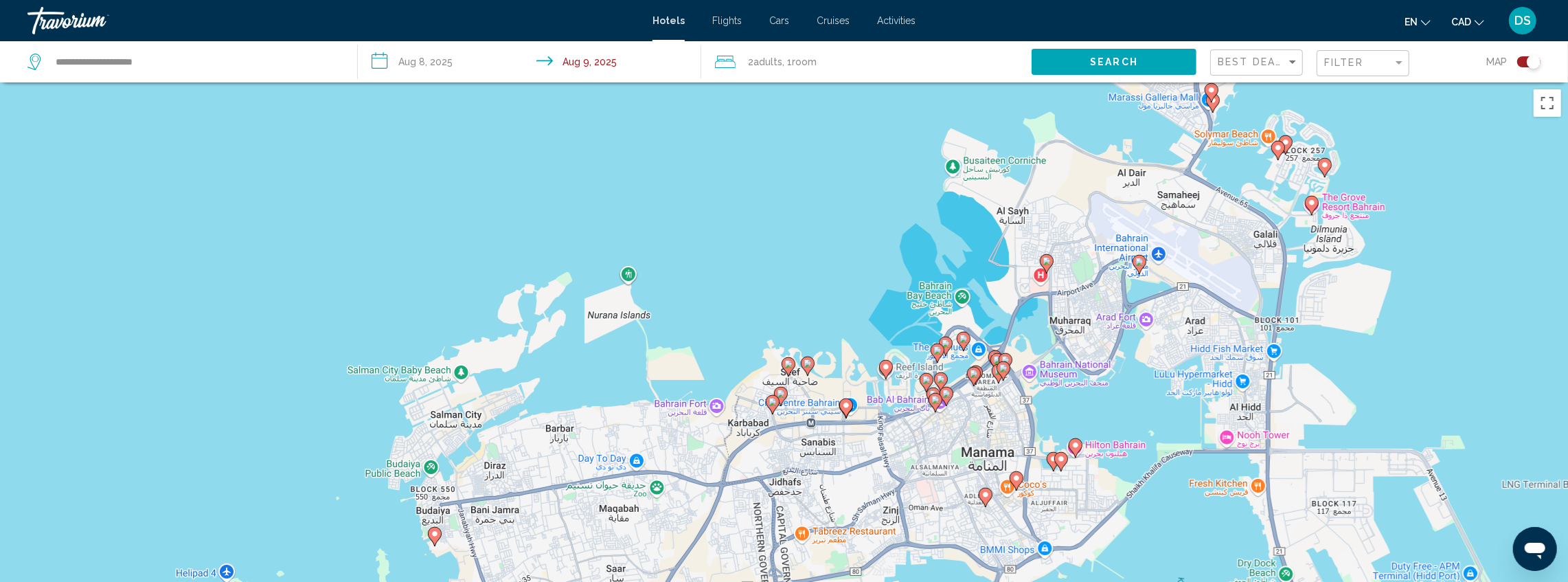 click on "To activate drag with keyboard, press Alt + Enter. Once in keyboard drag state, use the arrow keys to move the marker. To complete the drag, press the Enter key. To cancel, press Escape." at bounding box center [784, 373] 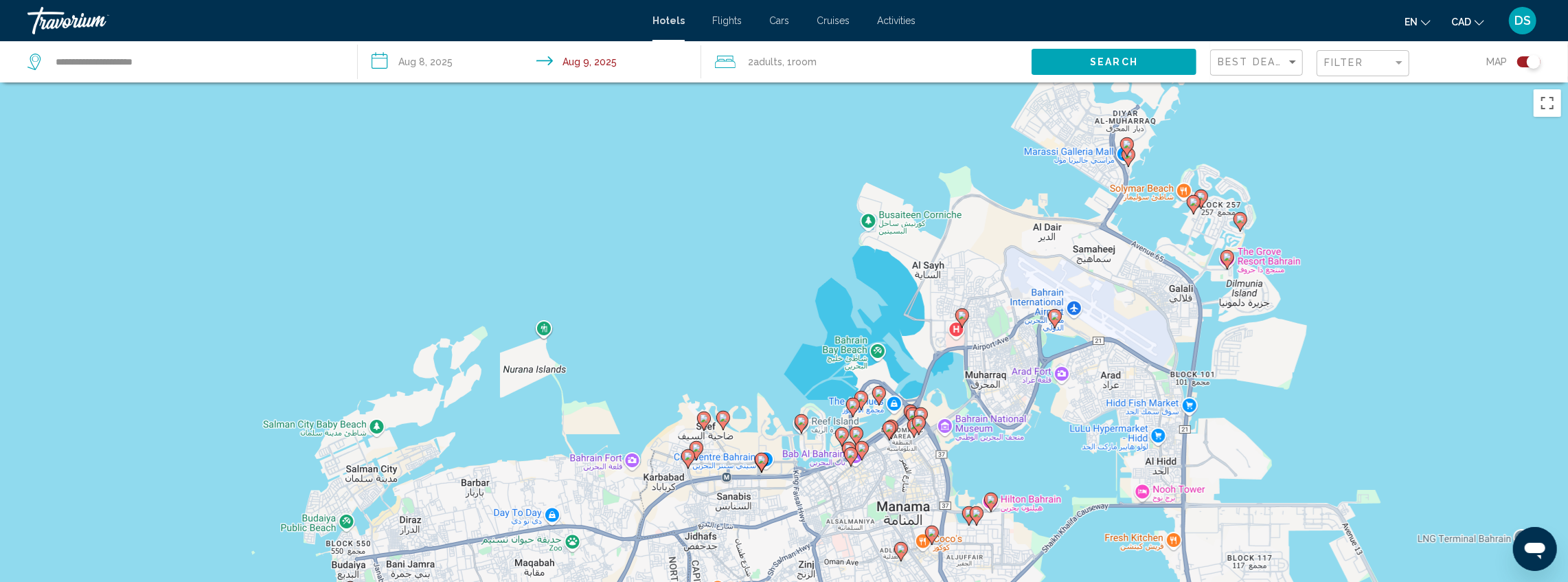 click 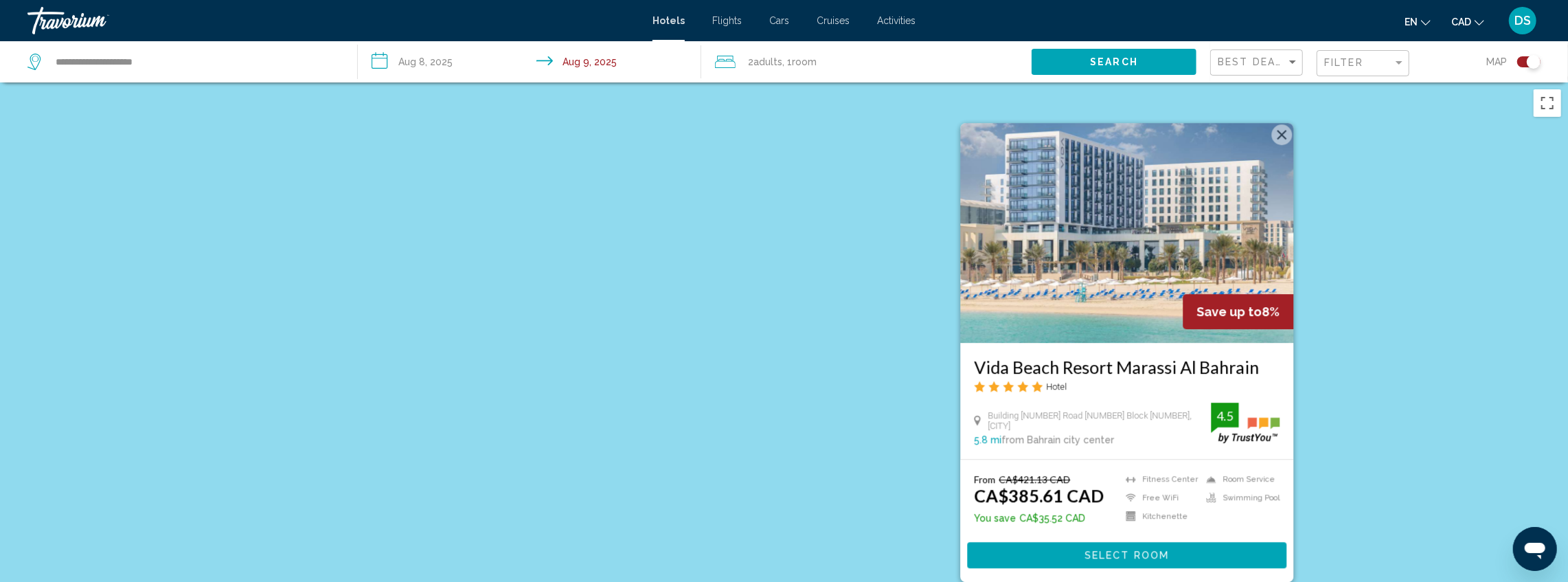 click on "To activate drag with keyboard, press Alt + Enter. Once in keyboard drag state, use the arrow keys to move the marker. To complete the drag, press the Enter key. To cancel, press Escape. Save up to  8%   Vida Beach Resort Marassi Al Bahrain
Hotel
Building [NUMBER] Road [NUMBER] Block [NUMBER], [CITY] [NUMBER] mi  from Bahrain city center from hotel [NUMBER] From CA$[NUMBER] CAD CA$[NUMBER] CAD  You save  CA$[NUMBER] CAD
Fitness Center
Free WiFi
Kitchenette
Room Service
Swimming Pool  [NUMBER] Select Room" at bounding box center (784, 373) 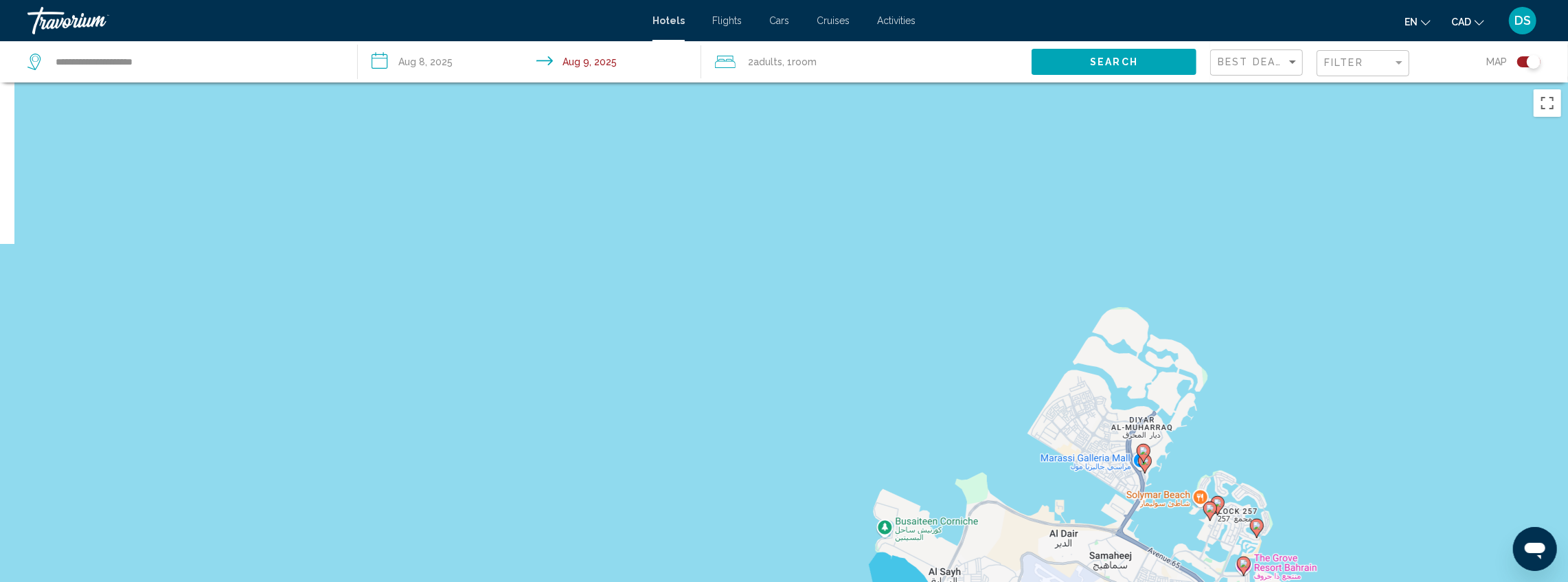 drag, startPoint x: 1214, startPoint y: 430, endPoint x: 1092, endPoint y: 46, distance: 402.91438 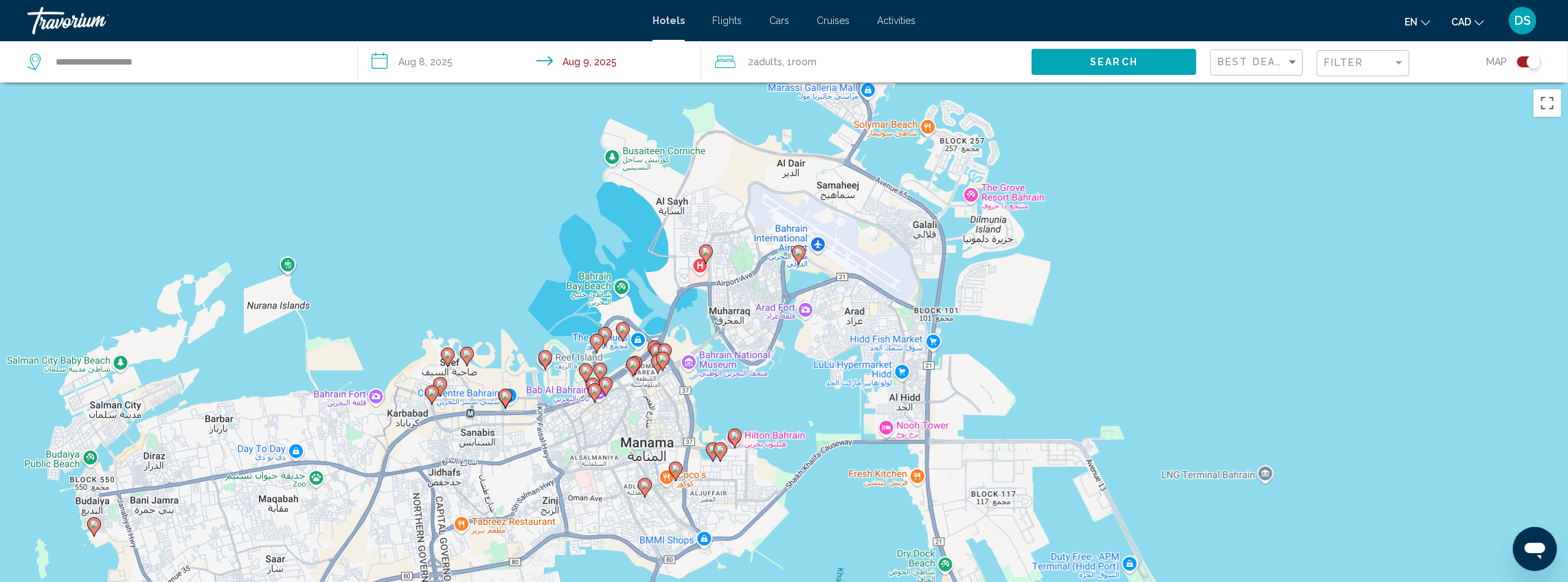 drag, startPoint x: 875, startPoint y: 151, endPoint x: 1038, endPoint y: 410, distance: 306.02287 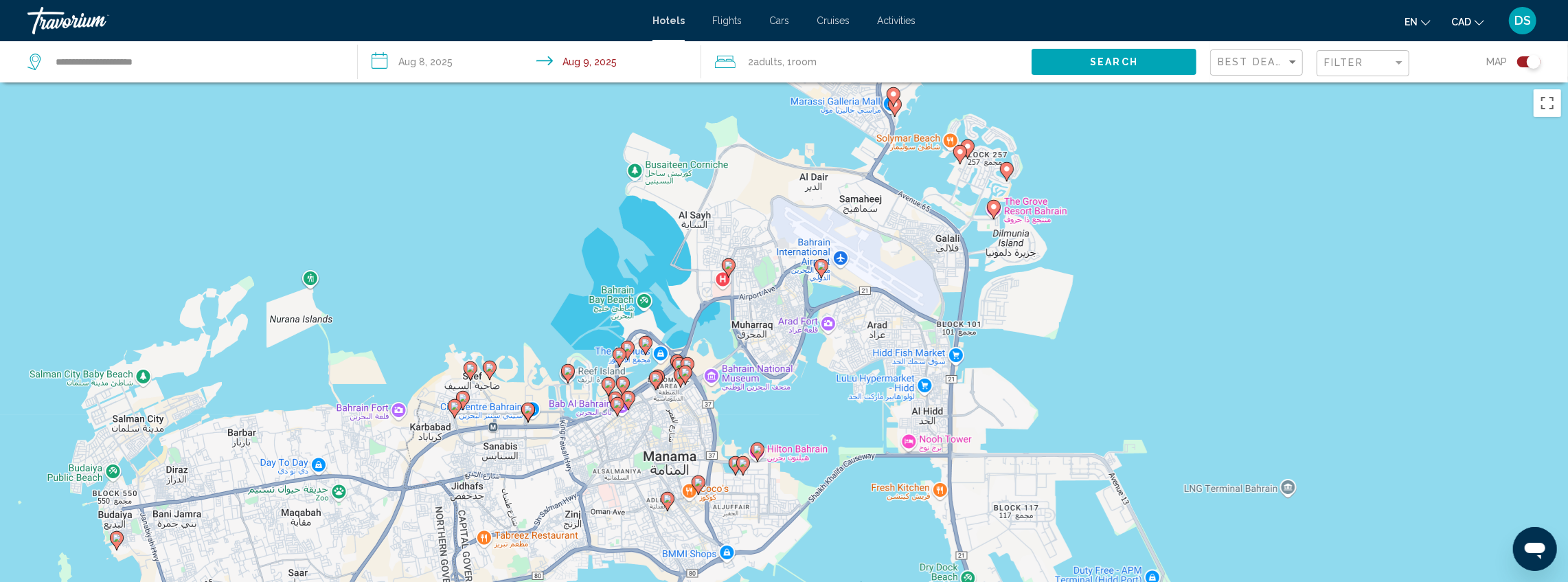 drag, startPoint x: 924, startPoint y: 247, endPoint x: 984, endPoint y: 422, distance: 185 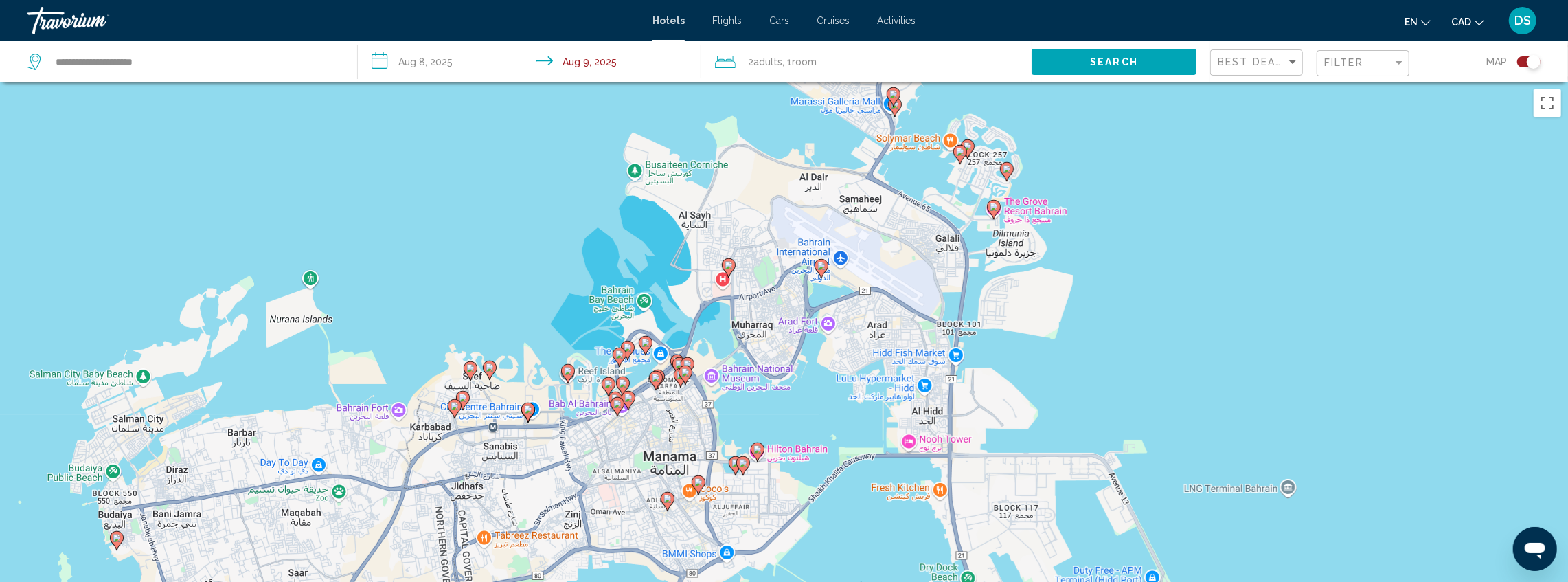 click on "To activate drag with keyboard, press Alt + Enter. Once in keyboard drag state, use the arrow keys to move the marker. To complete the drag, press the Enter key. To cancel, press Escape." at bounding box center (784, 373) 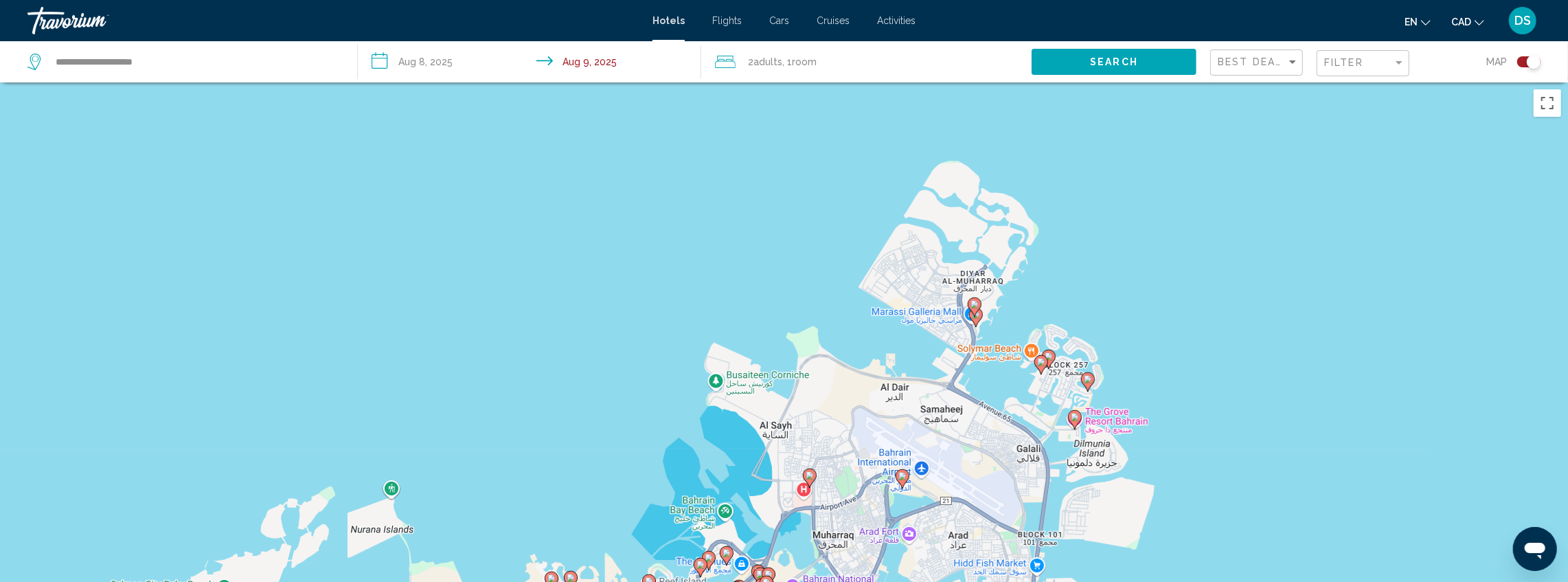 click 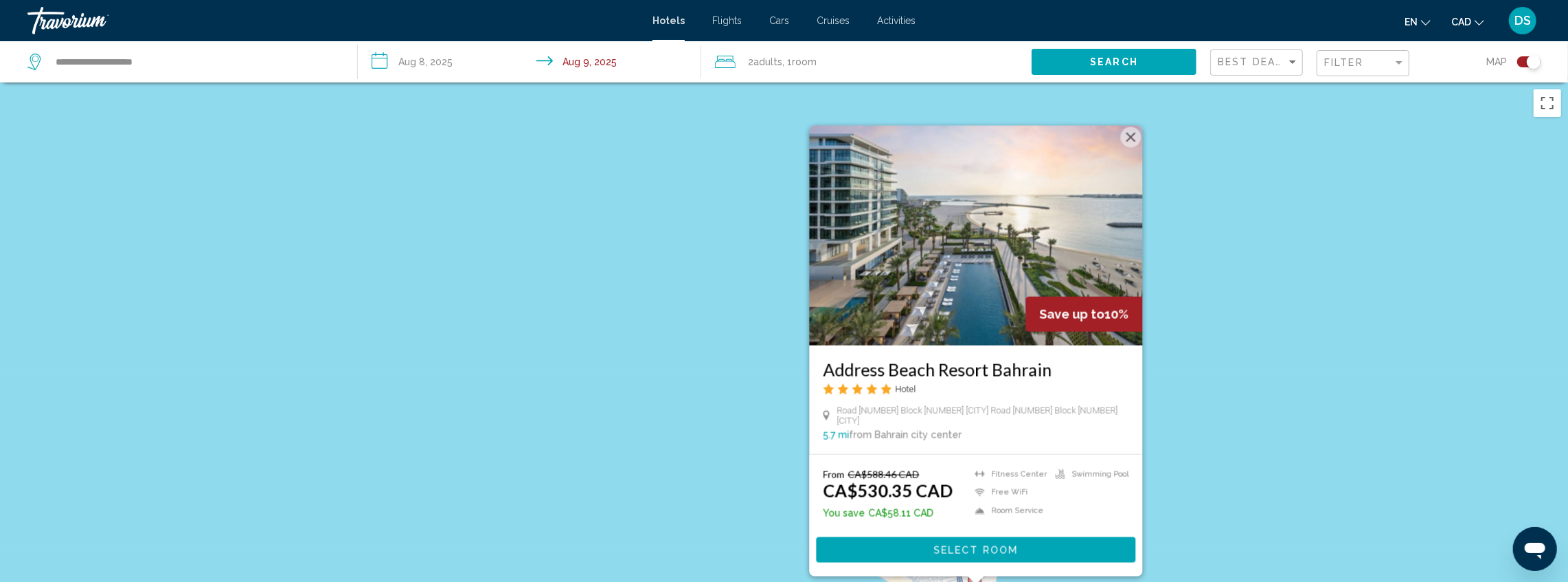 click on "Address Beach Resort Bahrain
Hotel
[STREET], [CITY] [BLOCK] [STREET], [CITY] [BLOCK] [AREA] [POSTAL_CODE] mi  from [CITY] city center from hotel From CA$588.46 CAD CA$530.35 CAD  You save  CA$58.11 CAD
Fitness Center
Free WiFi
Room Service
Swimming Pool  Select Room" at bounding box center (784, 373) 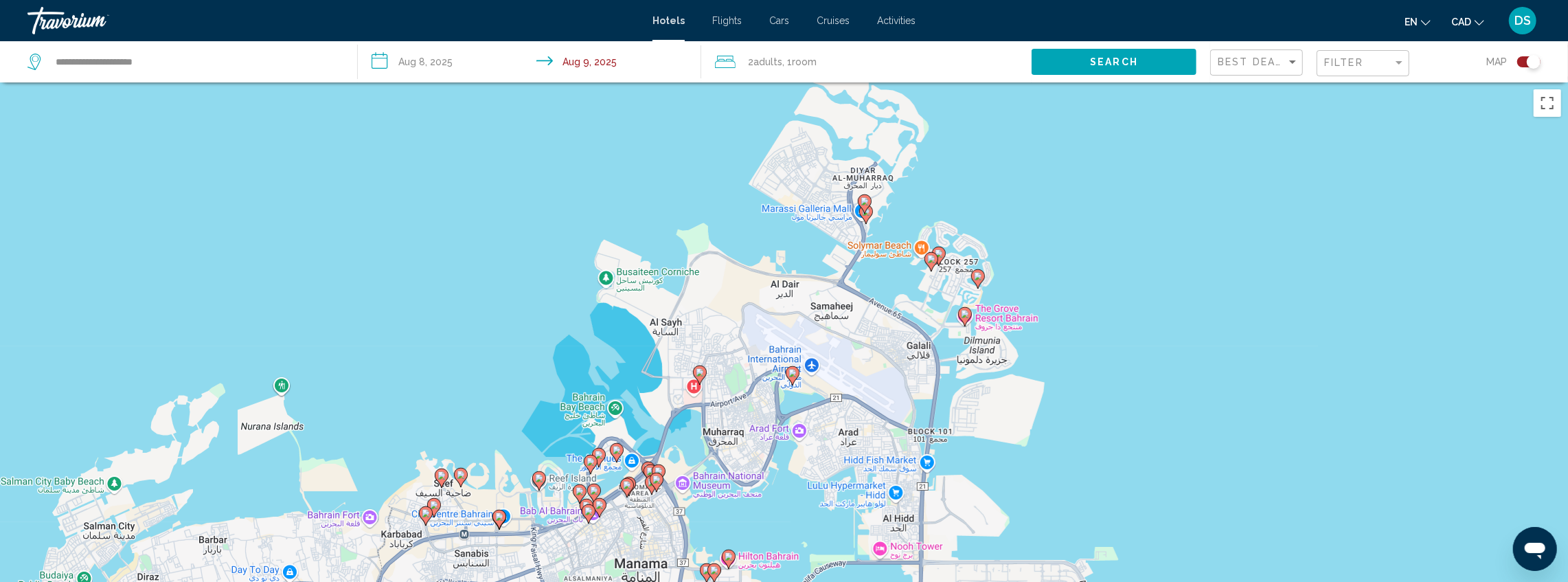 drag, startPoint x: 1111, startPoint y: 184, endPoint x: 1069, endPoint y: 96, distance: 97.50897 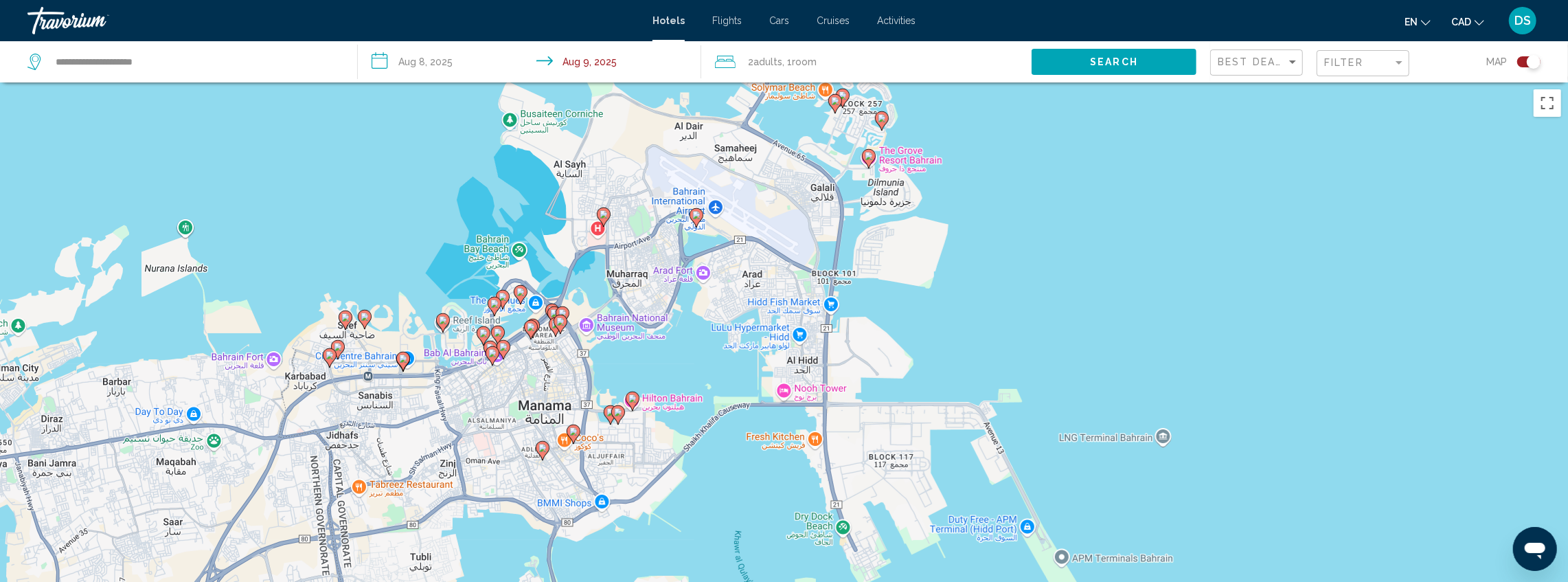 drag, startPoint x: 1016, startPoint y: 262, endPoint x: 1044, endPoint y: 370, distance: 111.57061 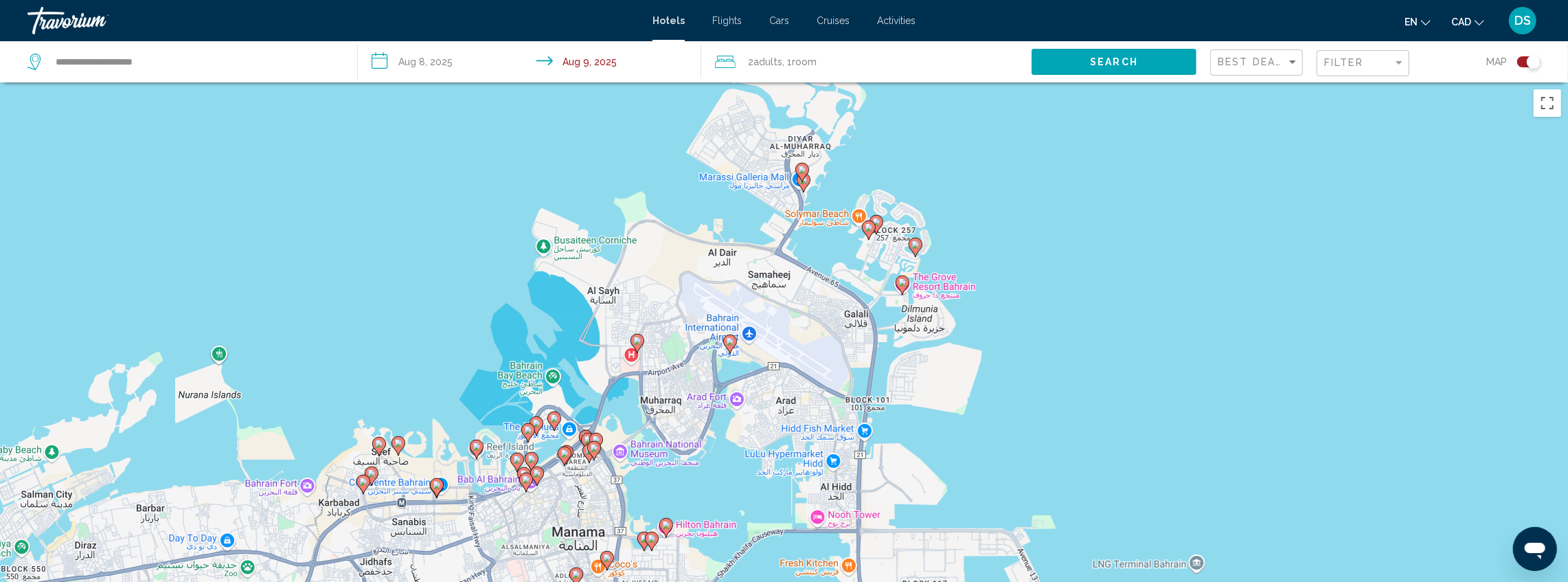 click 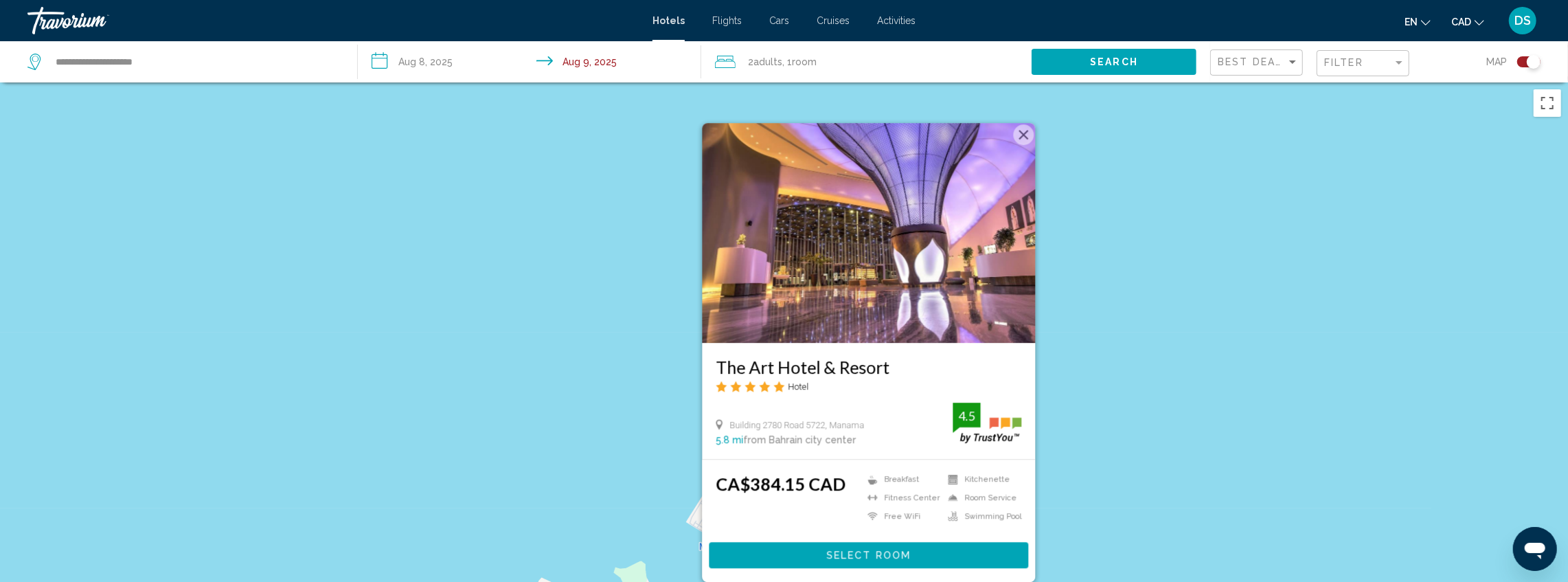 click on "To activate drag with keyboard, press Alt + Enter. Once in keyboard drag state, use the arrow keys to move the marker. To complete the drag, press the Enter key. To cancel, press Escape.  The Art Hotel & Resort
Hotel
Building 2780 Road 5722, Manama 5.8 mi  from Bahrain city center from hotel 4.5 CA$384.15 CAD
Breakfast
Fitness Center
Free WiFi
Kitchenette
Room Service
Swimming Pool  4.5 Select Room" at bounding box center (784, 373) 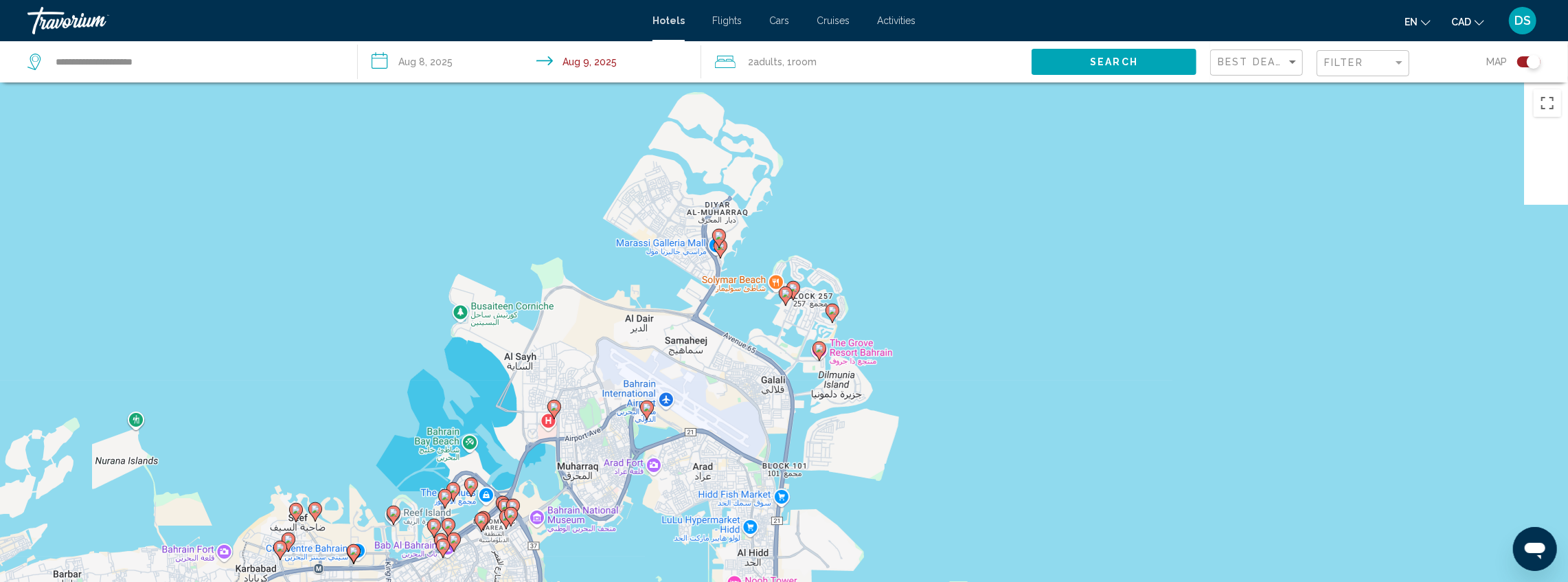 drag, startPoint x: 1089, startPoint y: 298, endPoint x: 996, endPoint y: 110, distance: 209.74508 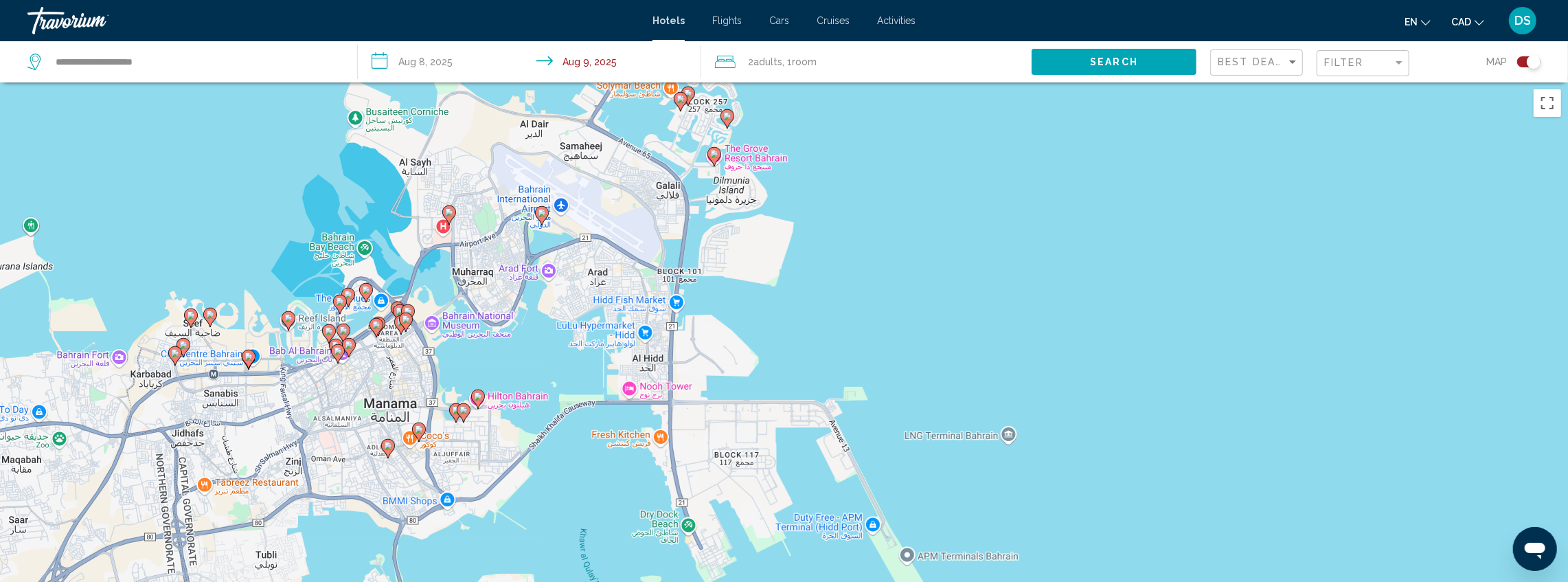 click 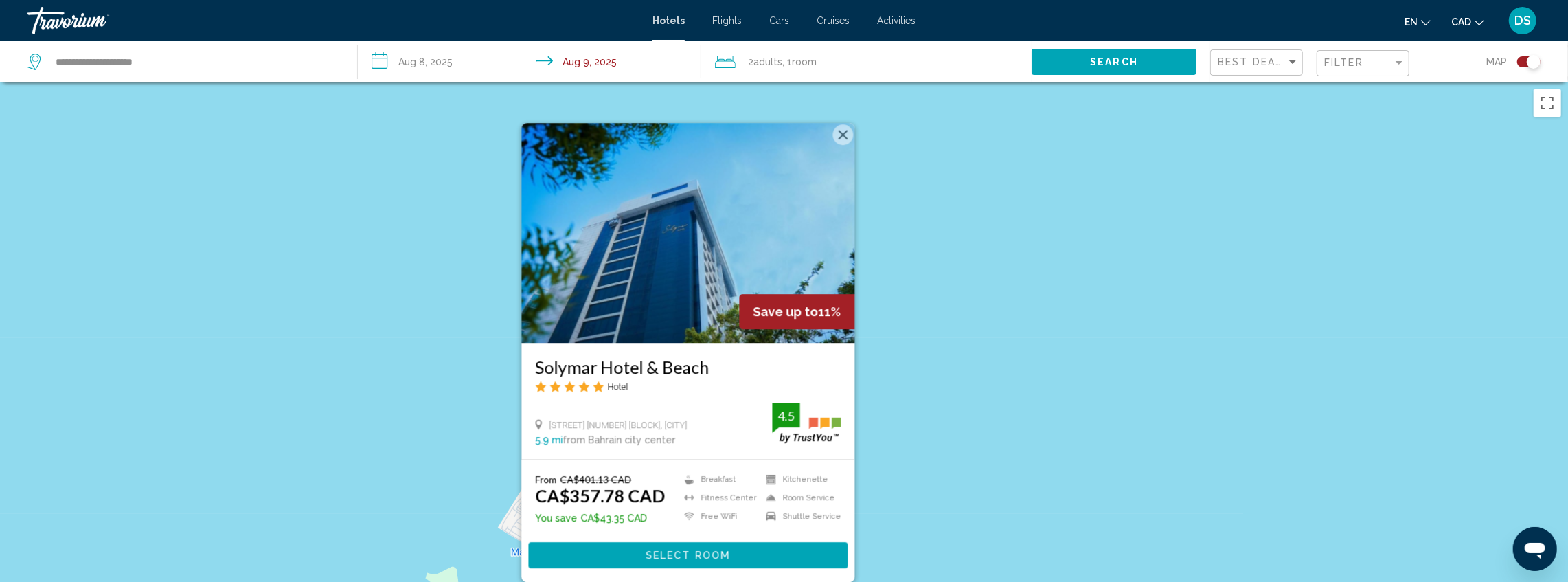 click on "To activate drag with keyboard, press Alt + Enter. Once in keyboard drag state, use the arrow keys to move the marker. To complete the drag, press the Enter key. To cancel, press Escape. Save up to  11%   Solymar Hotel & Beach
Hotel
Road [NUMBER] Building [NUMBER] Block [NUMBER], [CITY] [DISTANCE]  from Bahrain city center from hotel [RATING] From CA$401.13 CAD CA$357.78 CAD  You save  CA$43.35 CAD
Breakfast
Fitness Center
Free WiFi
Kitchenette
Room Service
Shuttle Service  4.5 Select Room" at bounding box center (784, 373) 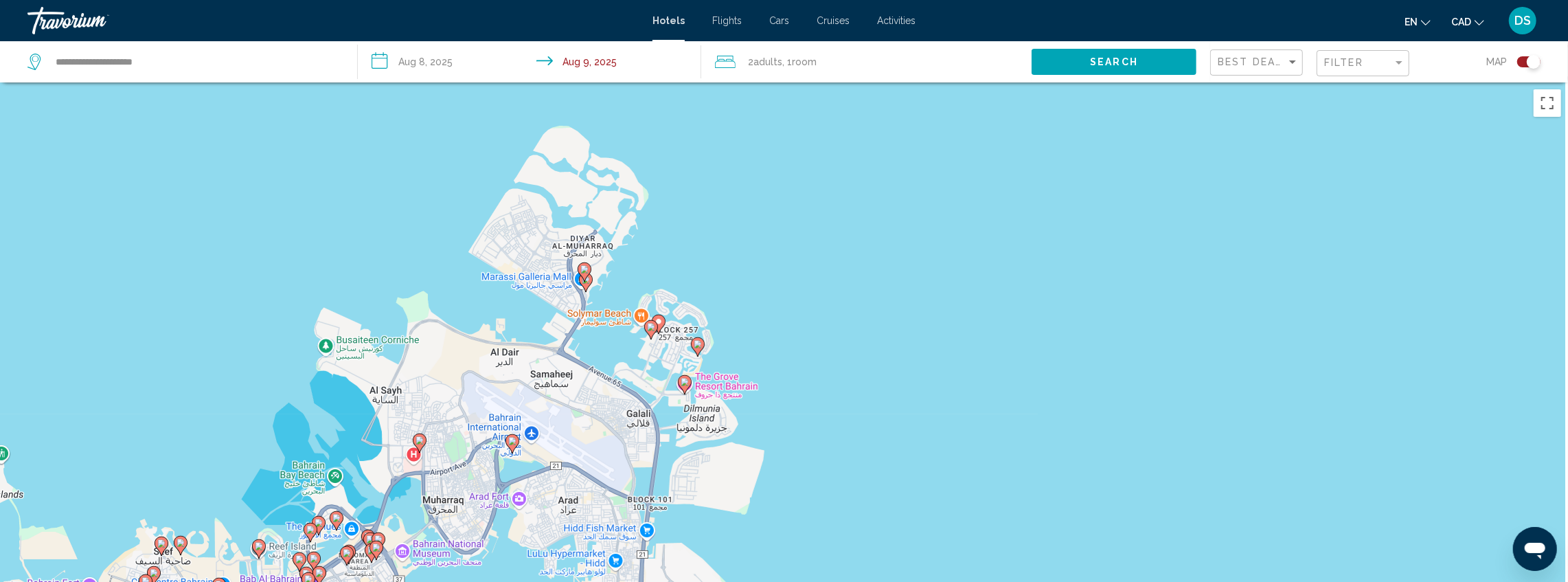 drag, startPoint x: 917, startPoint y: 434, endPoint x: 885, endPoint y: 154, distance: 281.82264 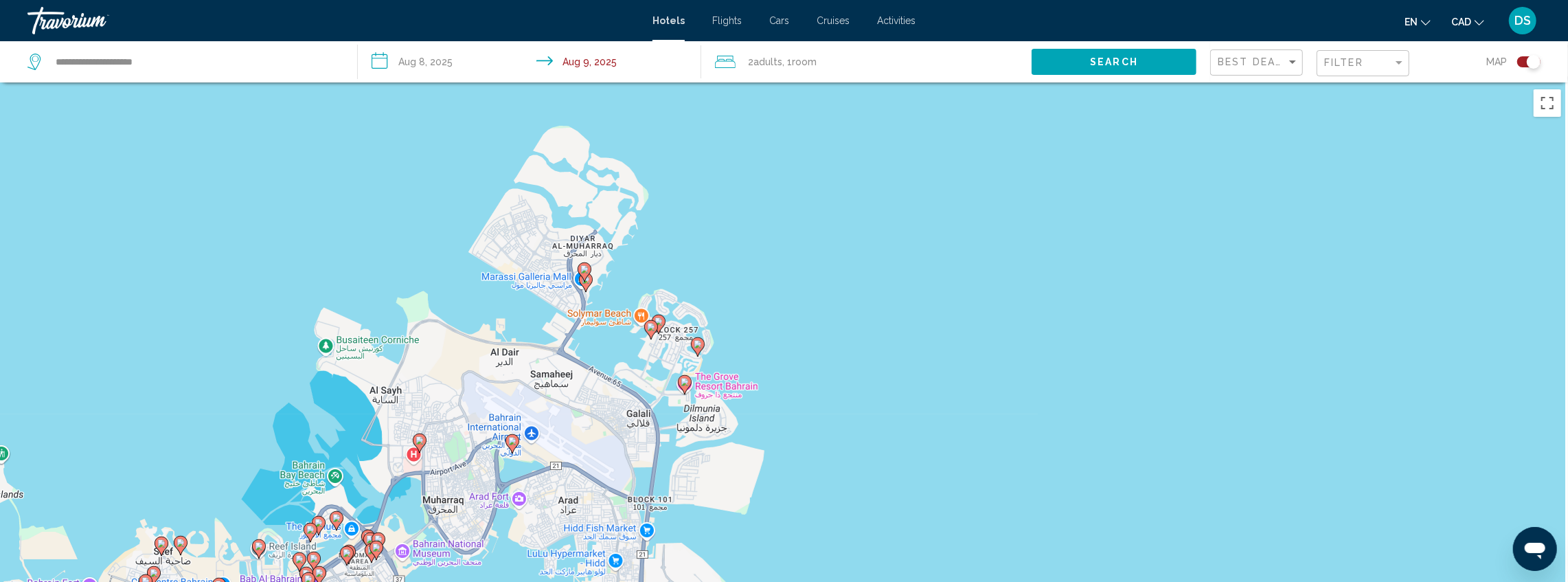click on "To activate drag with keyboard, press Alt + Enter. Once in keyboard drag state, use the arrow keys to move the marker. To complete the drag, press the Enter key. To cancel, press Escape." at bounding box center [784, 373] 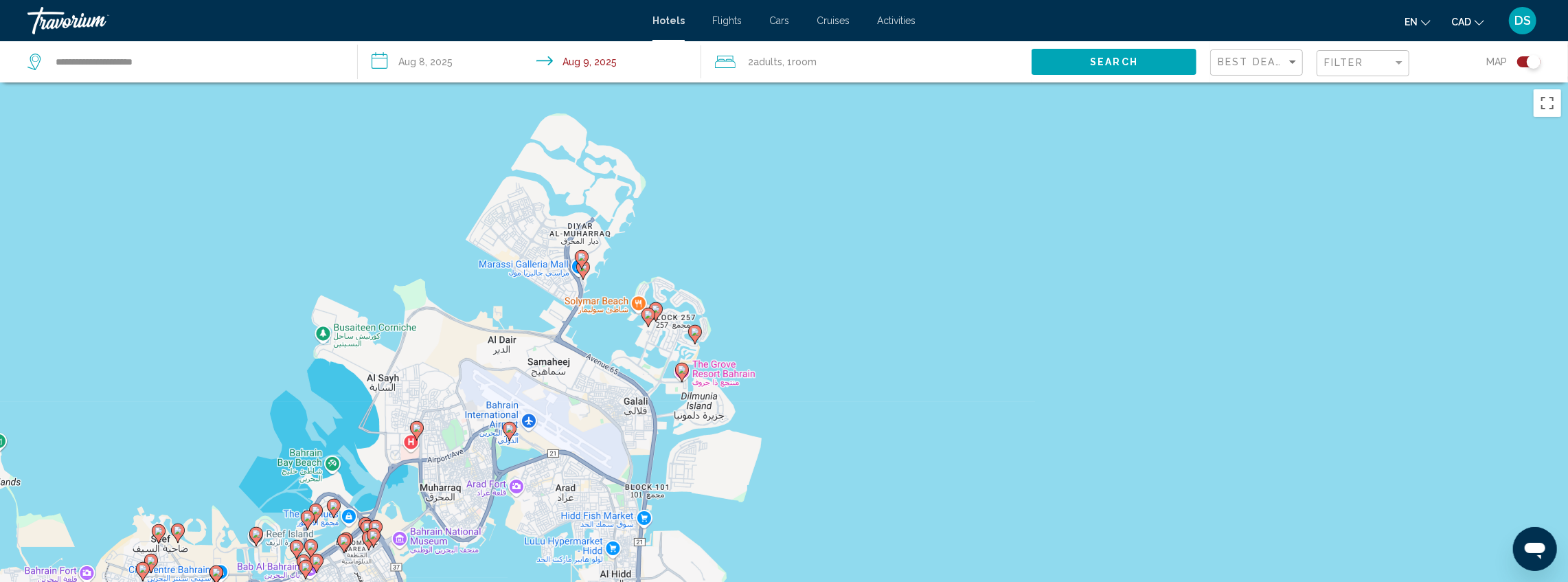 click 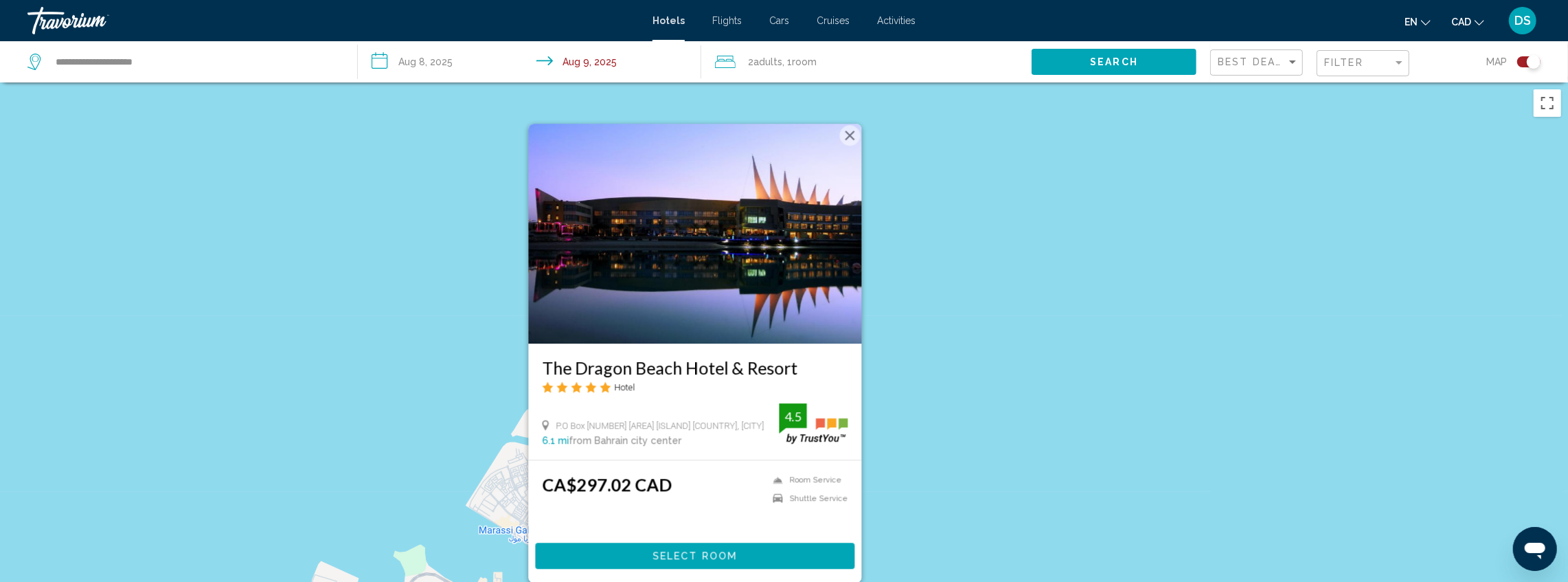 click on "To activate drag with keyboard, press Alt + Enter. Once in keyboard drag state, use the arrow keys to move the marker. To complete the drag, press the Enter key. To cancel, press Escape.  The Dragon Beach Hotel & Resort
Hotel
P.O Box [NUMBER] Amwaj Island Kingdom Of Bahrain, Al Muharraq [NUMBER] mi  from Bahrain city center from hotel [NUMBER] CA$[NUMBER]
Room Service
Shuttle Service  [NUMBER] Select Room" at bounding box center (784, 373) 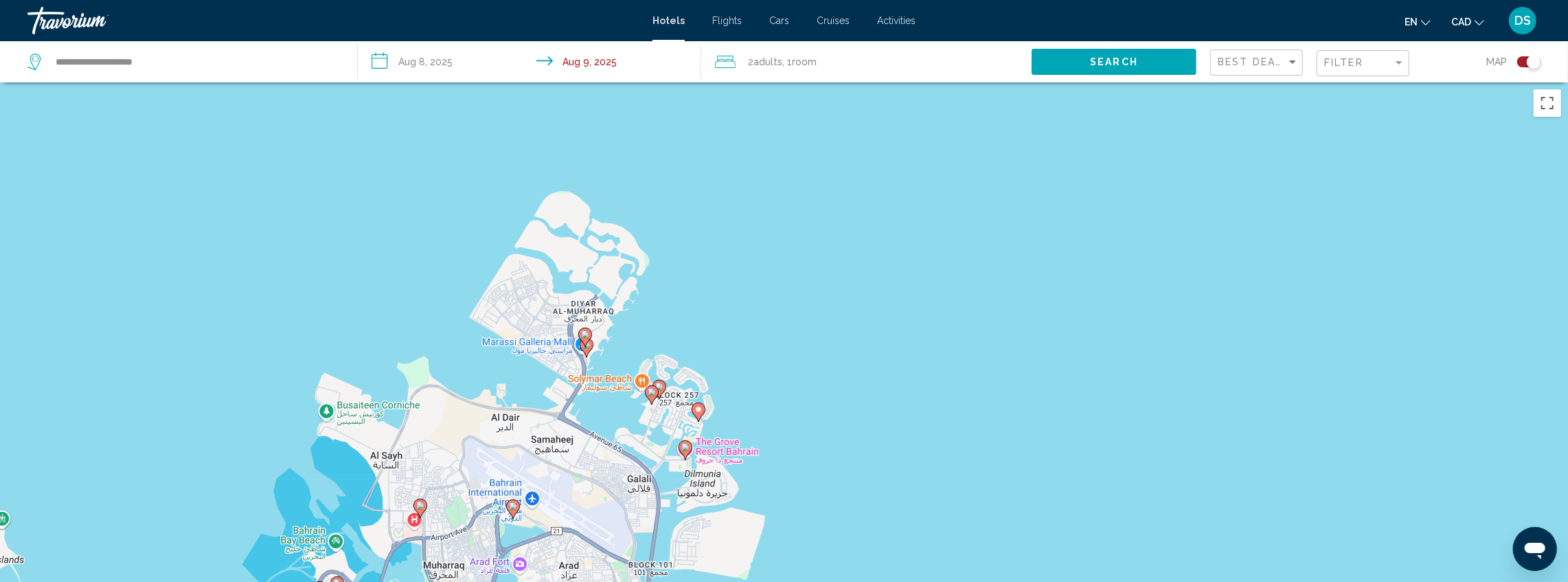 drag, startPoint x: 872, startPoint y: 438, endPoint x: 863, endPoint y: 228, distance: 210.19277 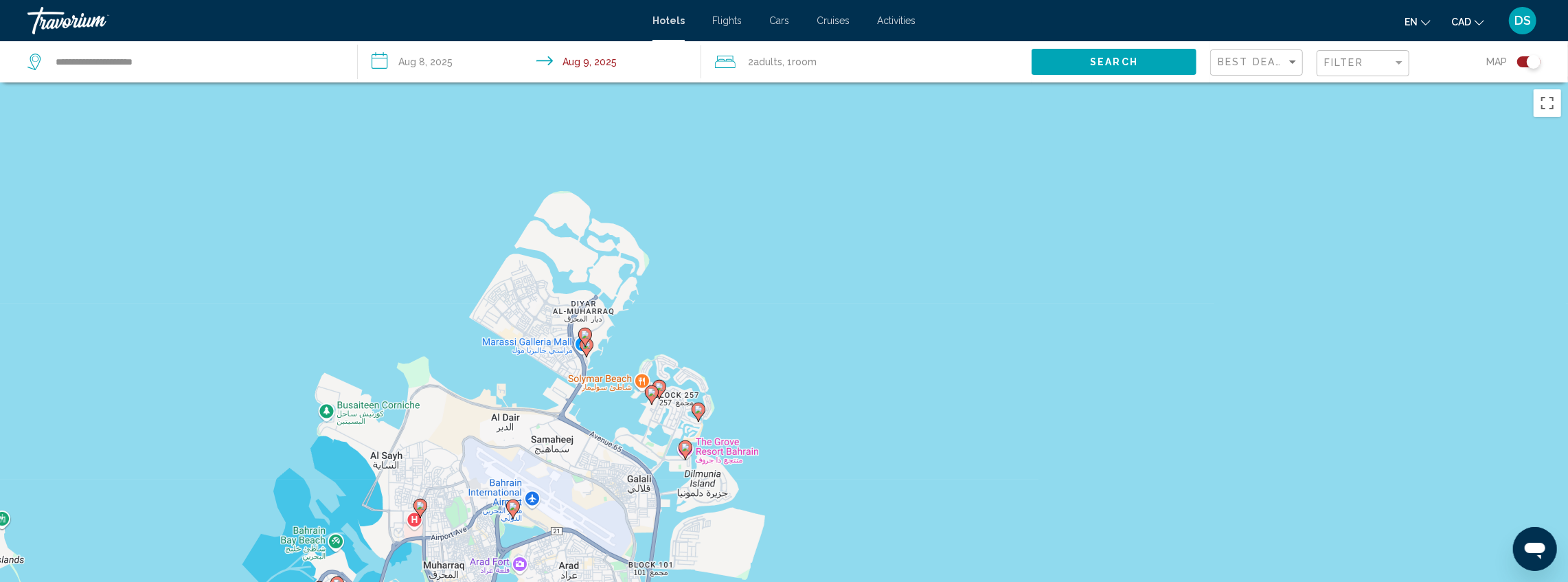 click on "To activate drag with keyboard, press Alt + Enter. Once in keyboard drag state, use the arrow keys to move the marker. To complete the drag, press the Enter key. To cancel, press Escape." at bounding box center (784, 373) 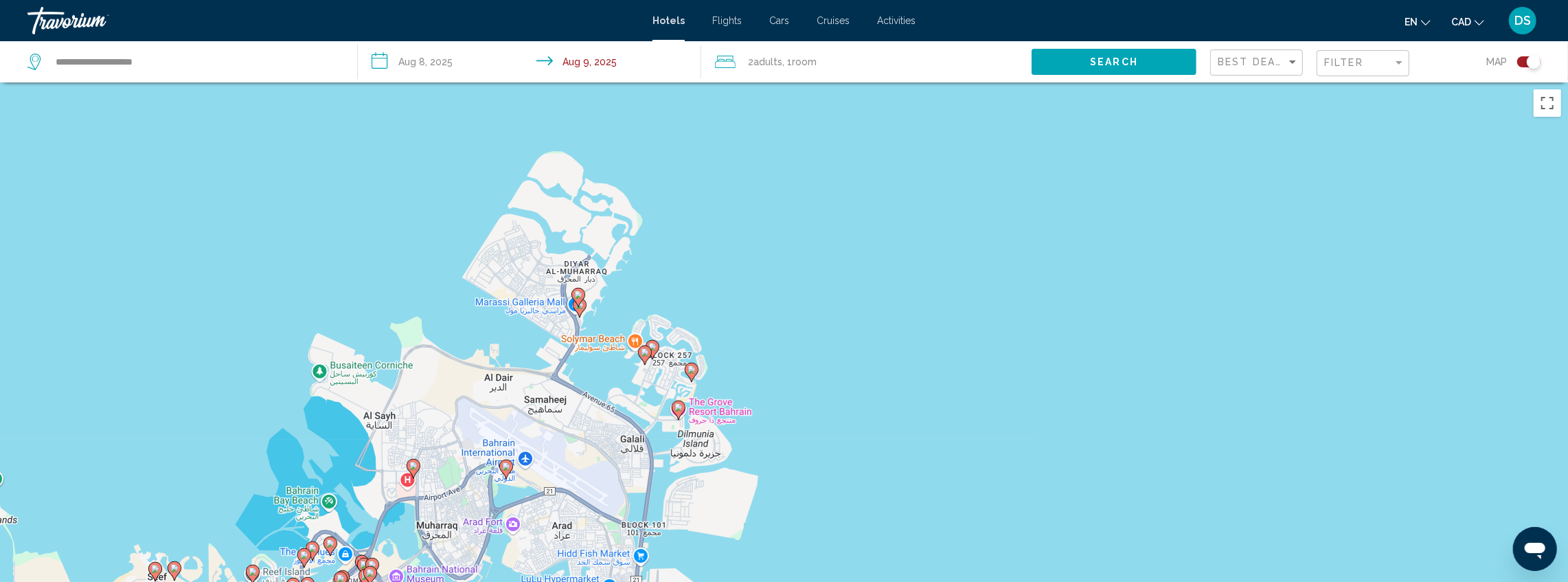 click 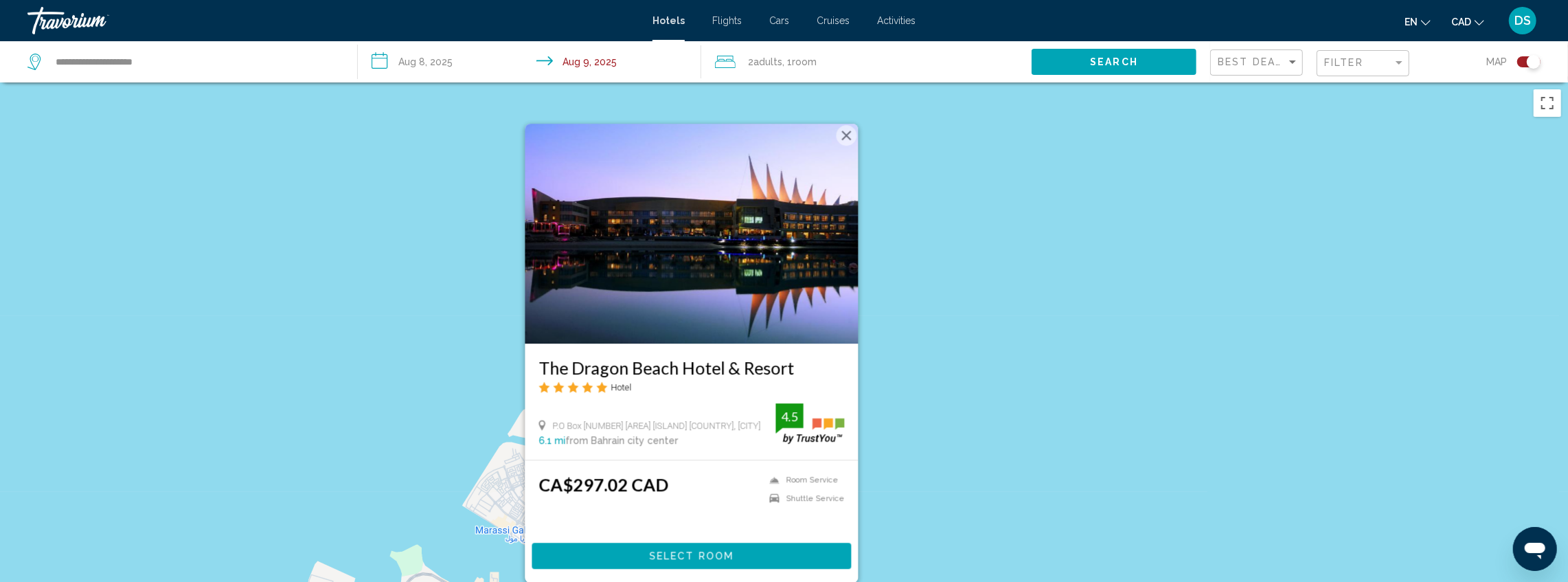 click on "To activate drag with keyboard, press Alt + Enter. Once in keyboard drag state, use the arrow keys to move the marker. To complete the drag, press the Enter key. To cancel, press Escape.  The Dragon Beach Hotel & Resort
Hotel
P.O Box [NUMBER] Amwaj Island Kingdom Of Bahrain, Al Muharraq [NUMBER] mi  from Bahrain city center from hotel [NUMBER] CA$[NUMBER]
Room Service
Shuttle Service  [NUMBER] Select Room" at bounding box center (784, 373) 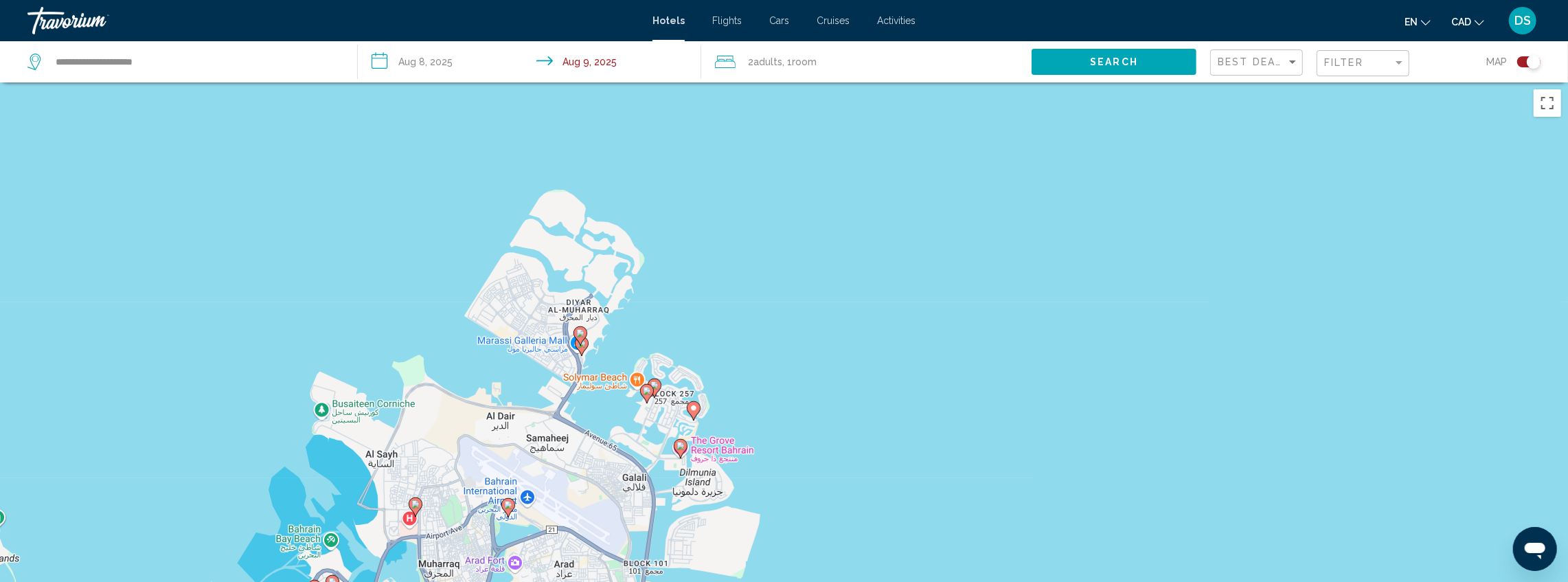 drag, startPoint x: 852, startPoint y: 416, endPoint x: 854, endPoint y: 240, distance: 176.01136 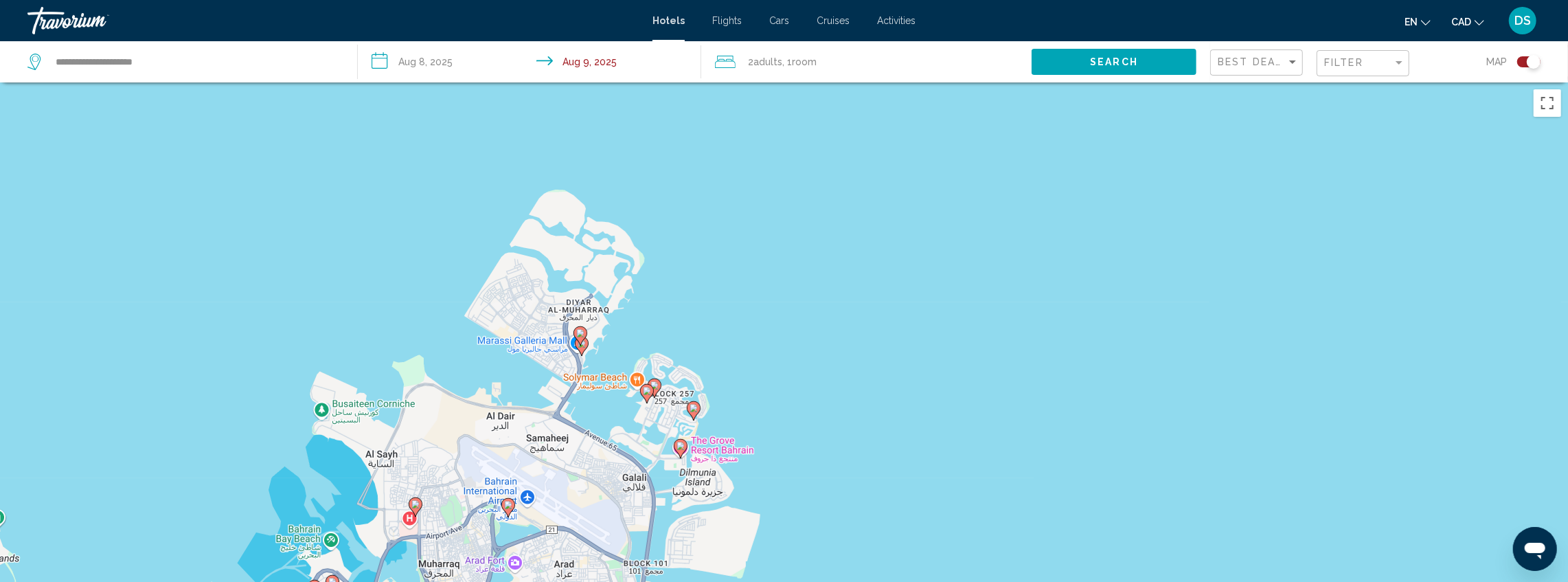 click on "To activate drag with keyboard, press Alt + Enter. Once in keyboard drag state, use the arrow keys to move the marker. To complete the drag, press the Enter key. To cancel, press Escape." at bounding box center (784, 373) 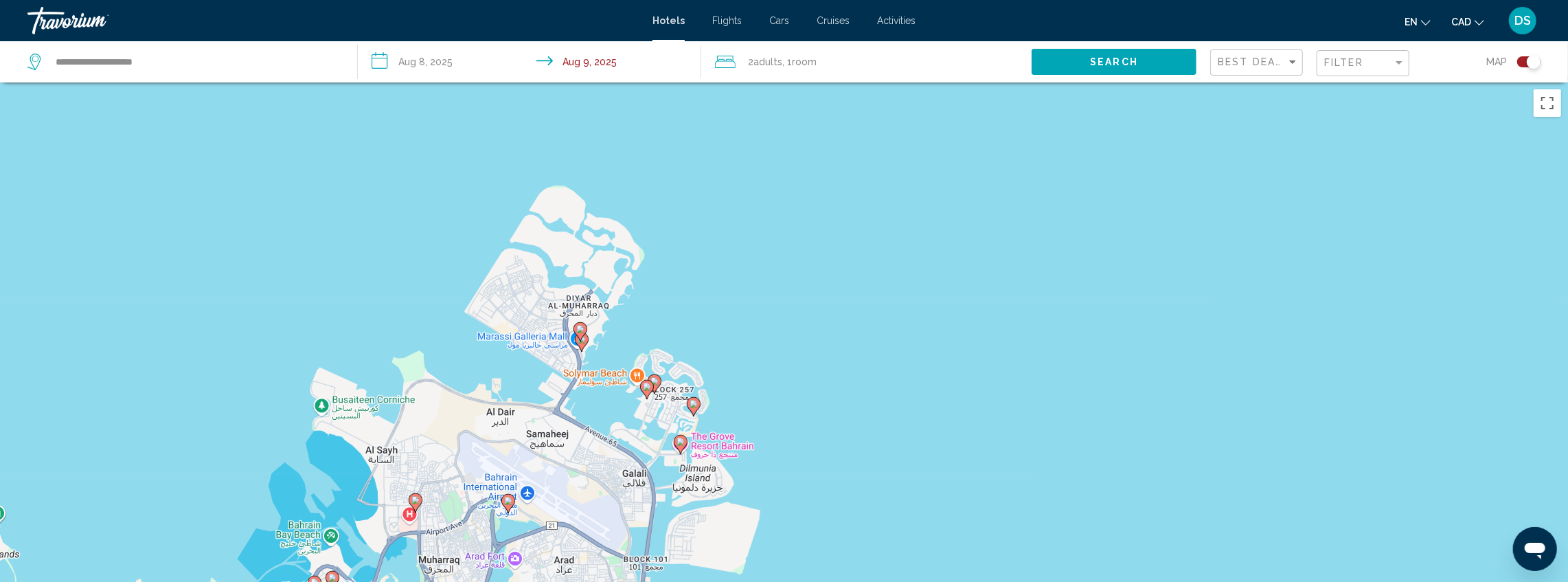click 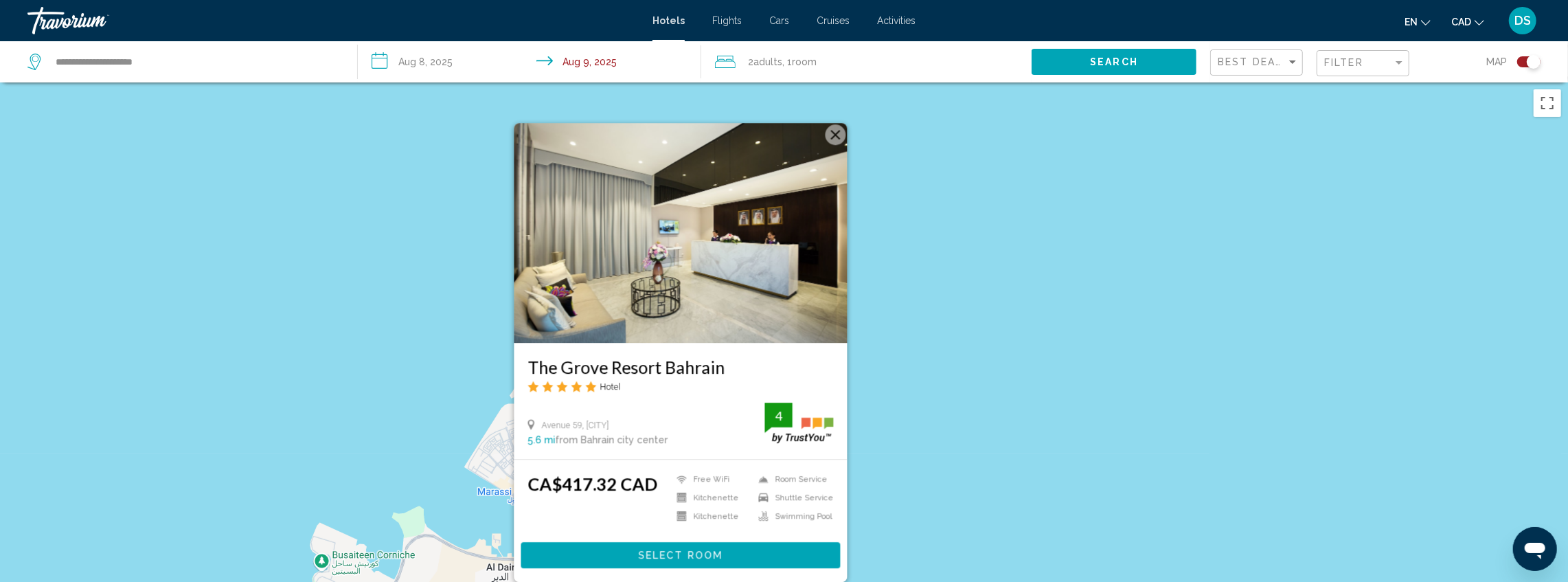click on "The Grove Resort Bahrain
Hotel
[STREET], [CITY] [POSTAL_CODE] mi  from [CITY] city center from hotel 4 CA$417.32 CAD
Free WiFi
Kitchenette
Kitchenette
Room Service
Shuttle Service
Swimming Pool  4 Select Room" at bounding box center (784, 373) 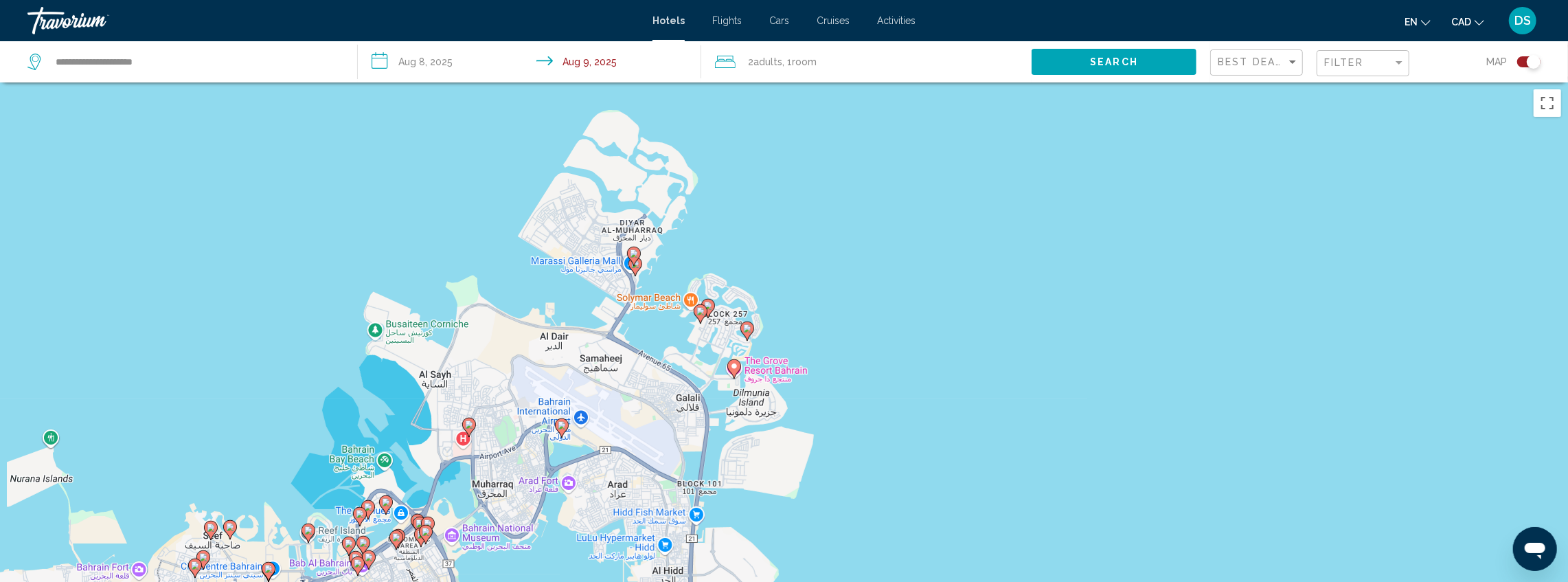 drag, startPoint x: 959, startPoint y: 377, endPoint x: 975, endPoint y: 194, distance: 183.69812 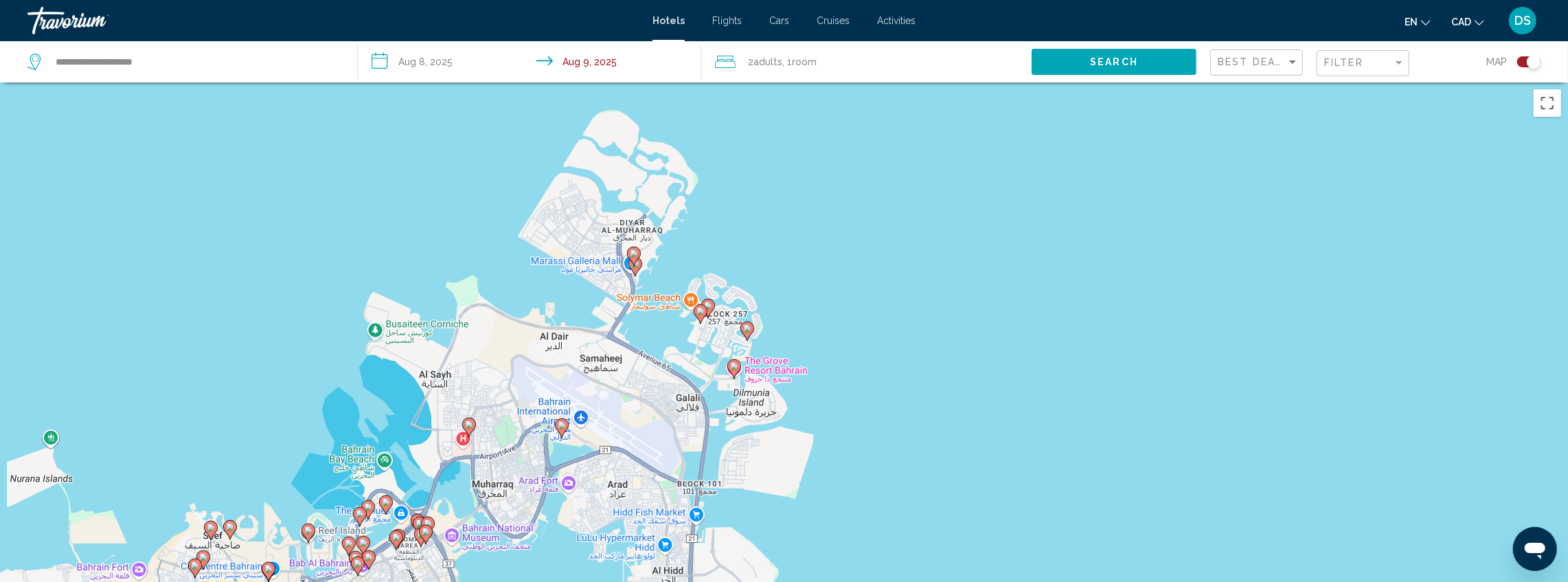 click on "To activate drag with keyboard, press Alt + Enter. Once in keyboard drag state, use the arrow keys to move the marker. To complete the drag, press the Enter key. To cancel, press Escape." at bounding box center [784, 373] 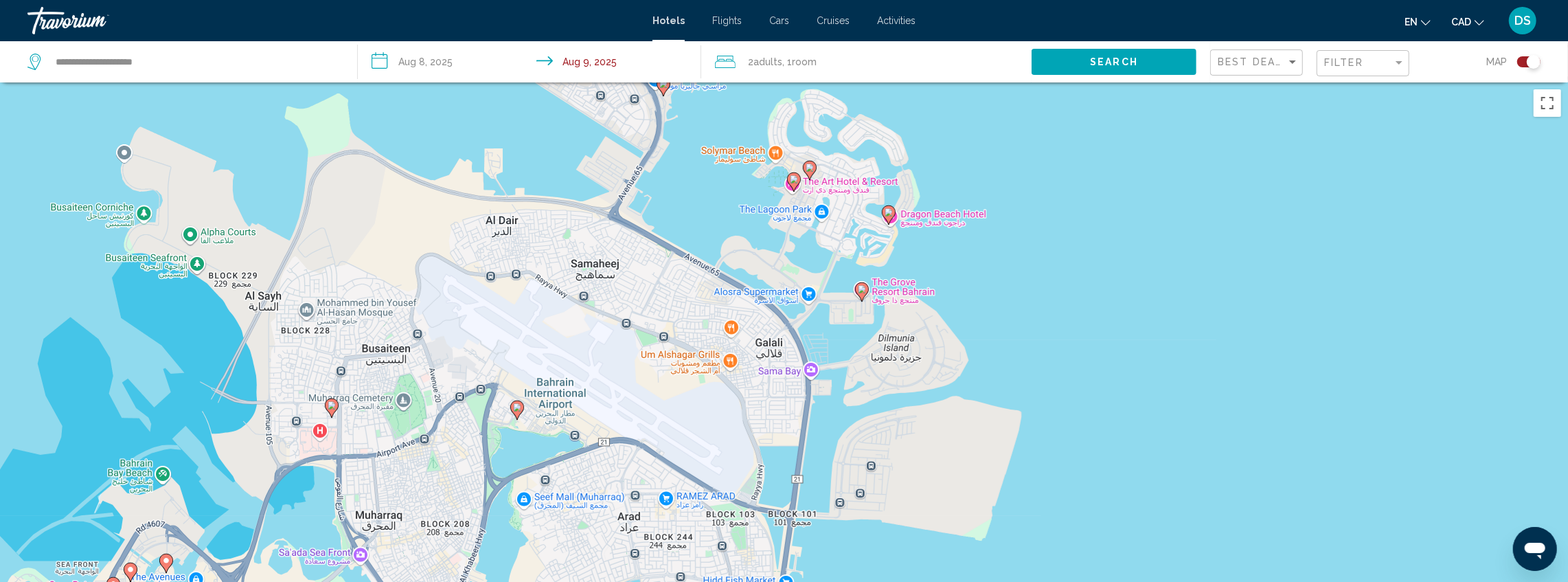 drag, startPoint x: 639, startPoint y: 269, endPoint x: 696, endPoint y: 220, distance: 75.16648 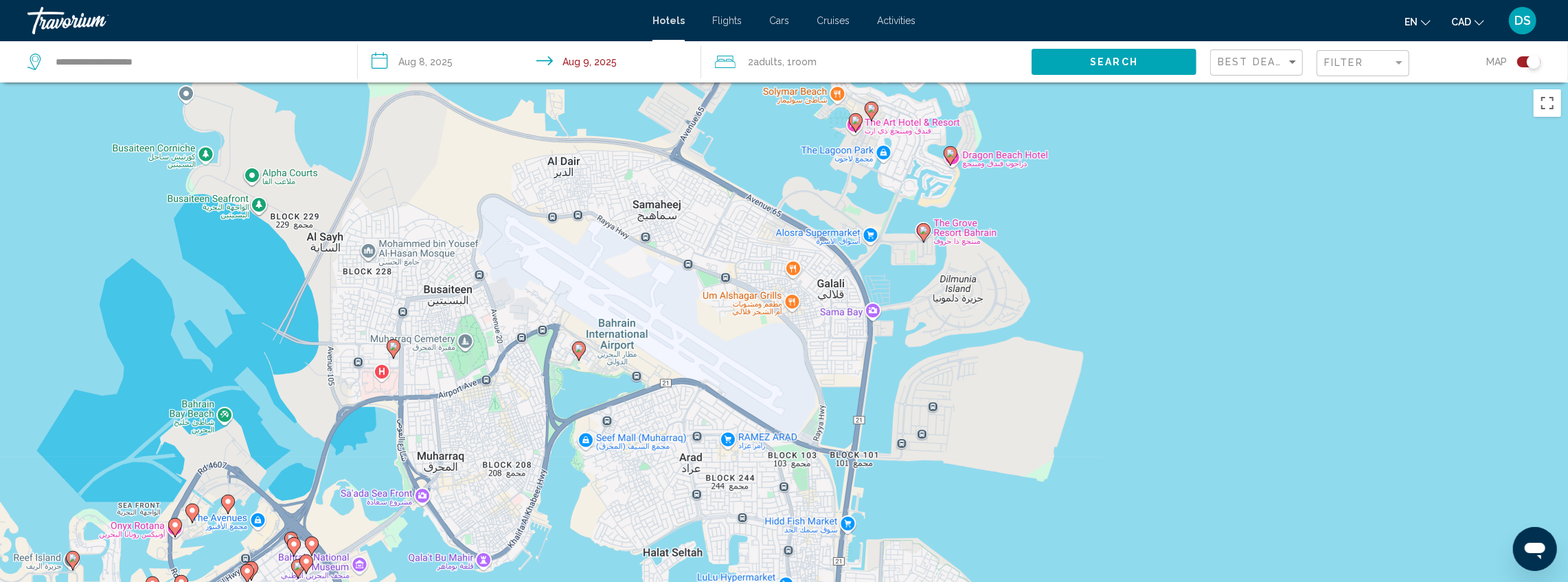 click 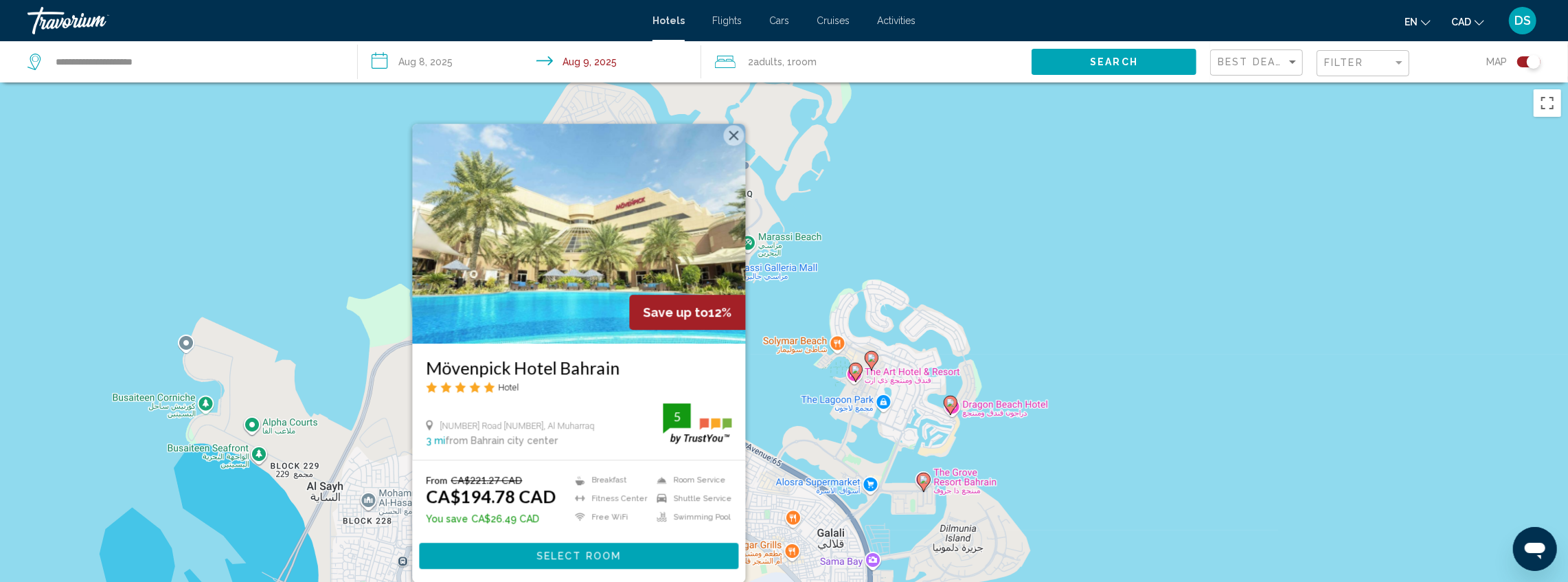 click on "To activate drag with keyboard, press Alt + Enter. Once in keyboard drag state, use the arrow keys to move the marker. To complete the drag, press the Enter key. To cancel, press Escape. Save up to  12%   Mövenpick Hotel Bahrain
Hotel
[NUMBER] [STREET], [CITY] [POSTAL_CODE] [DISTANCE]  from Bahrain city center from hotel [RATING] From CA$221.27 CAD CA$194.78 CAD  You save  CA$26.49 CAD
Breakfast
Fitness Center
Free WiFi
Room Service
Shuttle Service
Swimming Pool  5 Select Room" at bounding box center [784, 373] 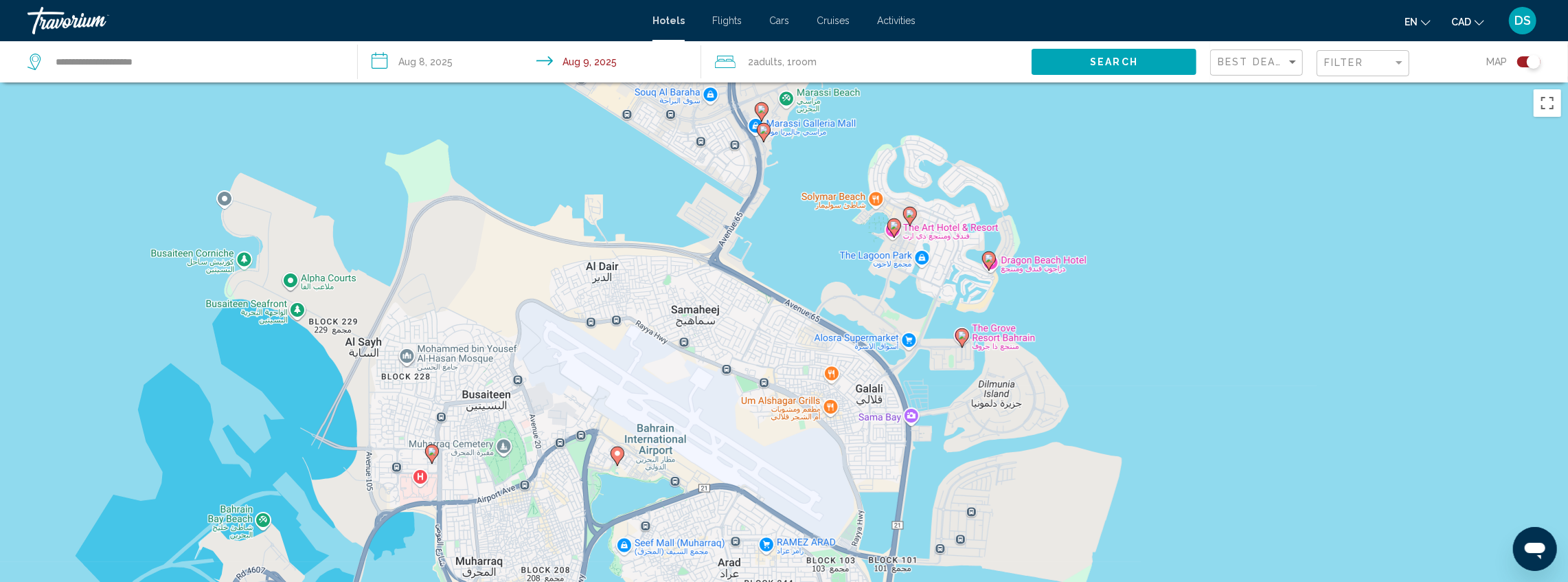 drag, startPoint x: 1101, startPoint y: 419, endPoint x: 1122, endPoint y: 151, distance: 268.8215 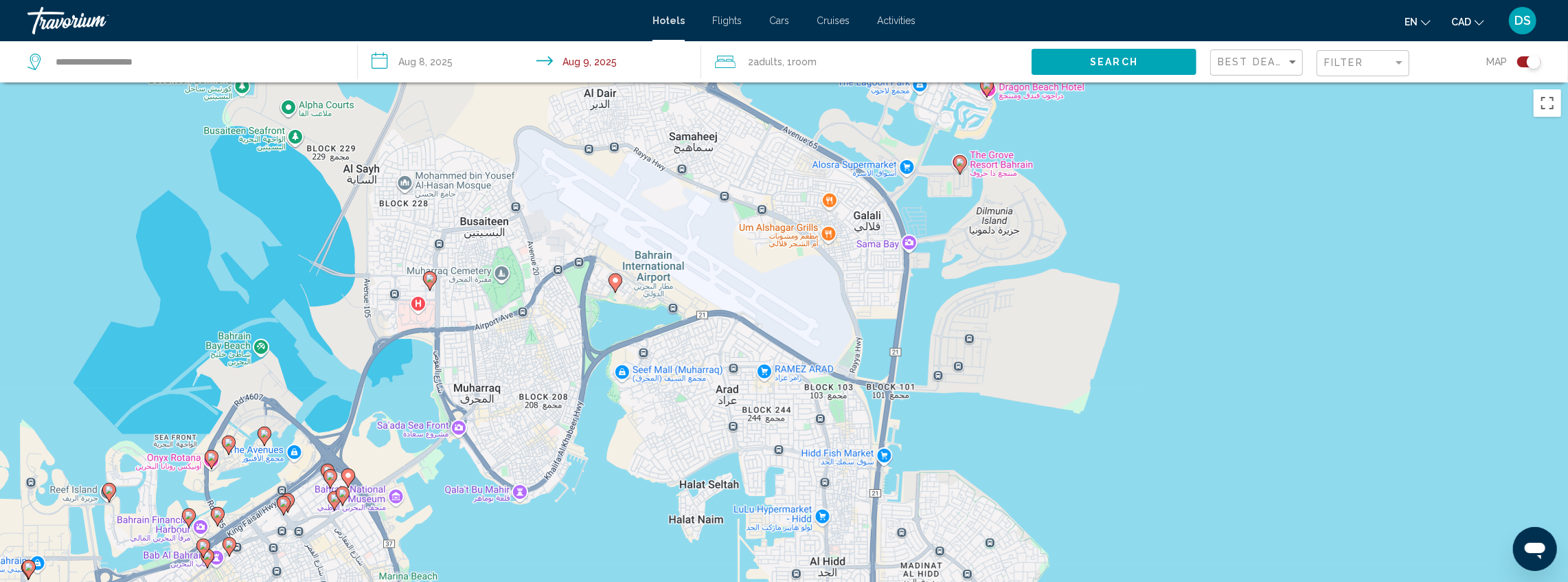 click 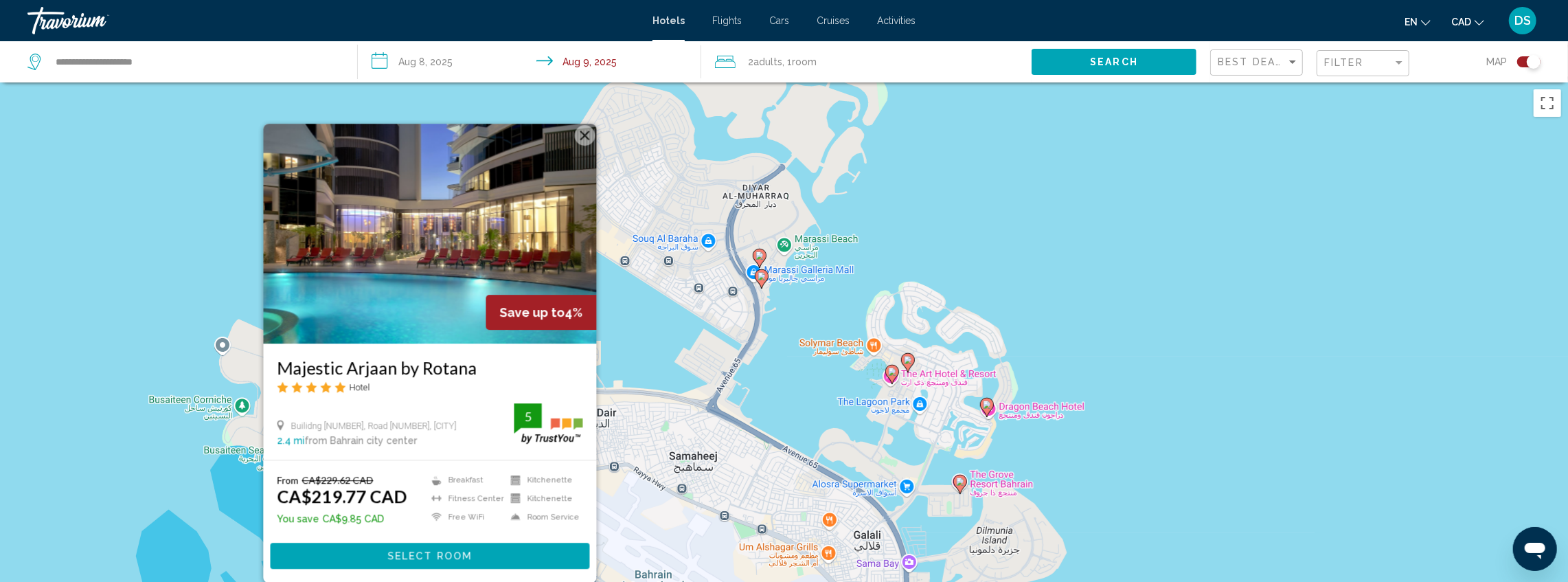 click on "To activate drag with keyboard, press Alt + Enter. Once in keyboard drag state, use the arrow keys to move the marker. To complete the drag, press the Enter key. To cancel, press Escape. Save up to  4%   Majestic Arjaan by Rotana
Hotel
Builidng [NUMBER], Road [NUMBER], [CITY] [NUMBER] mi  from Bahrain city center from hotel [NUMBER] From CA$[NUMBER] CAD CA$[NUMBER] CAD  You save  CA$[NUMBER] CAD
Breakfast
Fitness Center
Free WiFi
Kitchenette
Kitchenette
[NUMBER]" at bounding box center (784, 373) 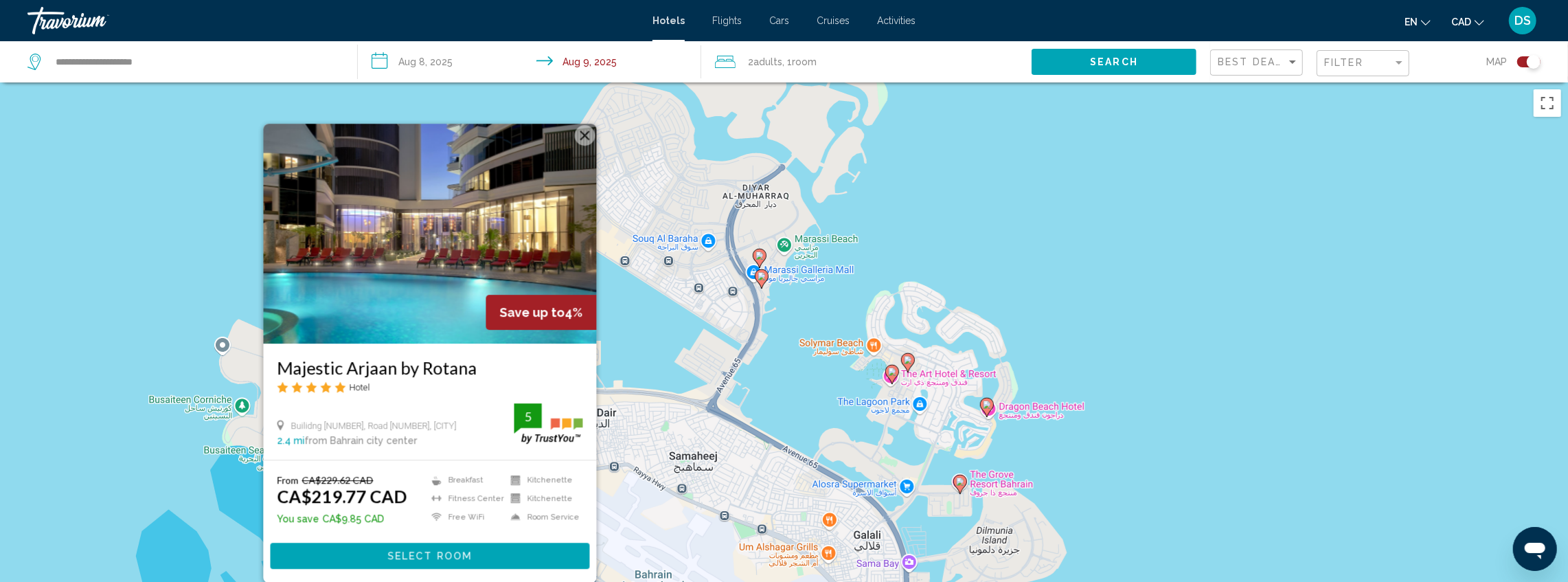 click on "To activate drag with keyboard, press Alt + Enter. Once in keyboard drag state, use the arrow keys to move the marker. To complete the drag, press the Enter key. To cancel, press Escape. Save up to  4%   Majestic Arjaan by Rotana
Hotel
Builidng [NUMBER], Road [NUMBER], [CITY] [NUMBER] mi  from Bahrain city center from hotel [NUMBER] From CA$[NUMBER] CAD CA$[NUMBER] CAD  You save  CA$[NUMBER] CAD
Breakfast
Fitness Center
Free WiFi
Kitchenette
Kitchenette
[NUMBER]" at bounding box center (784, 373) 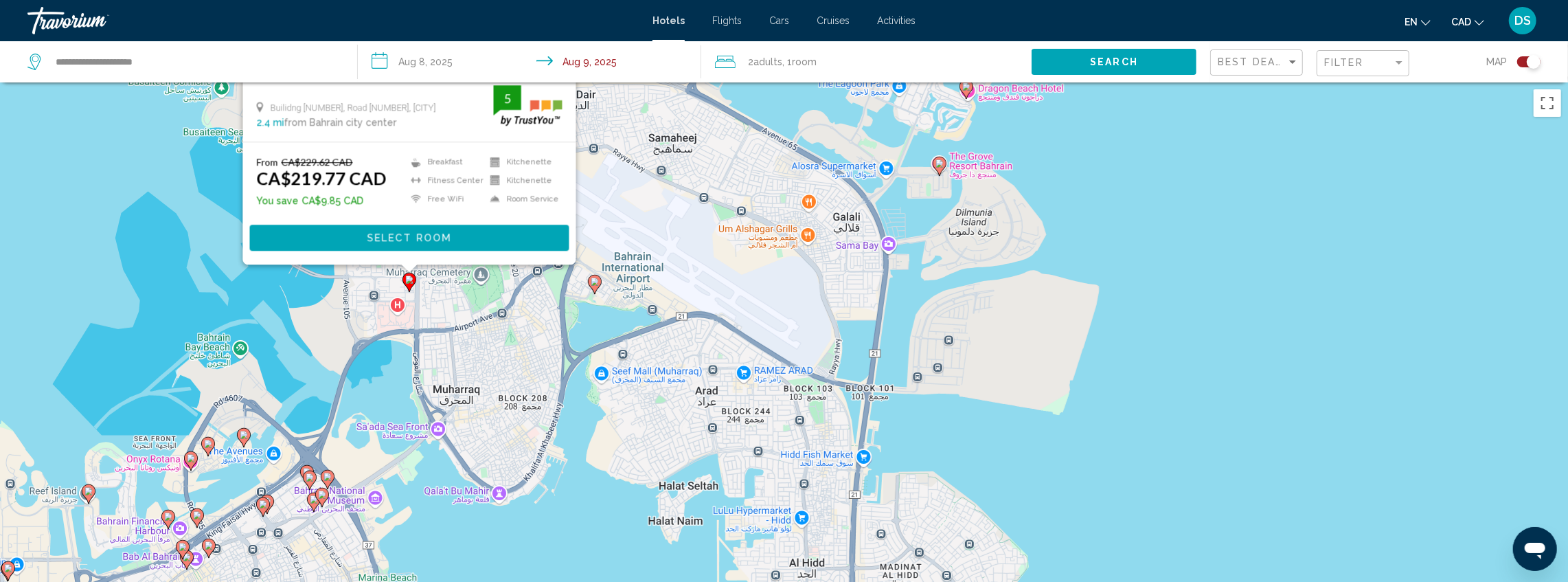 drag, startPoint x: 1147, startPoint y: 525, endPoint x: 1106, endPoint y: 177, distance: 350.4069 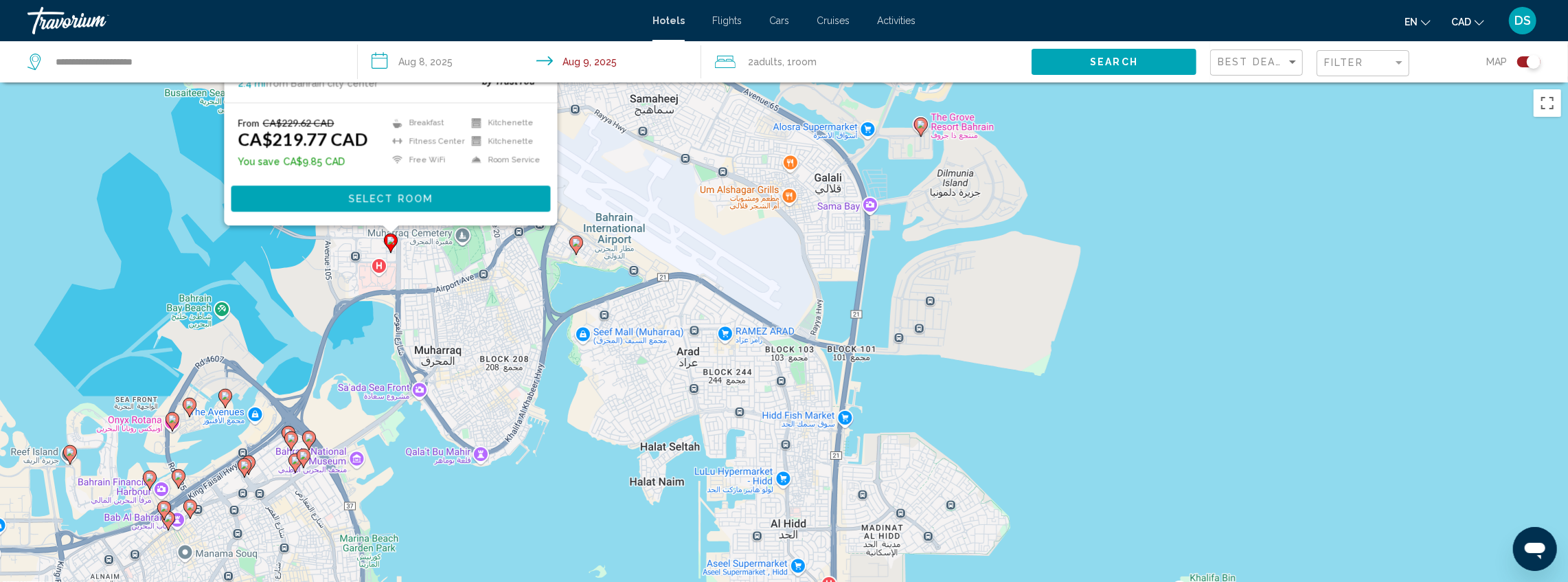 click 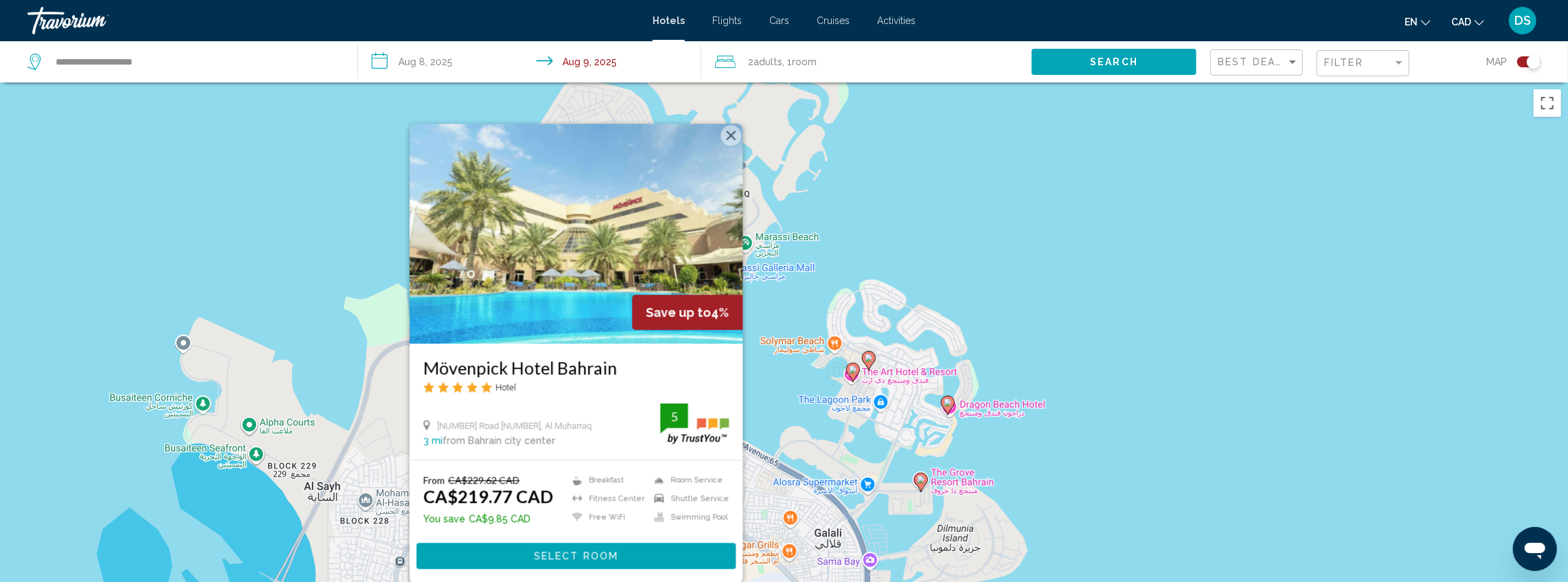 click on "To activate drag with keyboard, press Alt + Enter. Once in keyboard drag state, use the arrow keys to move the marker. To complete the drag, press the Enter key. To cancel, press Escape. Save up to  4%   Mövenpick Hotel Bahrain
Hotel
[NUMBER] [STREET], [CITY] [DISTANCE]  from Bahrain city center from hotel [RATING] From CA$229.62 CAD CA$219.77 CAD  You save  CA$9.85 CAD
Breakfast
Fitness Center
Free WiFi
Room Service
Shuttle Service
Swimming Pool  5 Select Room" at bounding box center (784, 373) 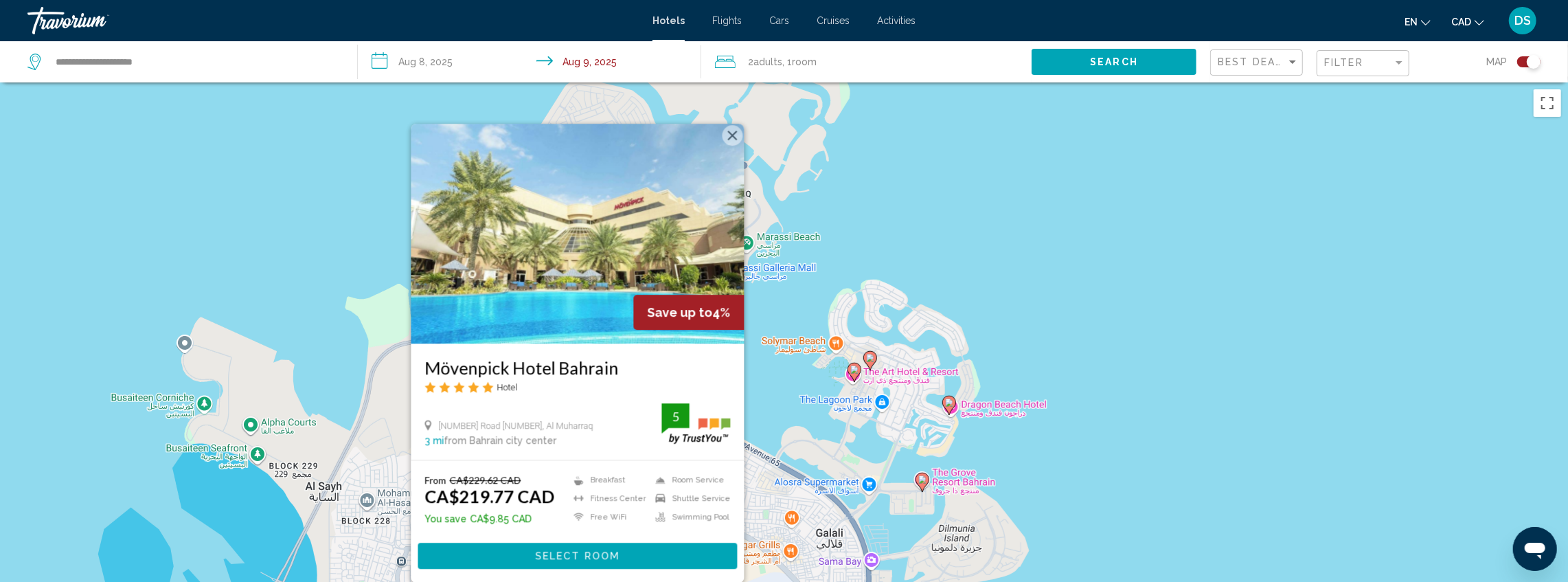 click on "To activate drag with keyboard, press Alt + Enter. Once in keyboard drag state, use the arrow keys to move the marker. To complete the drag, press the Enter key. To cancel, press Escape. Save up to  4%   Mövenpick Hotel Bahrain
Hotel
[NUMBER] [STREET], [CITY] [DISTANCE]  from Bahrain city center from hotel [RATING] From CA$229.62 CAD CA$219.77 CAD  You save  CA$9.85 CAD
Breakfast
Fitness Center
Free WiFi
Room Service
Shuttle Service
Swimming Pool  5 Select Room" at bounding box center (784, 373) 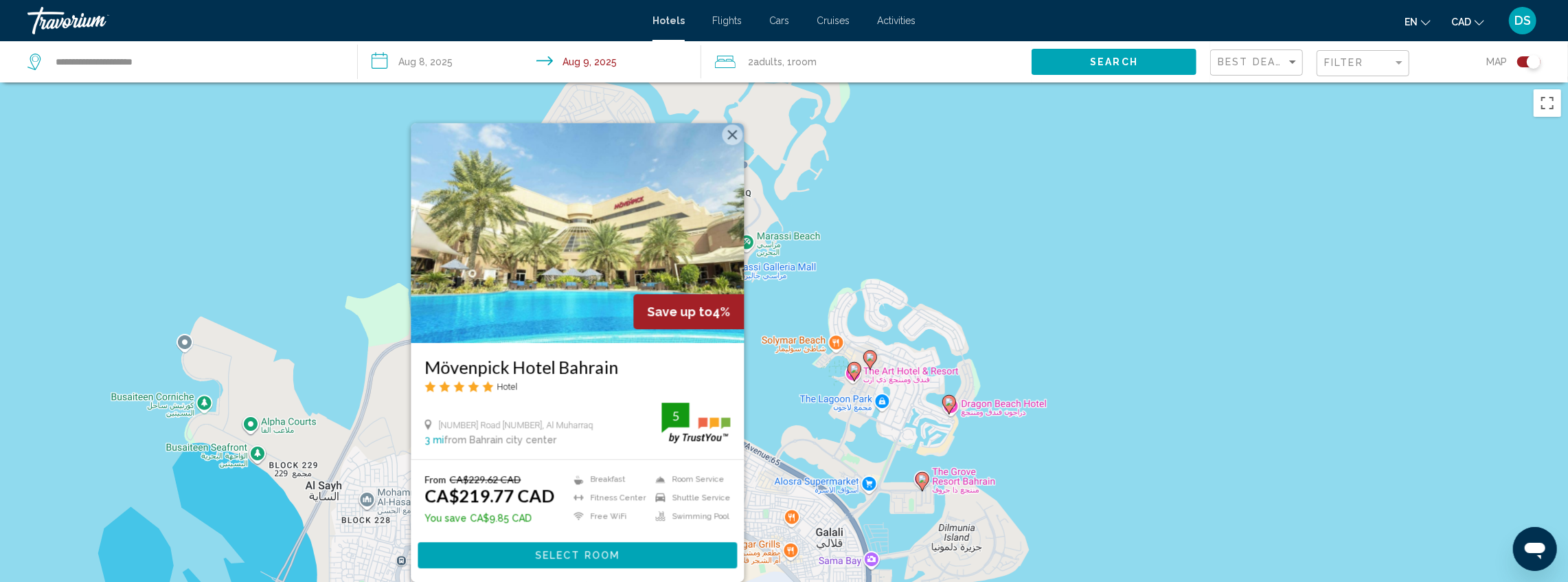 click on "To activate drag with keyboard, press Alt + Enter. Once in keyboard drag state, use the arrow keys to move the marker. To complete the drag, press the Enter key. To cancel, press Escape. Save up to  4%   Mövenpick Hotel Bahrain
Hotel
[NUMBER] [STREET], [CITY] [DISTANCE]  from Bahrain city center from hotel [RATING] From CA$229.62 CAD CA$219.77 CAD  You save  CA$9.85 CAD
Breakfast
Fitness Center
Free WiFi
Room Service
Shuttle Service
Swimming Pool  5 Select Room" at bounding box center (784, 373) 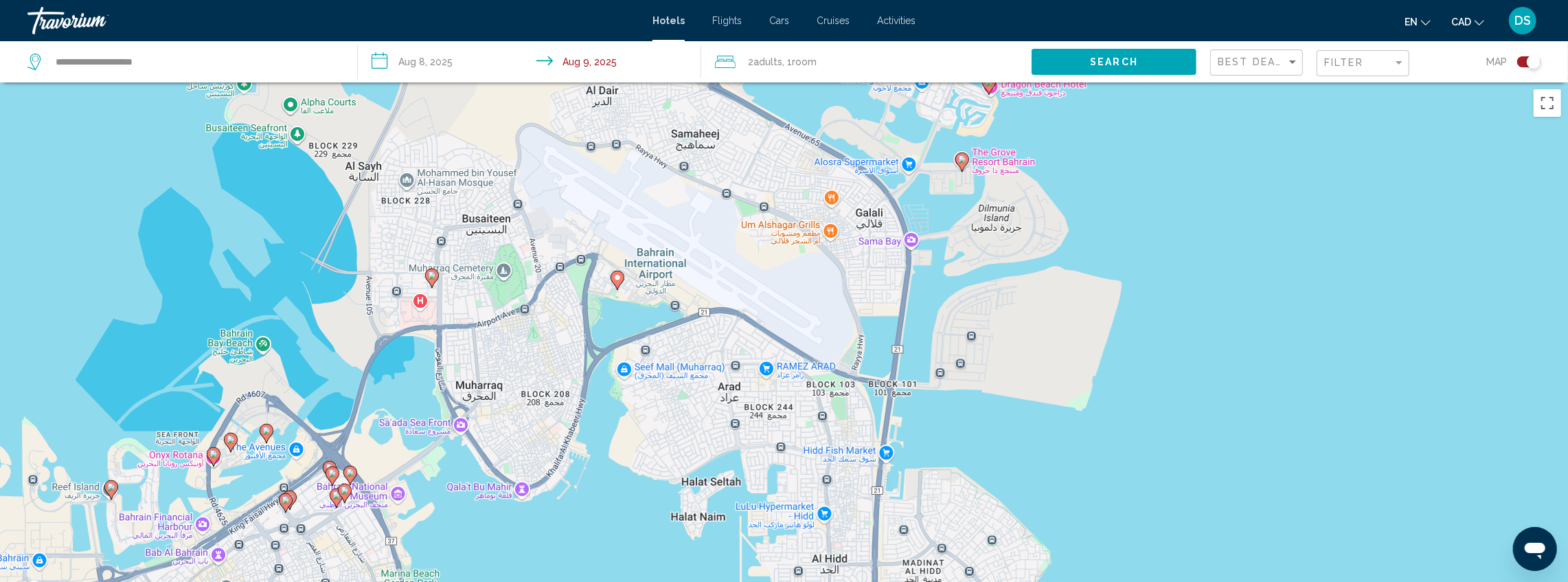 drag, startPoint x: 1104, startPoint y: 494, endPoint x: 1142, endPoint y: 159, distance: 337.14834 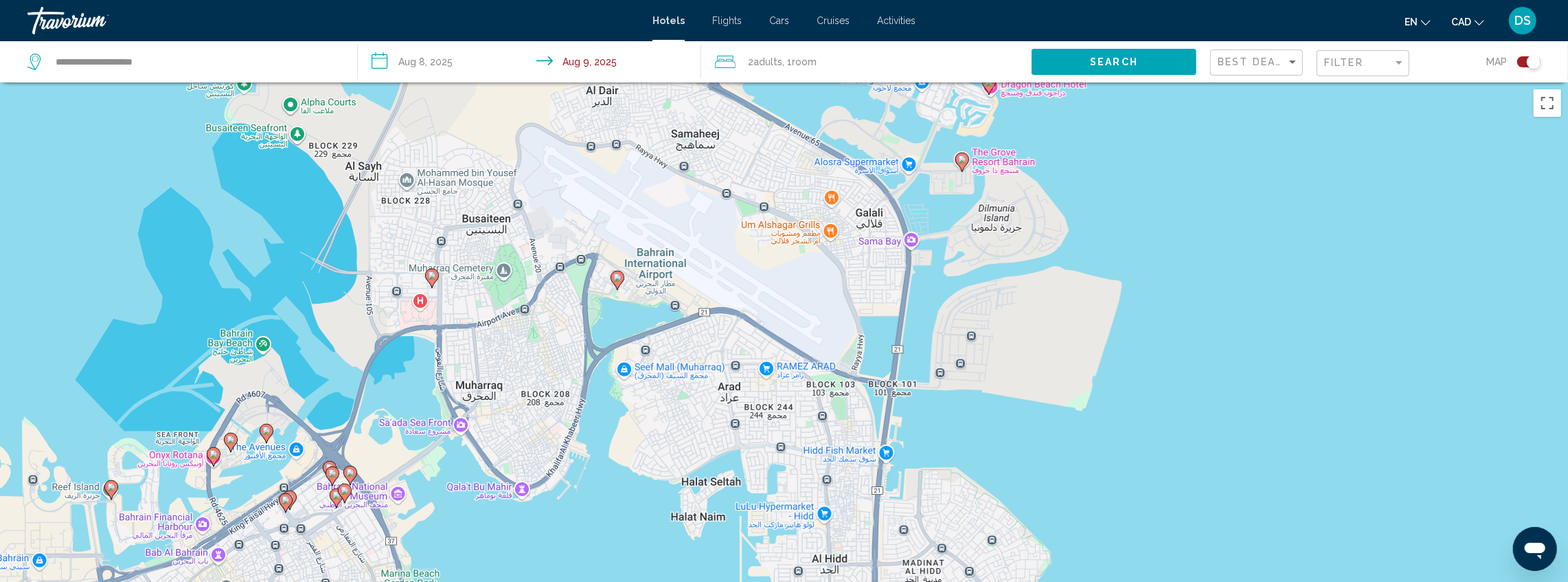 click on "To activate drag with keyboard, press Alt + Enter. Once in keyboard drag state, use the arrow keys to move the marker. To complete the drag, press the Enter key. To cancel, press Escape." at bounding box center [784, 373] 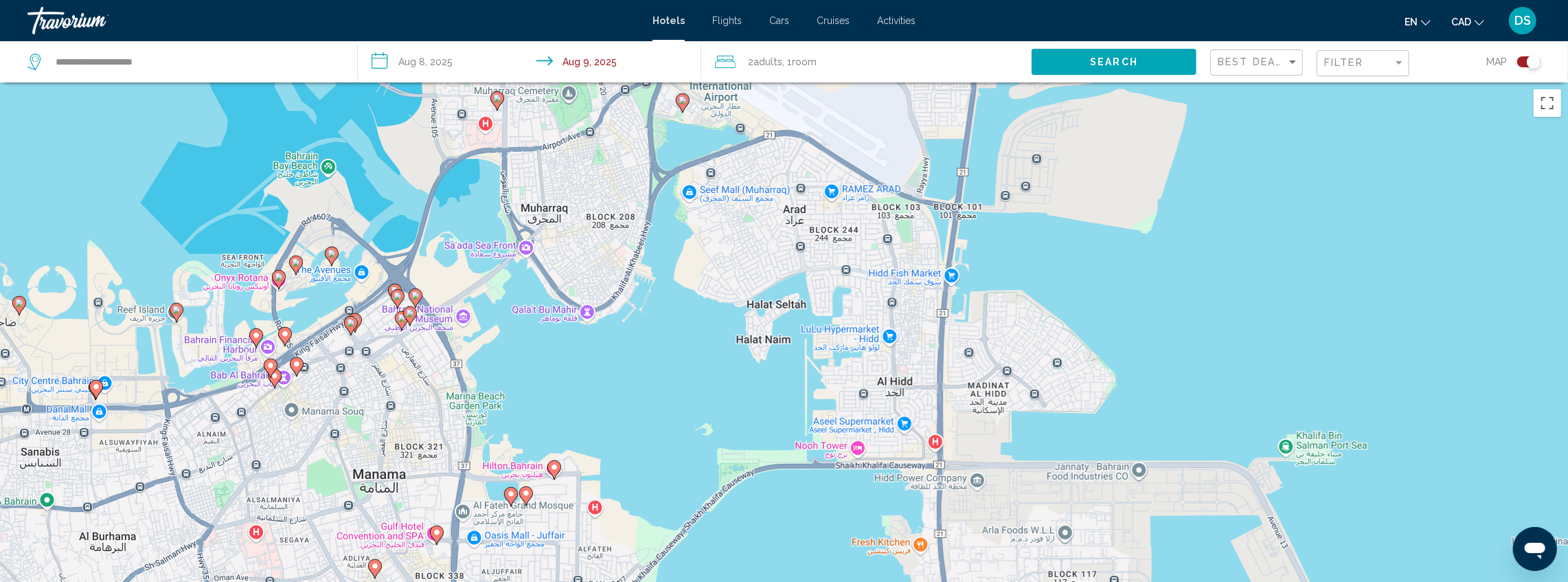 drag, startPoint x: 604, startPoint y: 395, endPoint x: 679, endPoint y: 267, distance: 148.35431 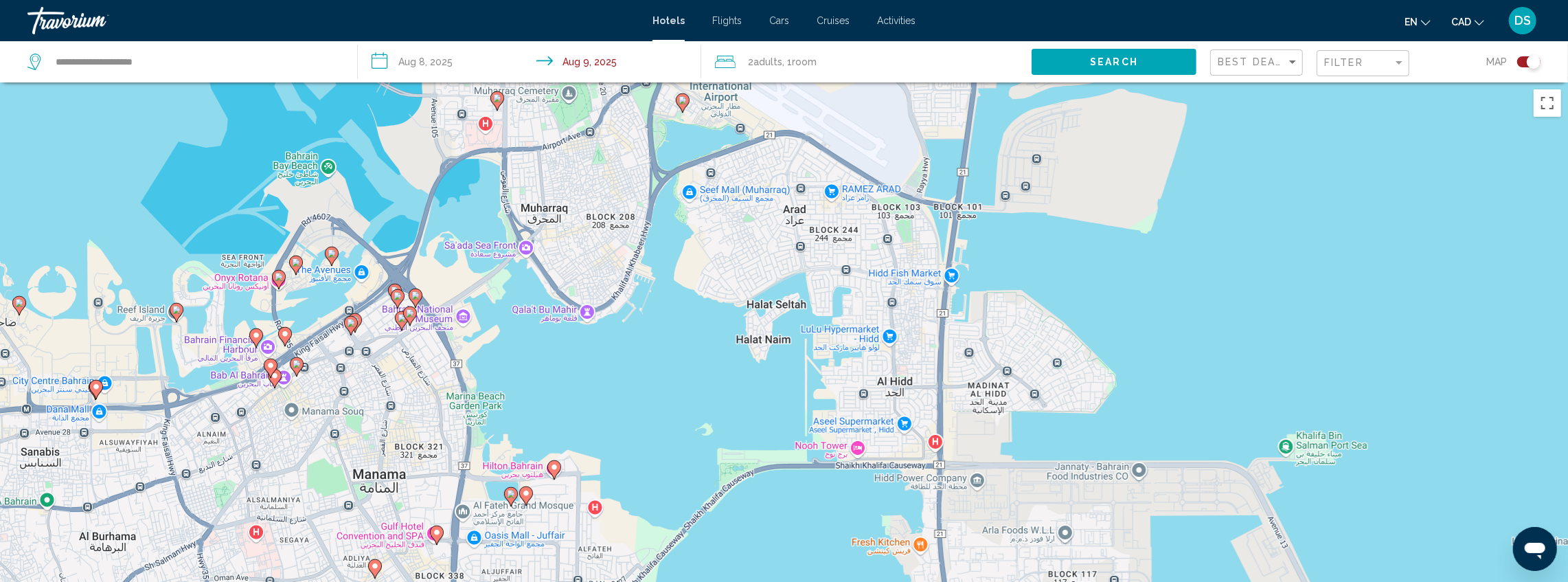 click on "To activate drag with keyboard, press Alt + Enter. Once in keyboard drag state, use the arrow keys to move the marker. To complete the drag, press the Enter key. To cancel, press Escape." at bounding box center (784, 373) 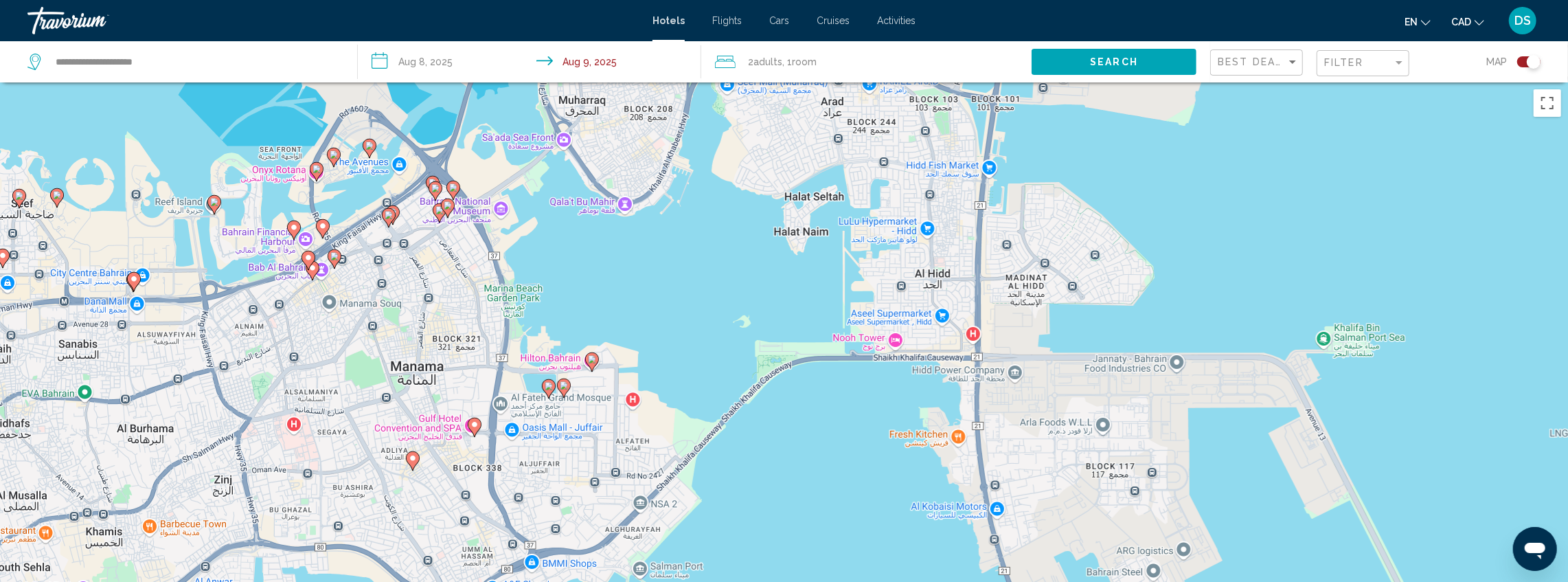 drag, startPoint x: 717, startPoint y: 415, endPoint x: 731, endPoint y: 307, distance: 108.90363 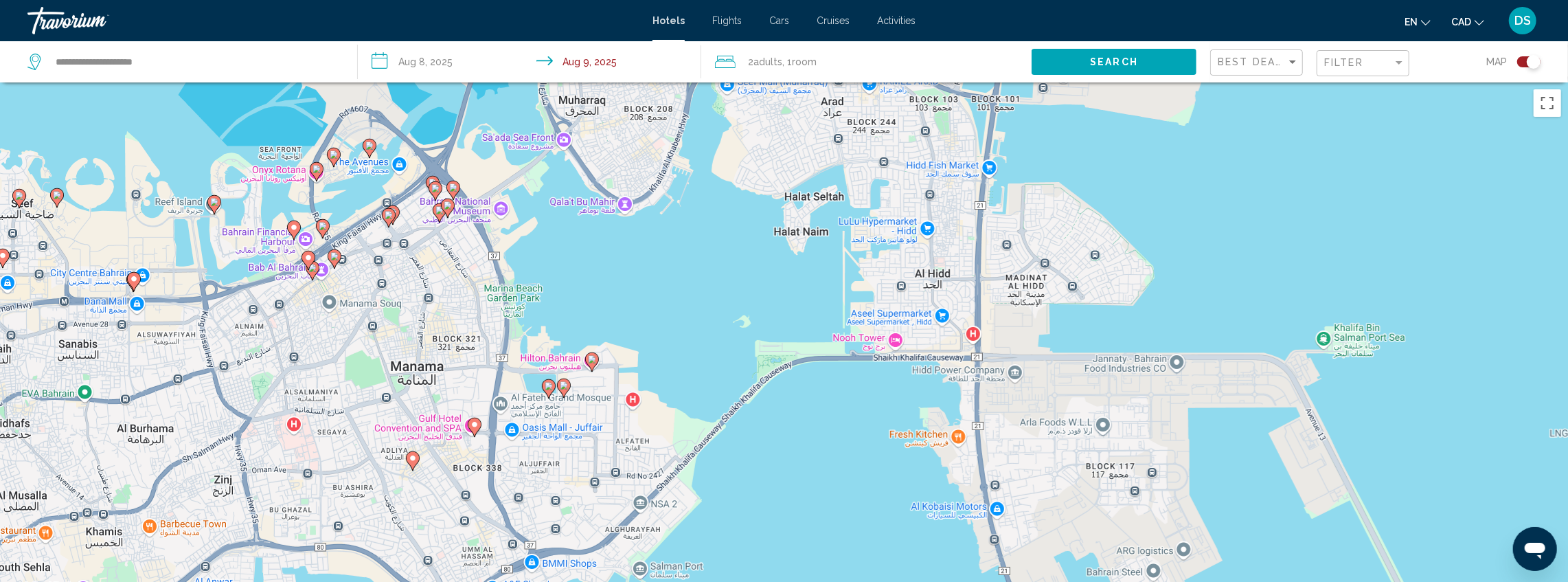 click on "To activate drag with keyboard, press Alt + Enter. Once in keyboard drag state, use the arrow keys to move the marker. To complete the drag, press the Enter key. To cancel, press Escape." at bounding box center (784, 373) 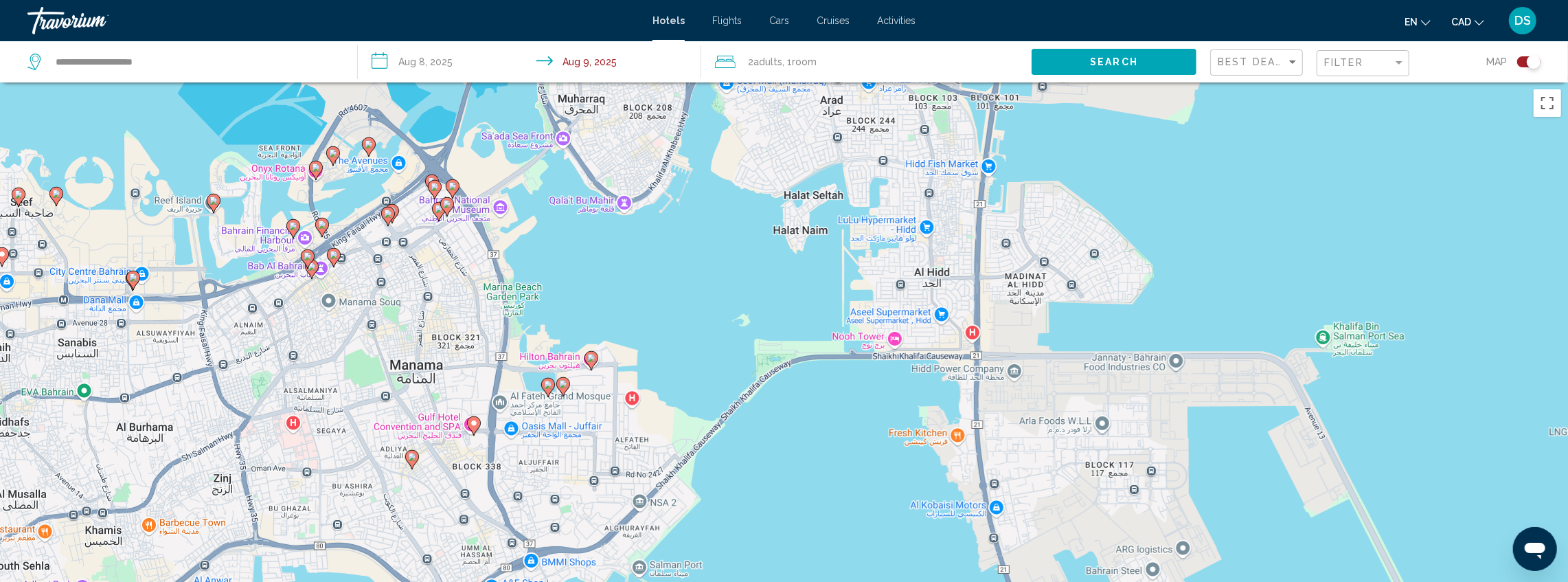 click 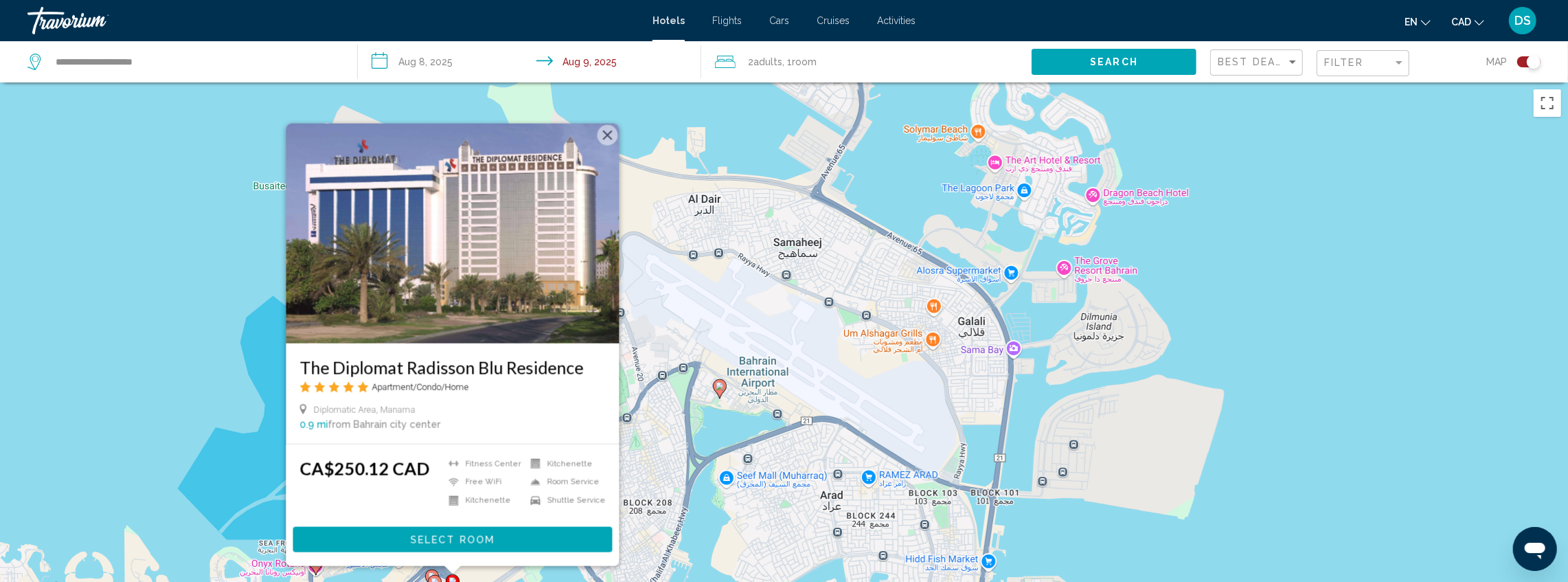 click on "The Diplomat Radisson Blu Residence
Apartment/Condo/Home
Diplomatic Area, [CITY], [STATE] [POSTAL_CODE] mi  from [CITY] city center from hotel CA$250.12 CAD
Fitness Center
Free WiFi
Kitchenette
Kitchenette
Room Service
Shuttle Service  Select Room" at bounding box center (784, 373) 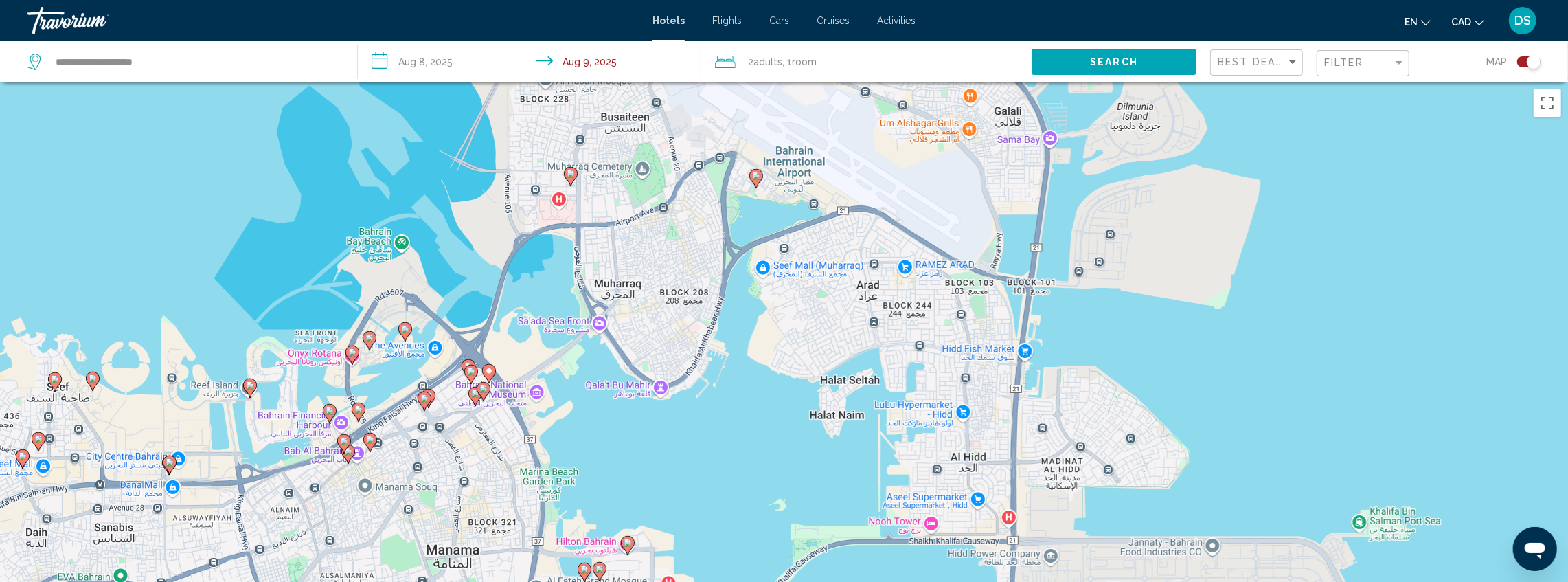 drag, startPoint x: 389, startPoint y: 424, endPoint x: 409, endPoint y: 249, distance: 176.13915 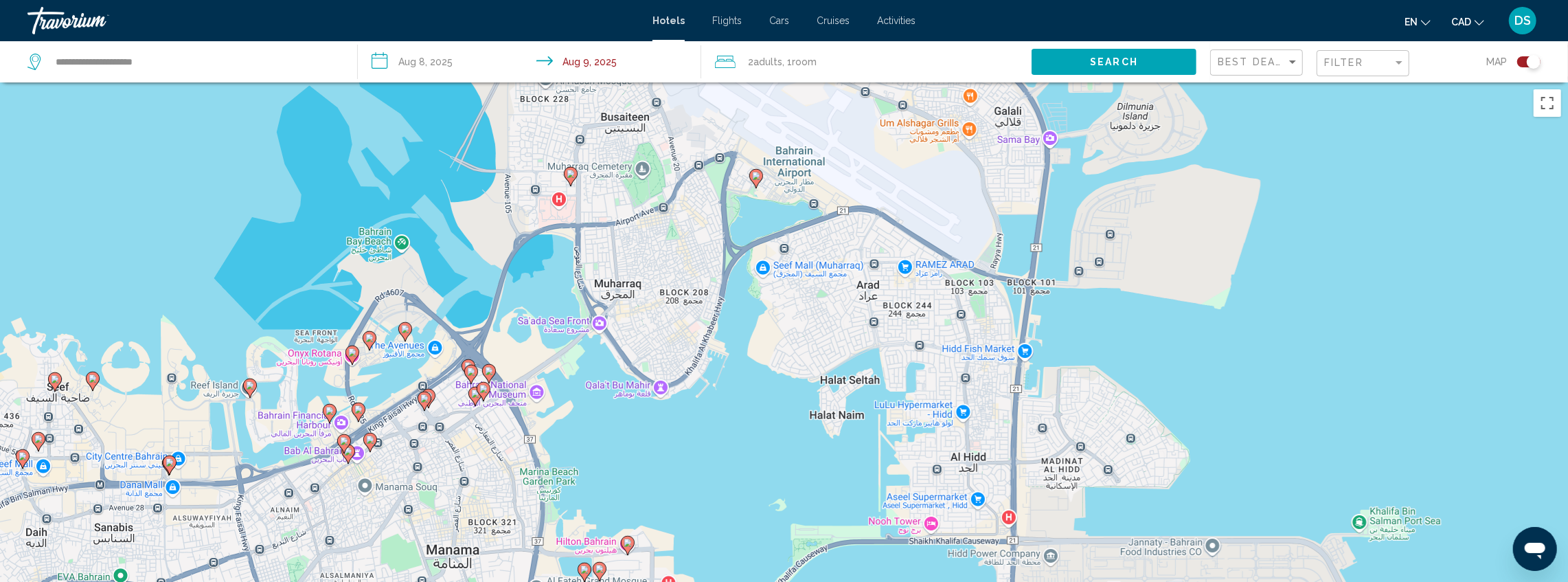click on "To activate drag with keyboard, press Alt + Enter. Once in keyboard drag state, use the arrow keys to move the marker. To complete the drag, press the Enter key. To cancel, press Escape." at bounding box center [784, 373] 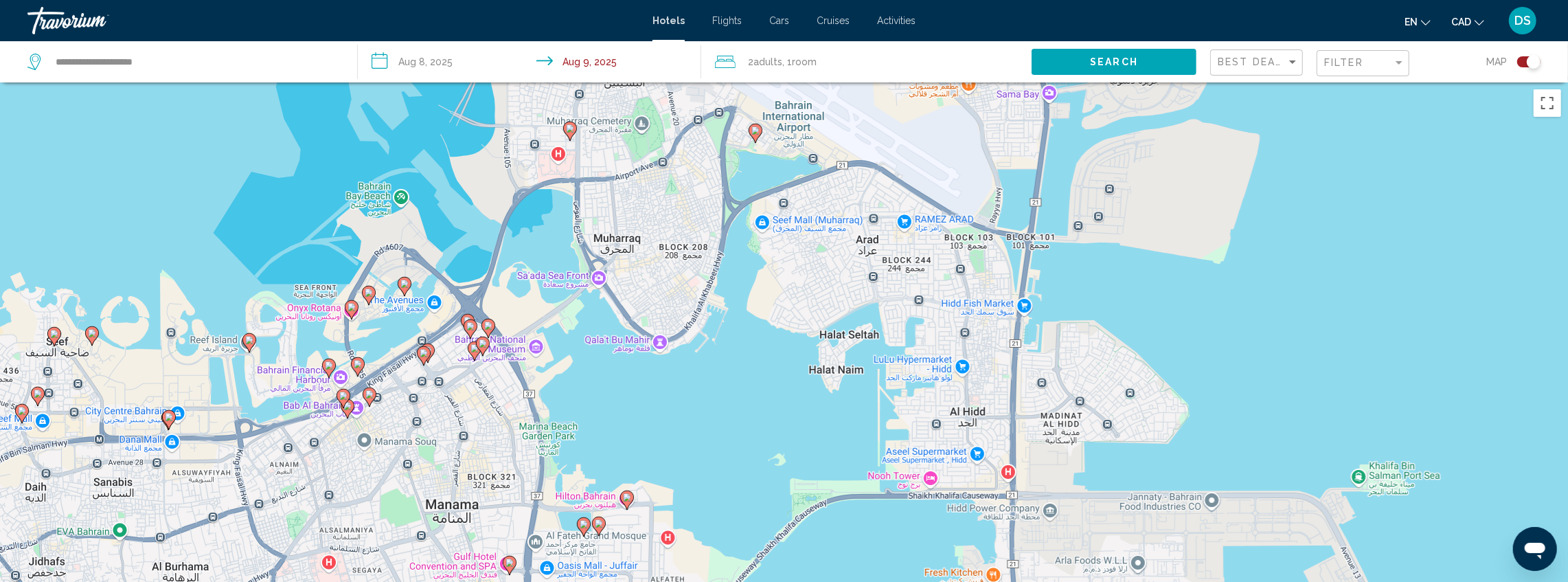 click 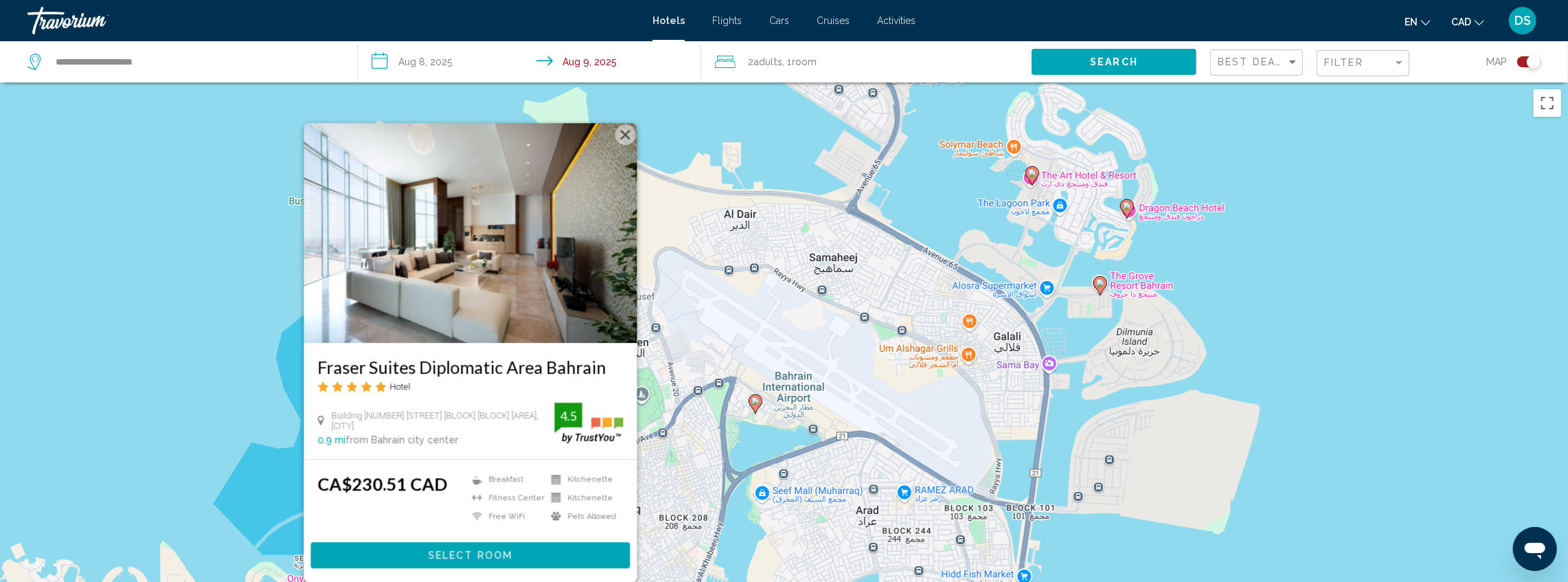 click on "To activate drag with keyboard, press Alt + Enter. Once in keyboard drag state, use the arrow keys to move the marker. To complete the drag, press the Enter key. To cancel, press Escape.  Fraser Suites Diplomatic Area Bahrain
Hotel
Building [NUMBER] Road [NUMBER] Block [NUMBER] Diplomatic Area, [CITY] [NUMBER] mi  from Bahrain city center from hotel [NUMBER] CA$[NUMBER]
Breakfast
Fitness Center
Free WiFi
Kitchenette
Kitchenette
Pets Allowed  [NUMBER] Select Room" at bounding box center (784, 373) 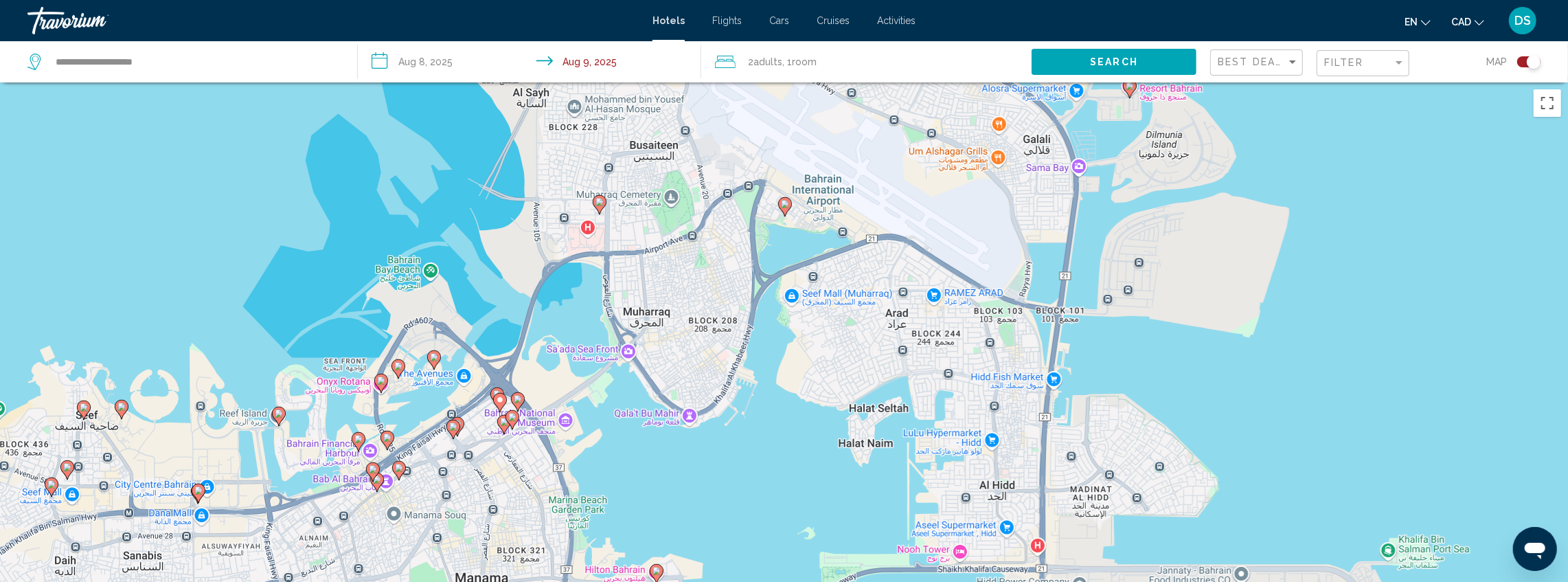 drag, startPoint x: 438, startPoint y: 473, endPoint x: 471, endPoint y: 280, distance: 195.8009 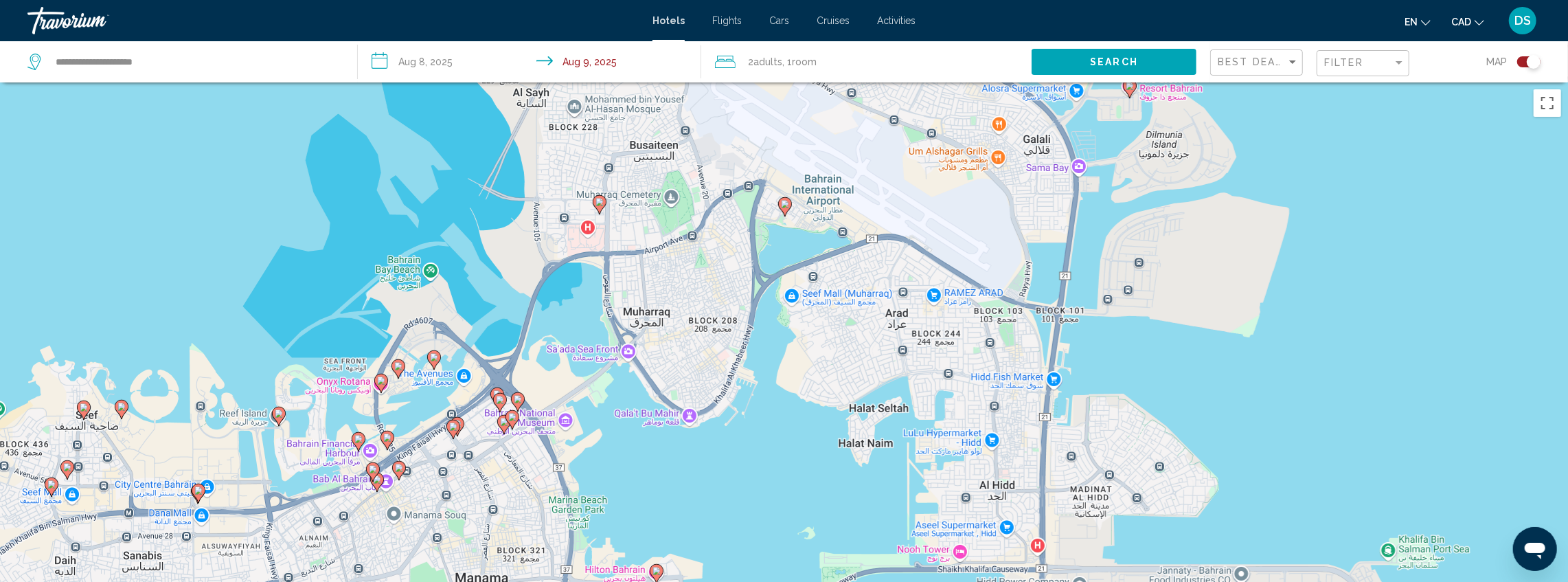 click on "To activate drag with keyboard, press Alt + Enter. Once in keyboard drag state, use the arrow keys to move the marker. To complete the drag, press the Enter key. To cancel, press Escape." at bounding box center (784, 373) 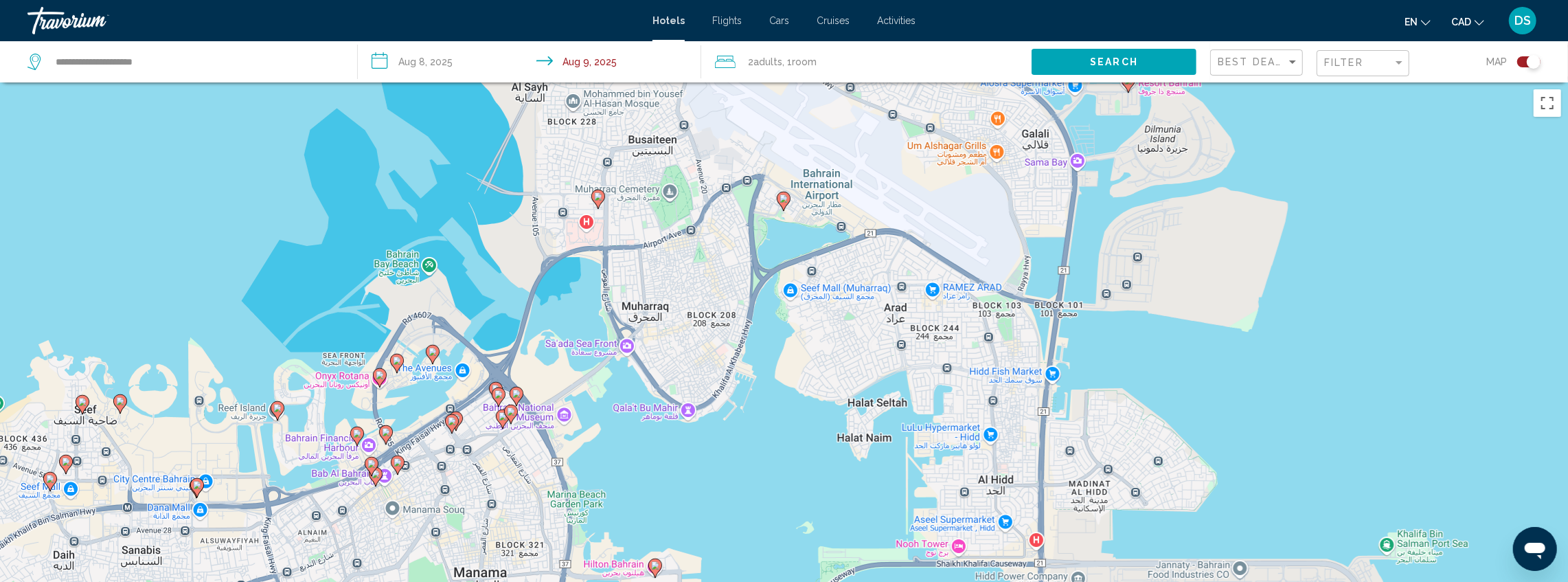 click 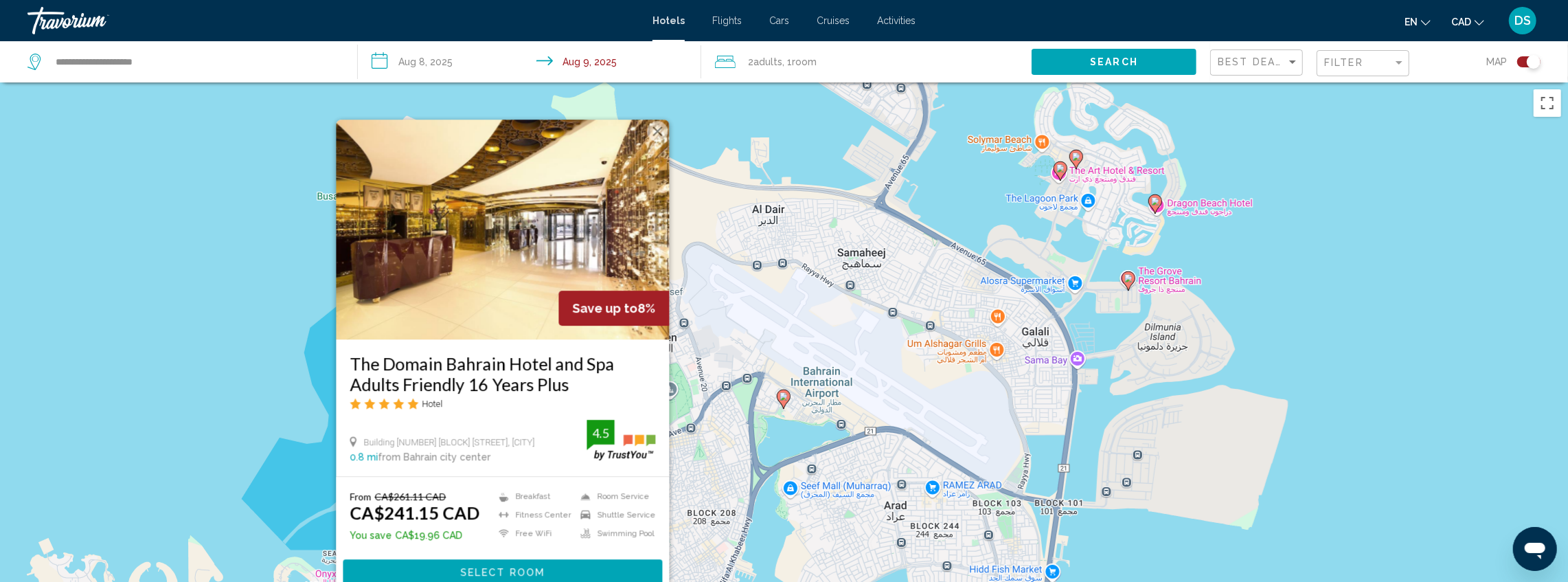click on "To activate drag with keyboard, press Alt + Enter. Once in keyboard drag state, use the arrow keys to move the marker. To complete the drag, press the Enter key. To cancel, press Escape. Save up to  [PERCENT]%   [PLACE] [PLACE] [AGE_RESTRICTION]
Hotel
Building [NUMBER] [BLOCK] [STREET], [CITY] [DISTANCE] from [CITY] [DISTANCE] from hotel [RATING] From [CURRENCY][PRICE] [CURRENCY][PRICE]  You save  [CURRENCY][PRICE]
Breakfast
Fitness Center
Free WiFi
Room Service
Shuttle Service
Swimming Pool  [RATING] Select Room" at bounding box center [784, 373] 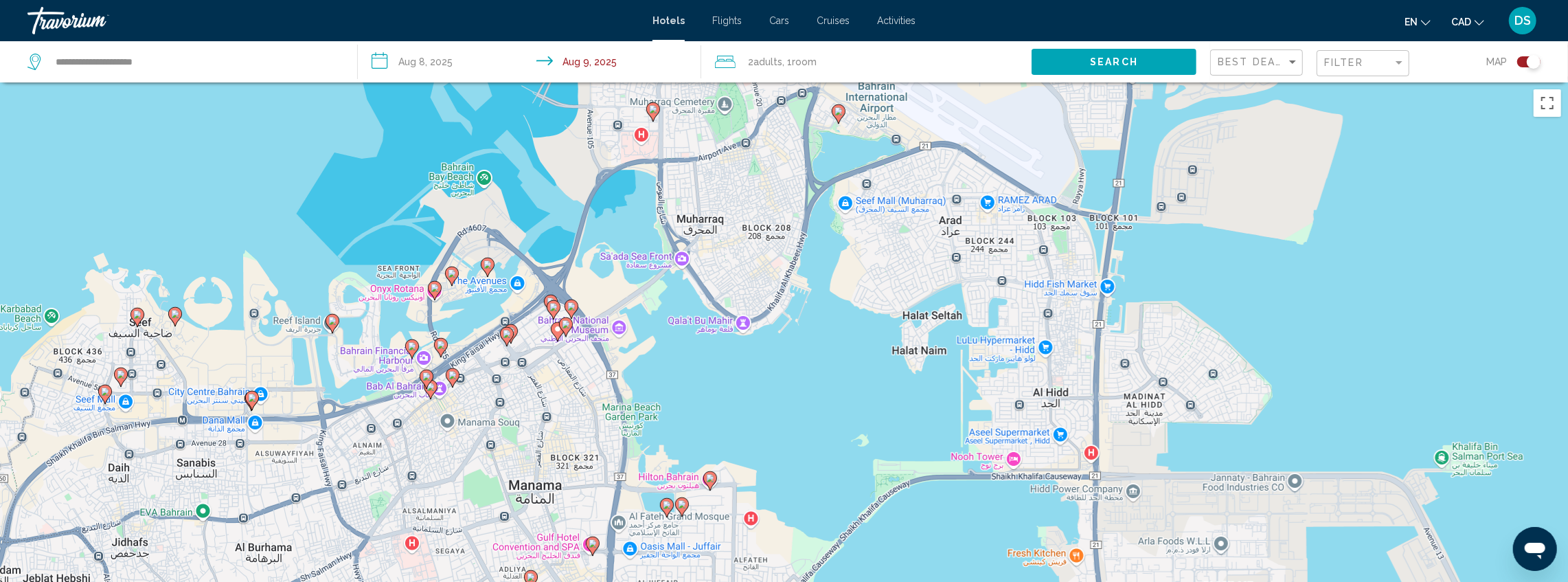 drag, startPoint x: 284, startPoint y: 418, endPoint x: 339, endPoint y: 128, distance: 295.16944 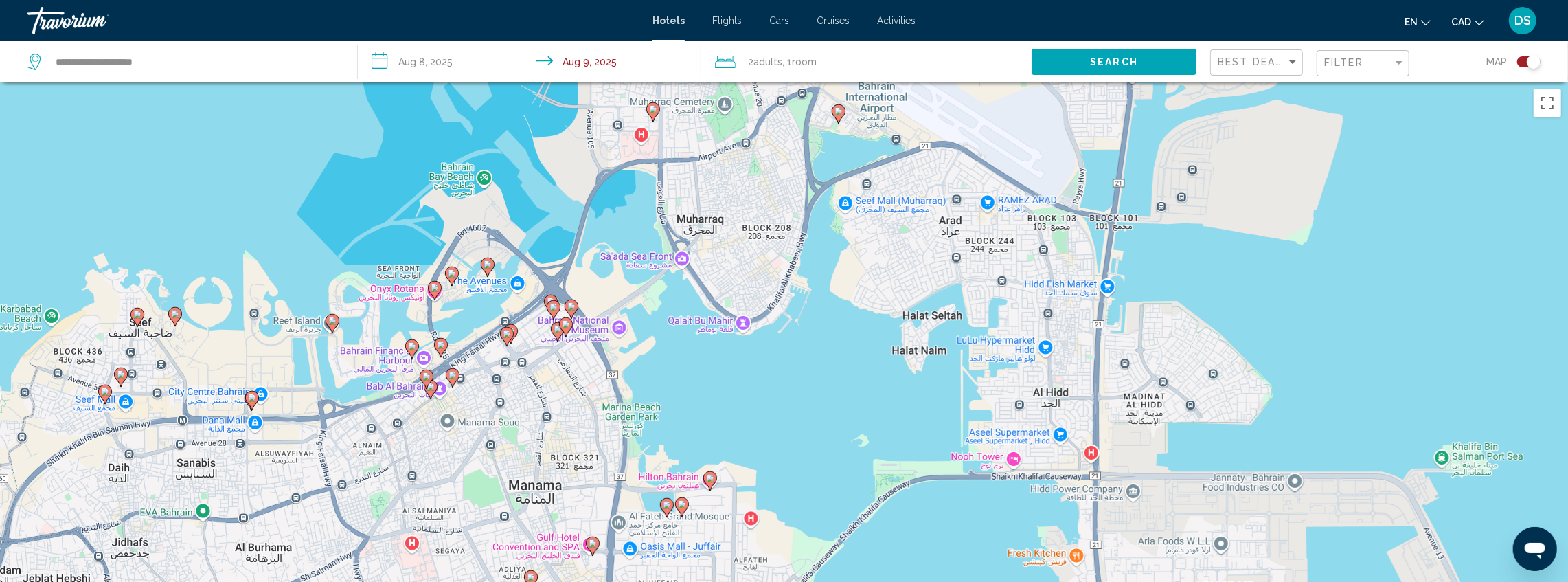click on "To activate drag with keyboard, press Alt + Enter. Once in keyboard drag state, use the arrow keys to move the marker. To complete the drag, press the Enter key. To cancel, press Escape." at bounding box center (784, 373) 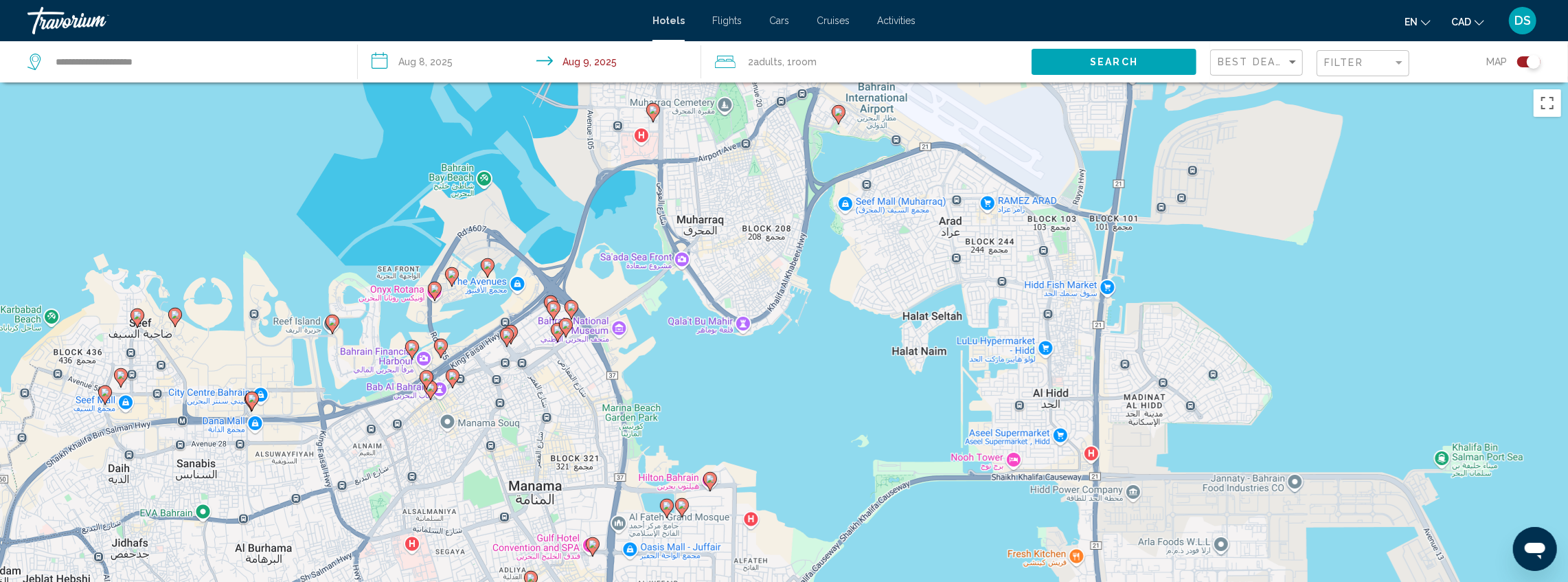 click 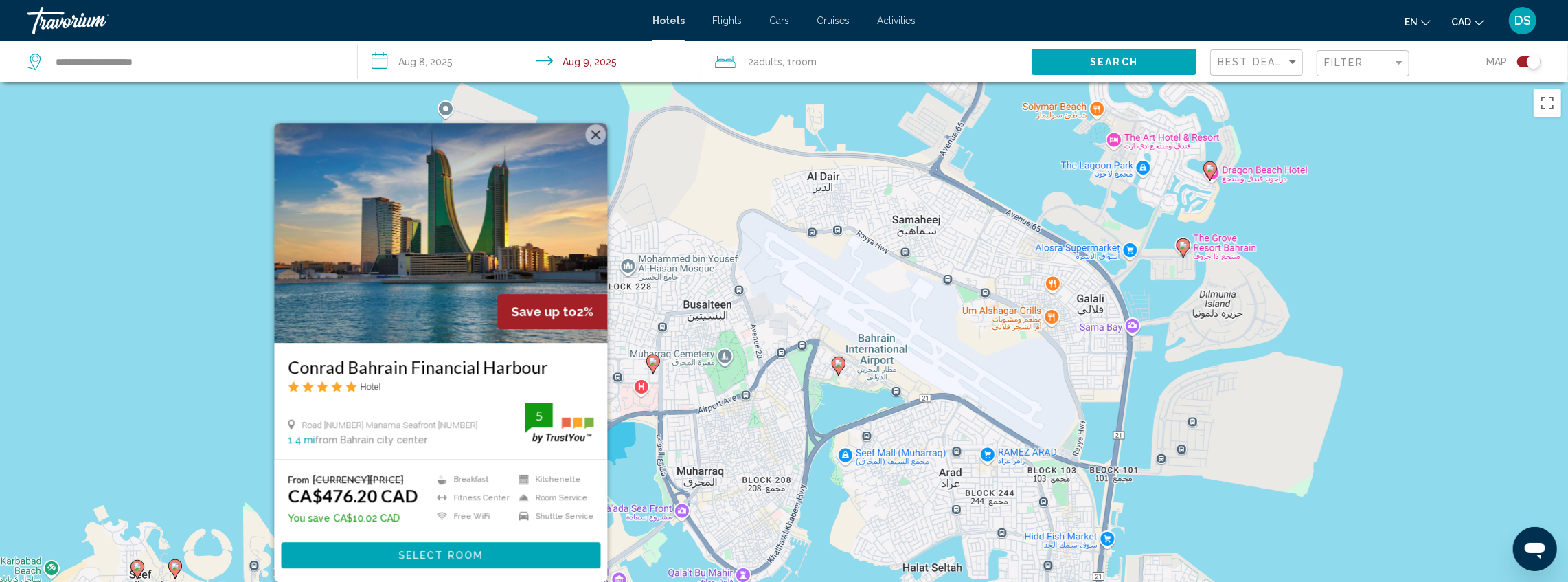 click on "Save up to  2%   [PERSON] Financial Harbour
Hotel
Road [NUMBER] Manama Seafront [NUMBER] mi  from Bahrain city center from hotel 5 From CA$486.22 CAD CA$476.20 CAD  You save  CA$10.02 CAD
Breakfast
Fitness Center
Free WiFi
Kitchenette
Room Service
Shuttle Service  5 Select Room" at bounding box center (784, 373) 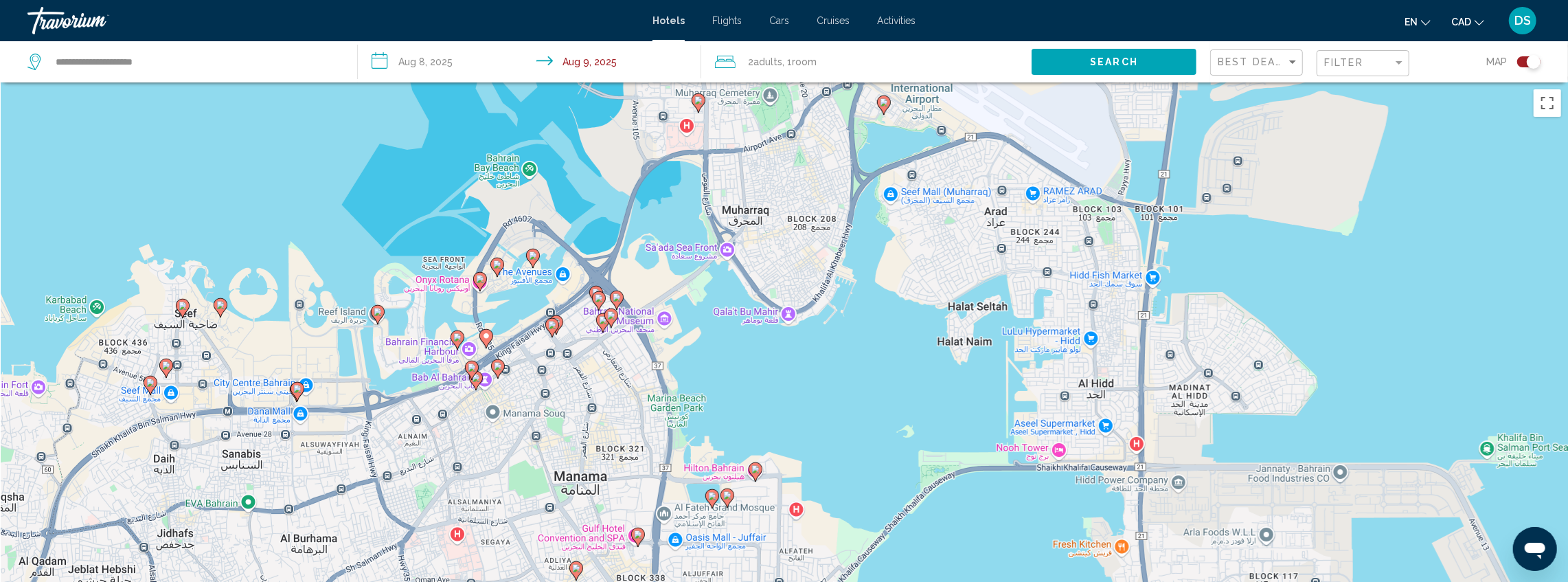 drag, startPoint x: 257, startPoint y: 222, endPoint x: 261, endPoint y: 114, distance: 108.07405 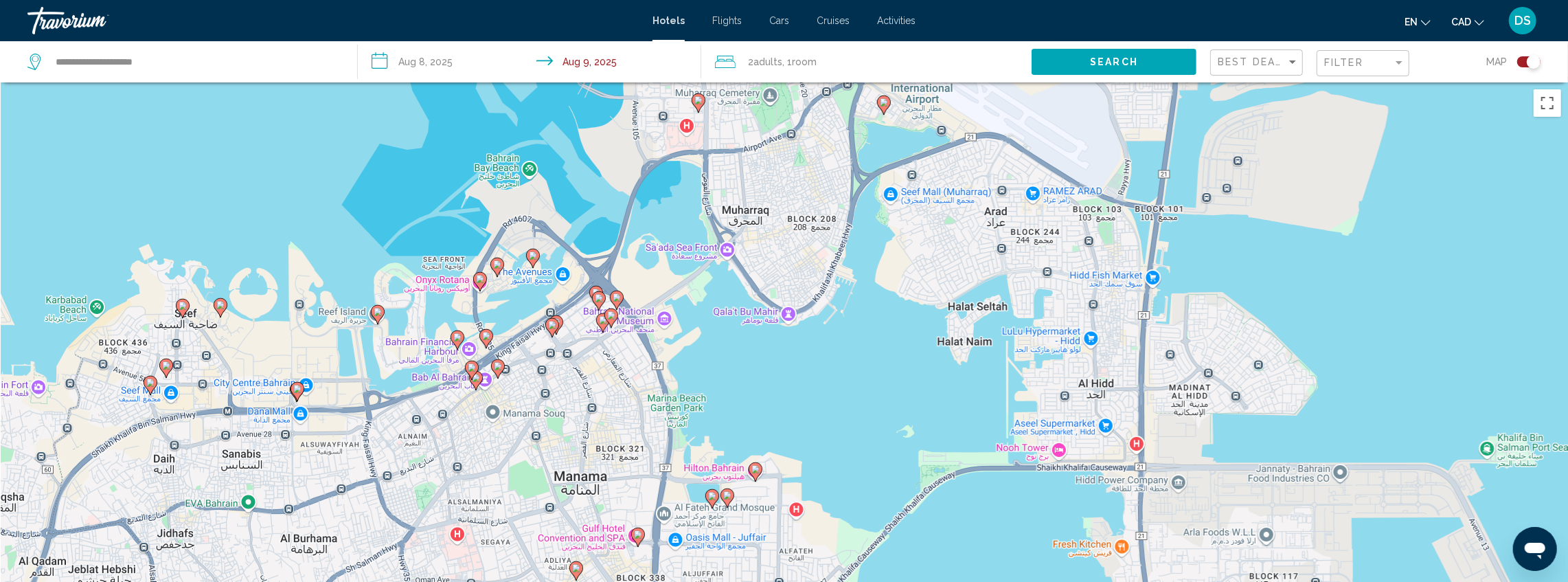 click on "To activate drag with keyboard, press Alt + Enter. Once in keyboard drag state, use the arrow keys to move the marker. To complete the drag, press the Enter key. To cancel, press Escape." at bounding box center [784, 373] 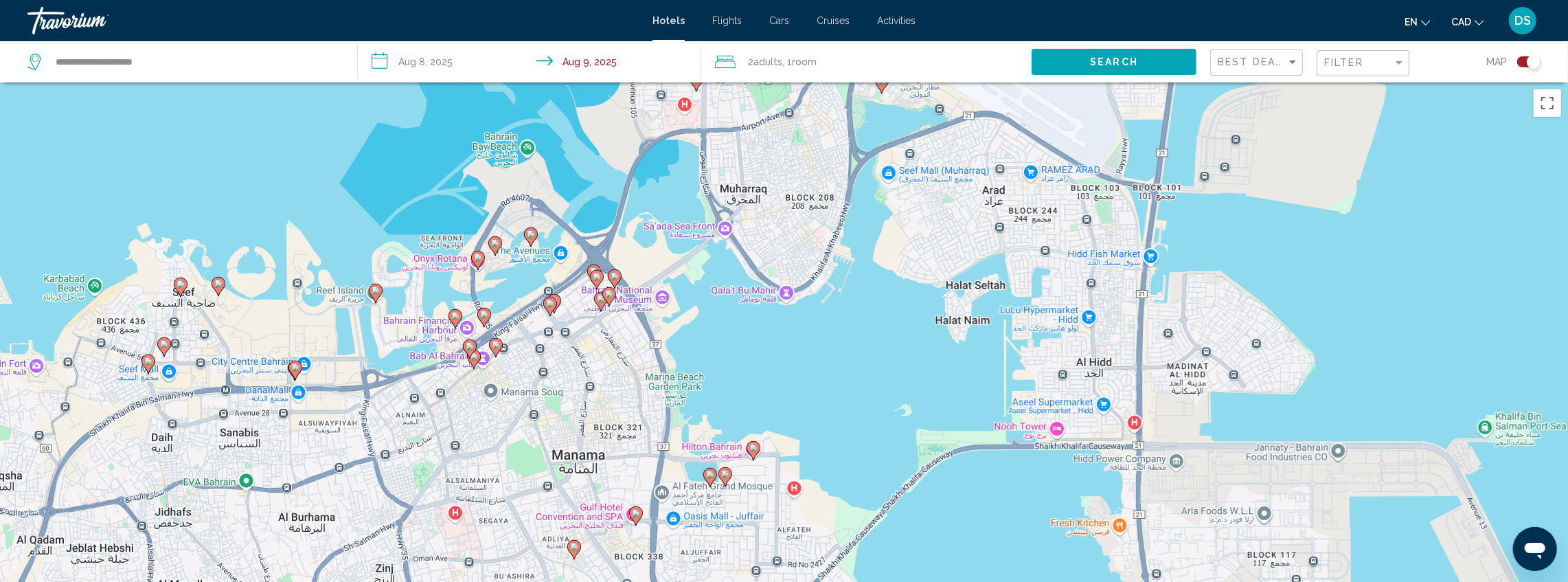 click 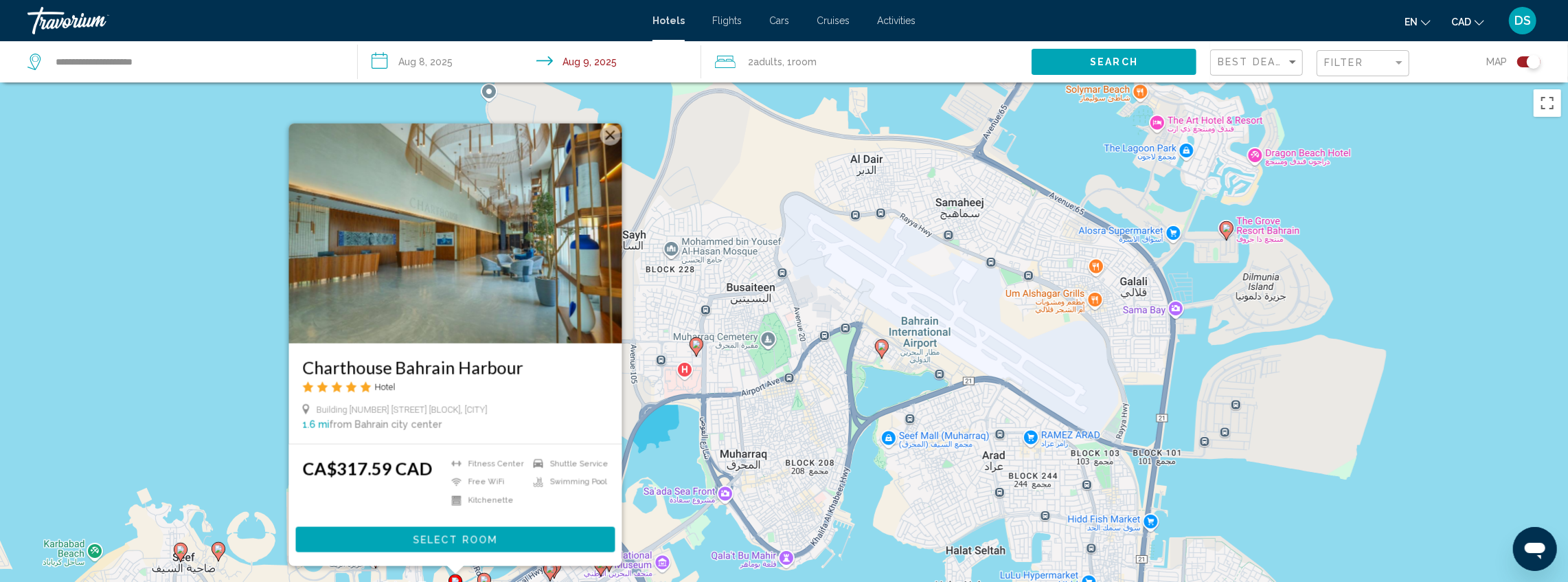 click on "To activate drag with keyboard, press Alt + Enter. Once in keyboard drag state, use the arrow keys to move the marker. To complete the drag, press the Enter key. To cancel, press Escape.  Charthouse Bahrain Harbour
Hotel
Building No. [NUMBER] Road No. [NUMBER] Block [NUMBER], [CITY] [NUMBER] mi  from Bahrain city center from hotel CA$[NUMBER] CAD
Fitness Center
Free WiFi
Kitchenette
Shuttle Service
Swimming Pool  Select Room" at bounding box center (784, 373) 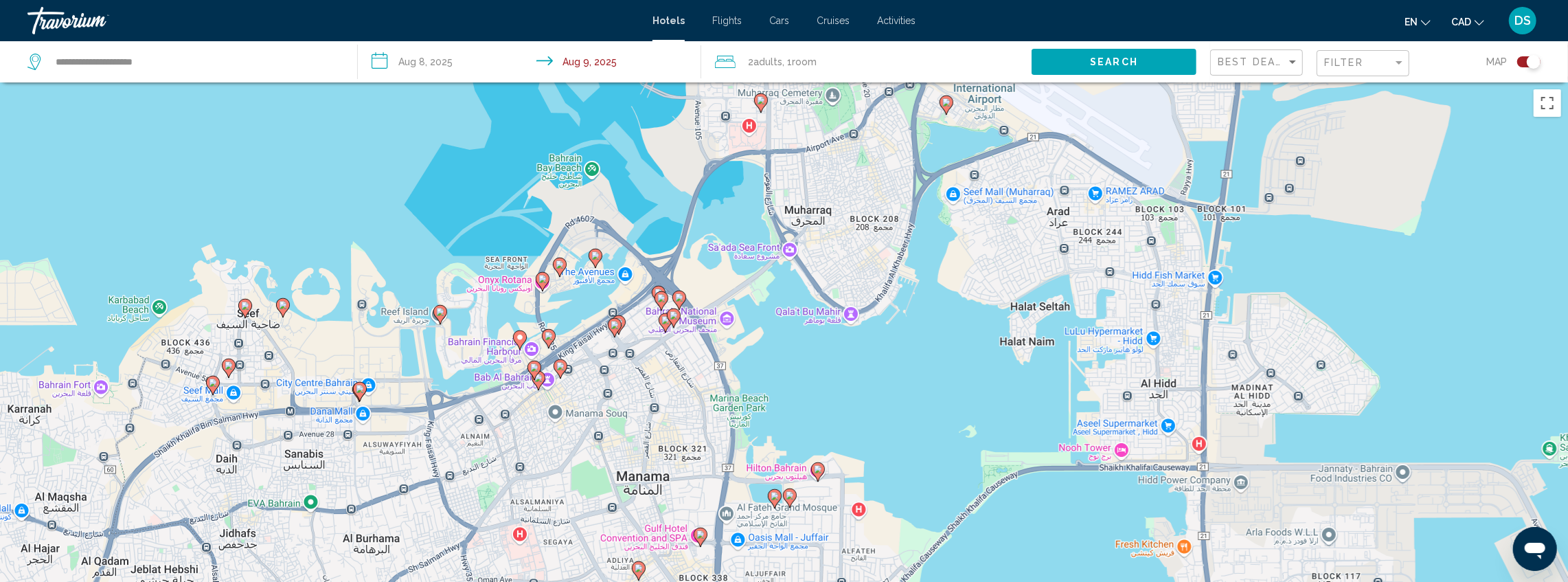 drag, startPoint x: 245, startPoint y: 283, endPoint x: 277, endPoint y: 118, distance: 168.07439 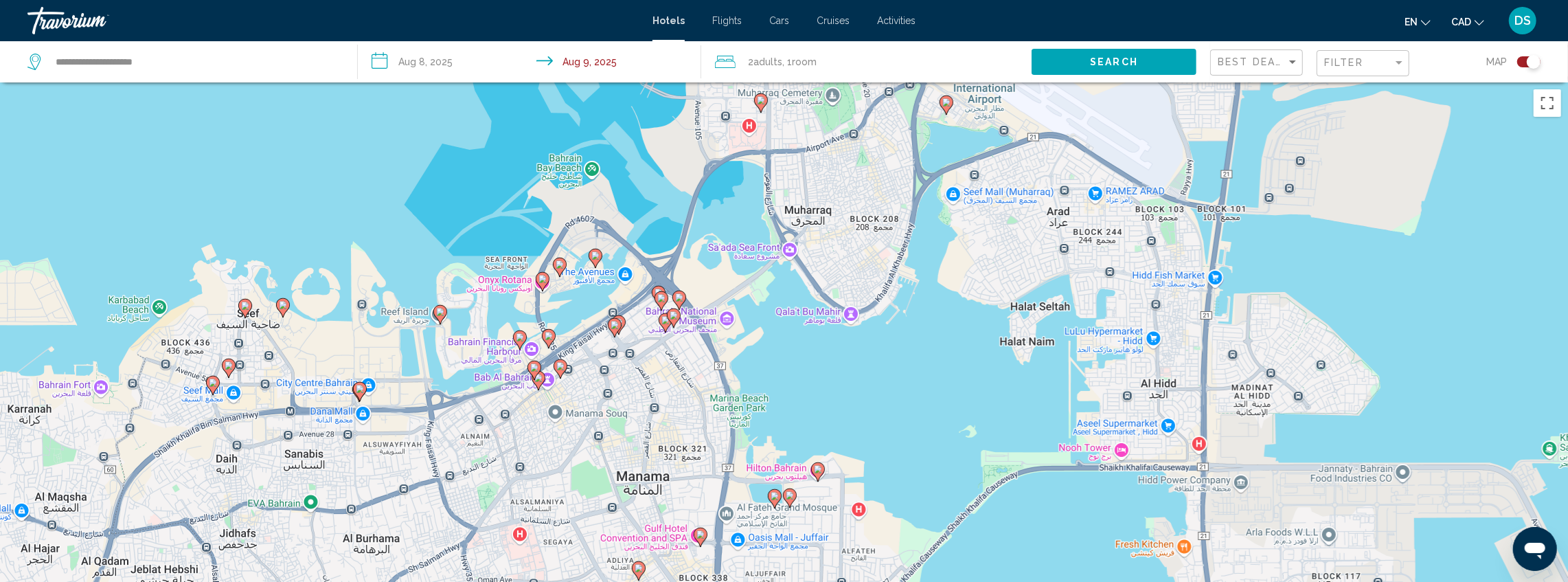 click on "To activate drag with keyboard, press Alt + Enter. Once in keyboard drag state, use the arrow keys to move the marker. To complete the drag, press the Enter key. To cancel, press Escape." at bounding box center [784, 373] 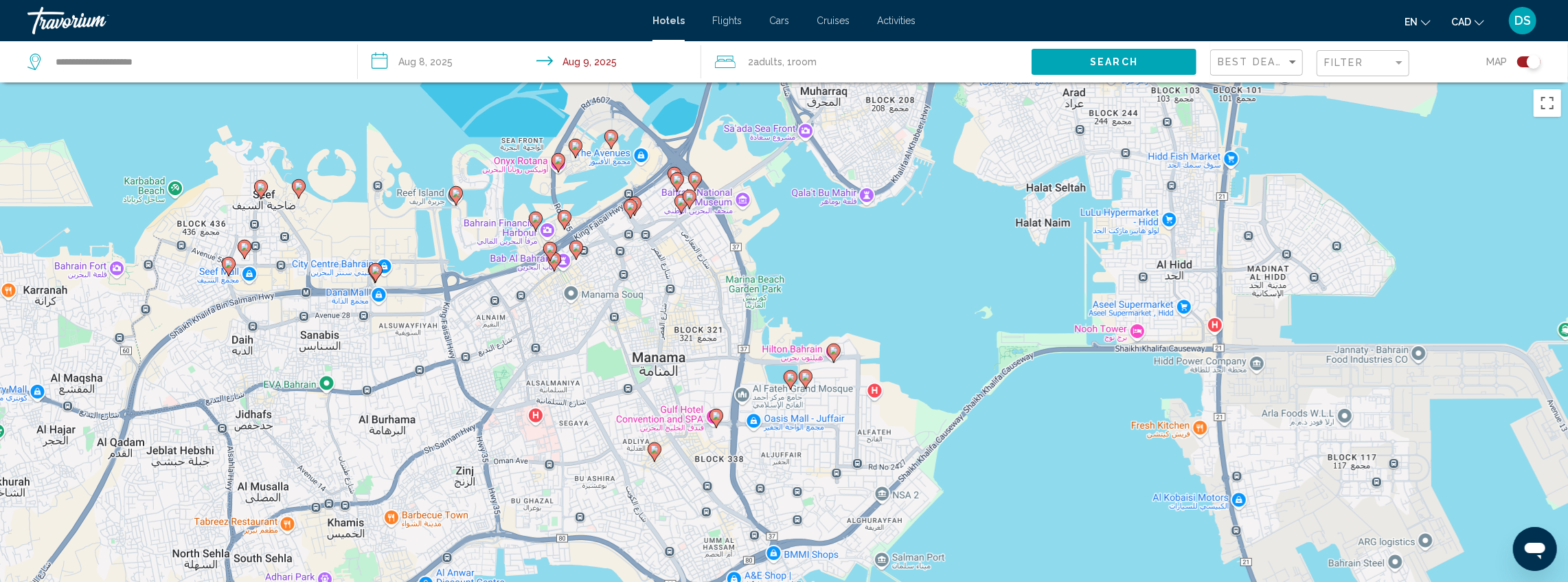click on "To activate drag with keyboard, press Alt + Enter. Once in keyboard drag state, use the arrow keys to move the marker. To complete the drag, press the Enter key. To cancel, press Escape." at bounding box center [784, 373] 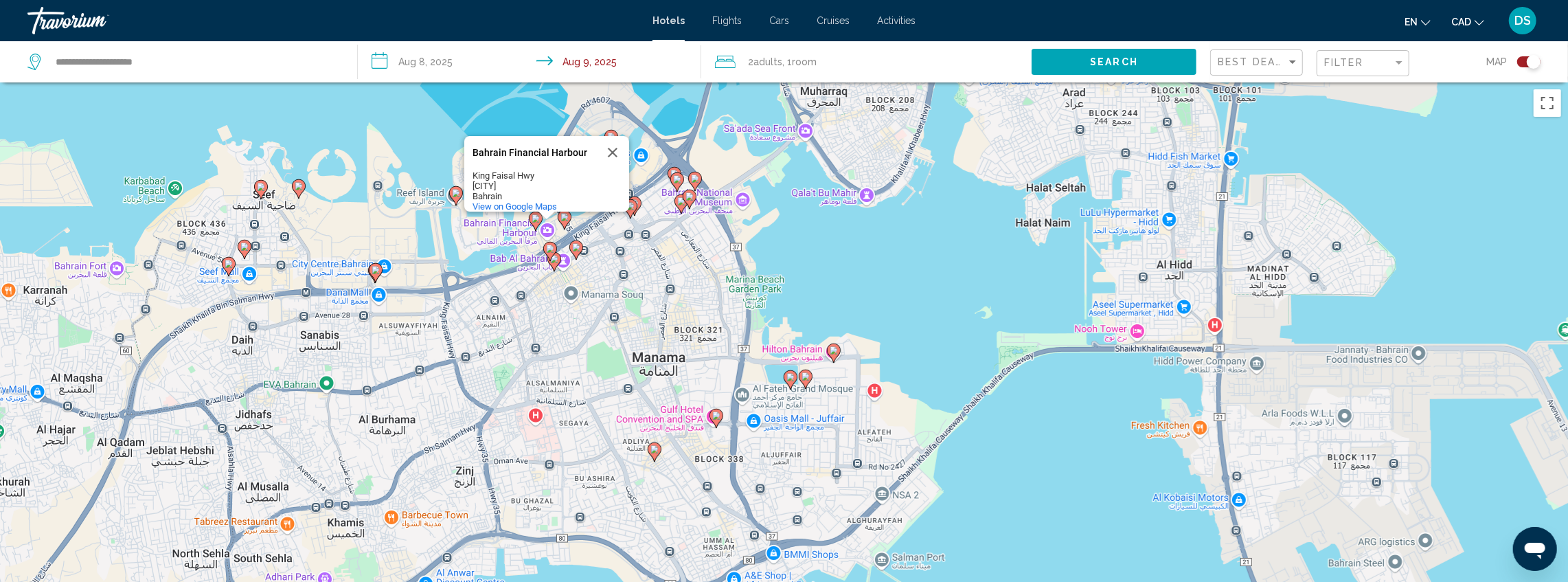 click on "Bab Al Bahrain                     Bab Al Bahrain                 [STREET] [NUMBER] [CITY] Bahrain              View on Google Maps" at bounding box center [784, 373] 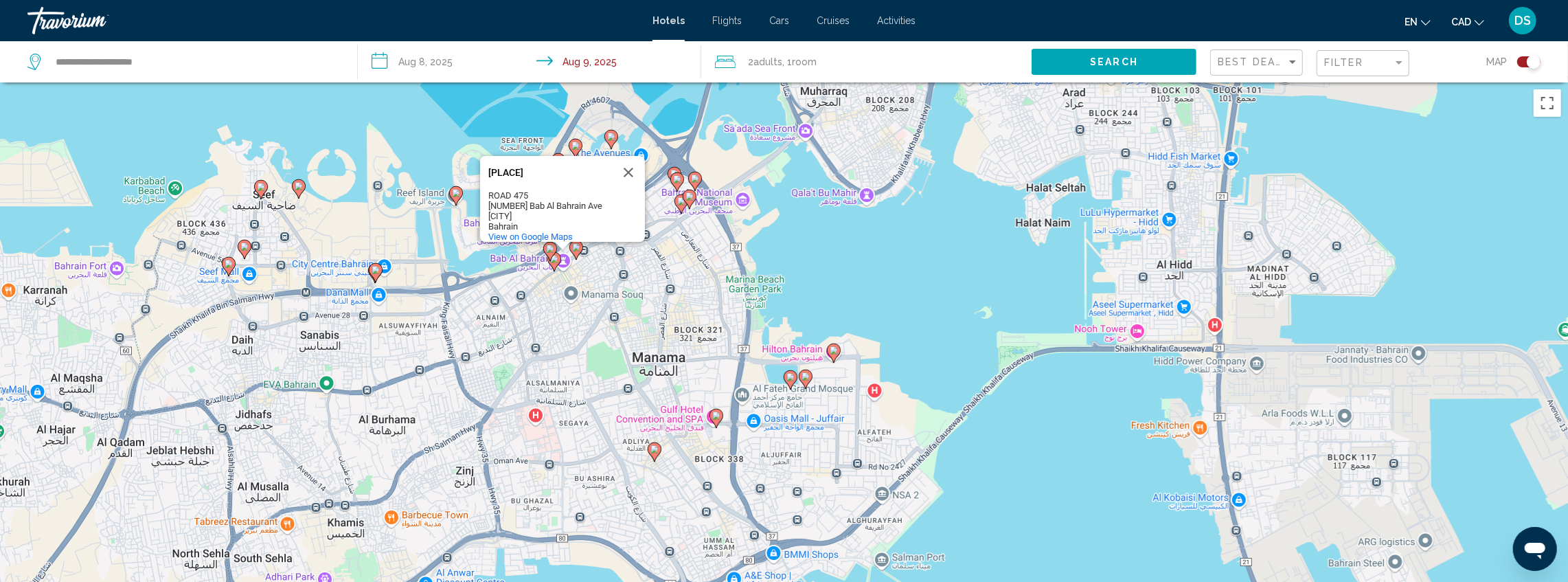 click on "To activate drag with keyboard, press Alt + Enter. Once in keyboard drag state, use the arrow keys to move the marker. To complete the drag, press the Enter key. To cancel, press Escape.     Bab Al Bahrain                     Bab Al Bahrain                 ROAD [NUMBER] [NUMBER] Bab Al Bahrain Ave [CITY] Bahrain              View on Google Maps" at bounding box center [784, 373] 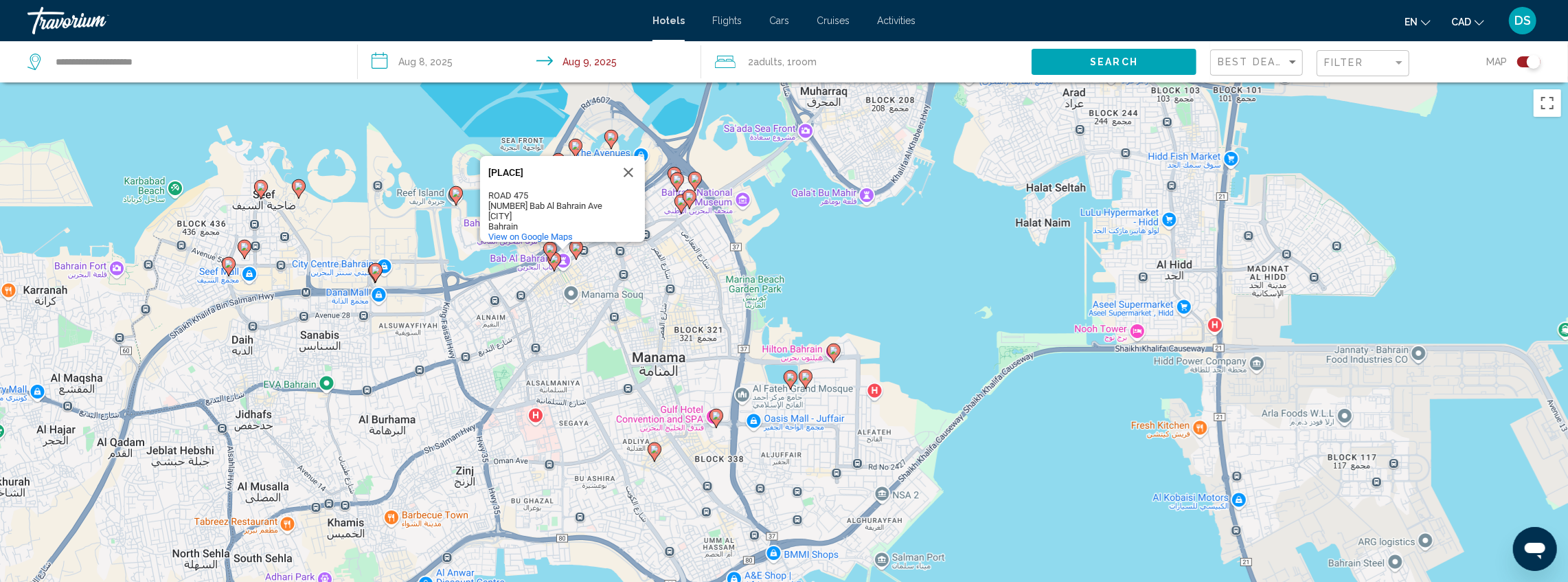 click 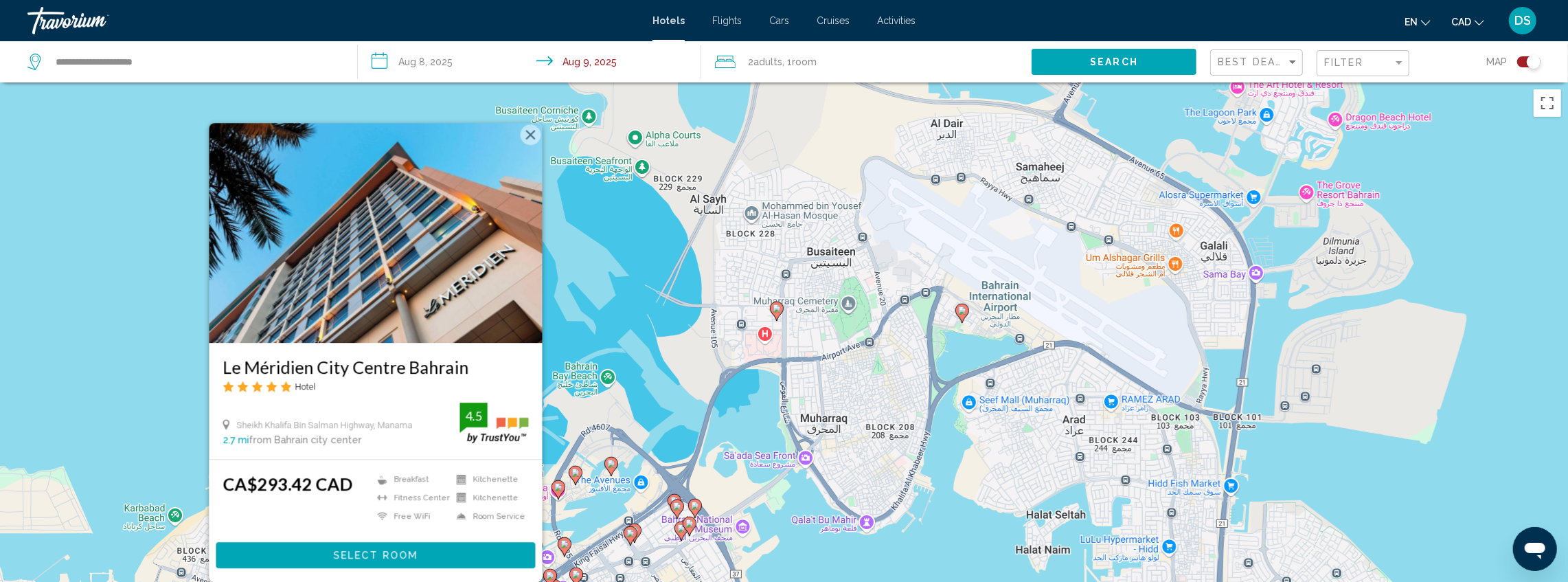 click on "Le Méridien City Centre Bahrain
Hotel
[STREET], [CITY] [POSTAL_CODE] mi  from [CITY] city center from hotel 4.5 CA$293.42 CAD
Breakfast
Fitness Center
Free WiFi
Kitchenette
Kitchenette
Room Service  4.5 Select Room" at bounding box center [784, 373] 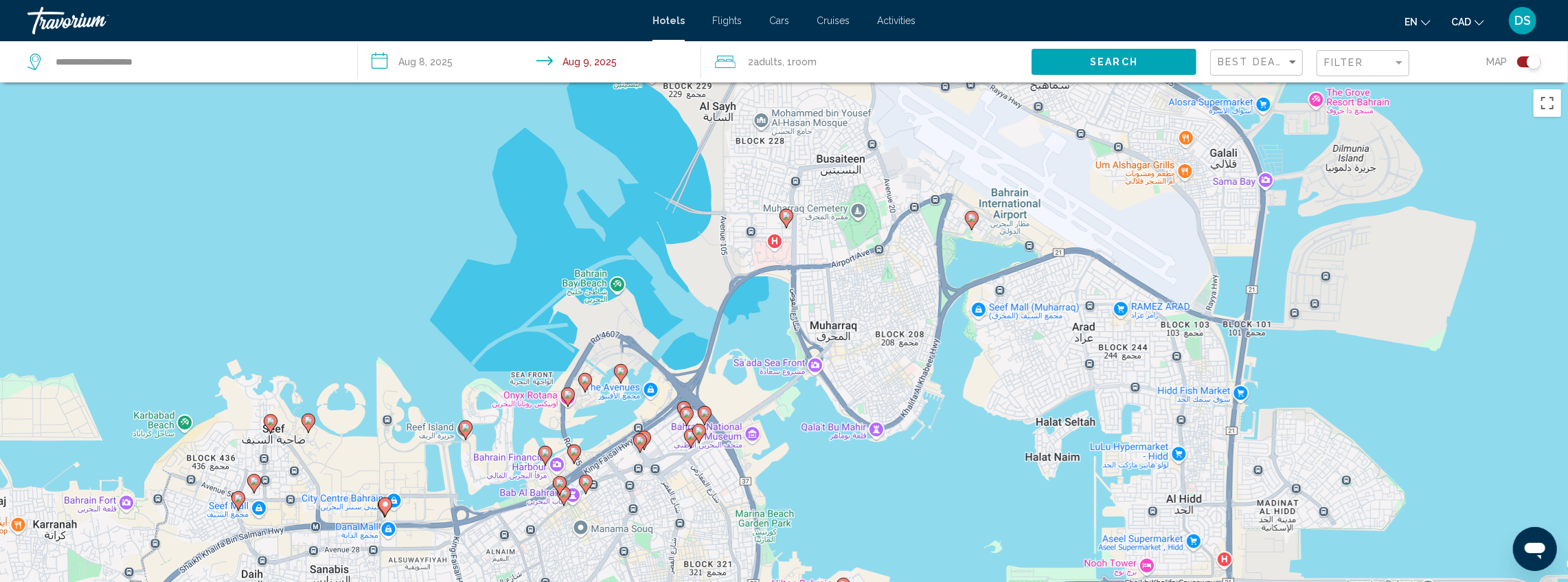 drag, startPoint x: 771, startPoint y: 439, endPoint x: 785, endPoint y: 282, distance: 157.62297 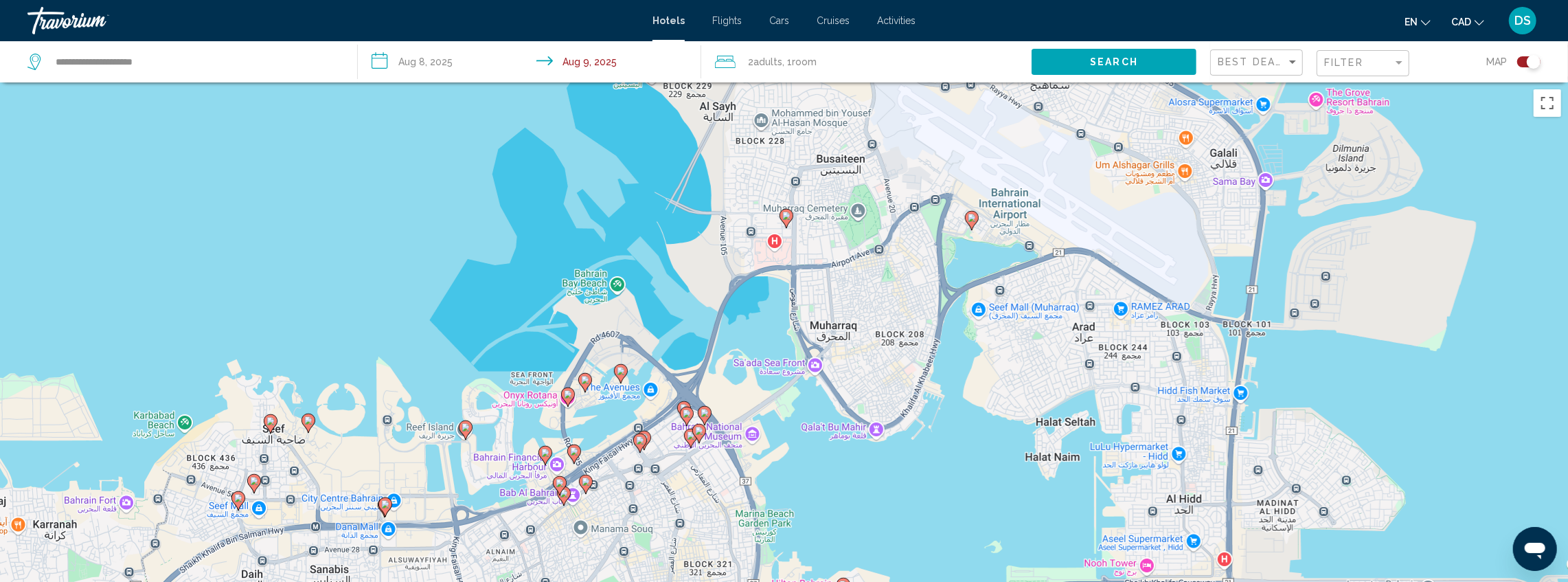 click on "To activate drag with keyboard, press Alt + Enter. Once in keyboard drag state, use the arrow keys to move the marker. To complete the drag, press the Enter key. To cancel, press Escape." at bounding box center (784, 373) 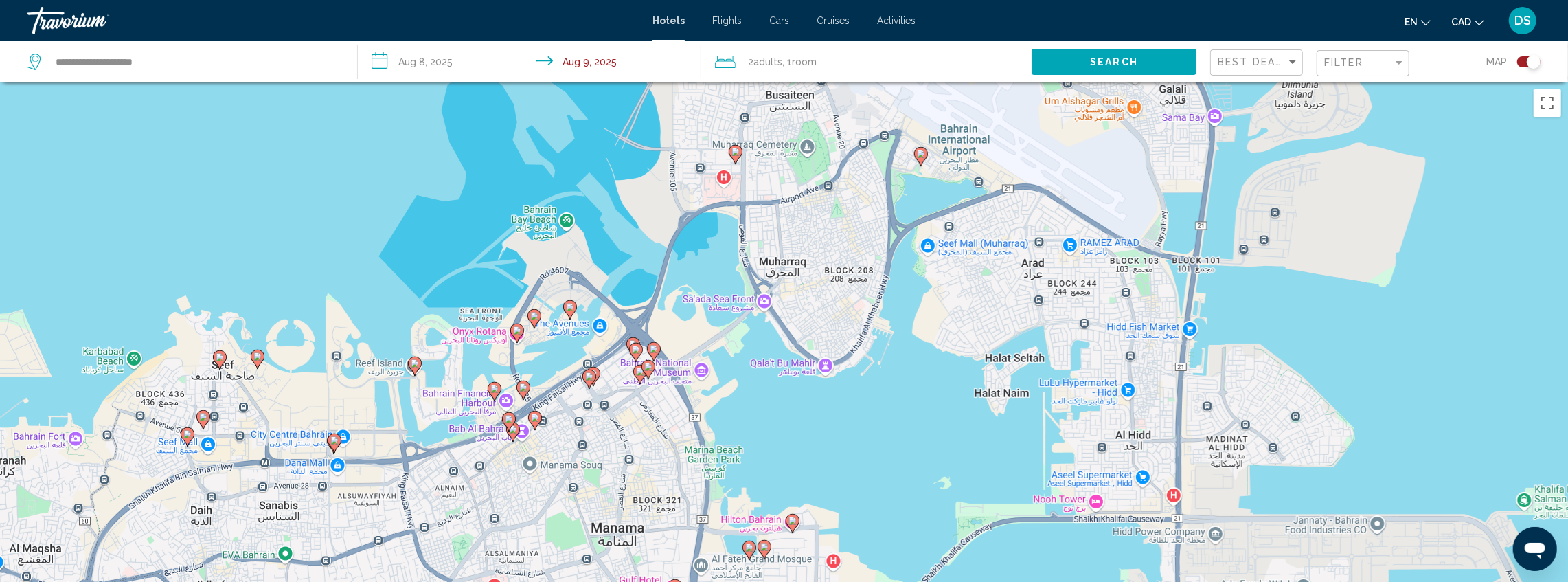drag, startPoint x: 692, startPoint y: 436, endPoint x: 637, endPoint y: 432, distance: 55.145263 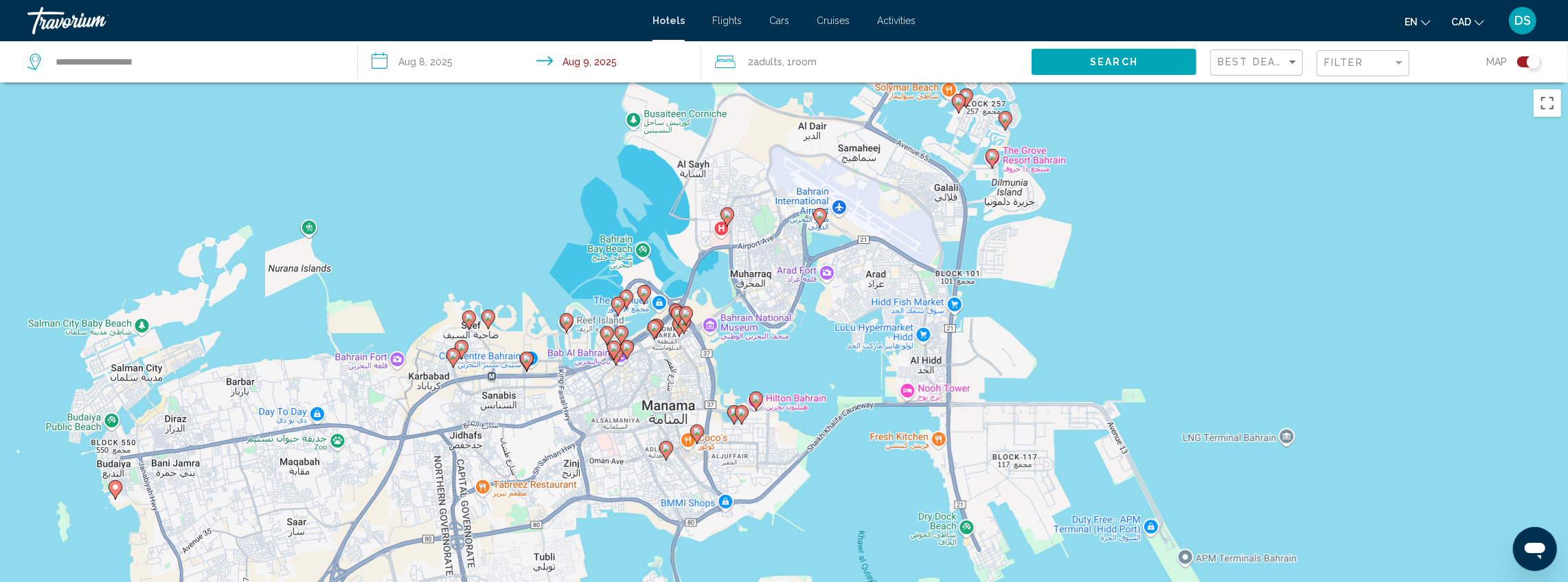 click 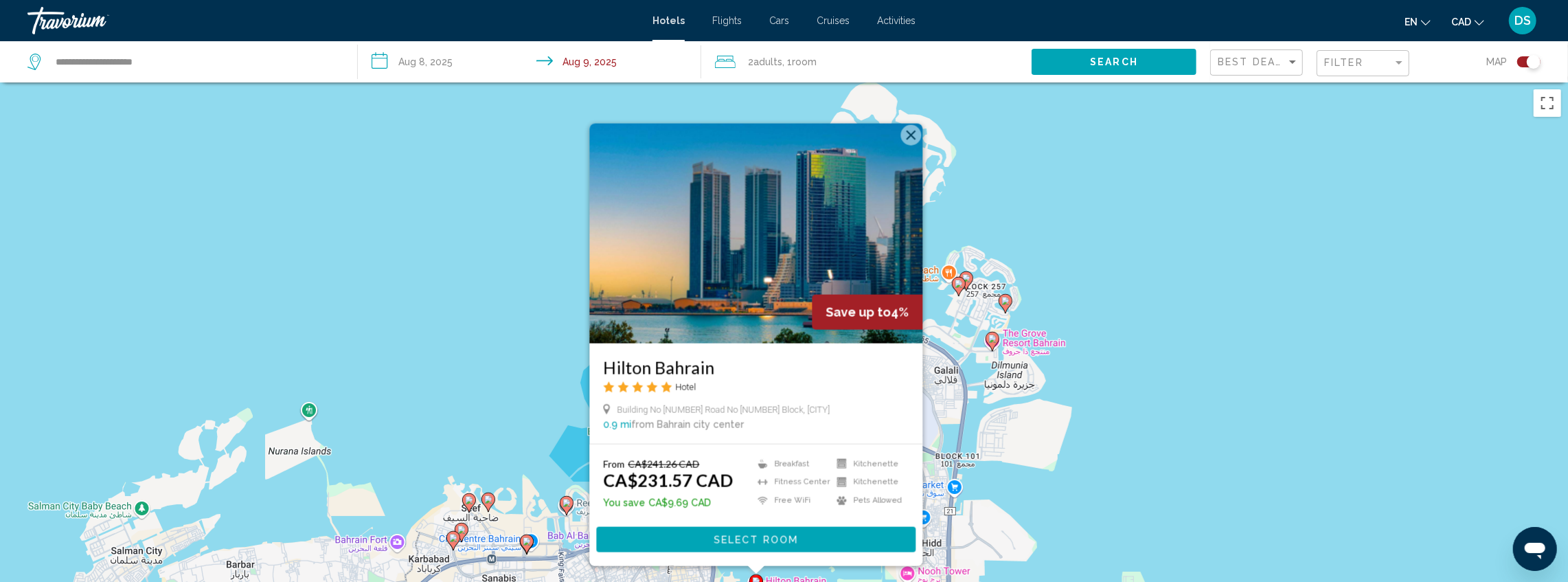 click on "To activate drag with keyboard, press Alt + Enter. Once in keyboard drag state, use the arrow keys to move the marker. To complete the drag, press the Enter key. To cancel, press Escape. Save up to  [PERCENT]%   [PLACE]
Hotel
Building No [NUMBER] Road No [NUMBER] Block, [CITY] [DISTANCE] from [CITY] [DISTANCE] from hotel From [CURRENCY][PRICE] [CURRENCY][PRICE]  You save  [CURRENCY][PRICE]
Breakfast
Fitness Center
Free WiFi
Kitchenette
Kitchenette
Pets Allowed" at bounding box center [784, 373] 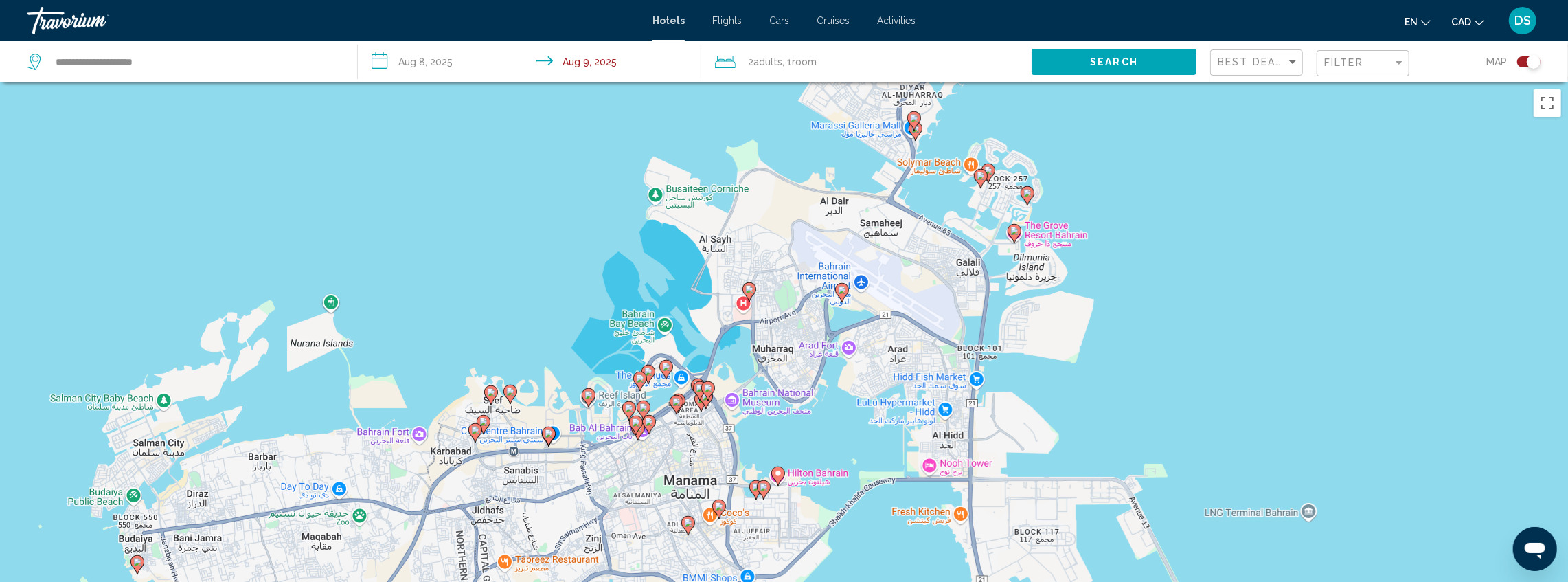drag, startPoint x: 488, startPoint y: 414, endPoint x: 538, endPoint y: 117, distance: 301.17935 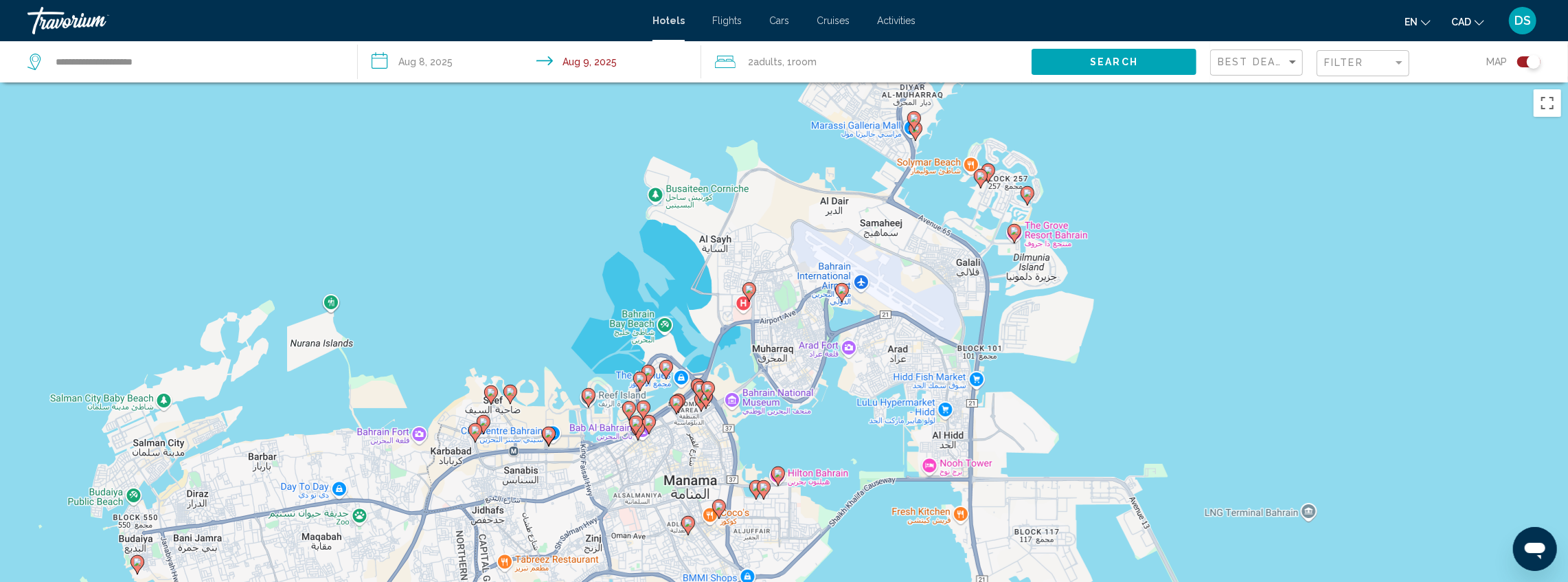 click on "To activate drag with keyboard, press Alt + Enter. Once in keyboard drag state, use the arrow keys to move the marker. To complete the drag, press the Enter key. To cancel, press Escape." at bounding box center (784, 373) 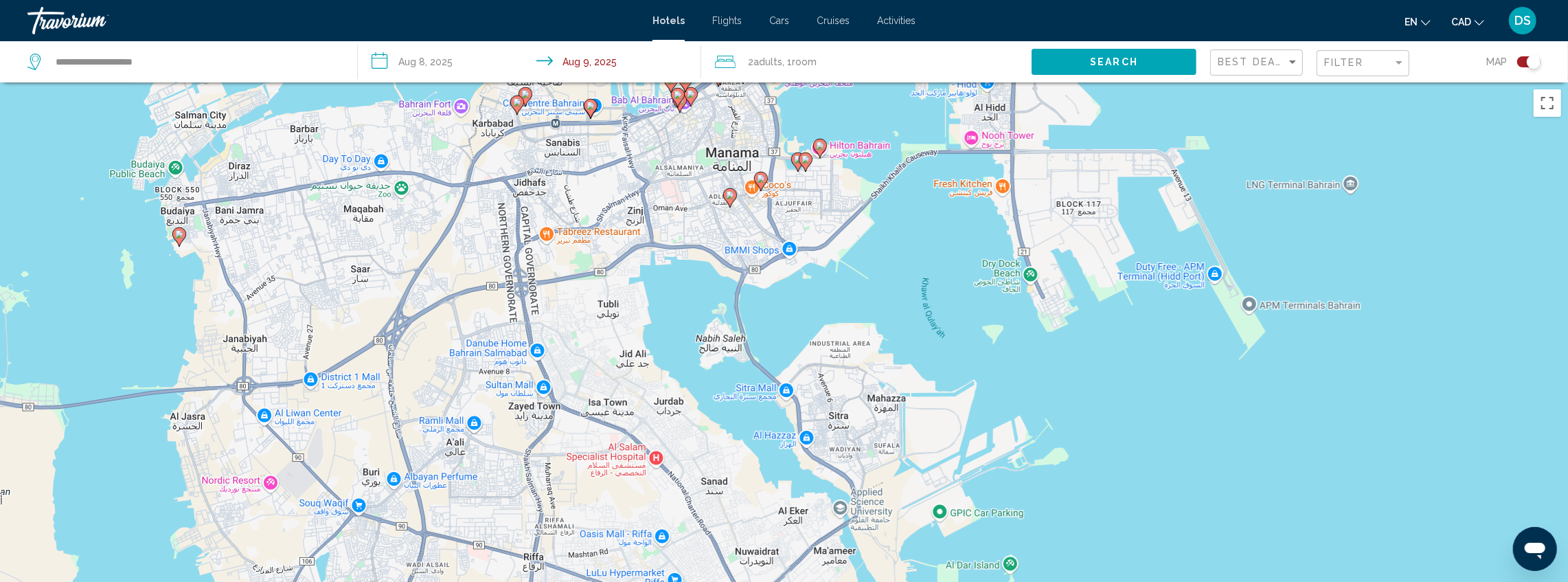 click 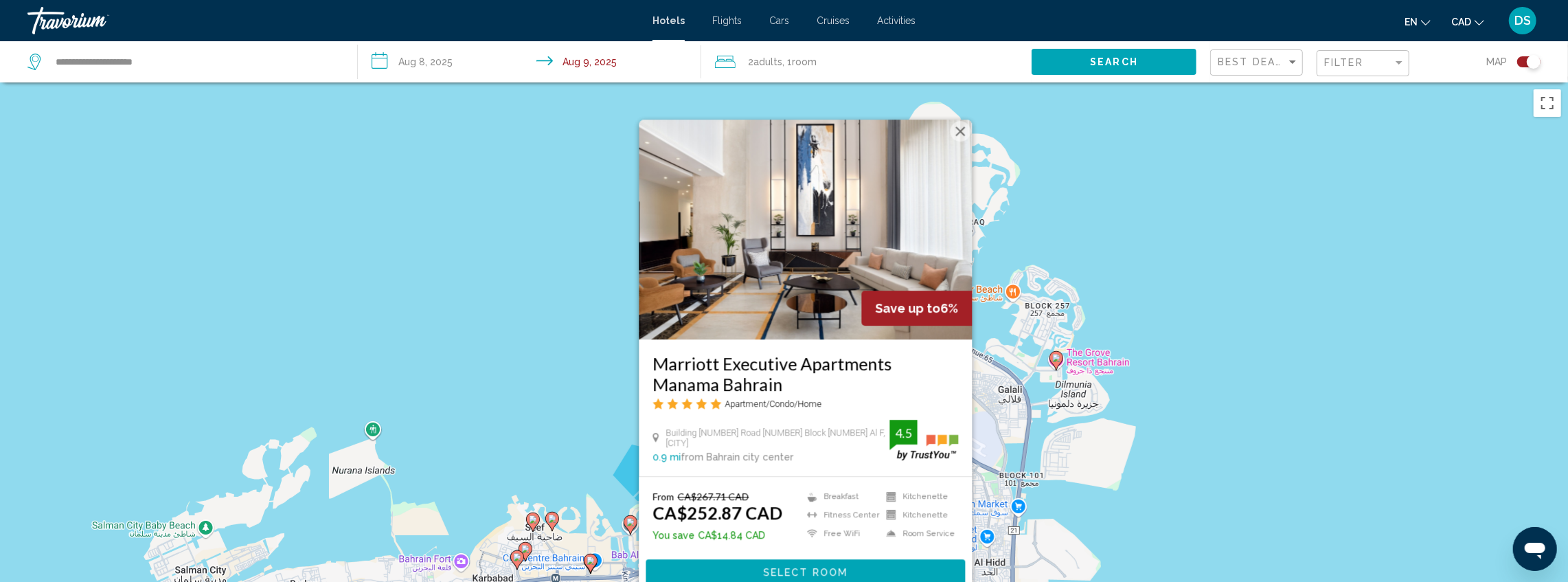 drag, startPoint x: 646, startPoint y: 354, endPoint x: 717, endPoint y: 380, distance: 75.610846 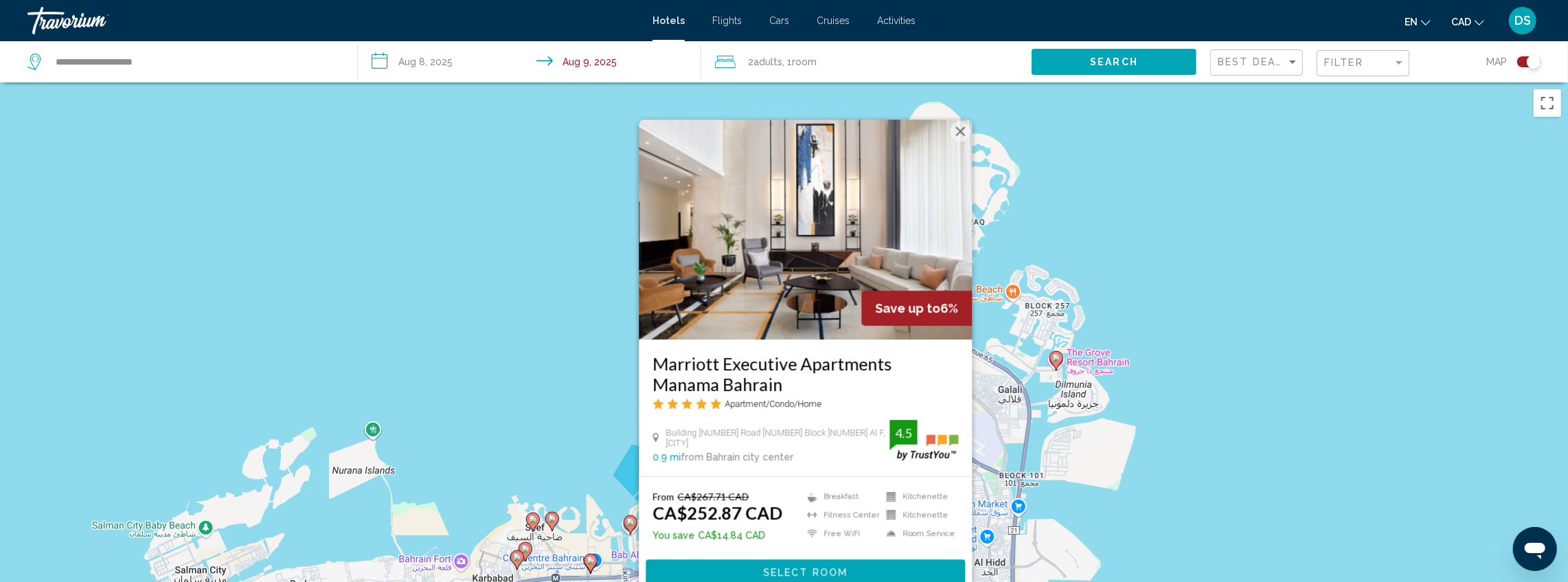 click on "To activate drag with keyboard, press Alt + Enter. Once in keyboard drag state, use the arrow keys to move the marker. To complete the drag, press the Enter key. To cancel, press Escape. Save up to  6%   Marriott Executive Apartments Manama Bahrain
Apartment/Condo/Home
Building [NUMBER] Road [NUMBER] Block [NUMBER] [CITY] [DISTANCE]  from Bahrain city center from hotel [RATING] From CA$267.71 CAD CA$252.87 CAD  You save  CA$14.84 CAD
Breakfast
Fitness Center
Free WiFi
Kitchenette
4.5" at bounding box center [784, 373] 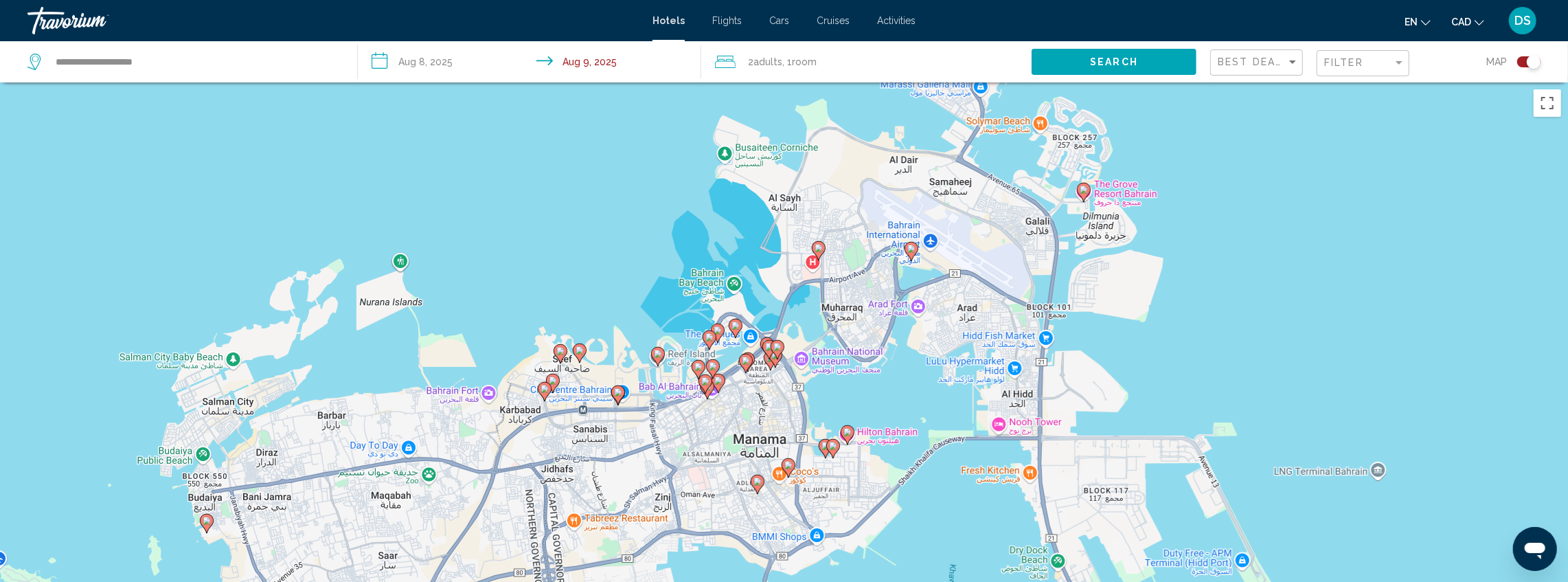 drag, startPoint x: 823, startPoint y: 334, endPoint x: 820, endPoint y: 324, distance: 10.440307 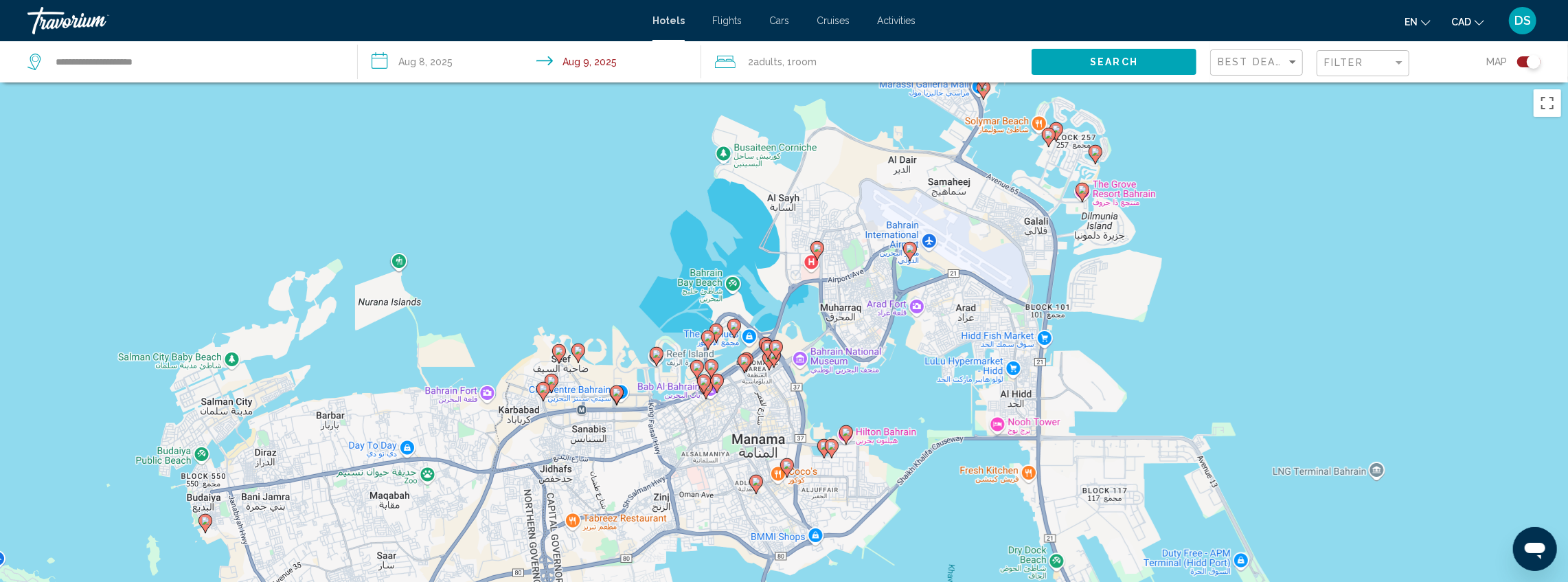 click 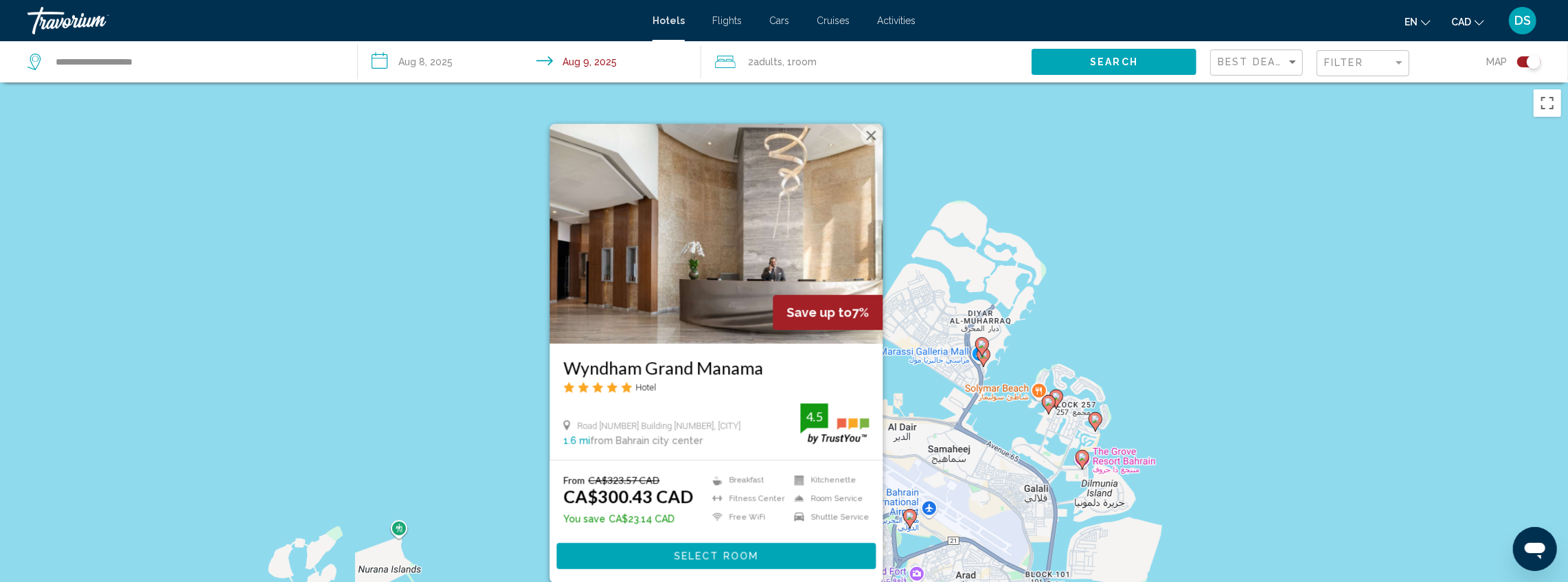 click on "To activate drag with keyboard, press Alt + Enter. Once in keyboard drag state, use the arrow keys to move the marker. To complete the drag, press the Enter key. To cancel, press Escape. Save up to  [PERCENT]%   [PLACE]
Hotel
[STREET] [NUMBER], [CITY] [DISTANCE] from [CITY] [DISTANCE] from hotel [RATING] From [CURRENCY][PRICE] [CURRENCY][PRICE]  You save  [CURRENCY][PRICE]
Breakfast
Fitness Center
Free WiFi
Kitchenette
Room Service
Shuttle Service  [RATING] Select Room" at bounding box center [784, 373] 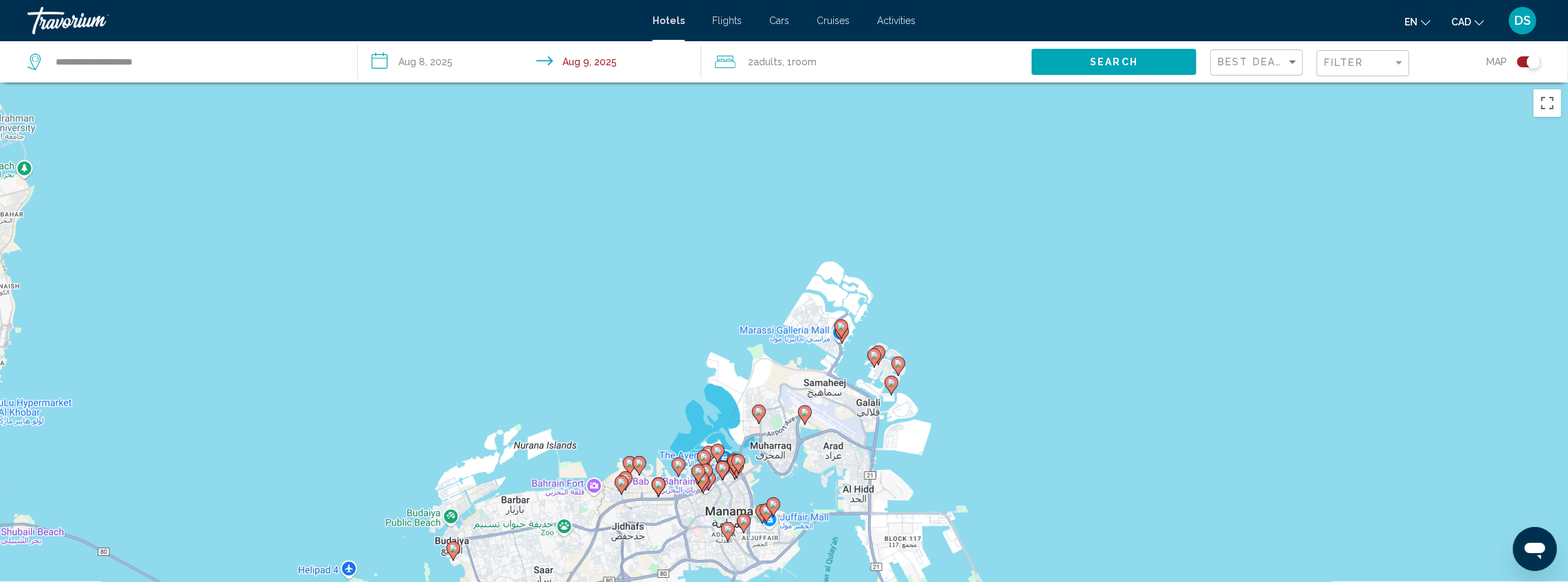 drag, startPoint x: 699, startPoint y: 524, endPoint x: 681, endPoint y: 383, distance: 142.14429 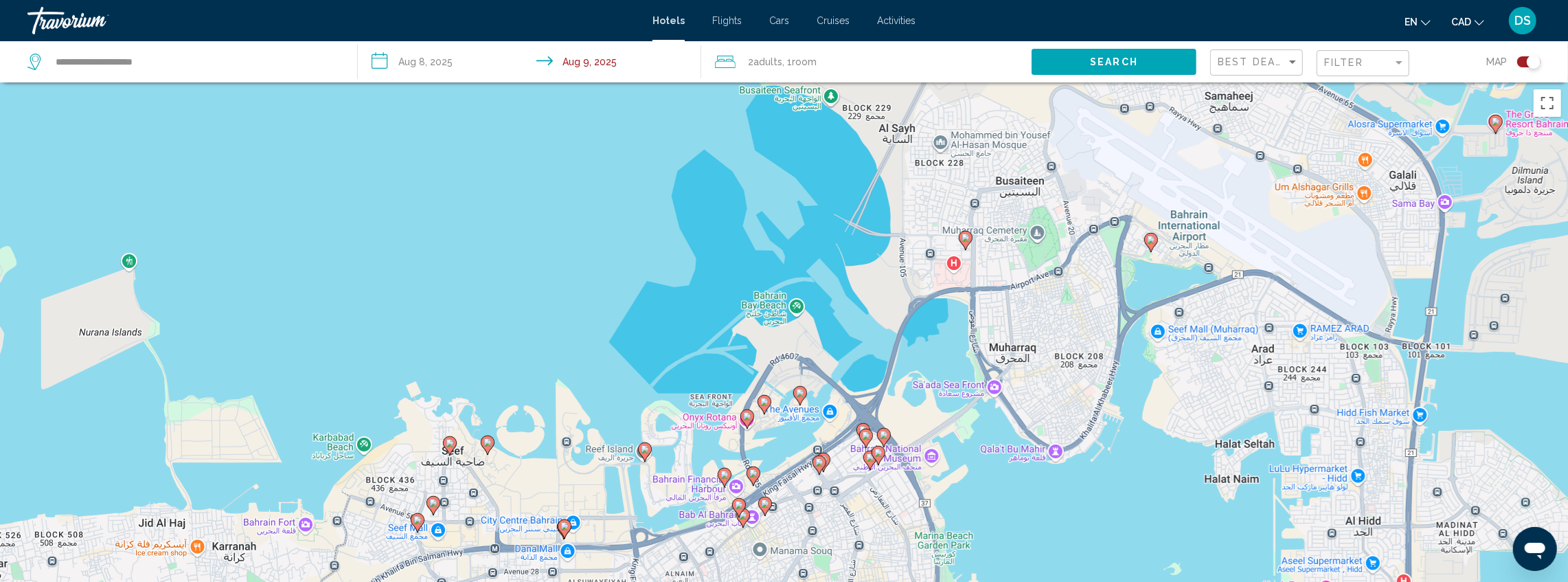 click 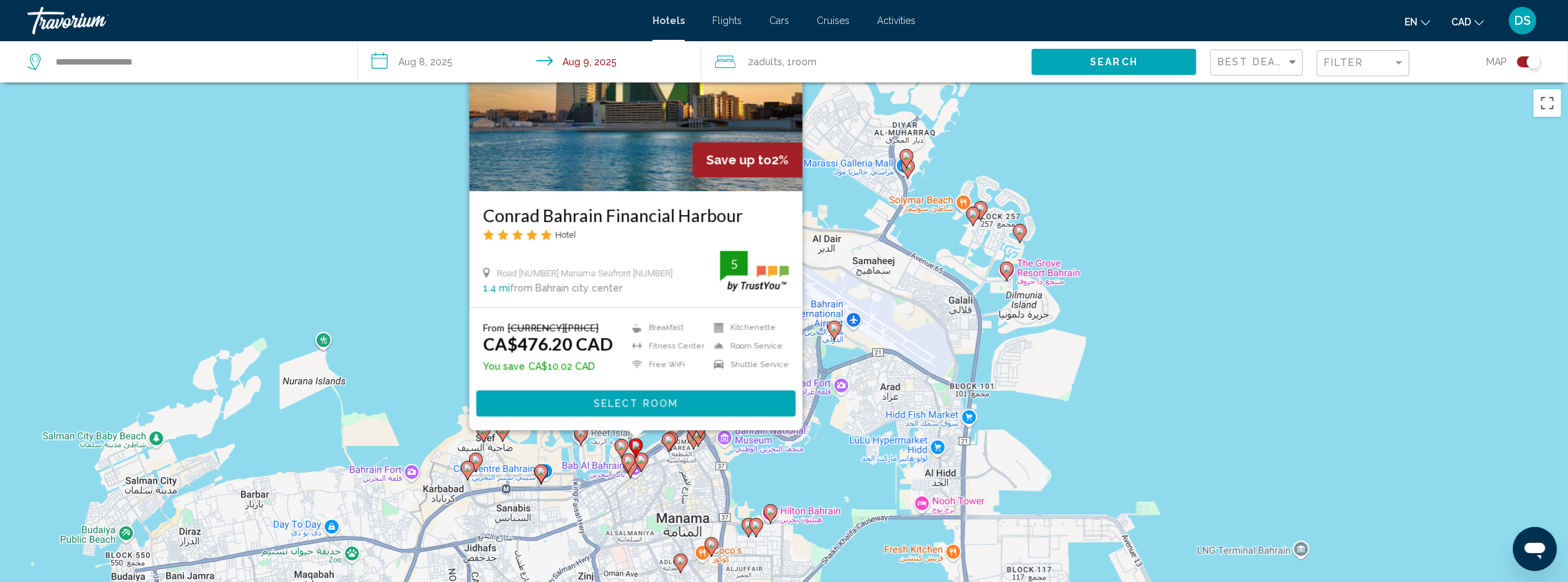 click on "Select Room" at bounding box center [635, 404] 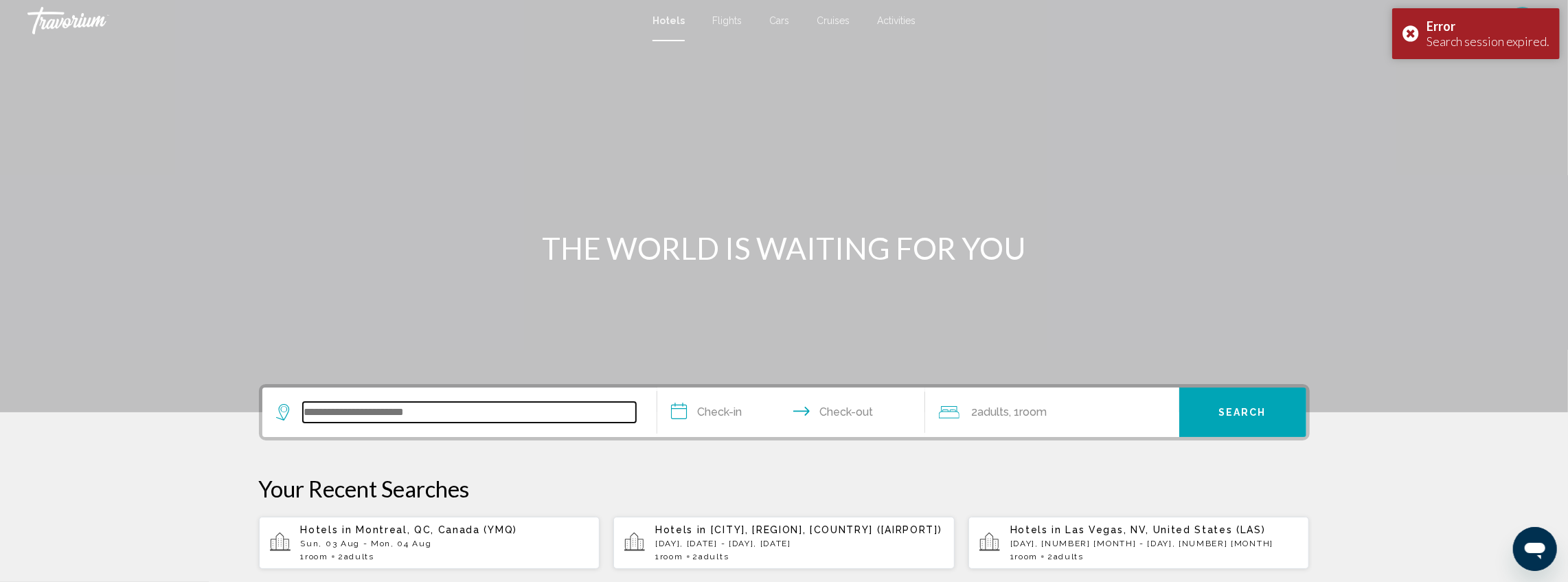 click at bounding box center (469, 412) 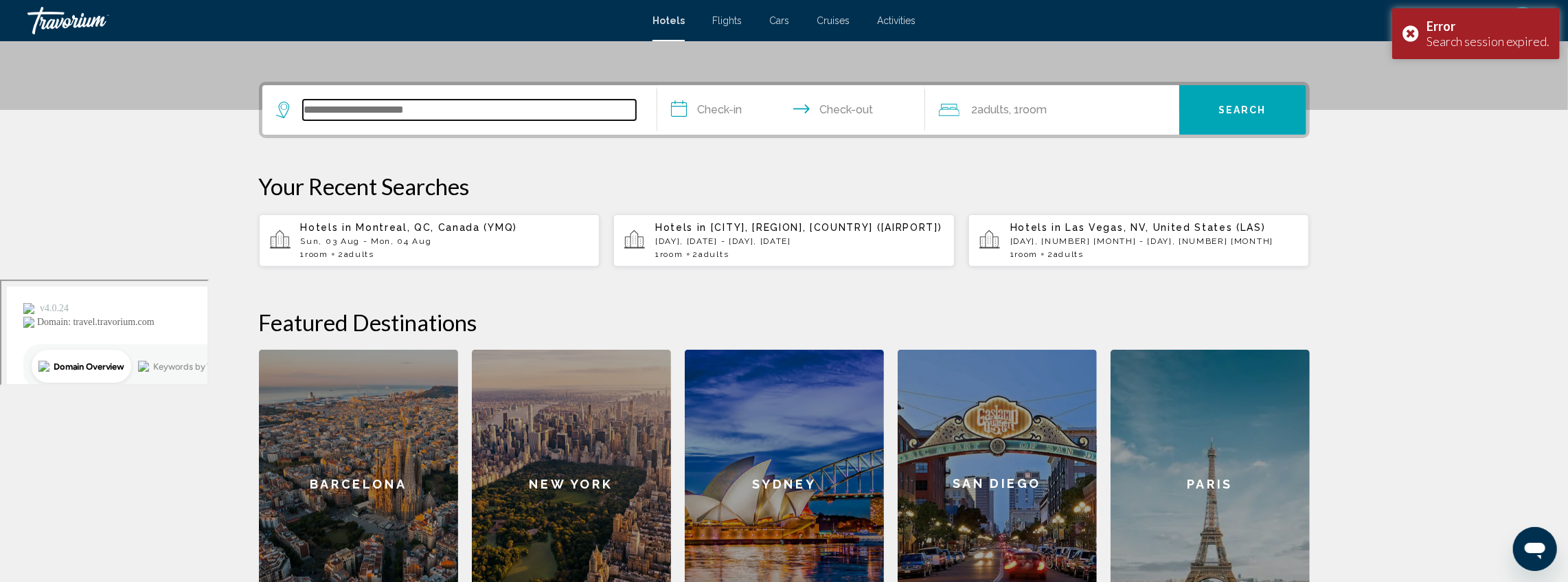 scroll, scrollTop: 339, scrollLeft: 0, axis: vertical 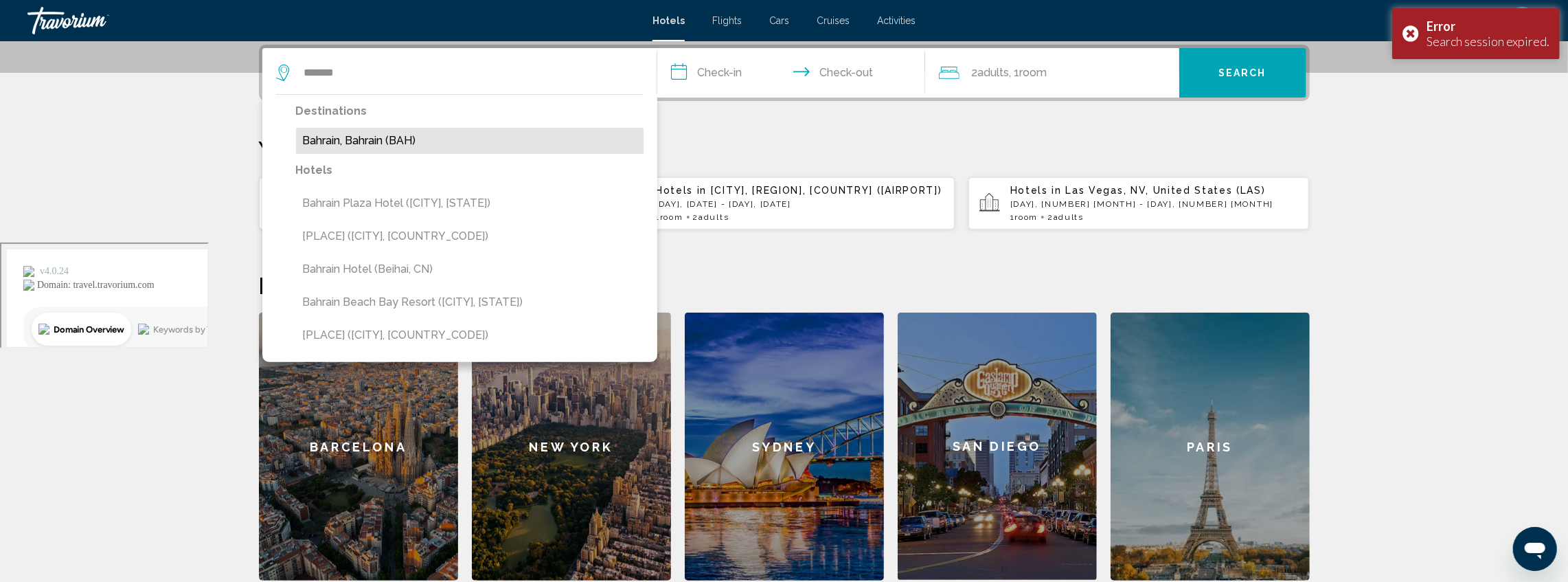 click on "Bahrain, Bahrain (BAH)" at bounding box center [470, 141] 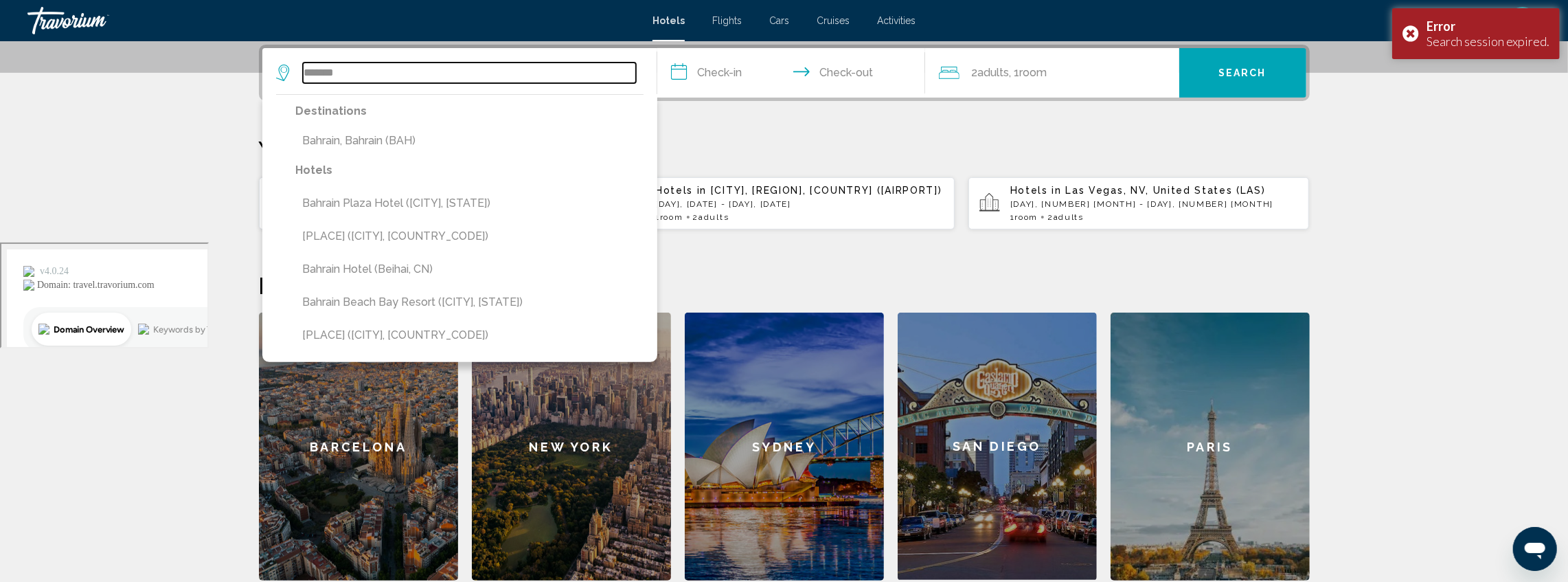 type on "**********" 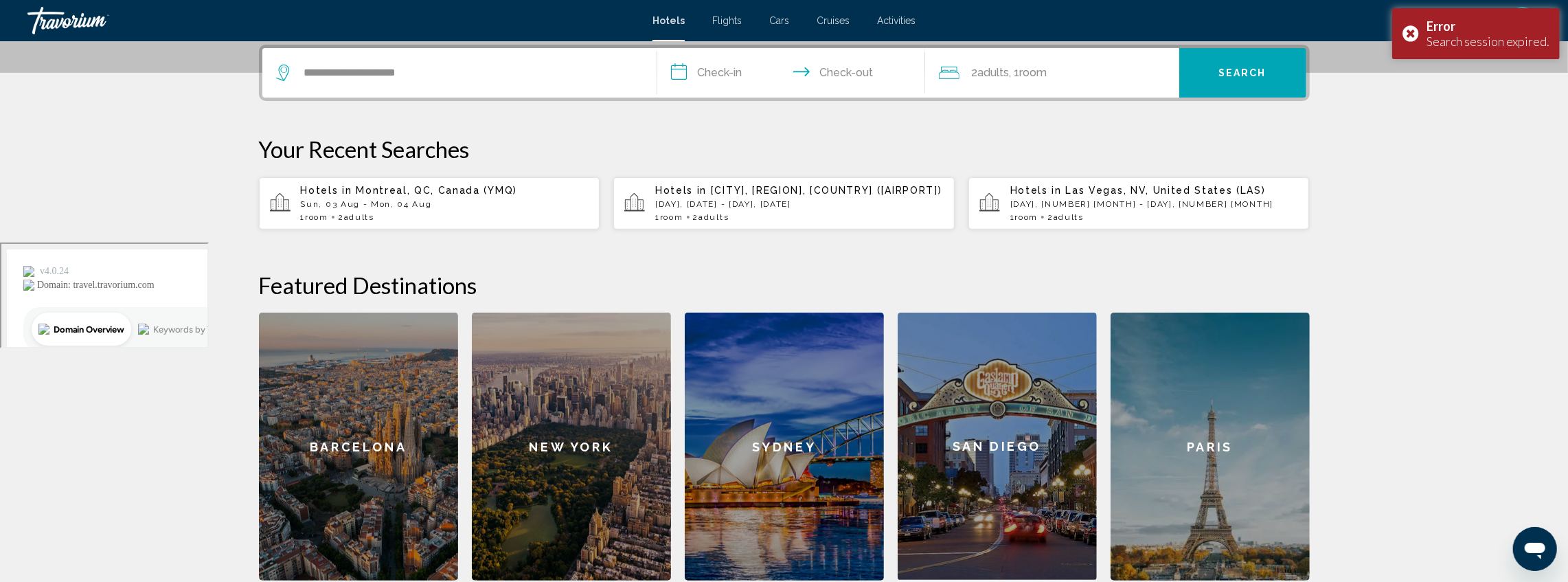 click on "**********" at bounding box center (794, 75) 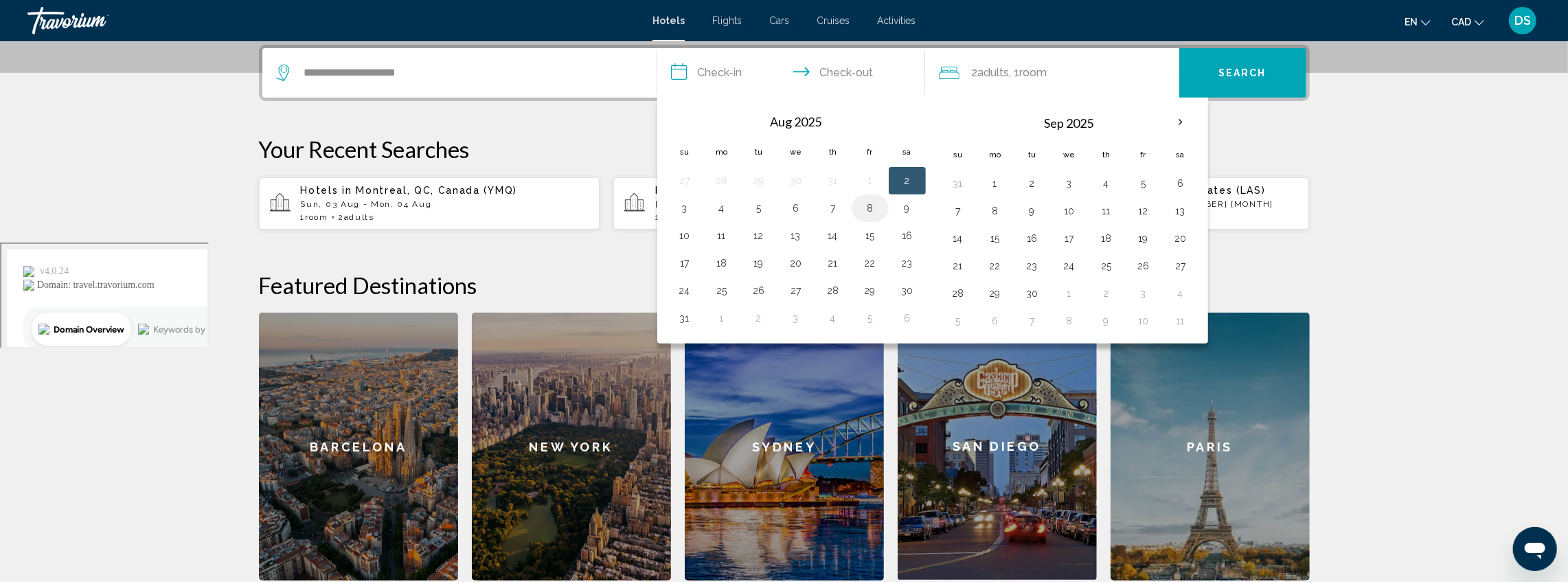 click on "8" at bounding box center (870, 208) 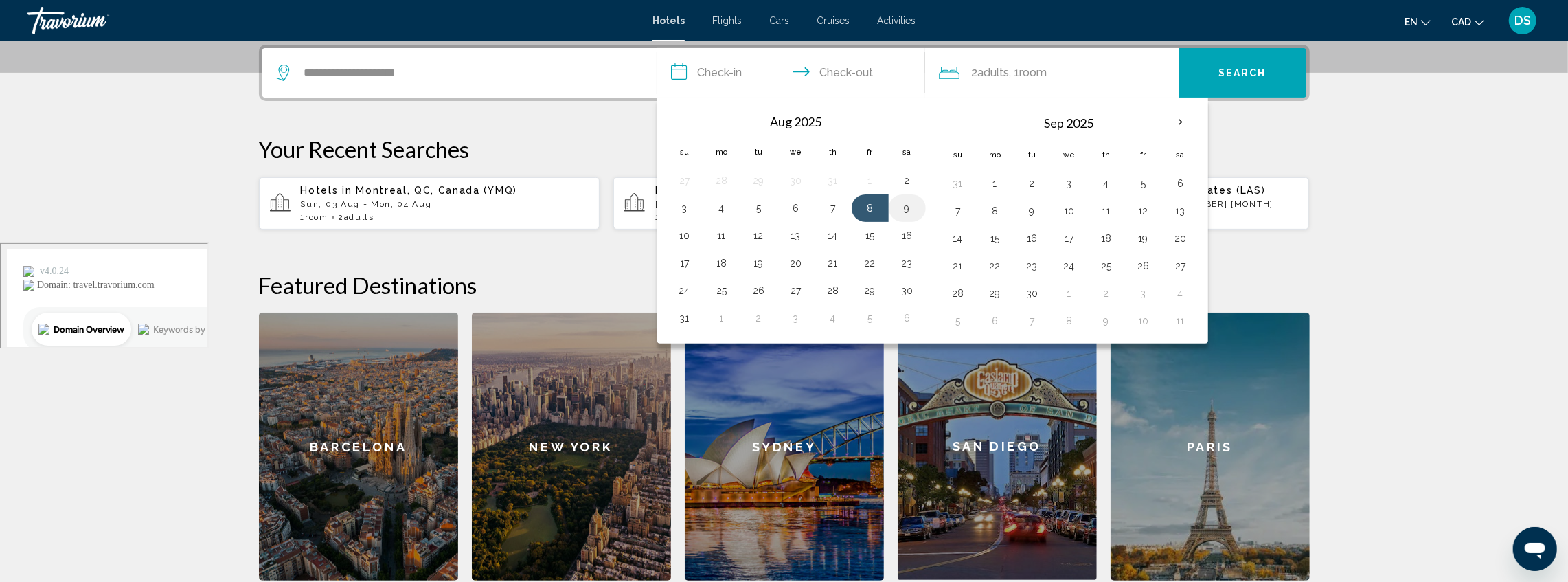 click on "9" at bounding box center [907, 208] 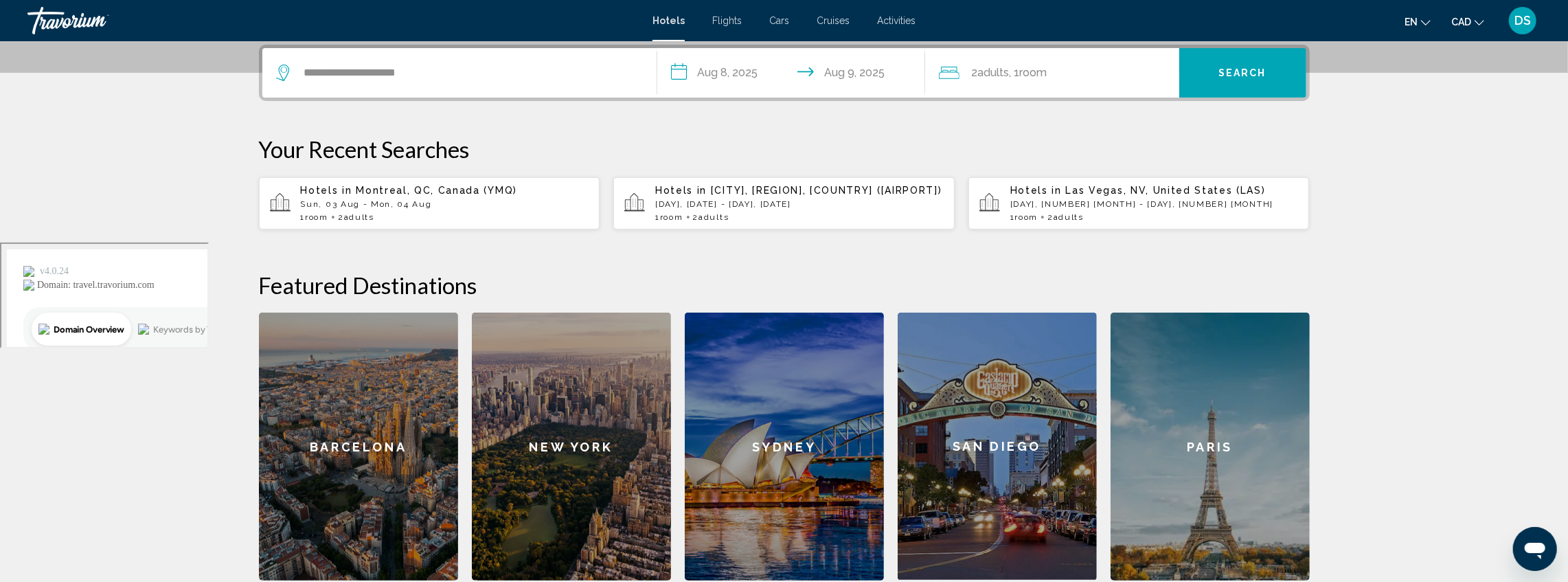 click on "Search" at bounding box center (1242, 73) 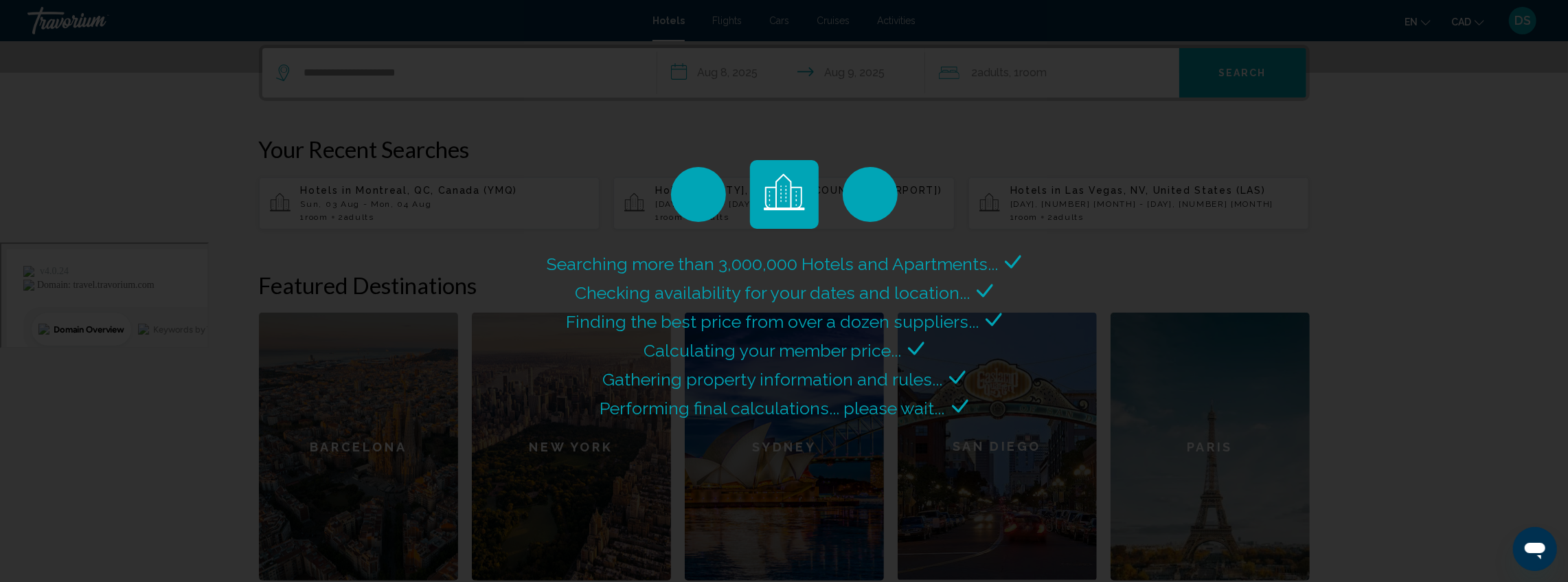 scroll, scrollTop: 0, scrollLeft: 0, axis: both 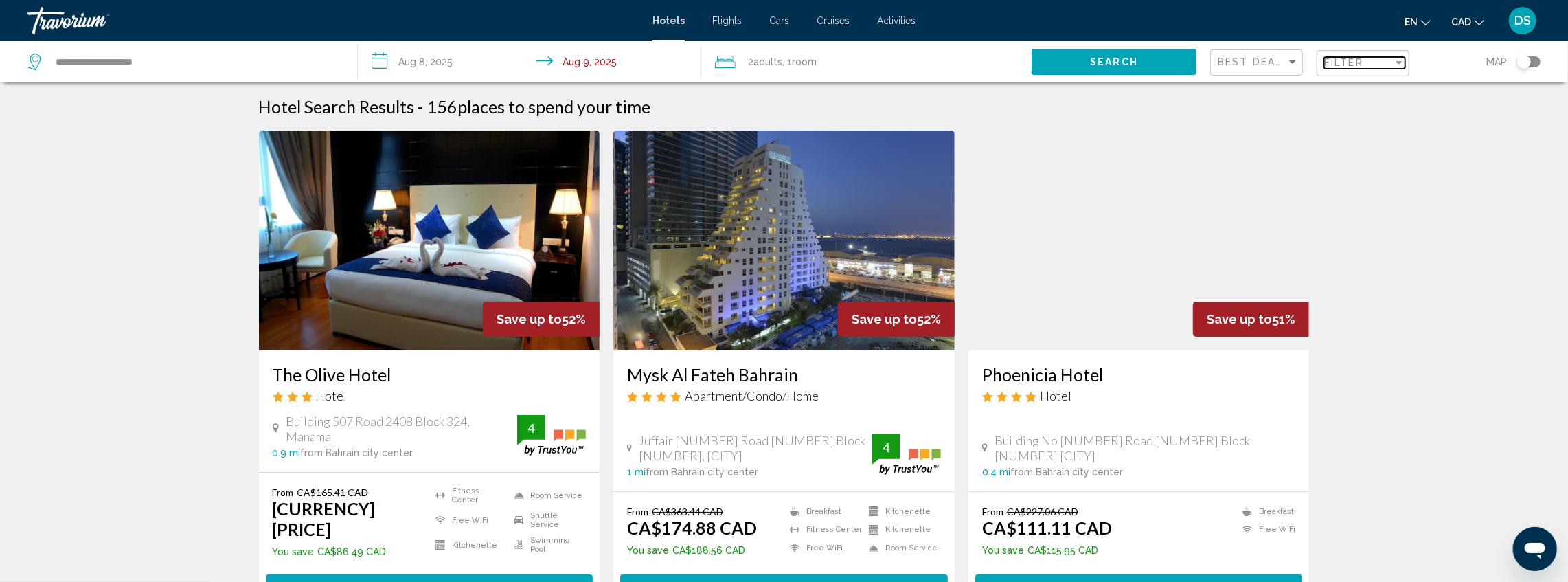 click on "Filter" at bounding box center (1359, 63) 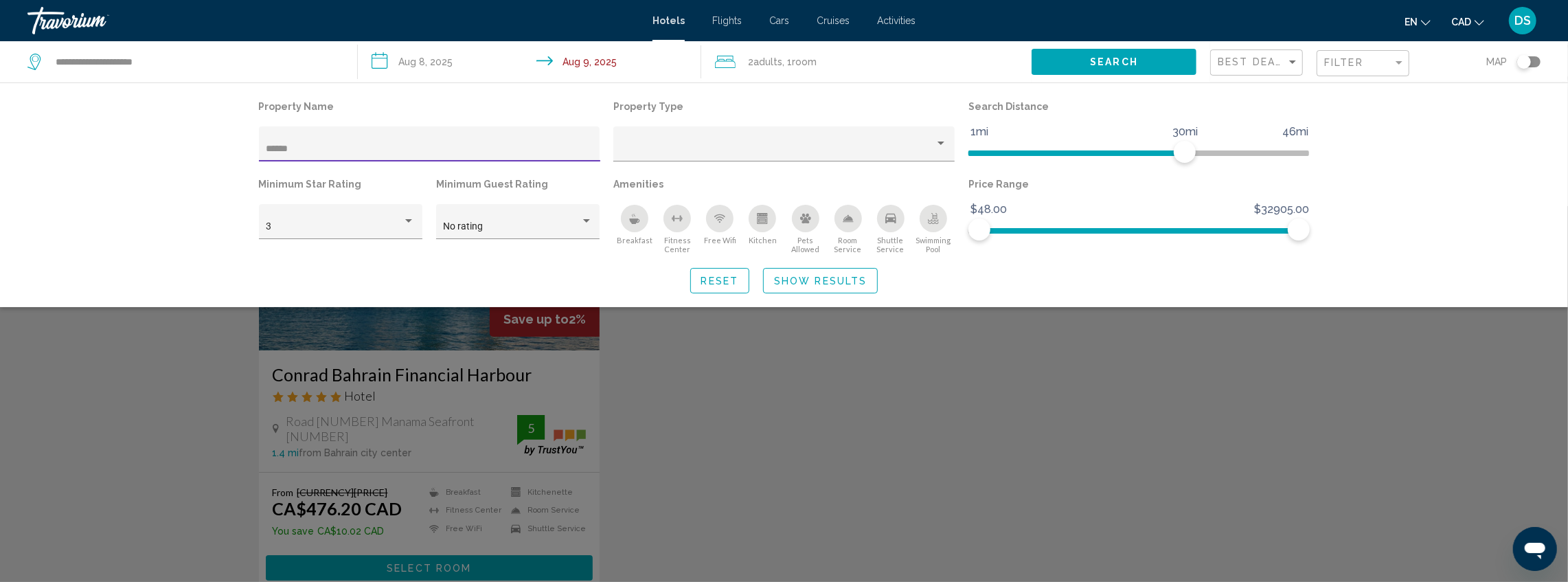 type on "******" 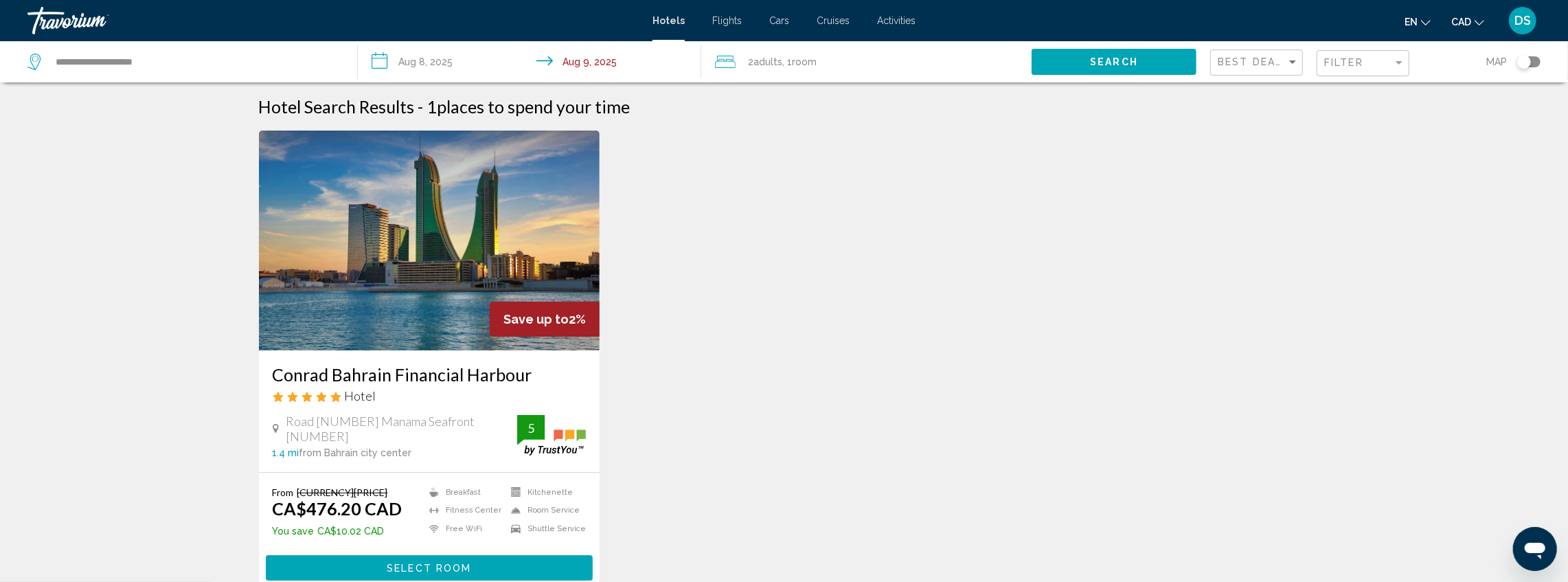 click on "Select Room" at bounding box center (429, 568) 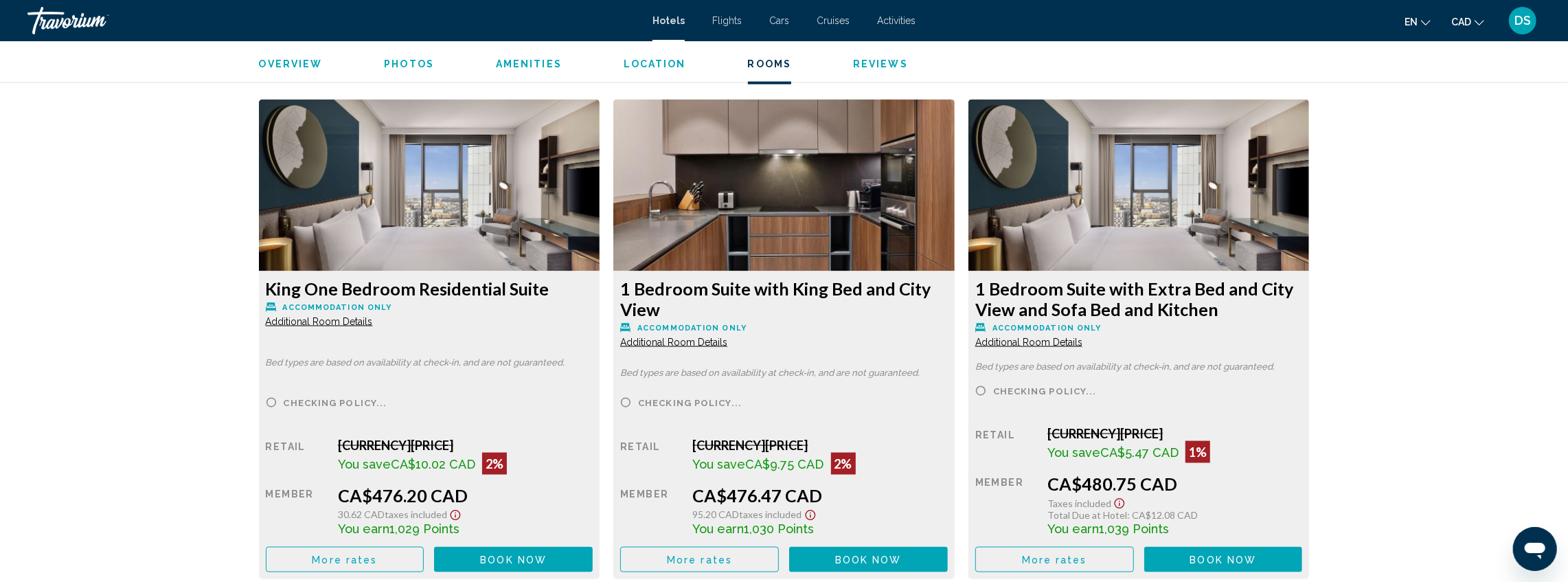 scroll, scrollTop: 1858, scrollLeft: 0, axis: vertical 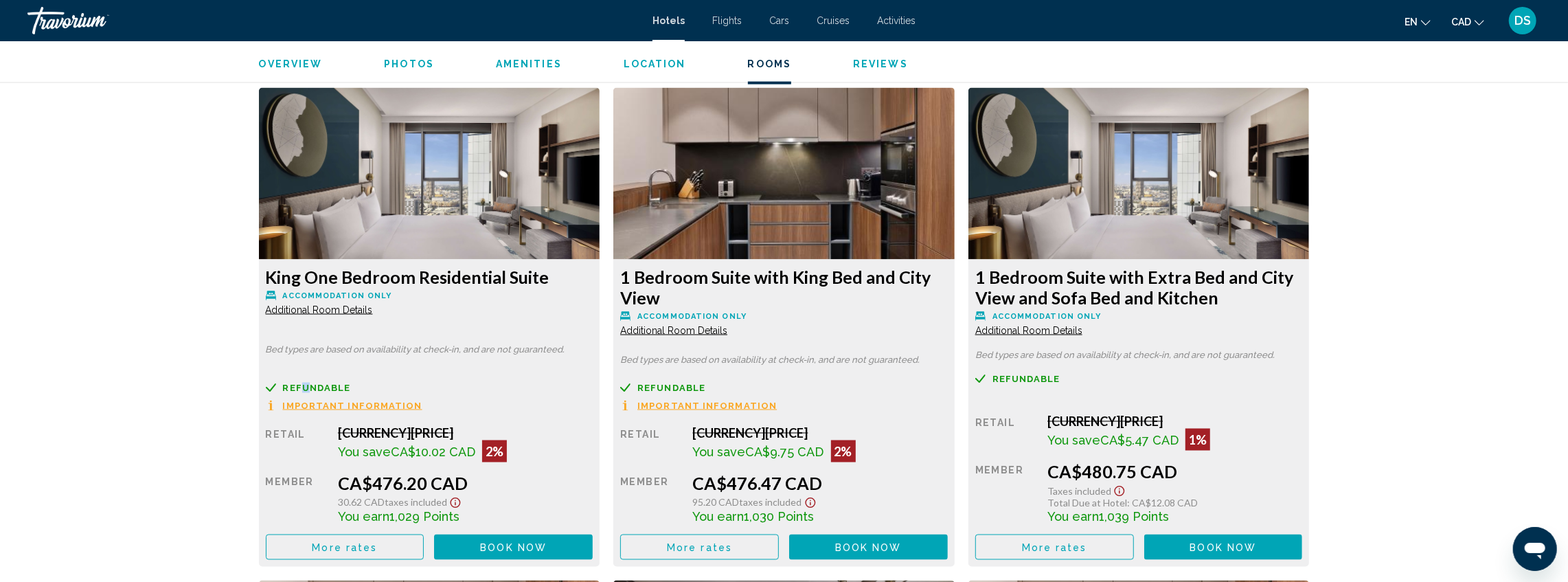 click on "Refundable" at bounding box center [317, 388] 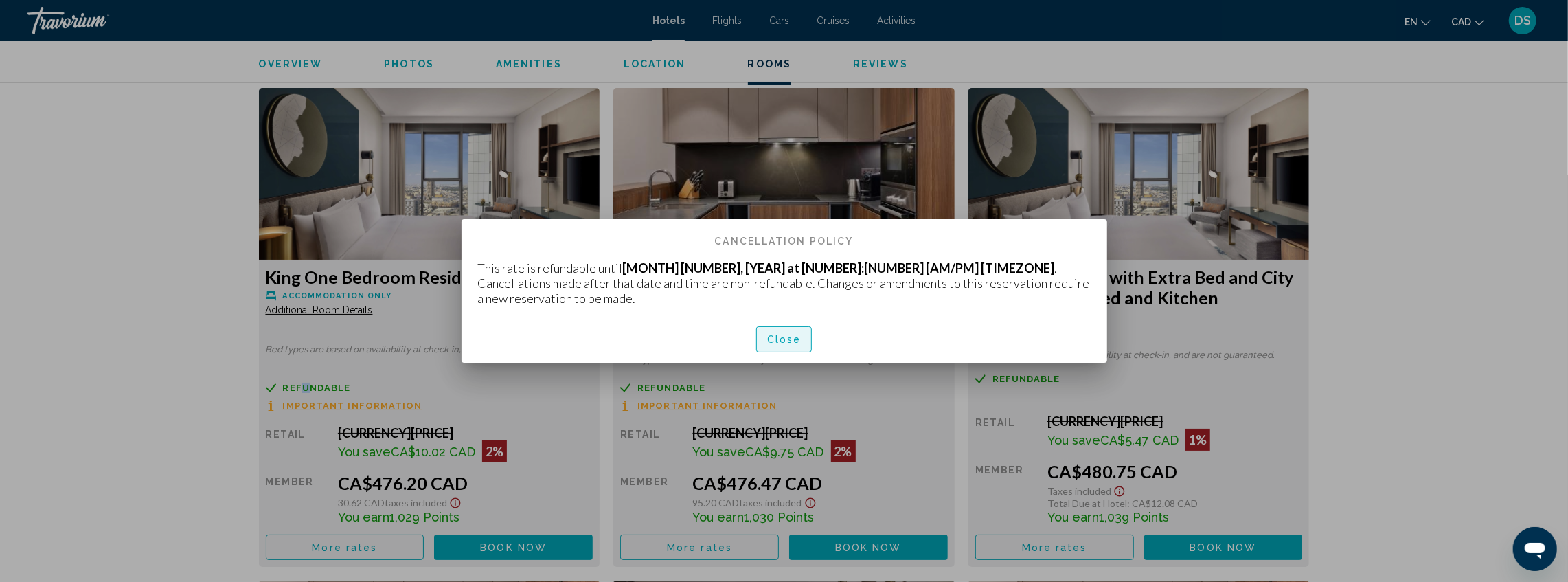click on "Close" at bounding box center [784, 340] 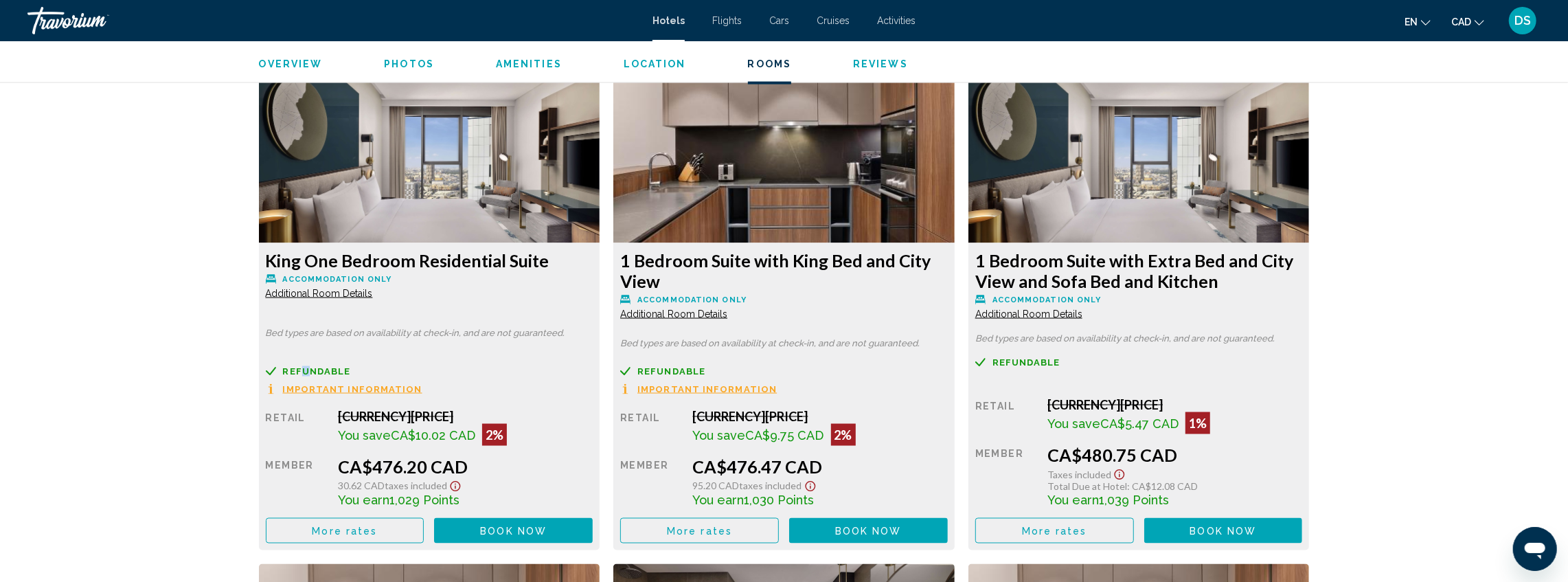 scroll, scrollTop: 1858, scrollLeft: 0, axis: vertical 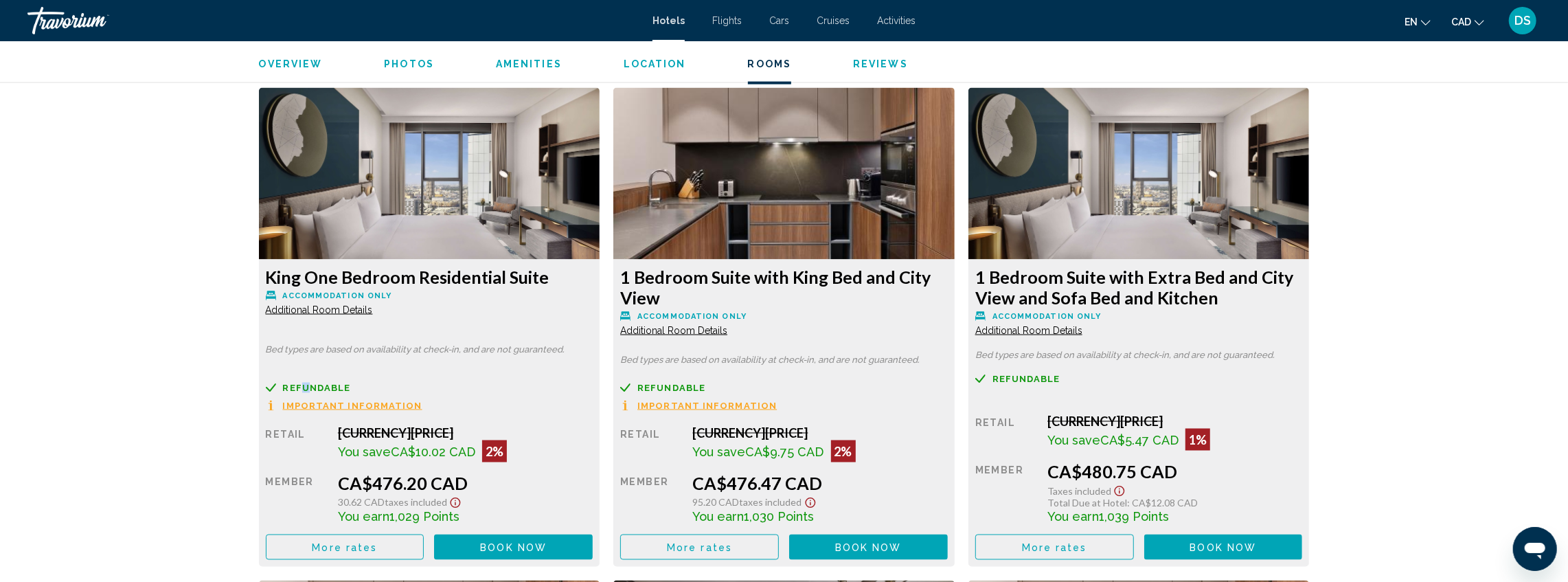 drag, startPoint x: 265, startPoint y: 266, endPoint x: 552, endPoint y: 267, distance: 287.0017 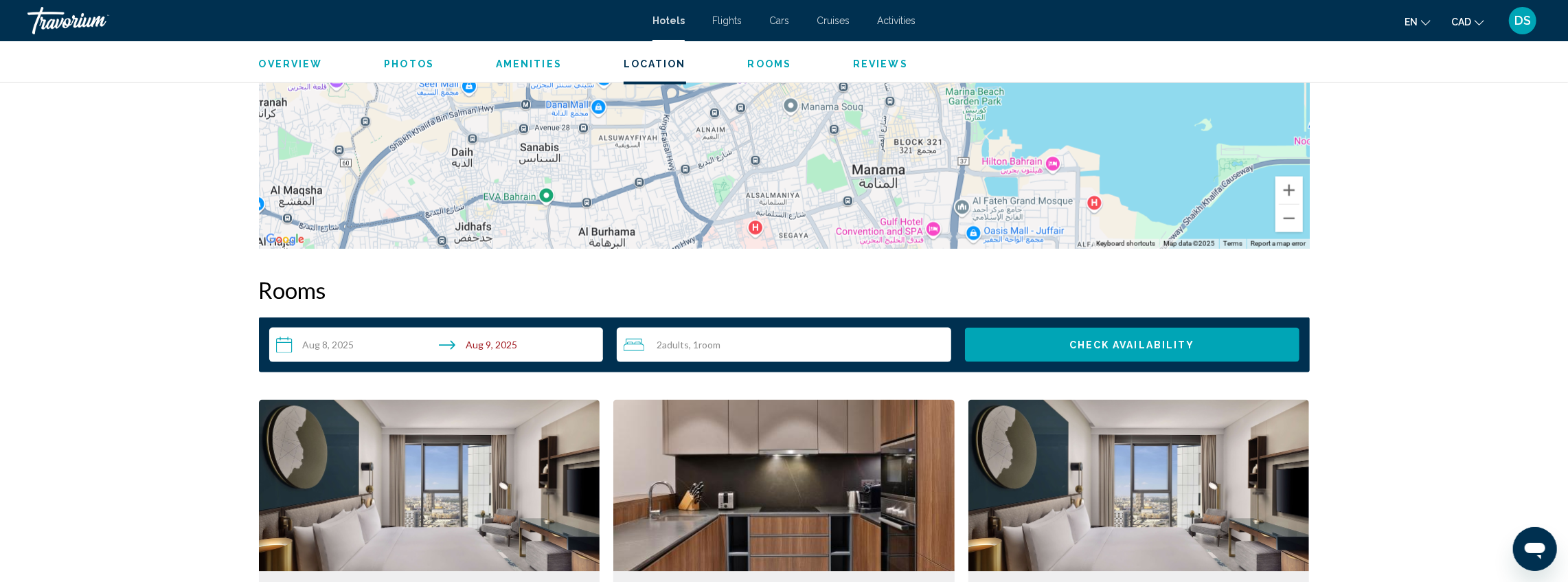 scroll, scrollTop: 1537, scrollLeft: 0, axis: vertical 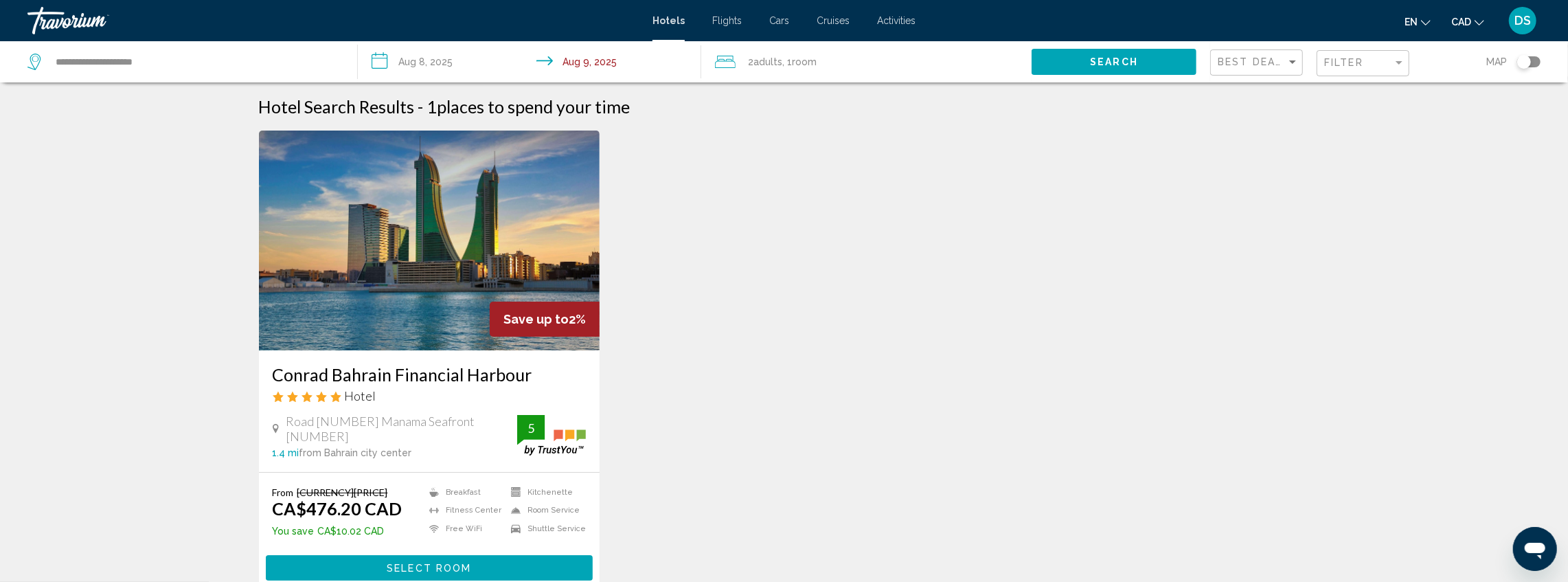 click on "Hotels" at bounding box center (668, 21) 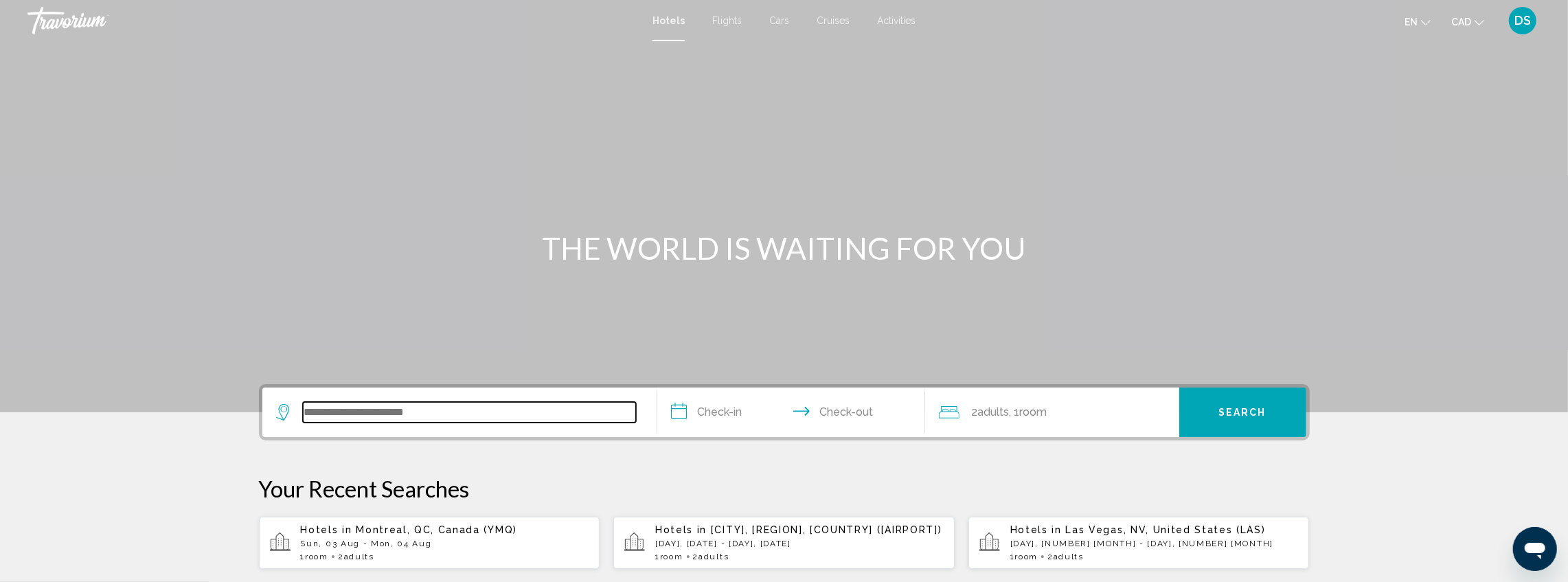 click at bounding box center (469, 412) 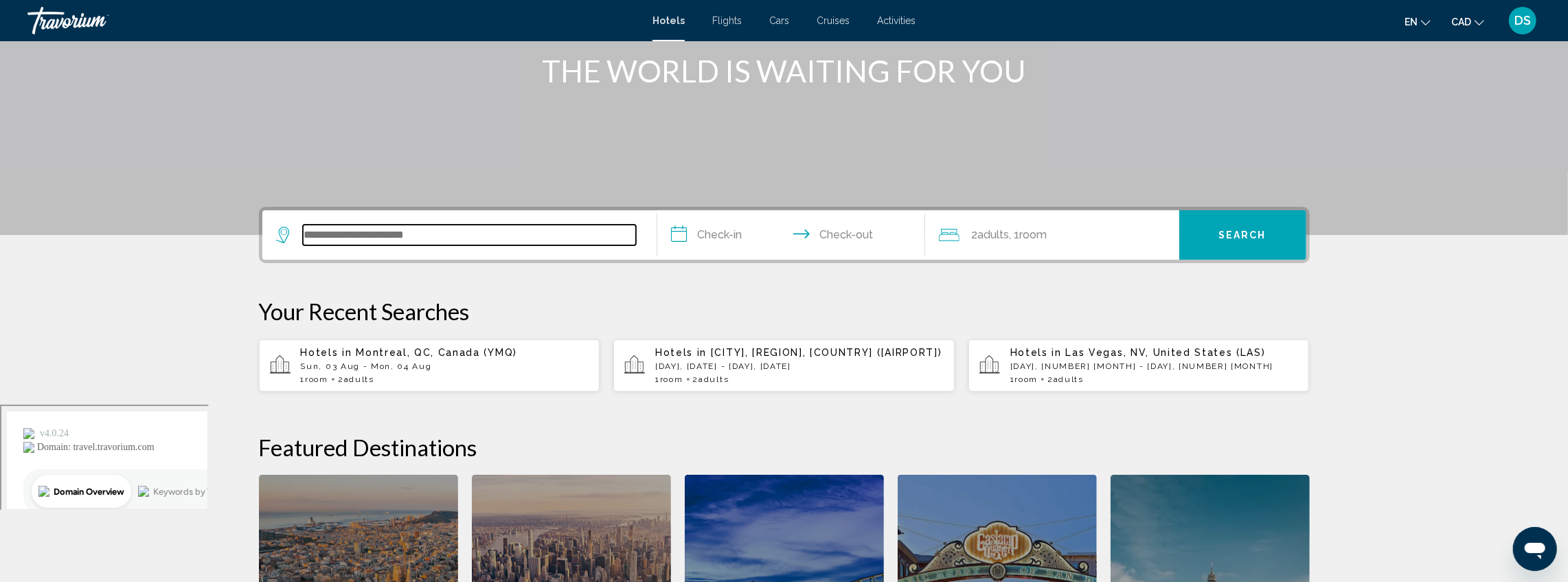scroll, scrollTop: 339, scrollLeft: 0, axis: vertical 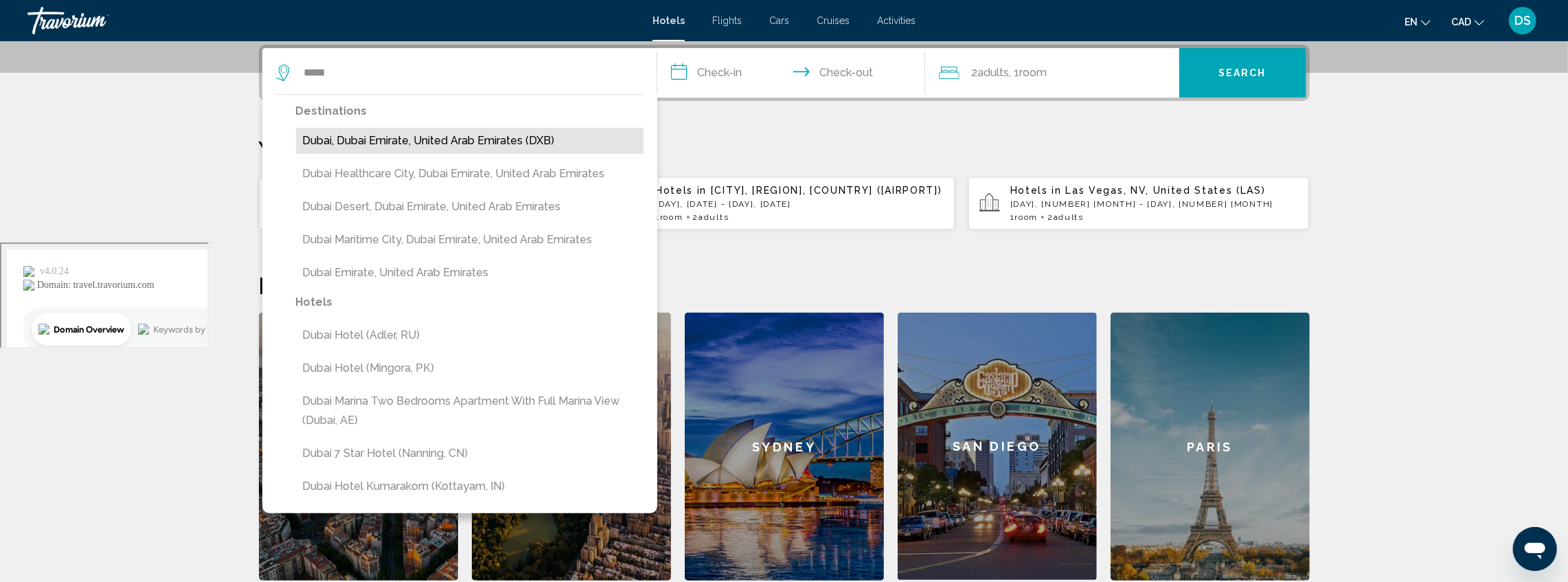 click on "Dubai, Dubai Emirate, United Arab Emirates (DXB)" at bounding box center (470, 141) 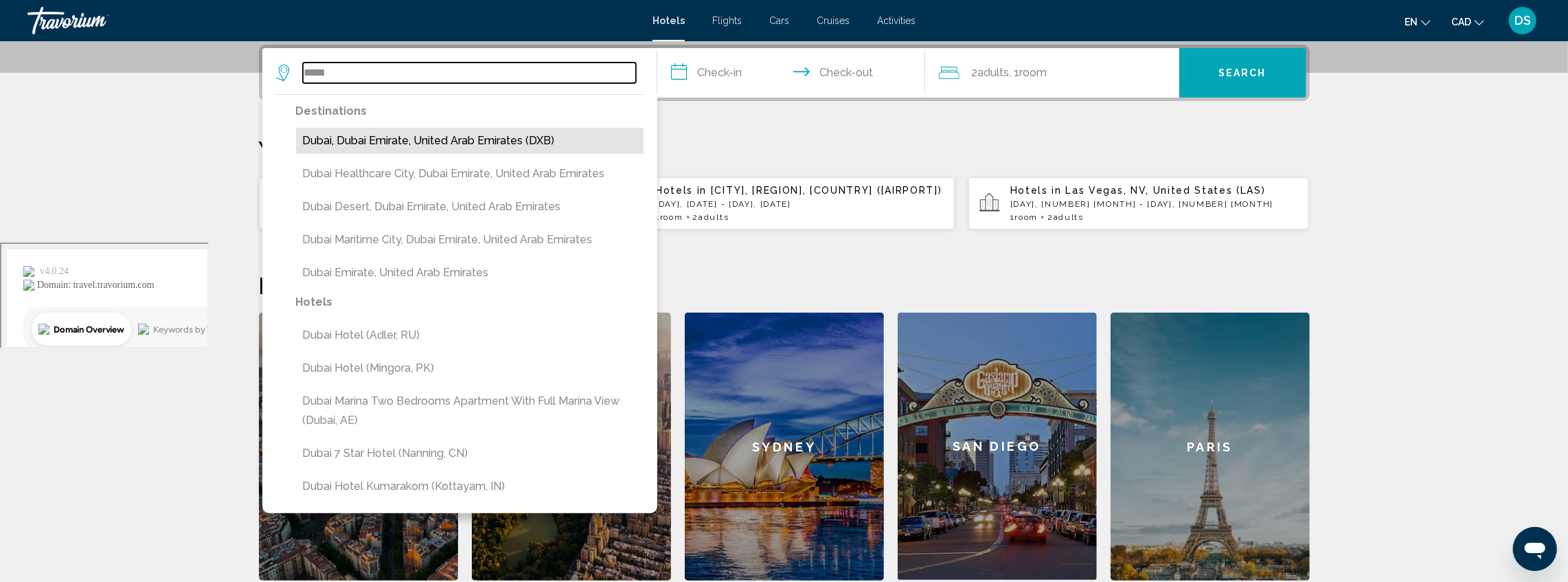type on "**********" 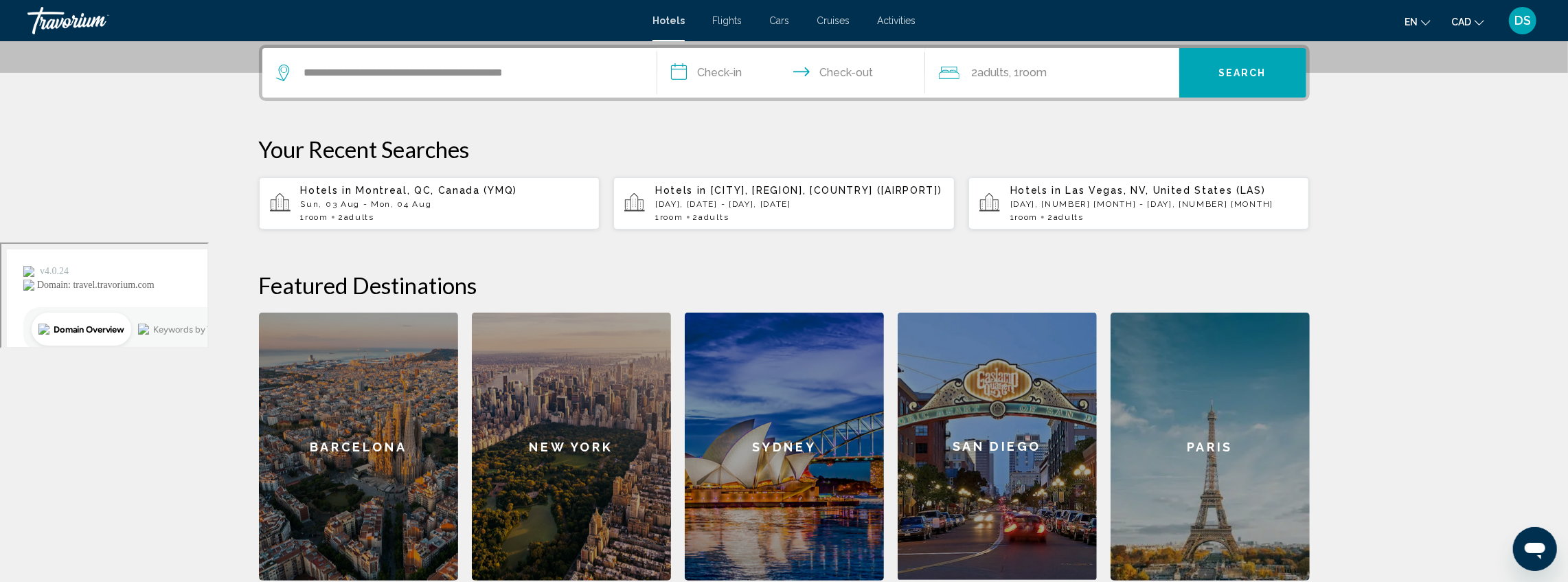 click on "**********" at bounding box center (794, 75) 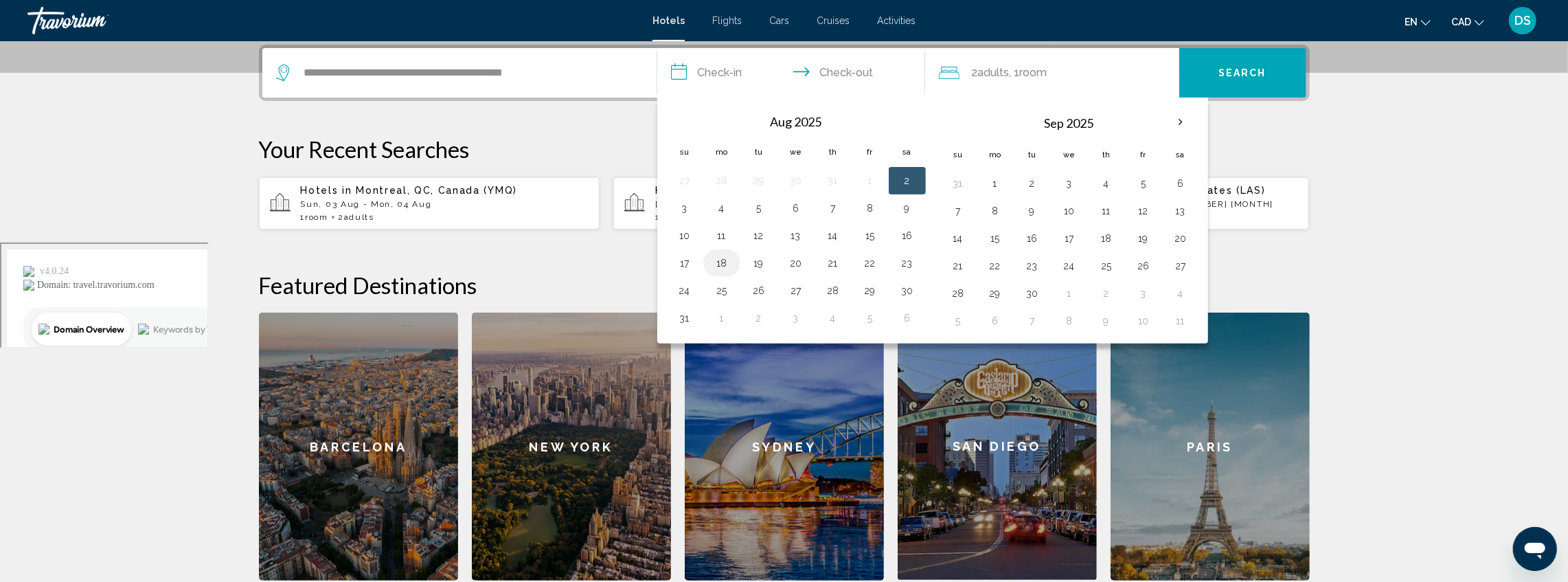 click on "18" at bounding box center [722, 263] 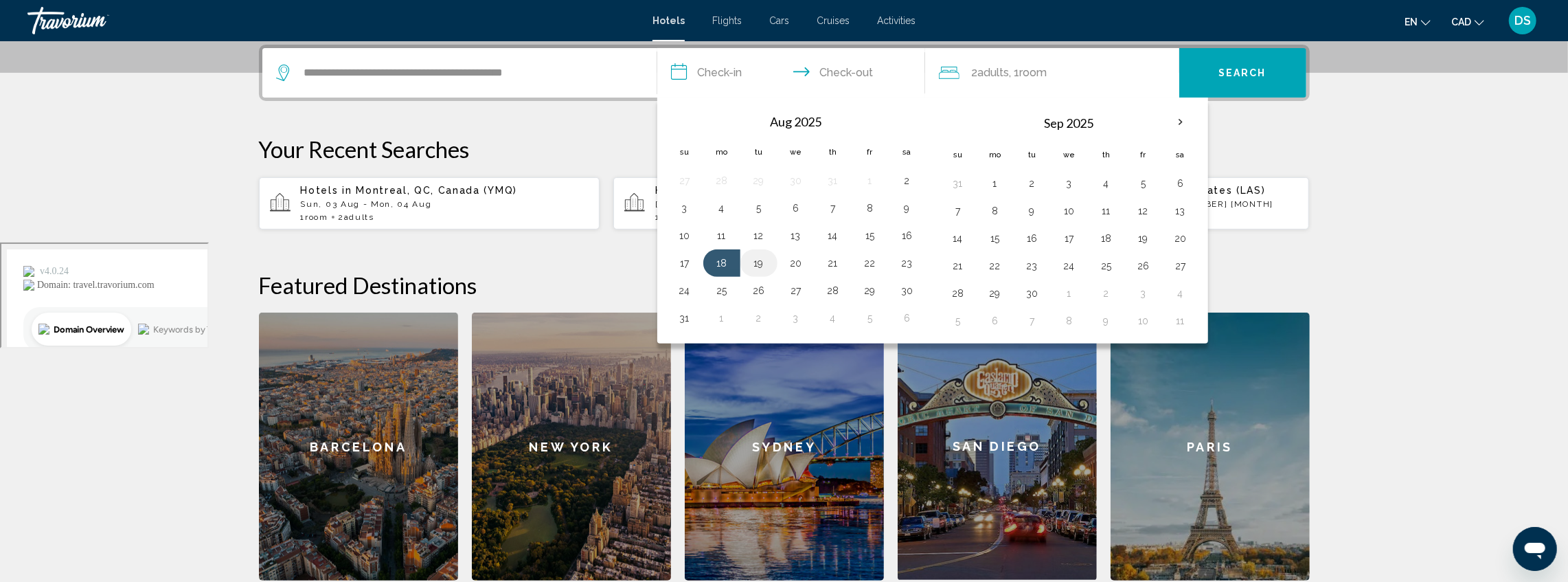 click on "19" at bounding box center [759, 263] 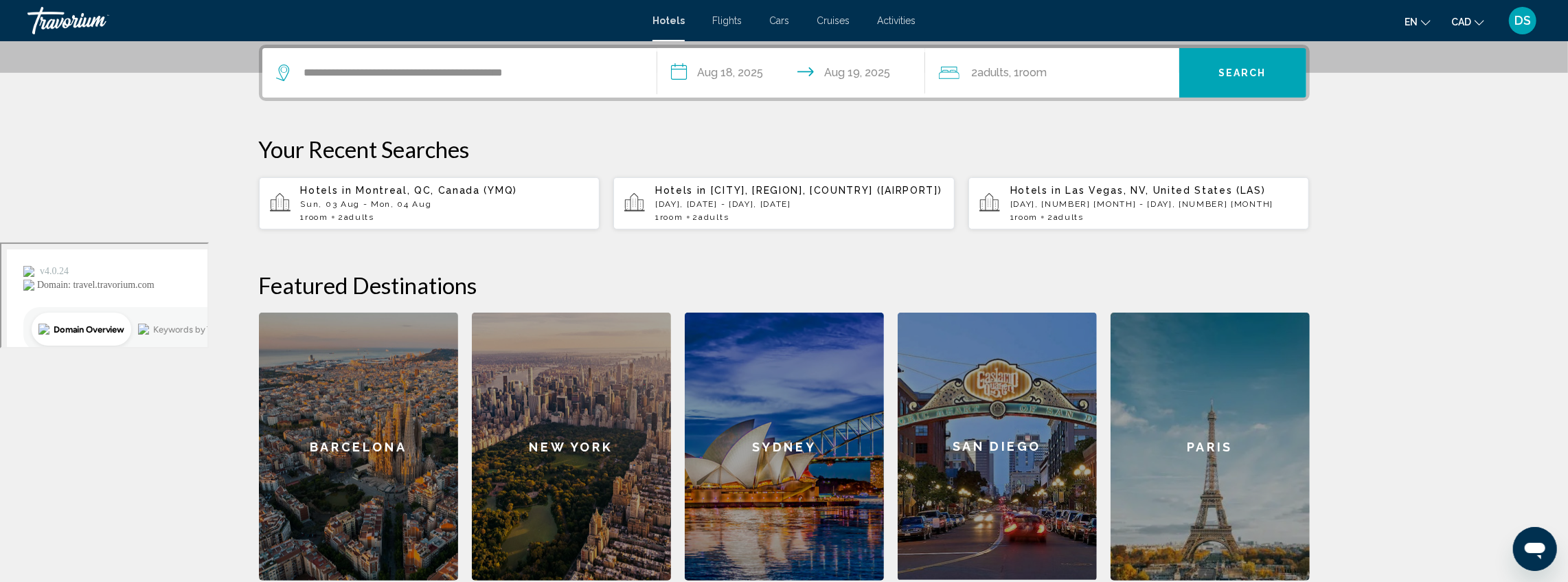 click on "Search" at bounding box center [1242, 73] 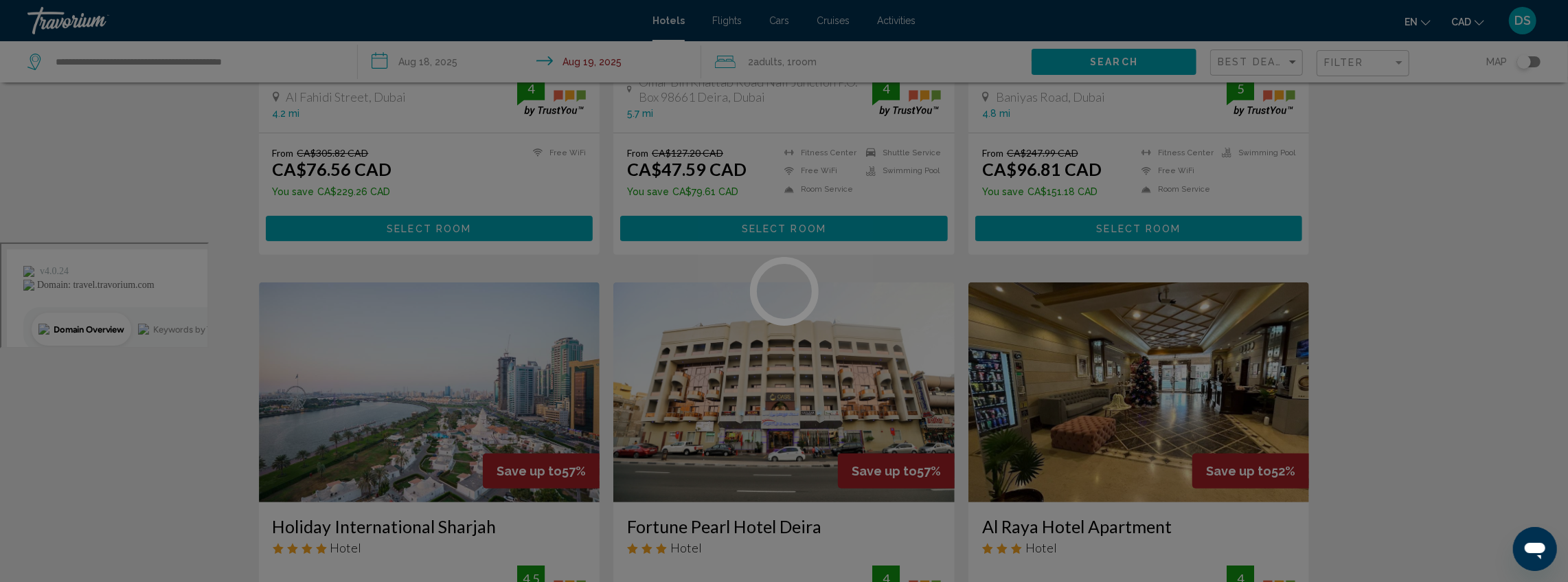 scroll, scrollTop: 0, scrollLeft: 0, axis: both 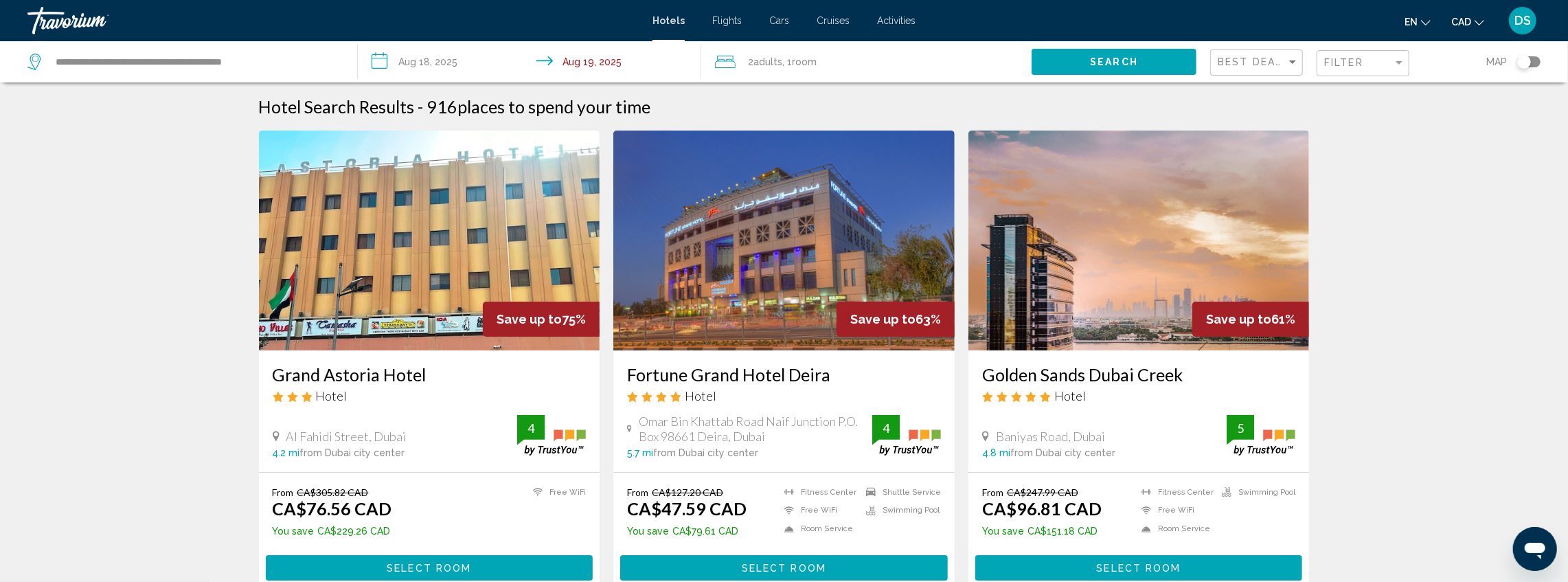 click on "Filter" 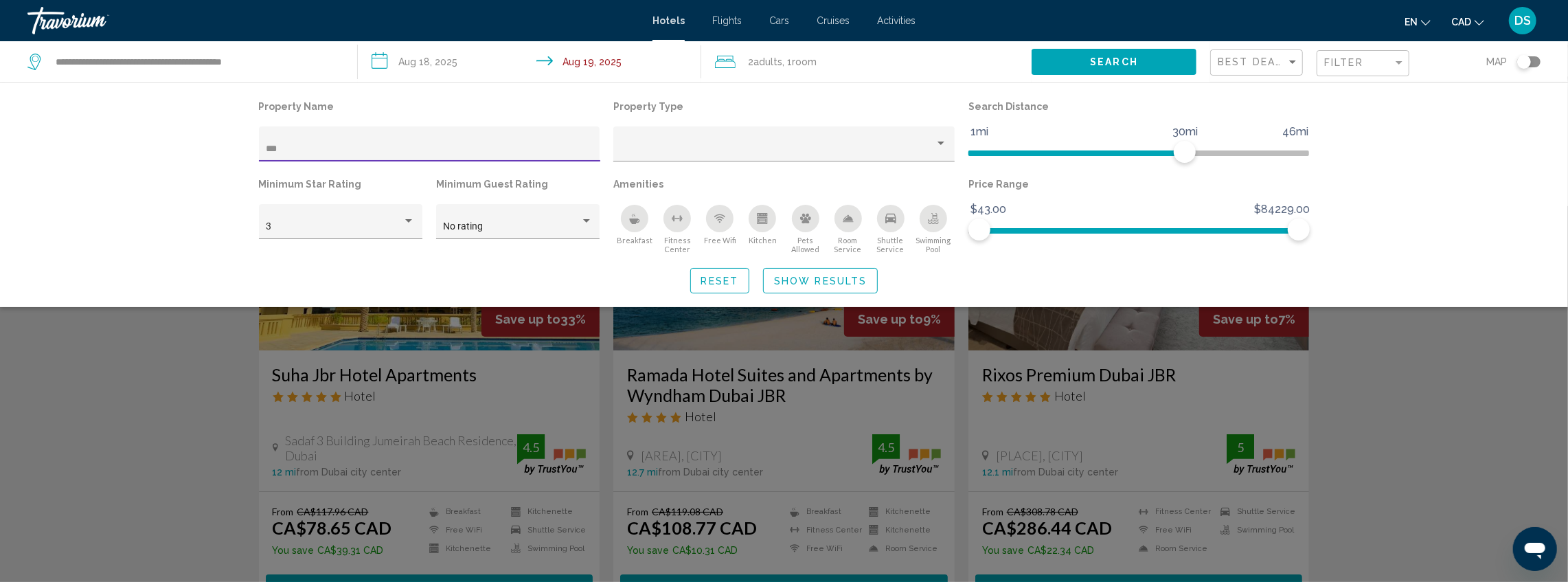 type on "***" 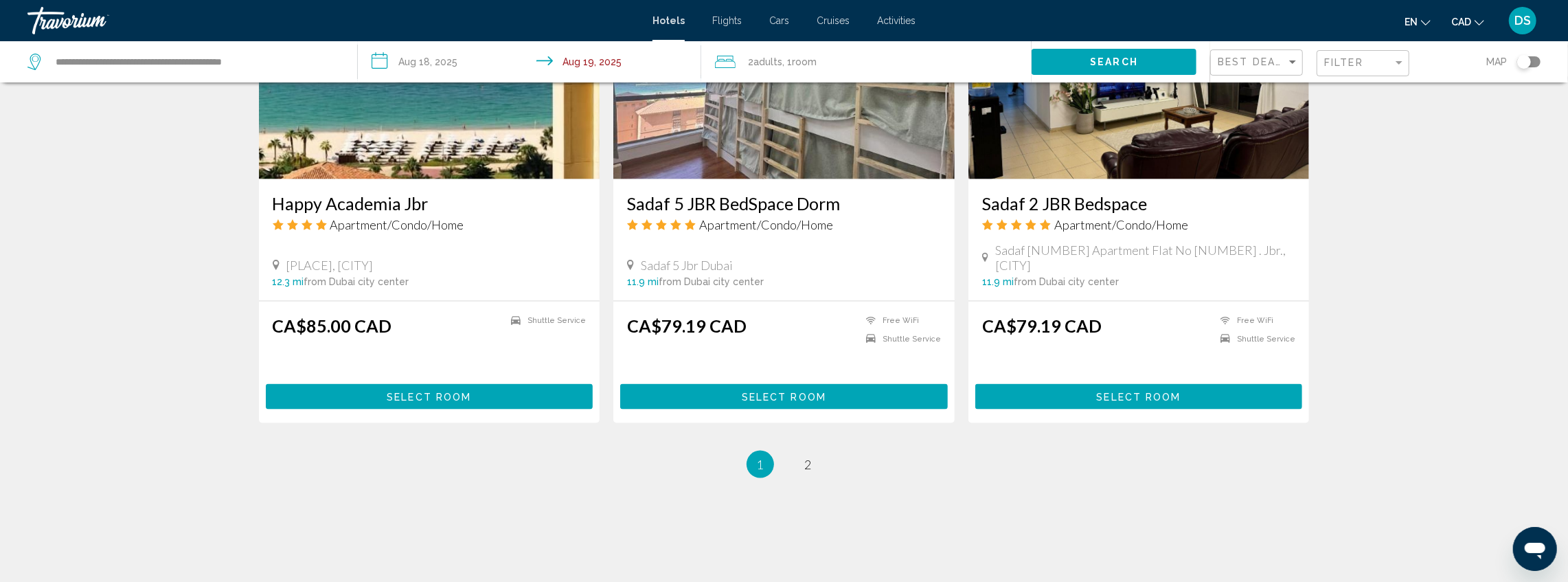 scroll, scrollTop: 1659, scrollLeft: 0, axis: vertical 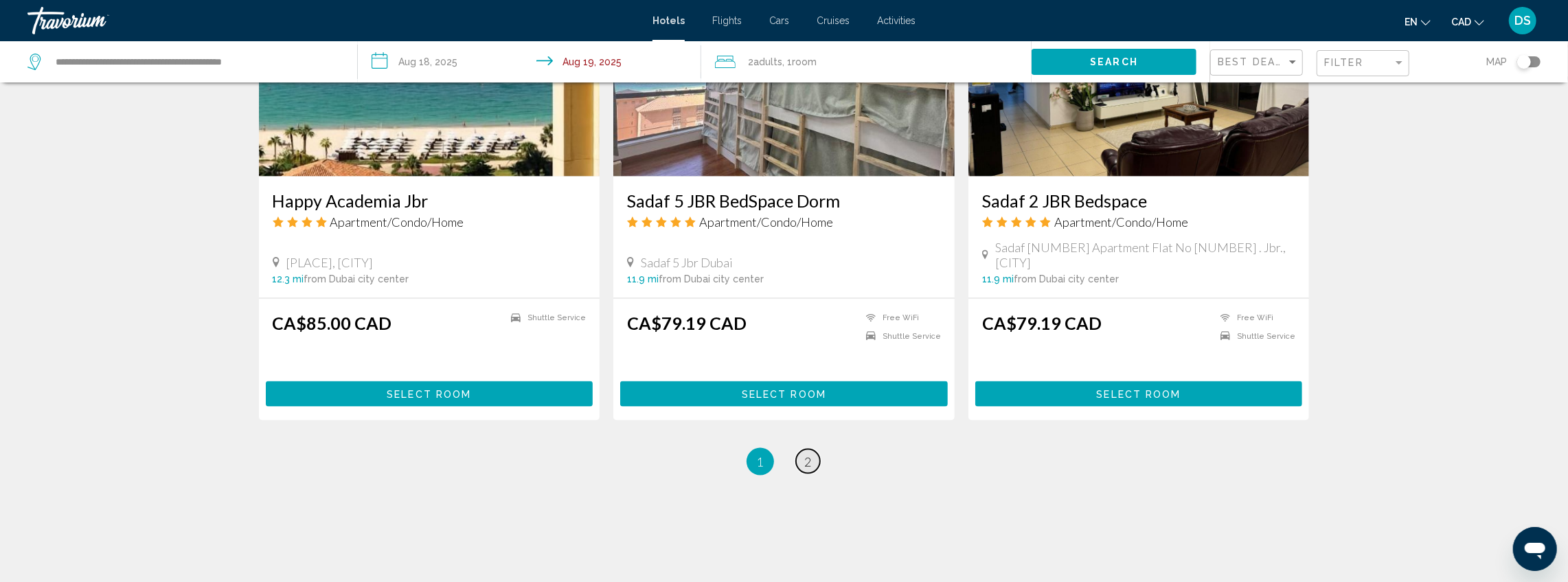 click on "2" at bounding box center (808, 462) 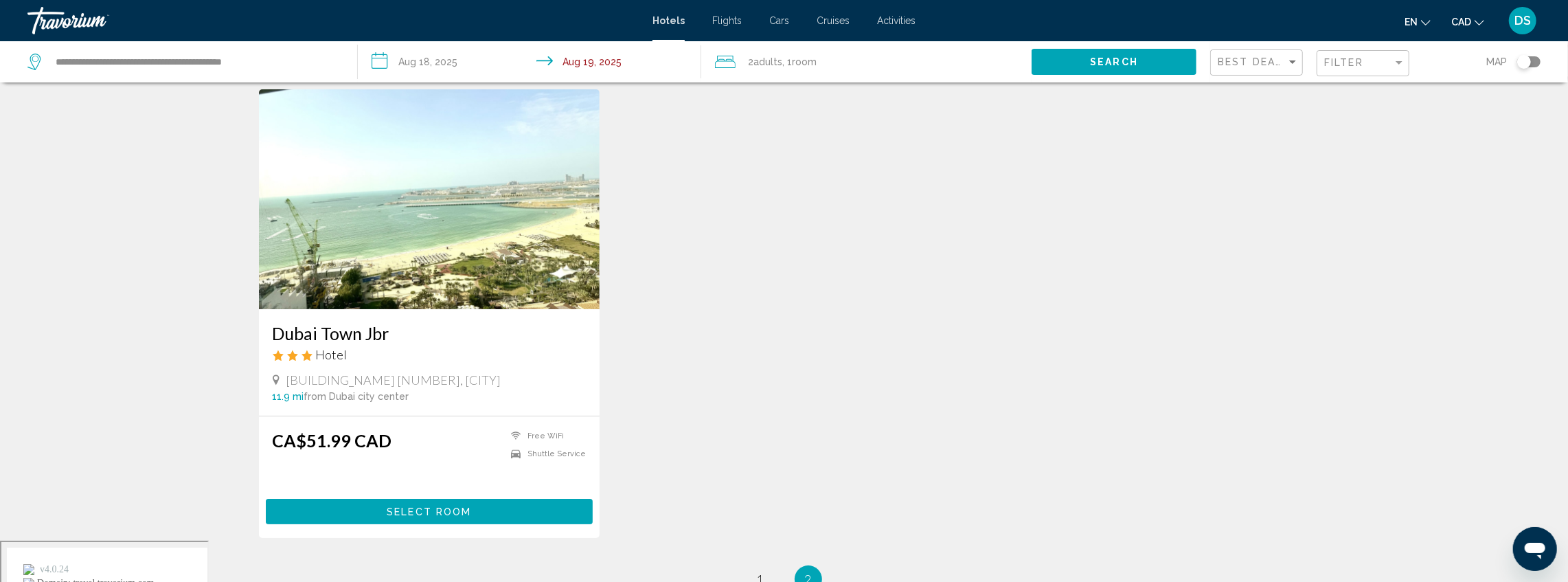 scroll, scrollTop: 0, scrollLeft: 0, axis: both 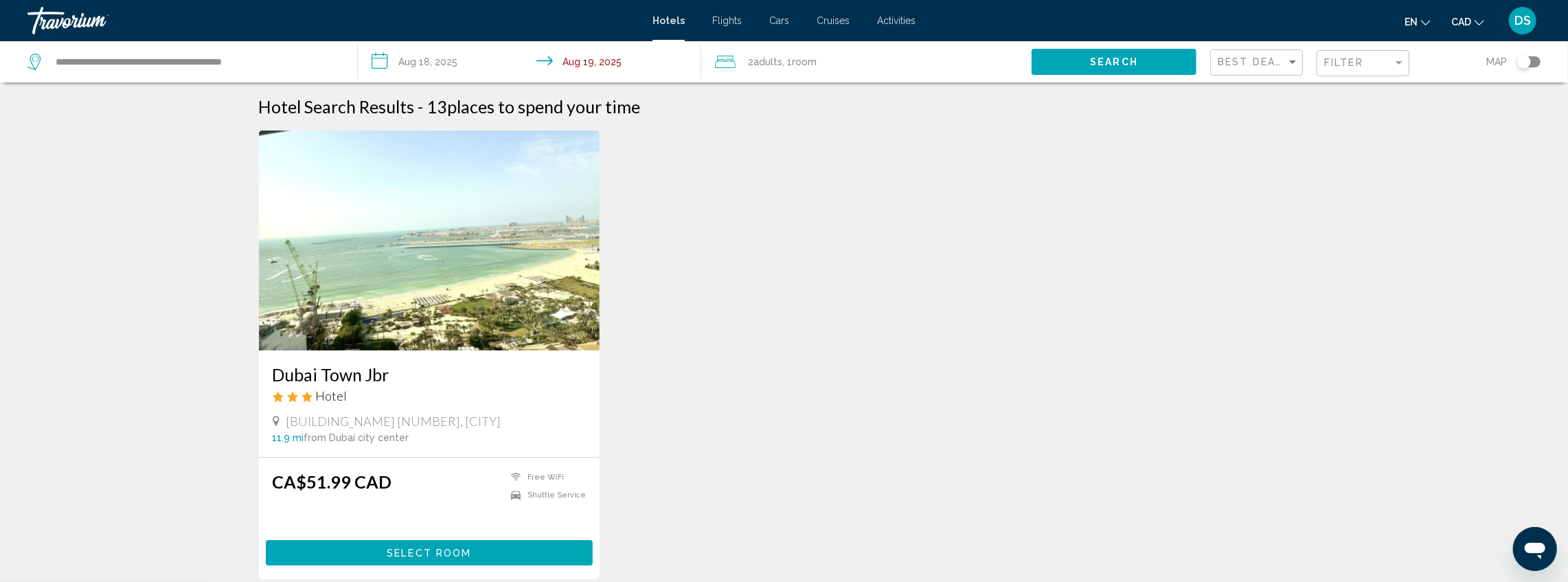 click on "Filter" 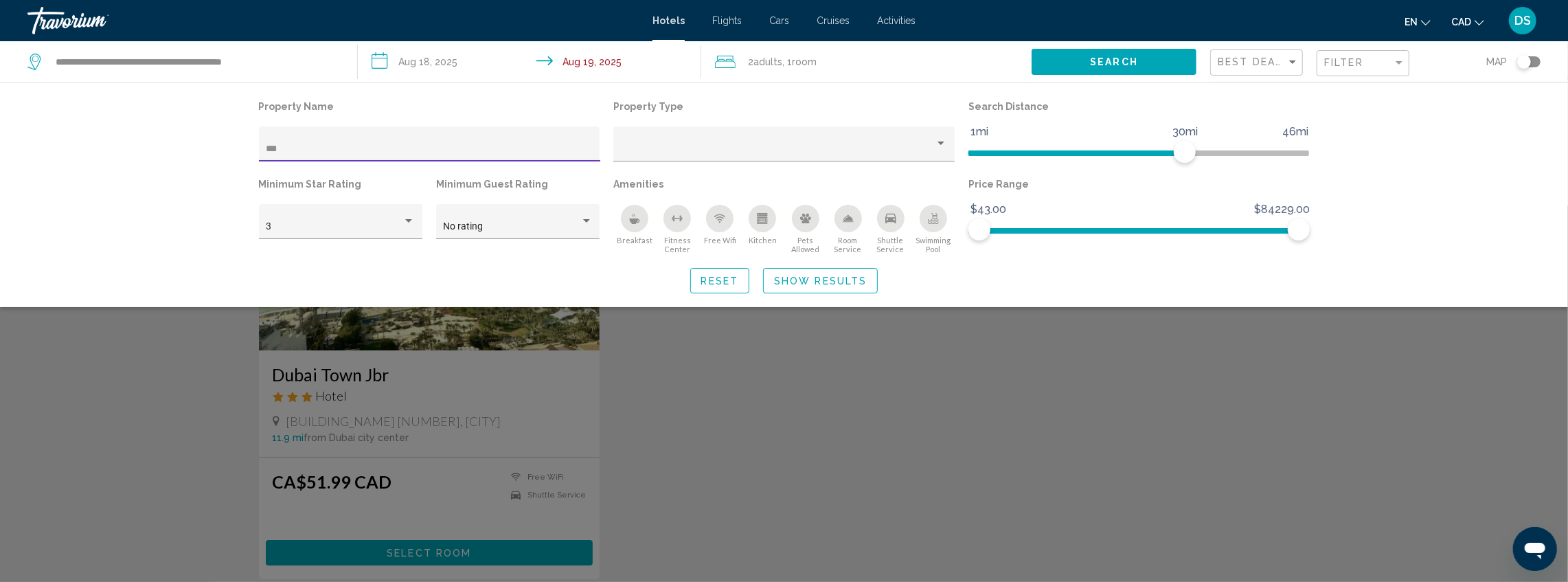click on "***" at bounding box center (429, 149) 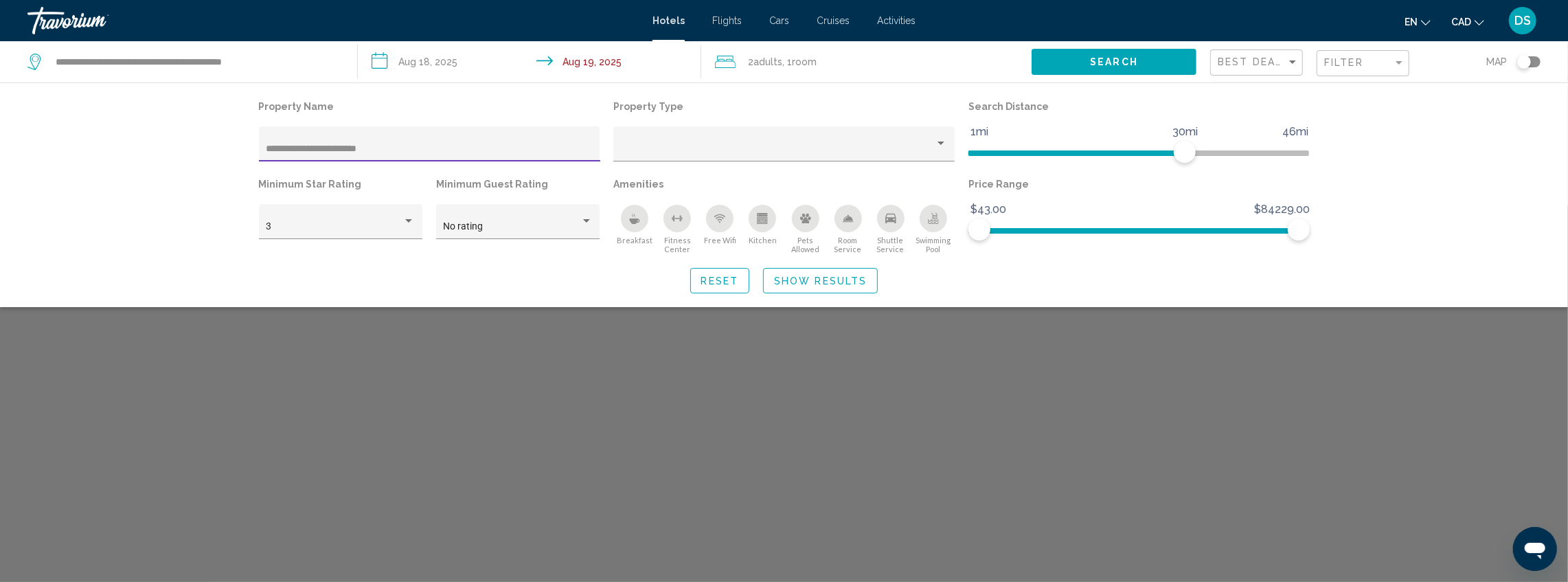 click on "**********" at bounding box center (429, 149) 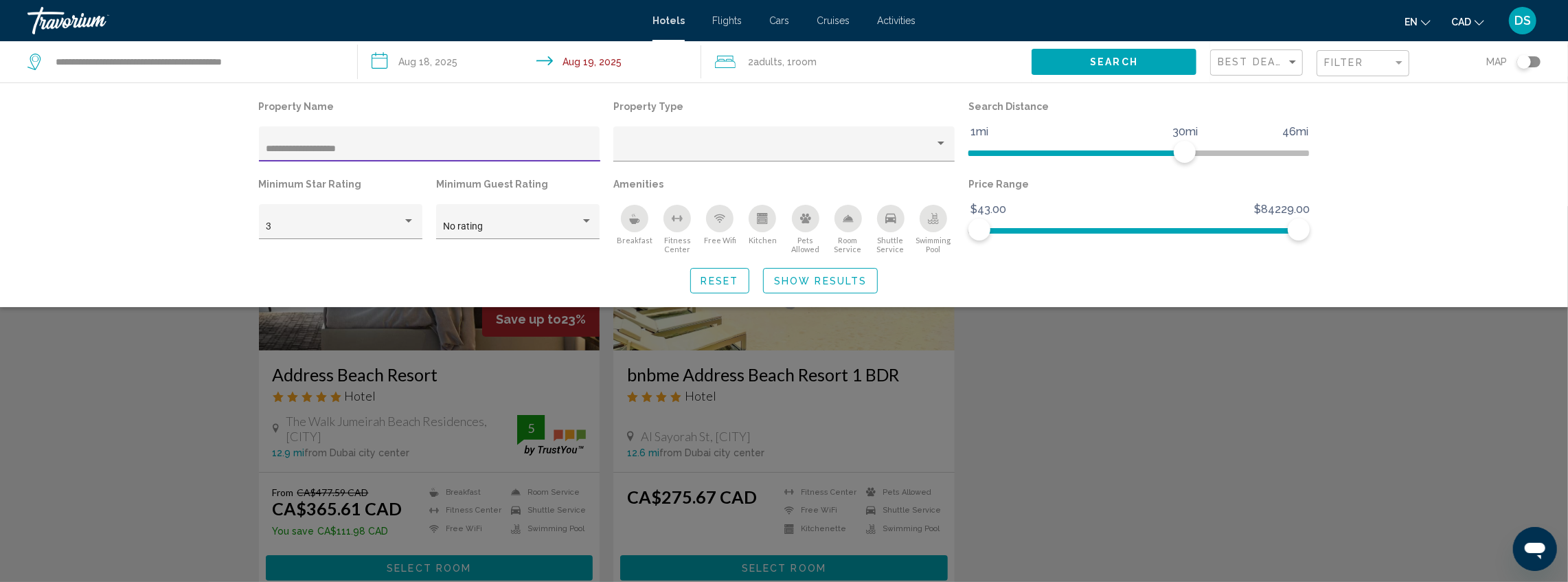 type on "**********" 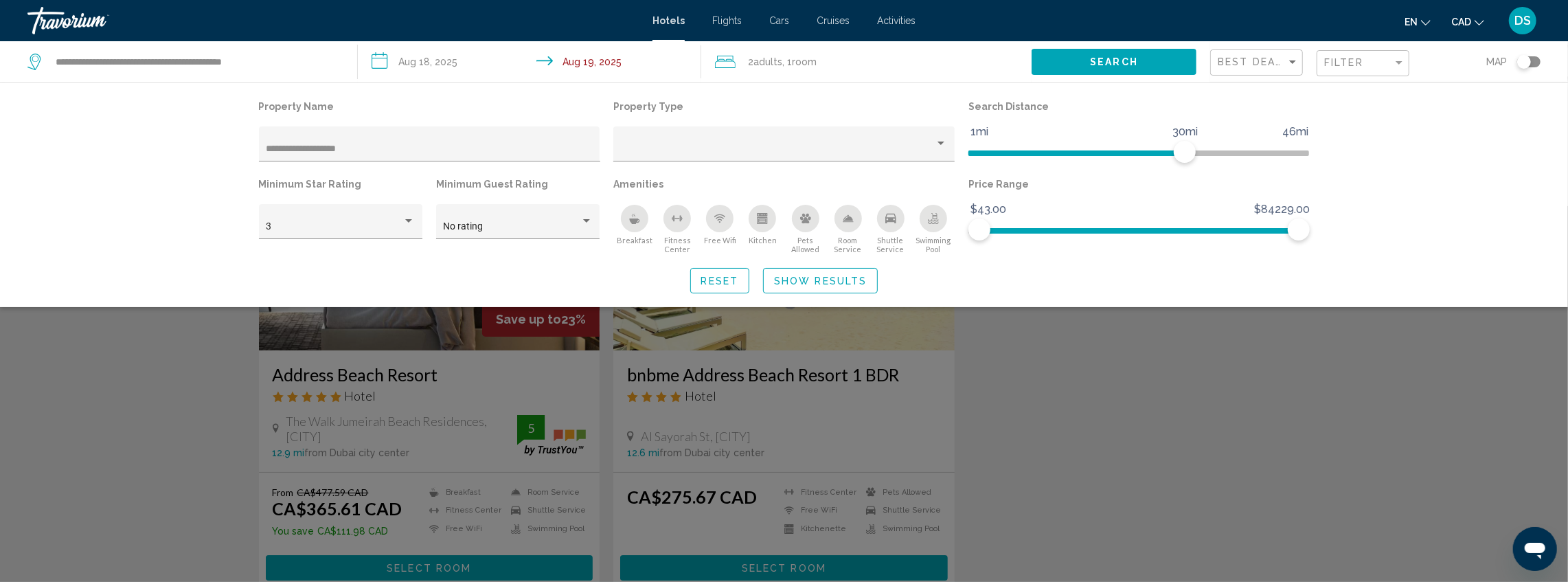 click 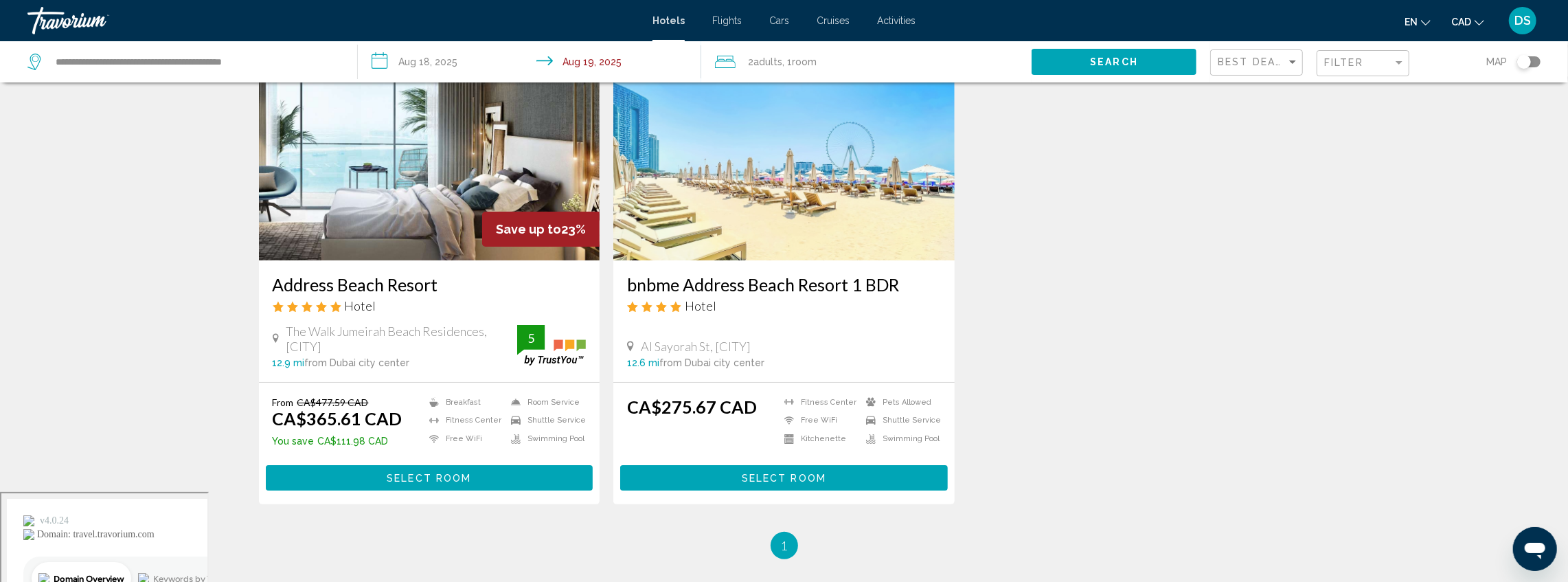 scroll, scrollTop: 91, scrollLeft: 0, axis: vertical 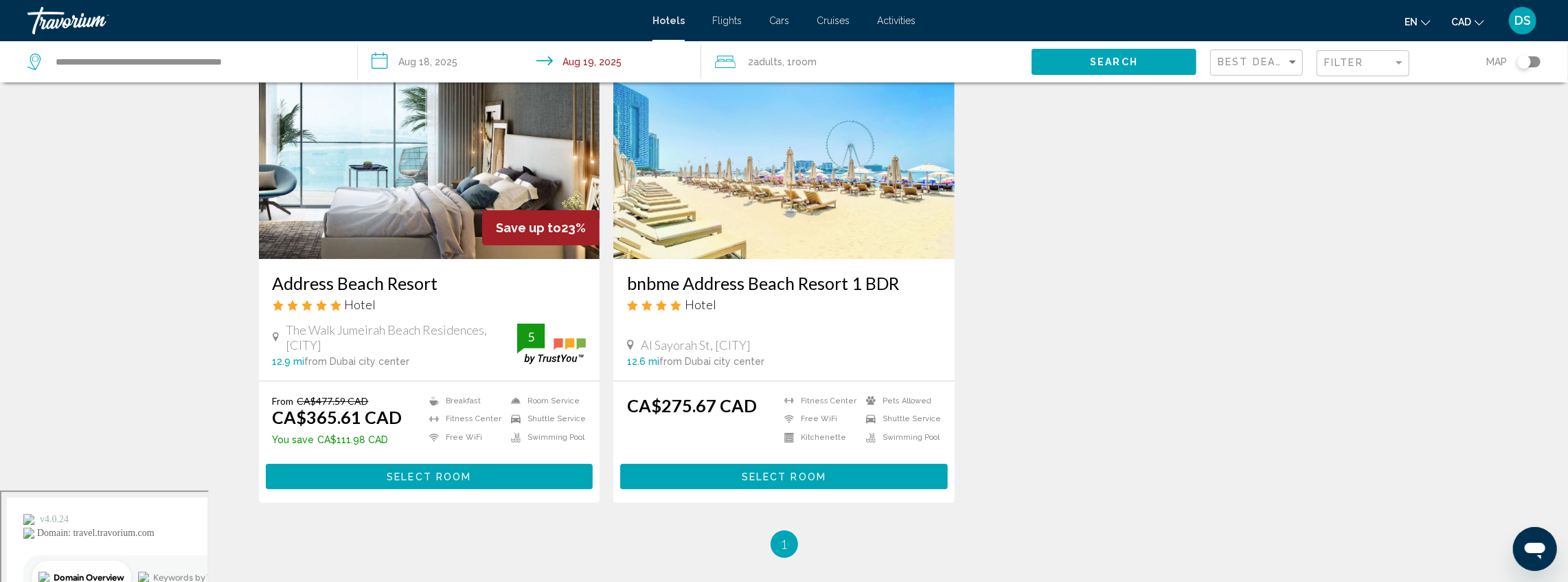 click on "Select Room" at bounding box center (429, 477) 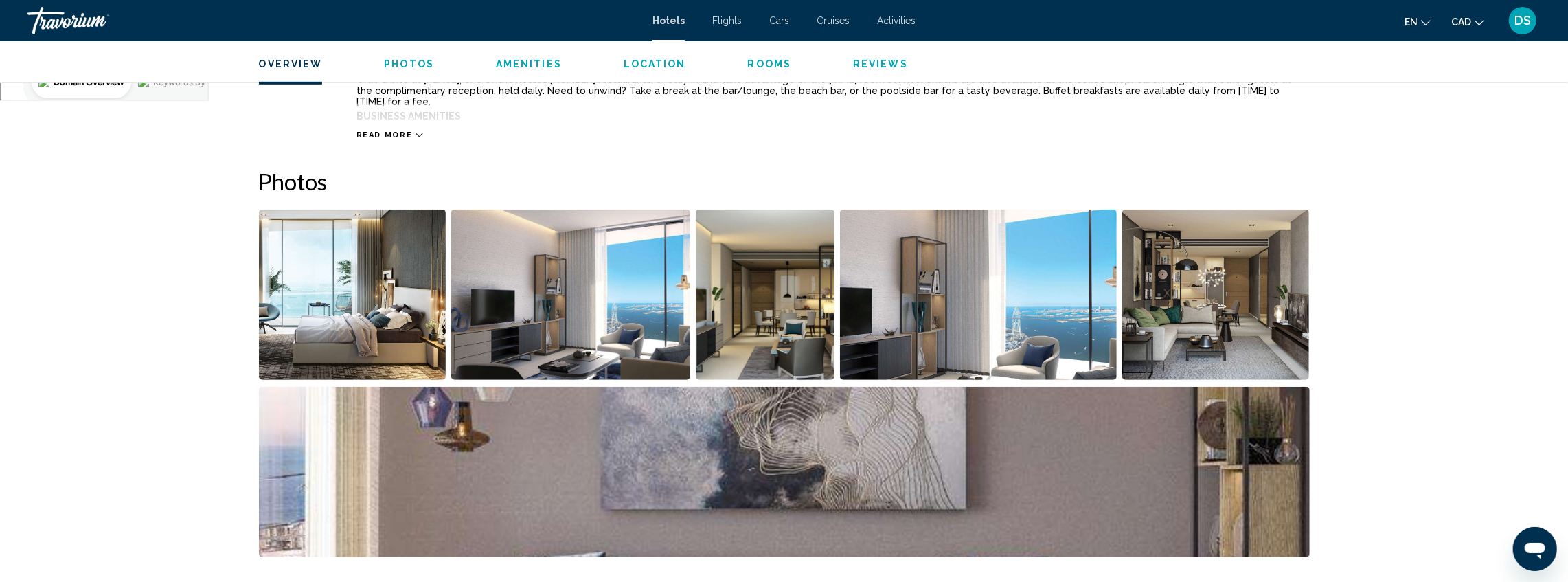 scroll, scrollTop: 504, scrollLeft: 0, axis: vertical 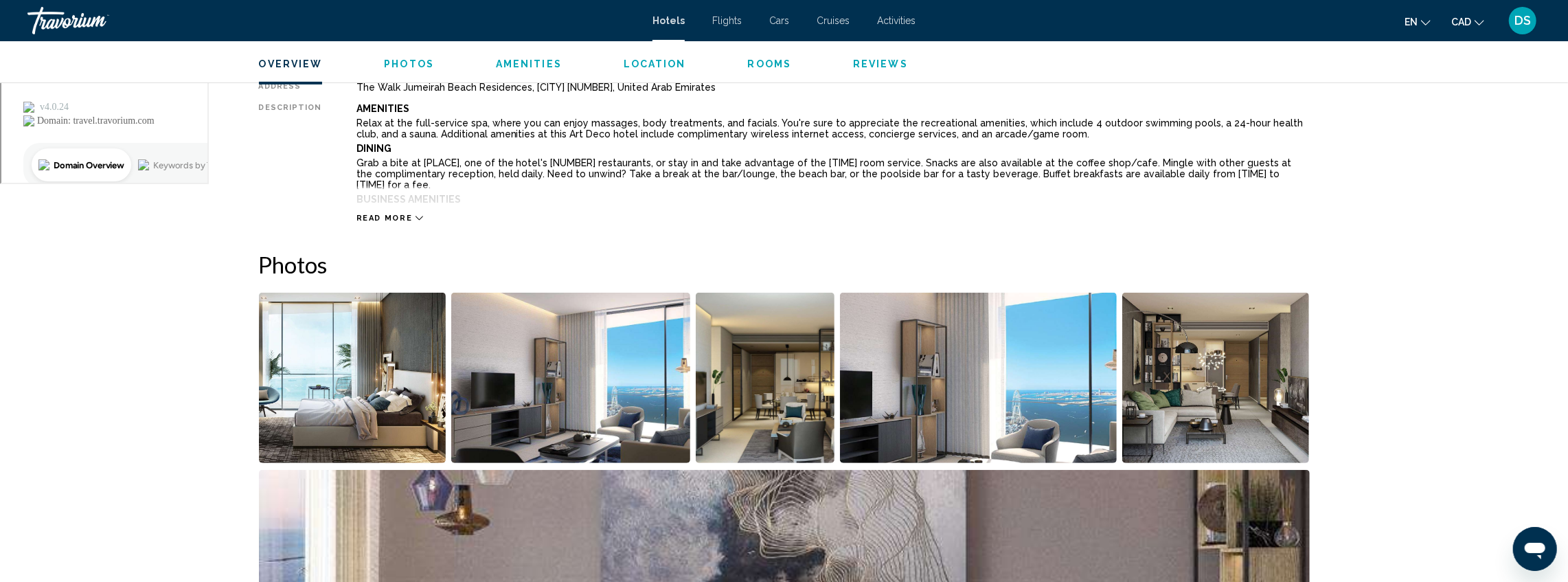 click at bounding box center (571, 378) 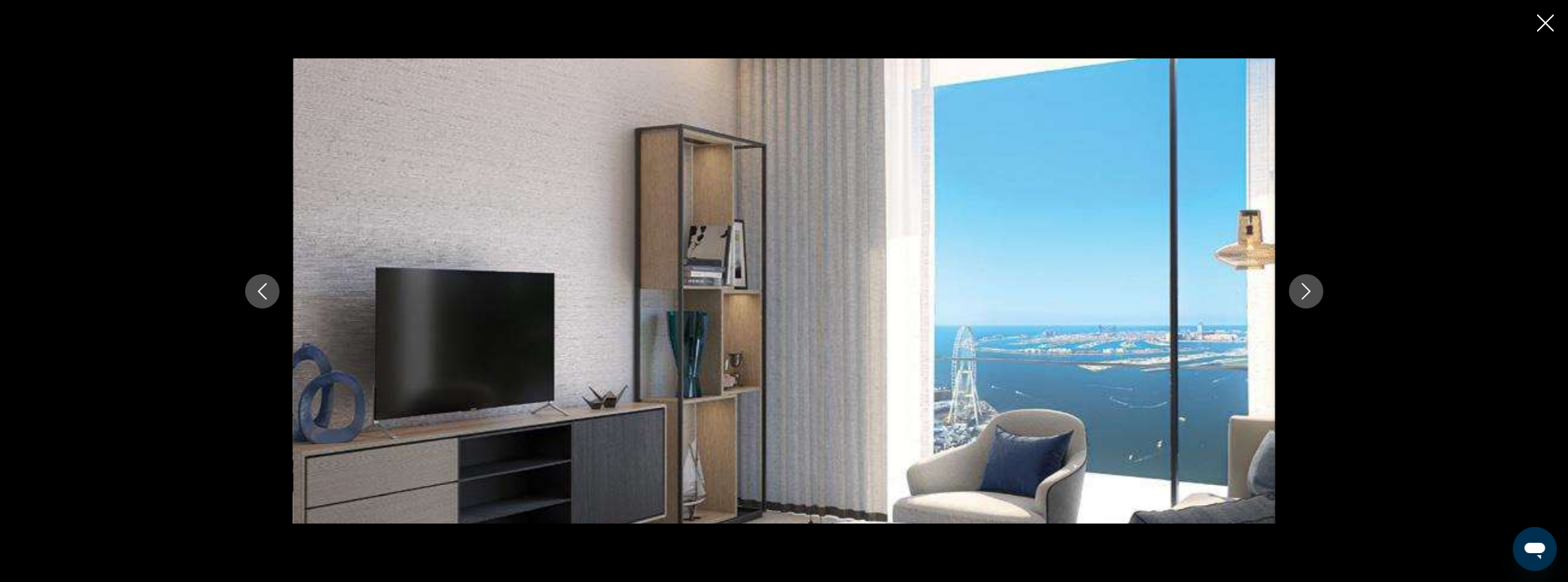 click 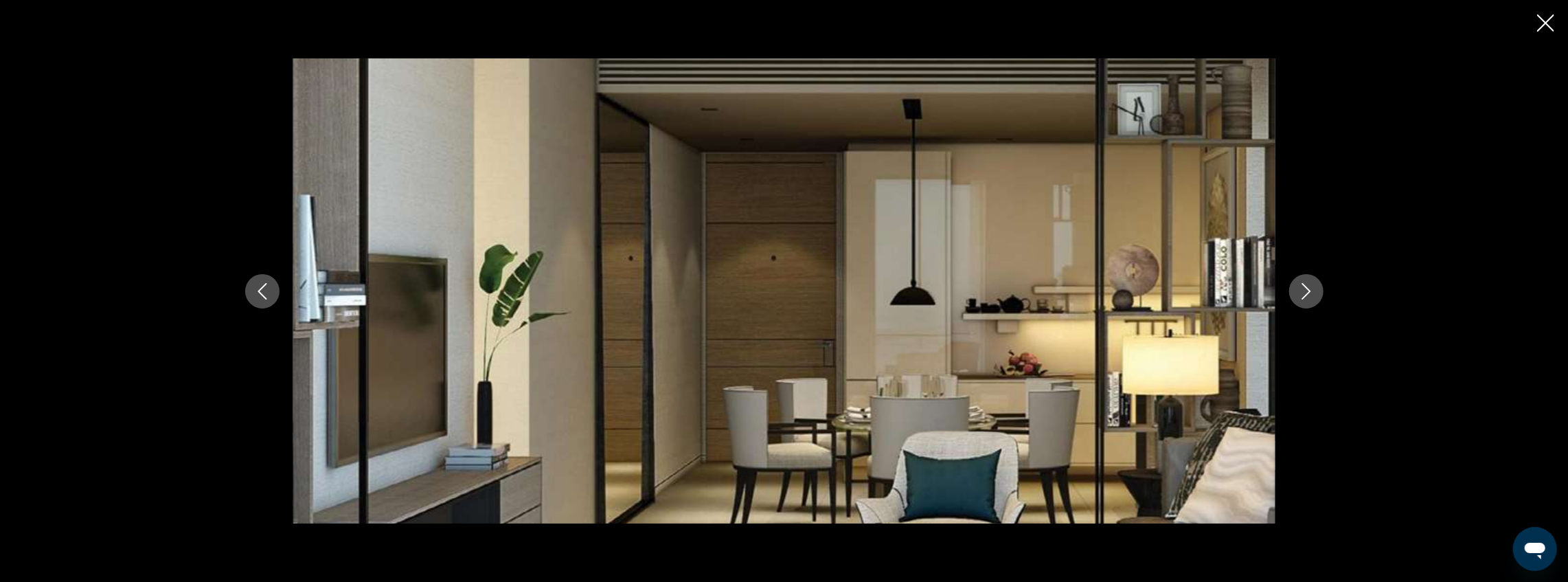 click 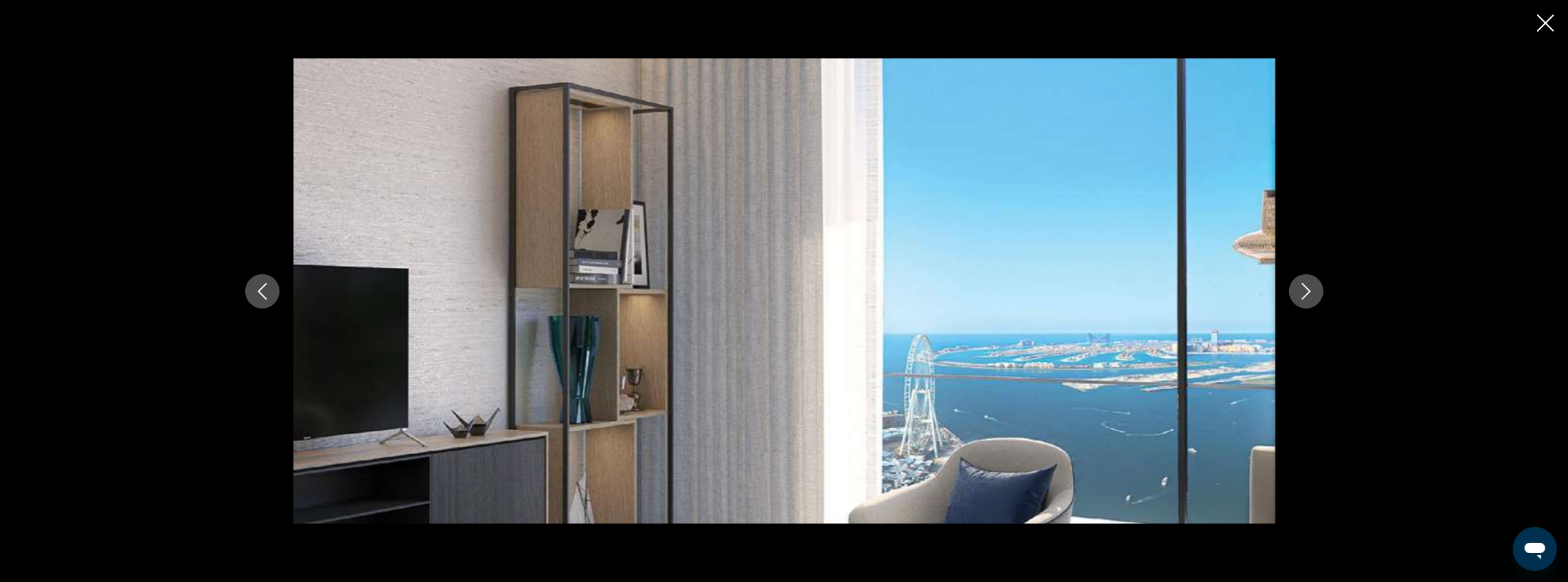 click 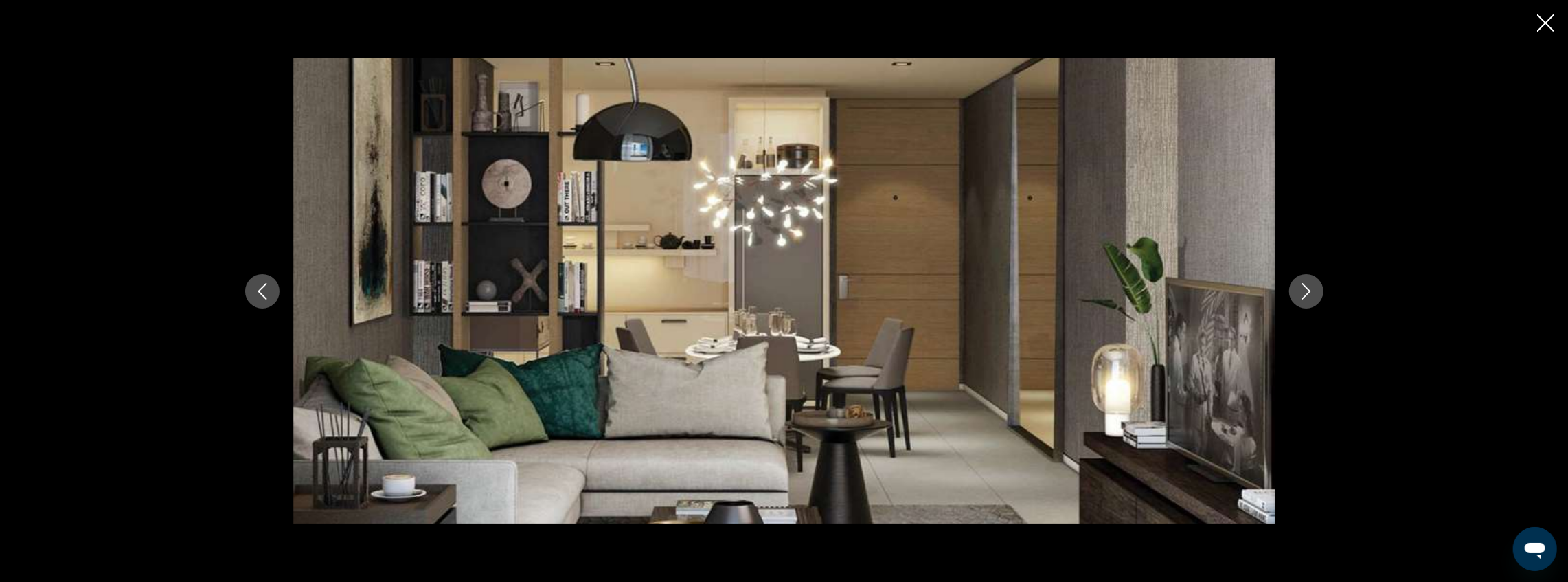 click 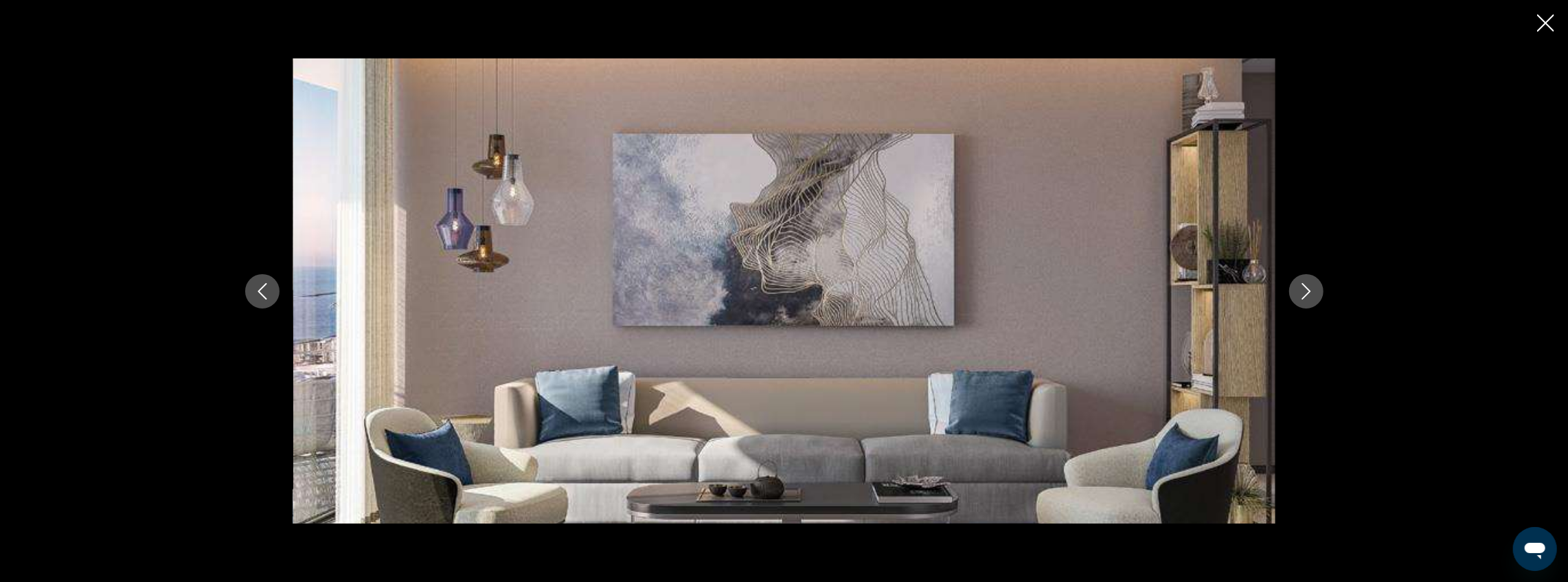 click at bounding box center (784, 291) 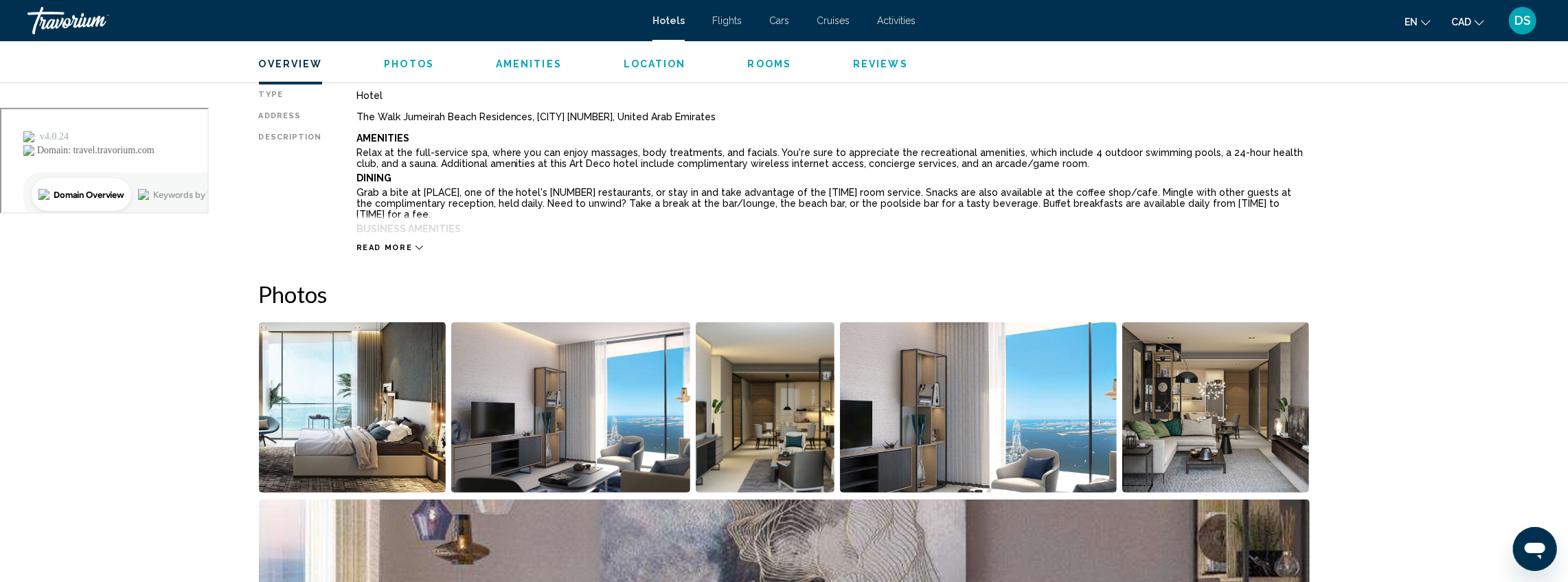 scroll, scrollTop: 458, scrollLeft: 0, axis: vertical 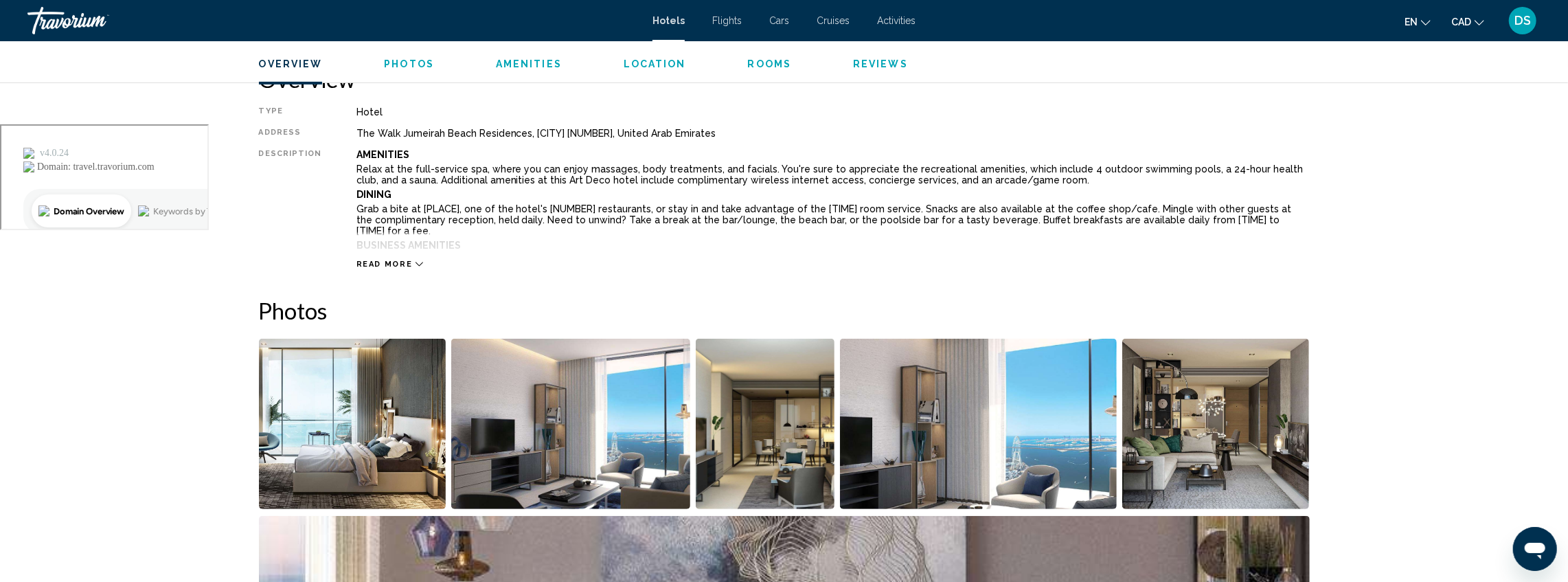 click on "Read more" at bounding box center [385, 264] 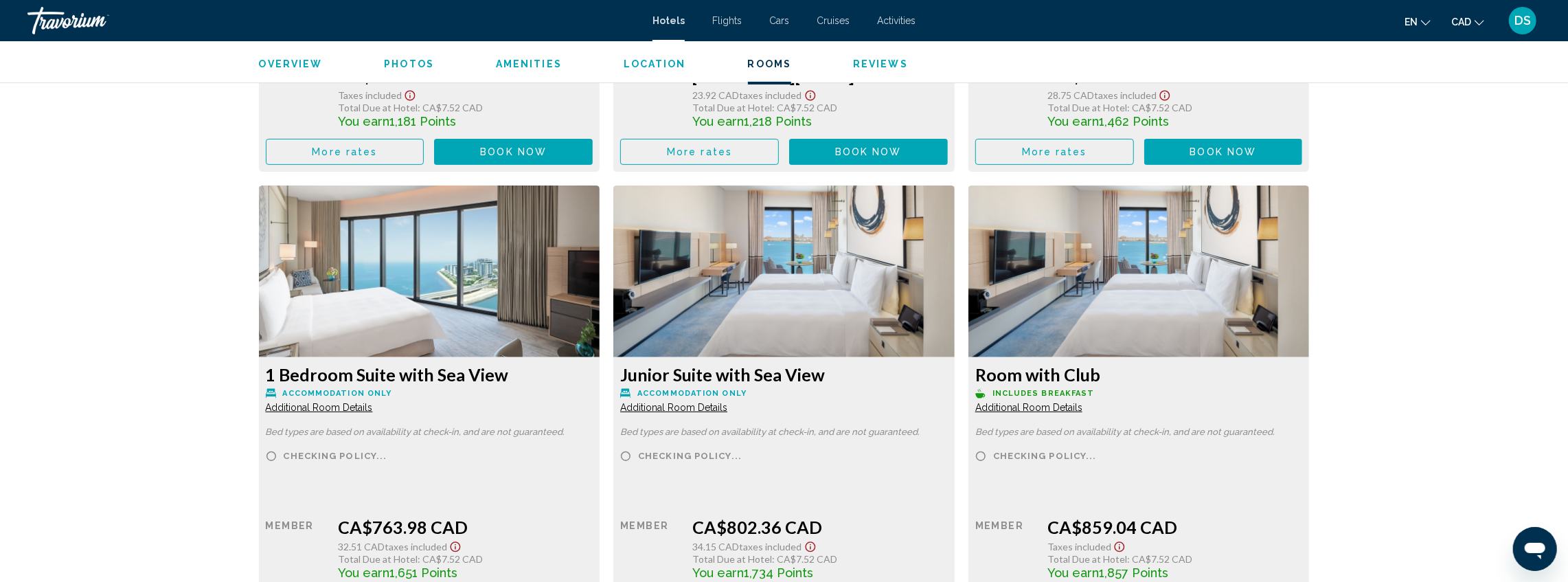 scroll, scrollTop: 5085, scrollLeft: 0, axis: vertical 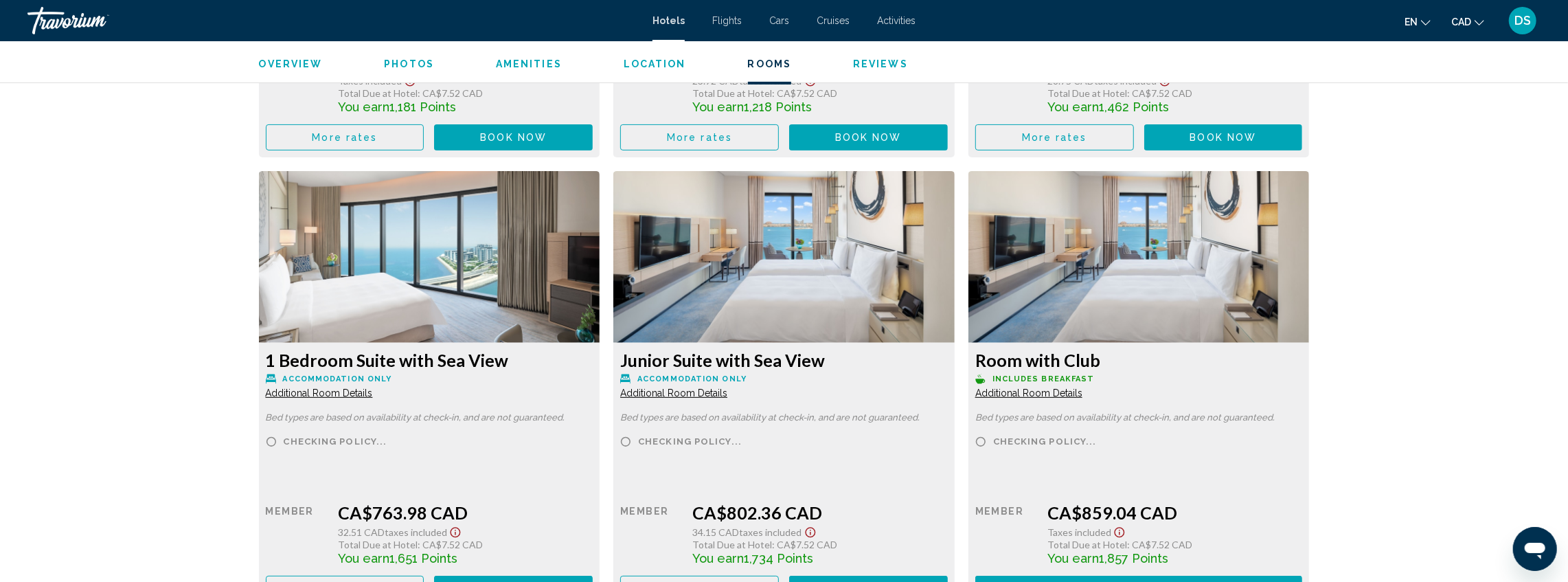 drag, startPoint x: 473, startPoint y: 347, endPoint x: 472, endPoint y: 339, distance: 8.062258 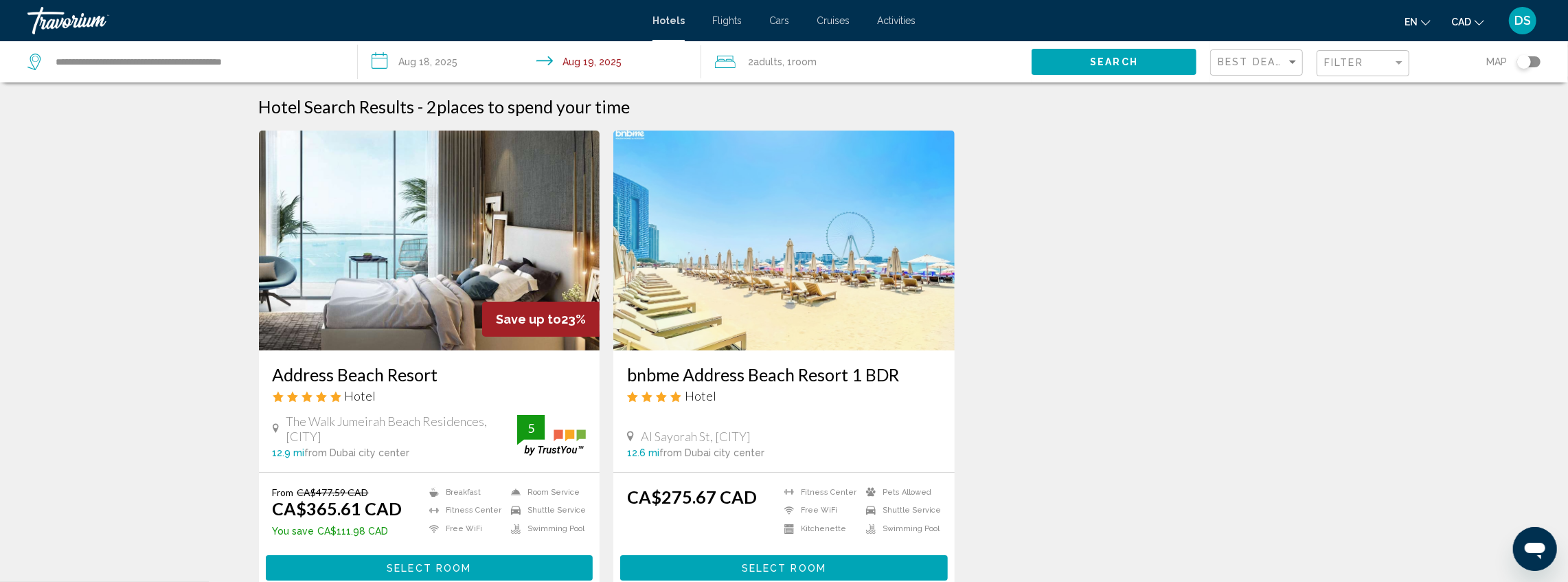 click on "Select Room" at bounding box center (784, 568) 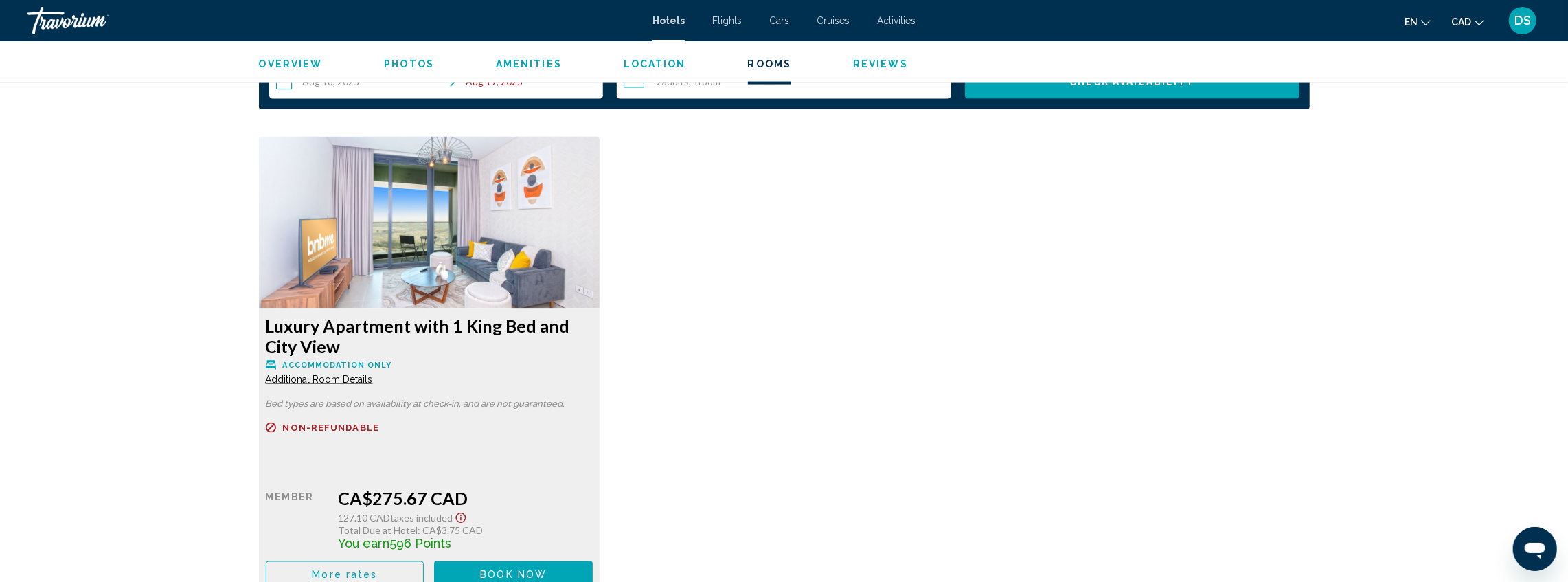 scroll, scrollTop: 1804, scrollLeft: 0, axis: vertical 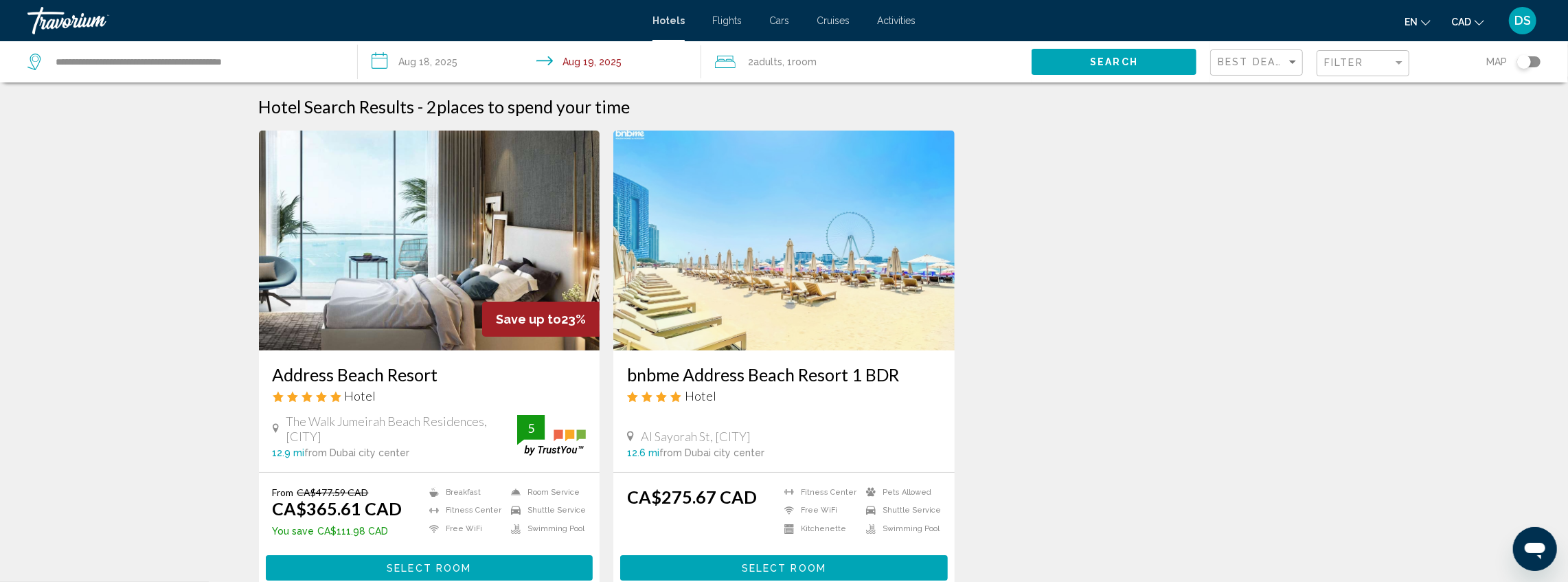 click on "Filter" 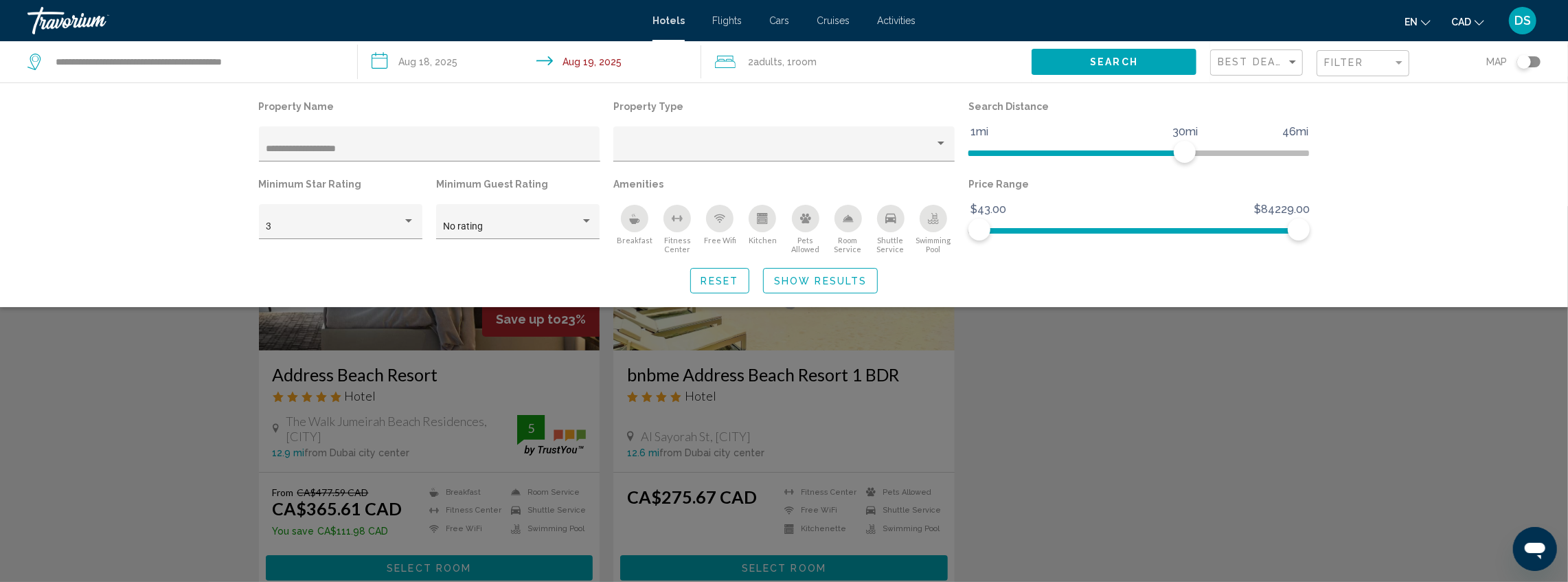 click 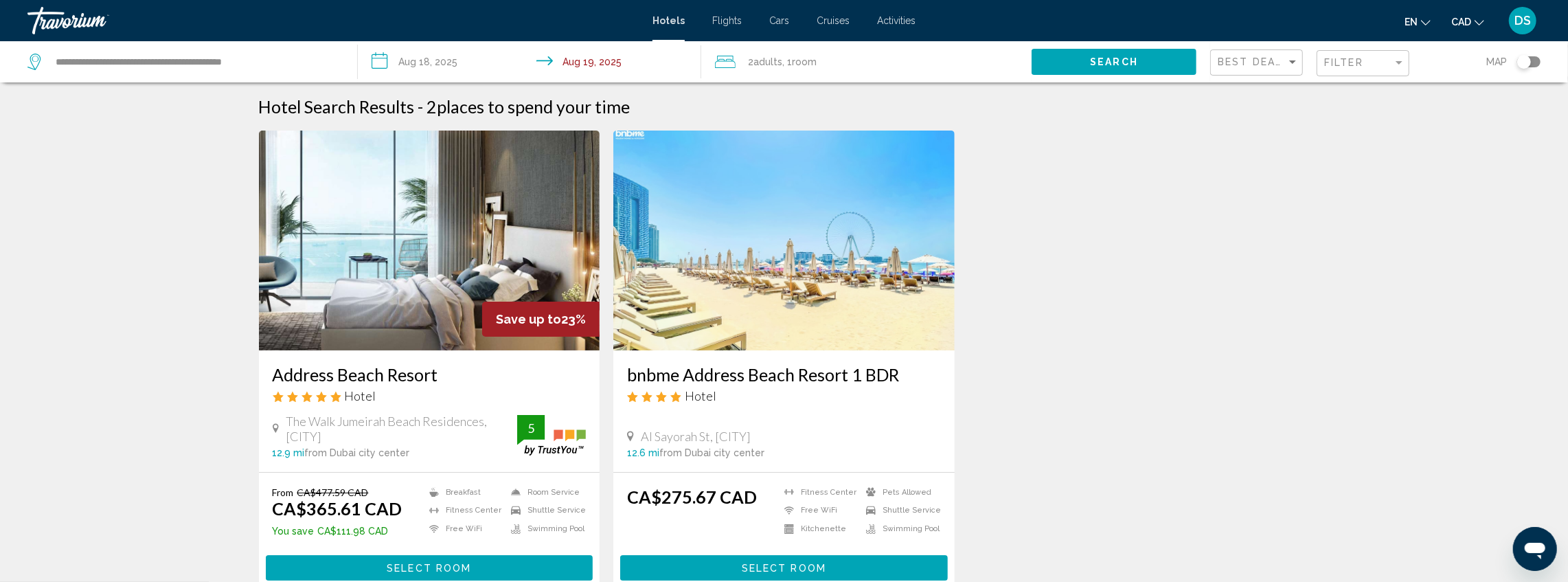 click on "Filter" 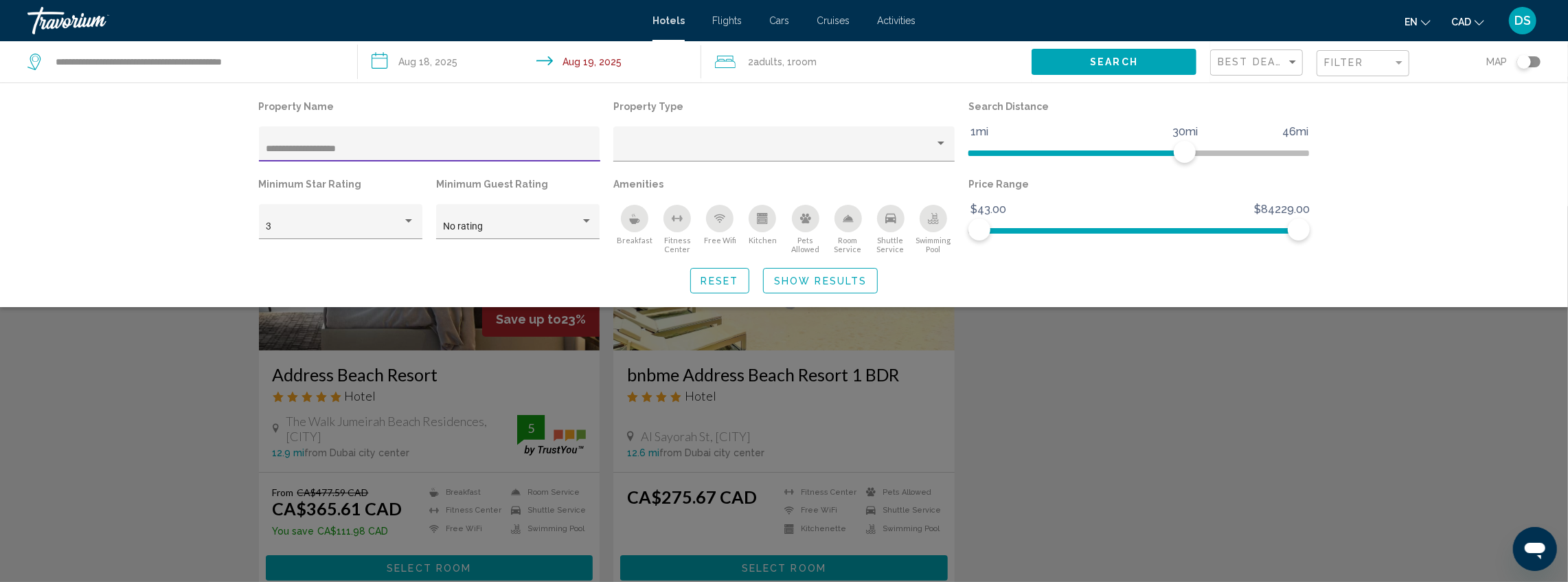 click on "**********" at bounding box center [429, 149] 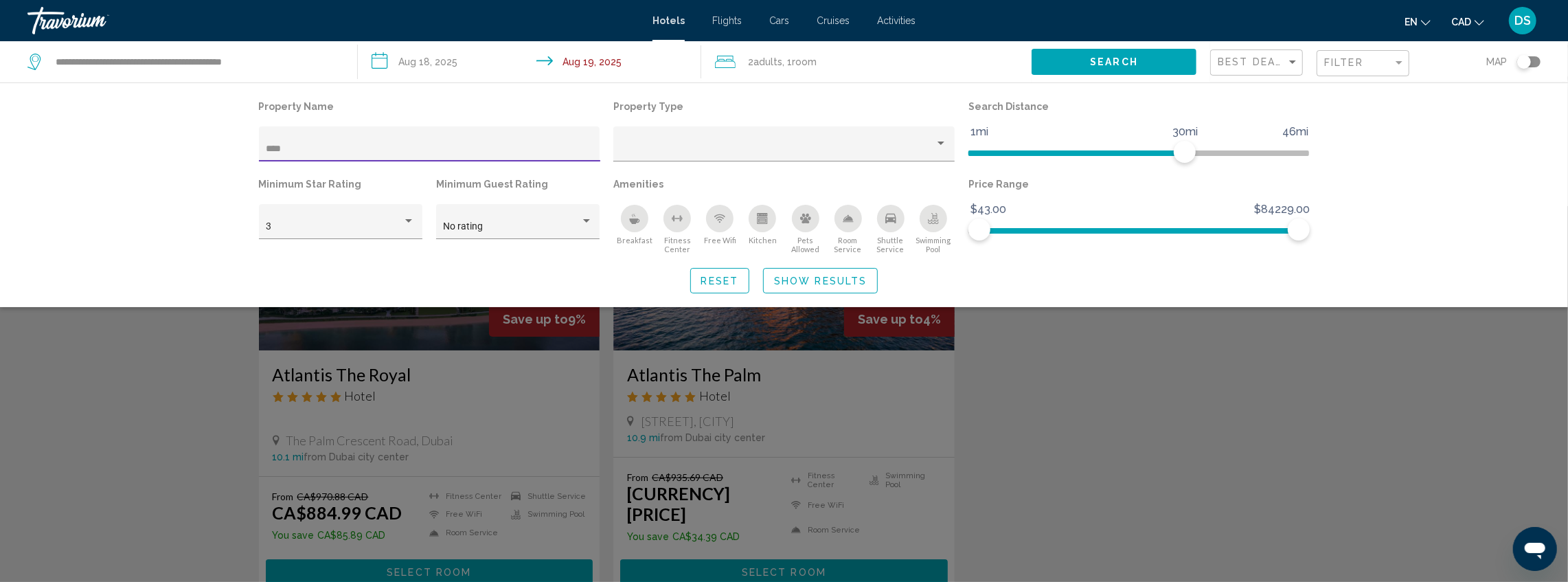 type on "****" 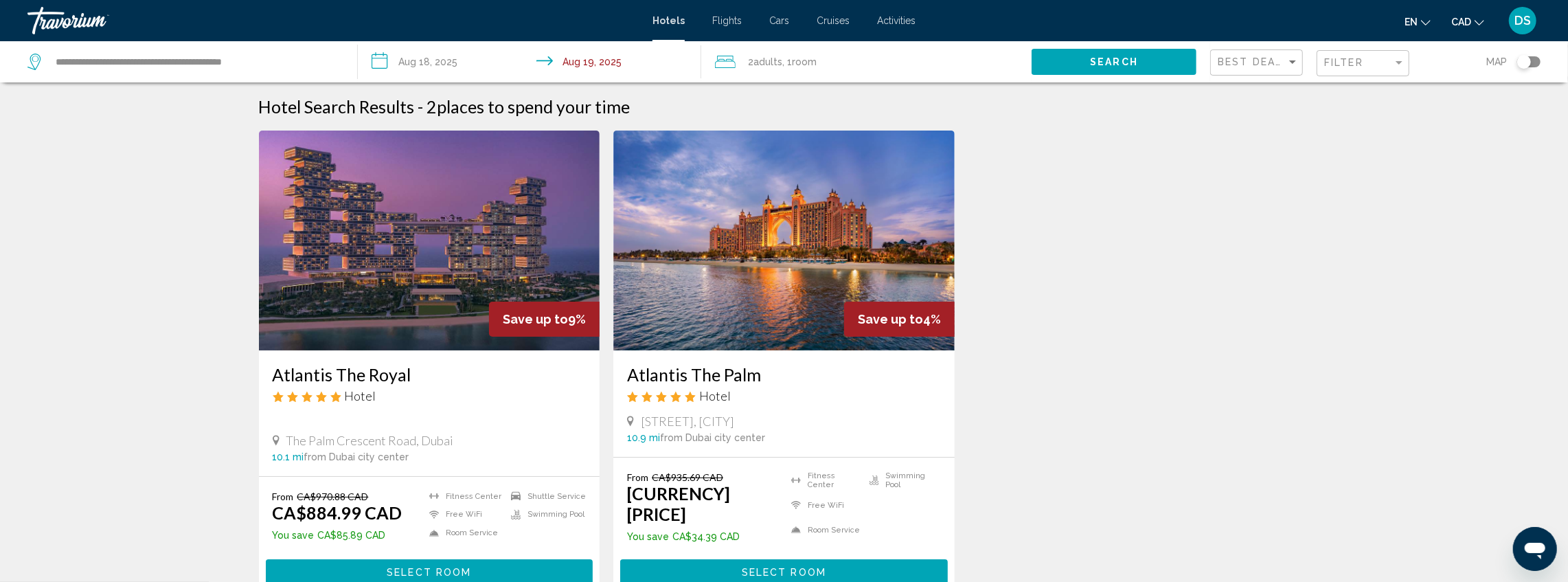 click on "Save up to  9%   Atlantis The Royal
Hotel
[STREET], [CITY] [DISTANCE]  from Dubai city center from hotel From CA$970.88 CAD CA$884.99 CAD  You save  CA$85.89 CAD
Fitness Center
Free WiFi
Room Service
Shuttle Service
Swimming Pool  Select Room Save up to  4%   Atlantis The Palm
Hotel
[STREET], [CITY] [DISTANCE]  from Dubai city center from hotel From CA$935.69 CAD CA$901.30 CAD  You save  CA$34.39 CAD" at bounding box center (784, 378) 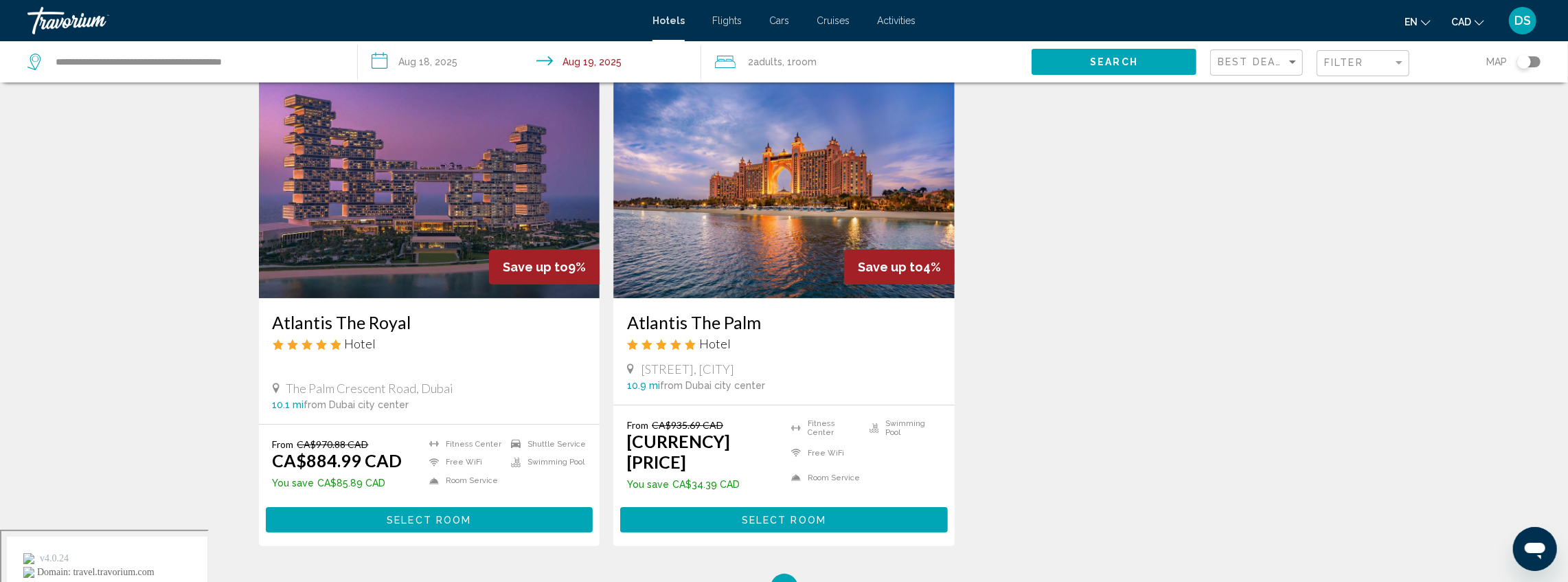 scroll, scrollTop: 0, scrollLeft: 0, axis: both 